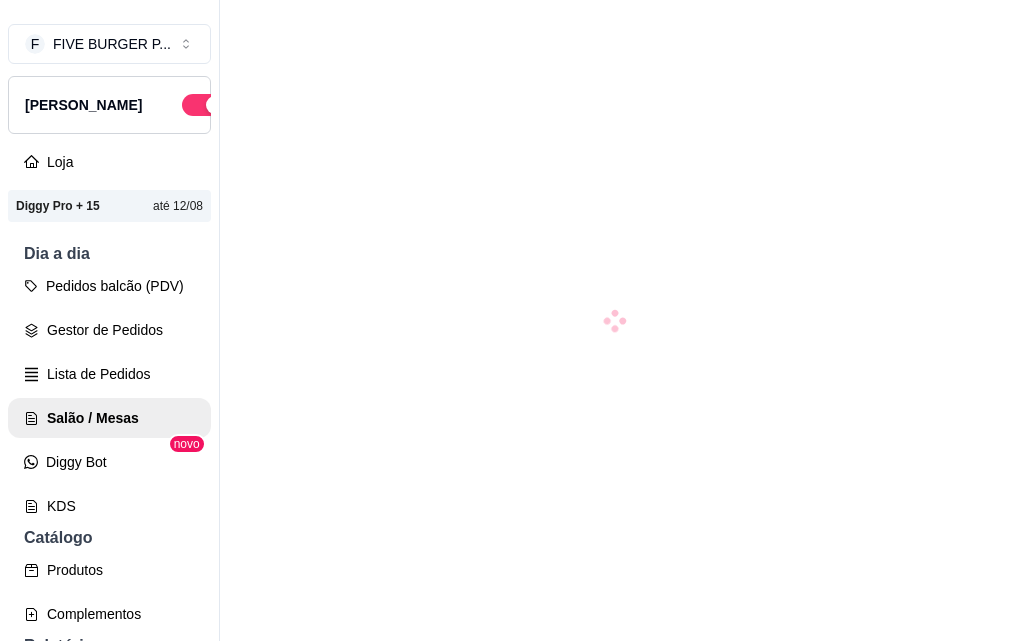 scroll, scrollTop: 0, scrollLeft: 0, axis: both 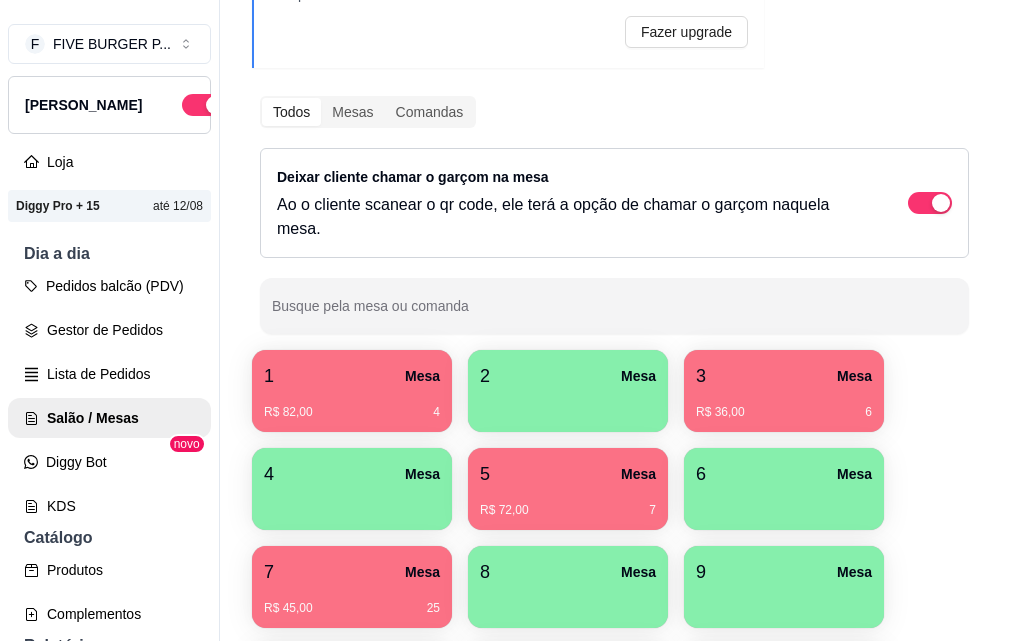 click on "3 Mesa" at bounding box center [784, 376] 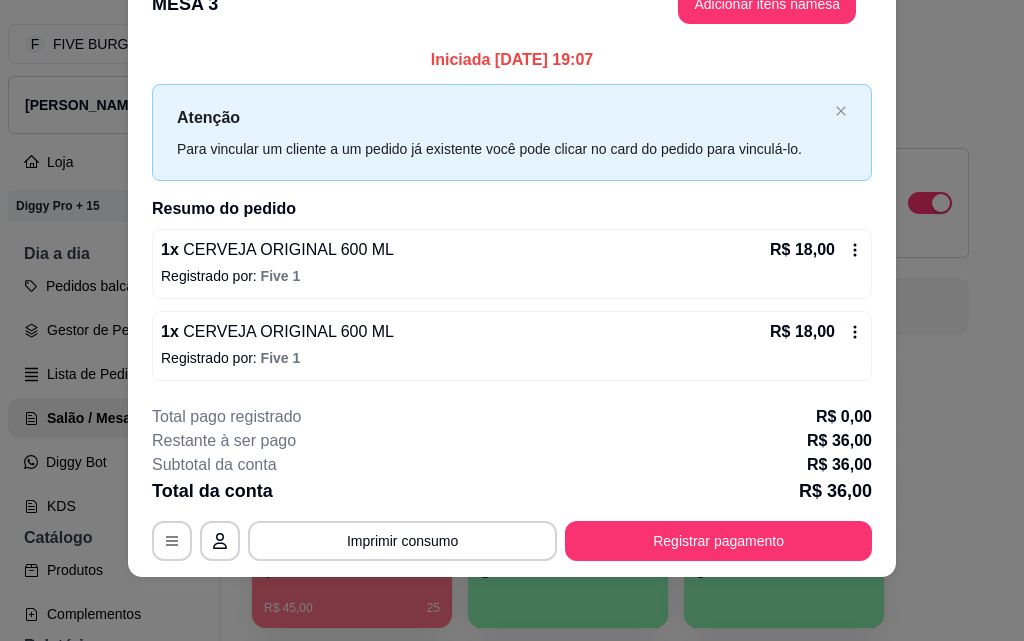 scroll, scrollTop: 0, scrollLeft: 0, axis: both 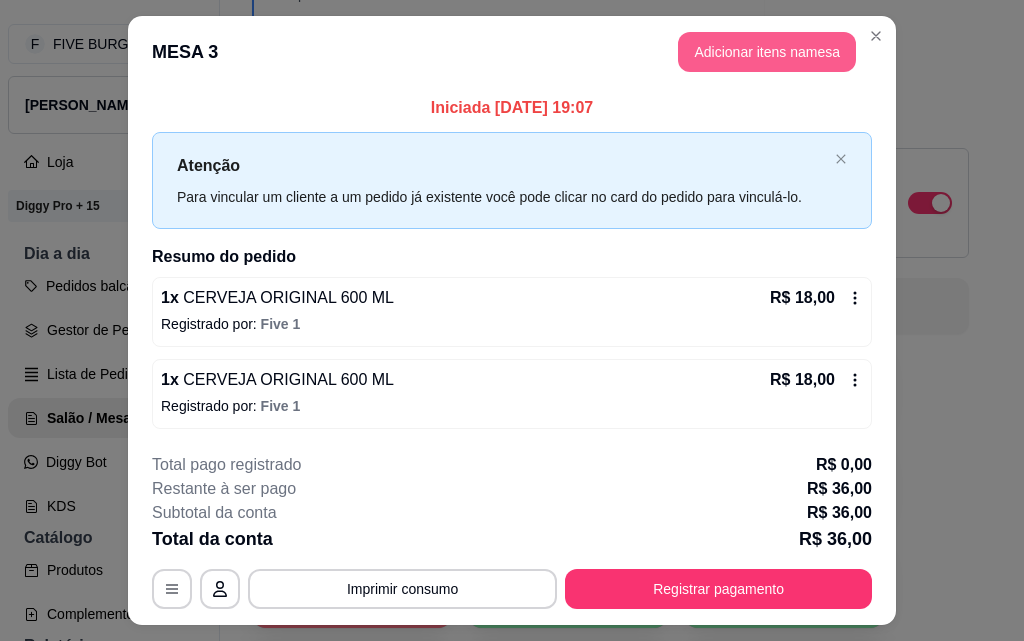 click on "Adicionar itens na  mesa" at bounding box center [767, 52] 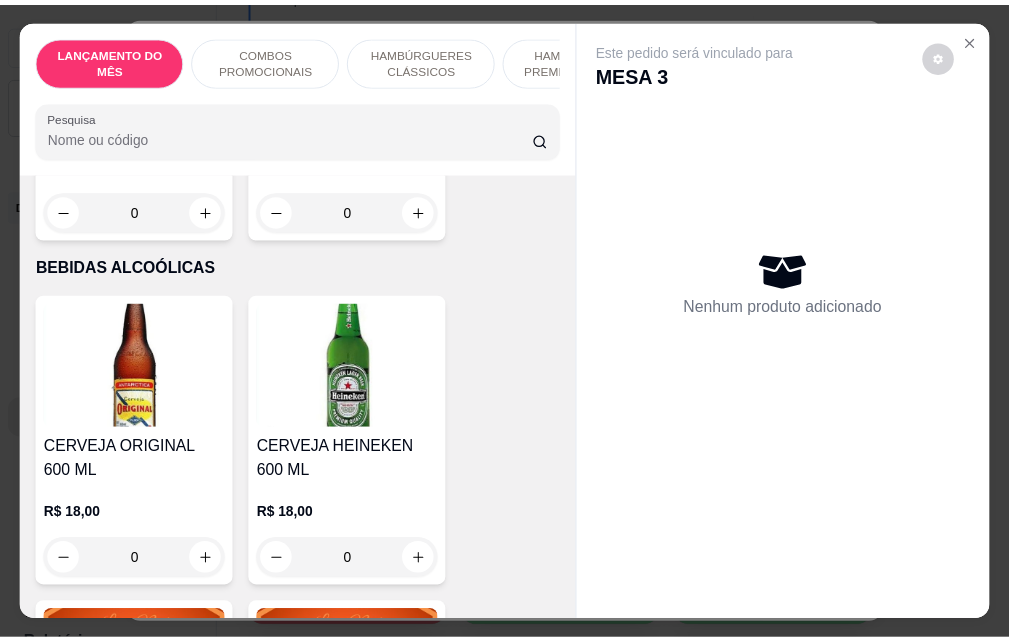 scroll, scrollTop: 9300, scrollLeft: 0, axis: vertical 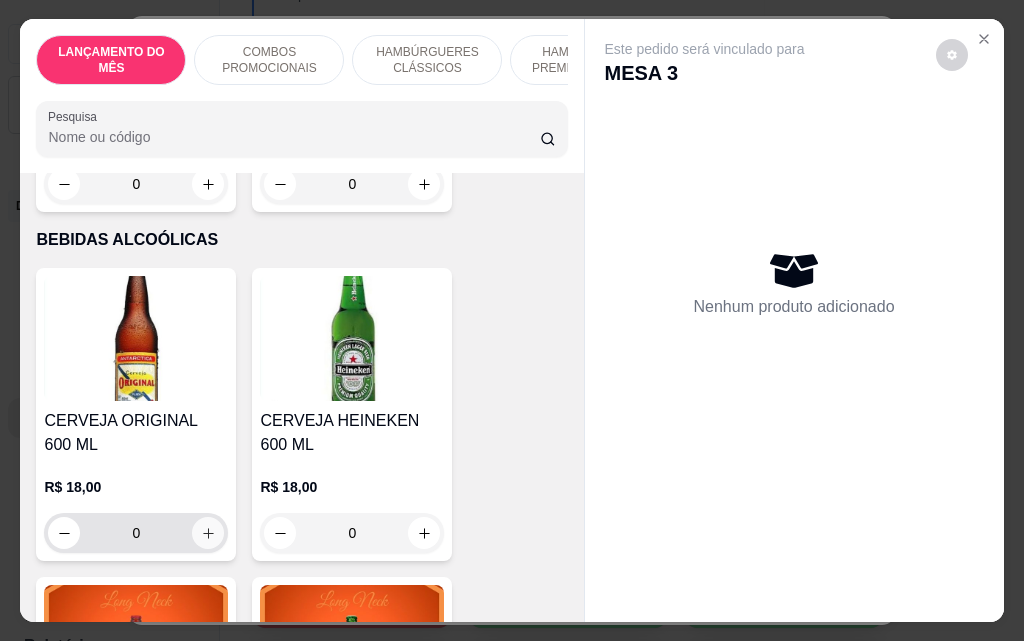 click at bounding box center (208, 533) 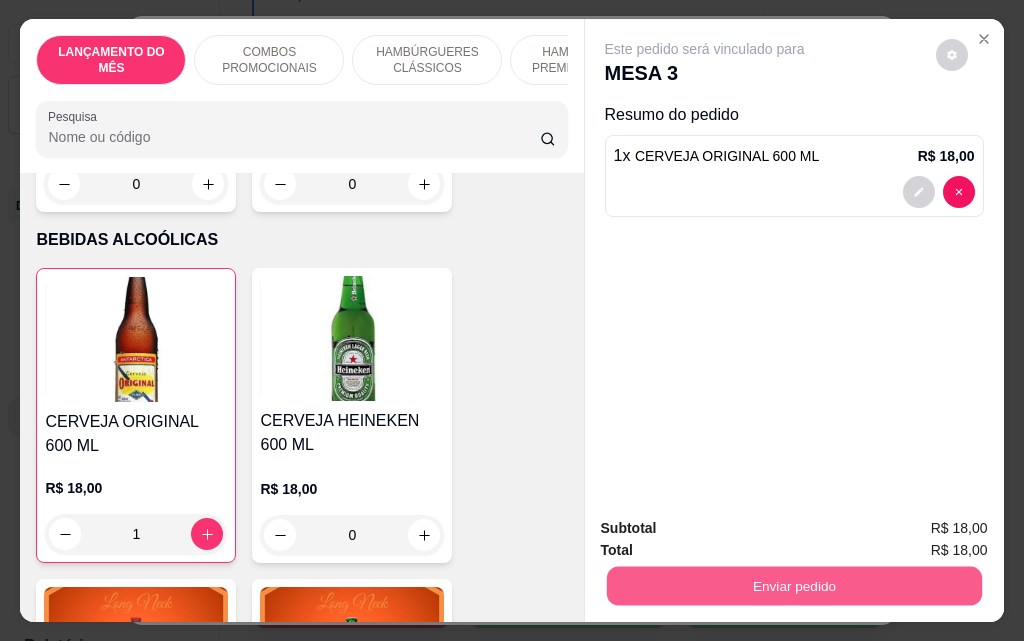 click on "Enviar pedido" at bounding box center [793, 585] 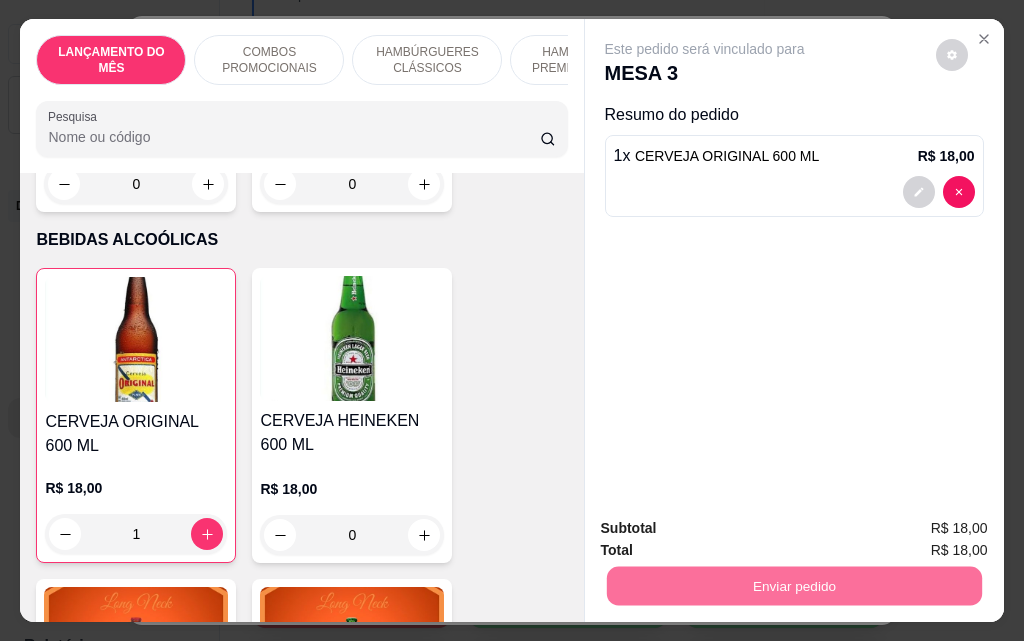 click on "Não registrar e enviar pedido" at bounding box center [728, 528] 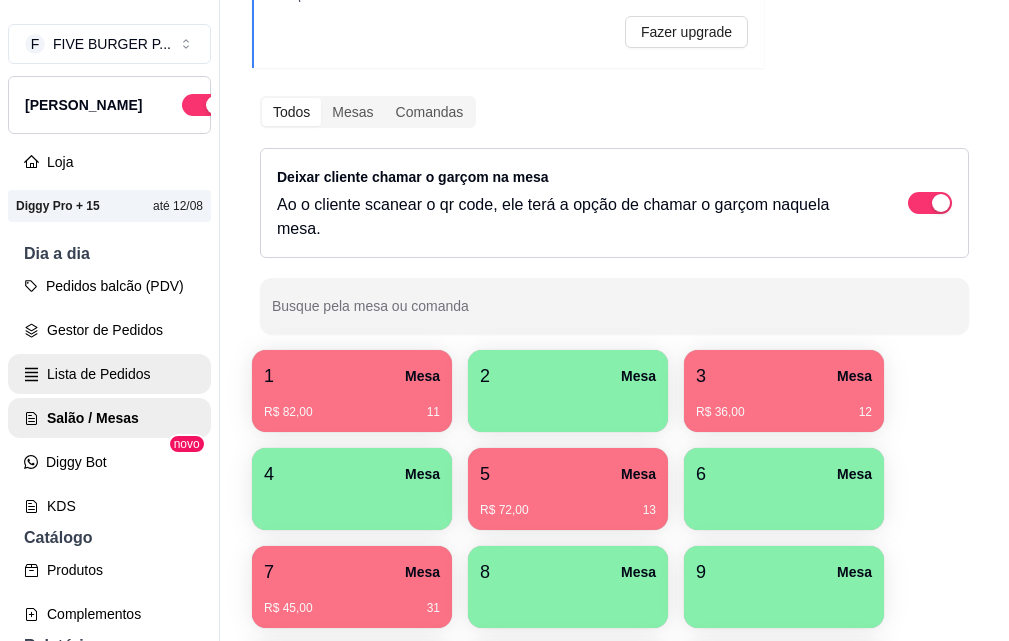 click on "Lista de Pedidos" at bounding box center (109, 374) 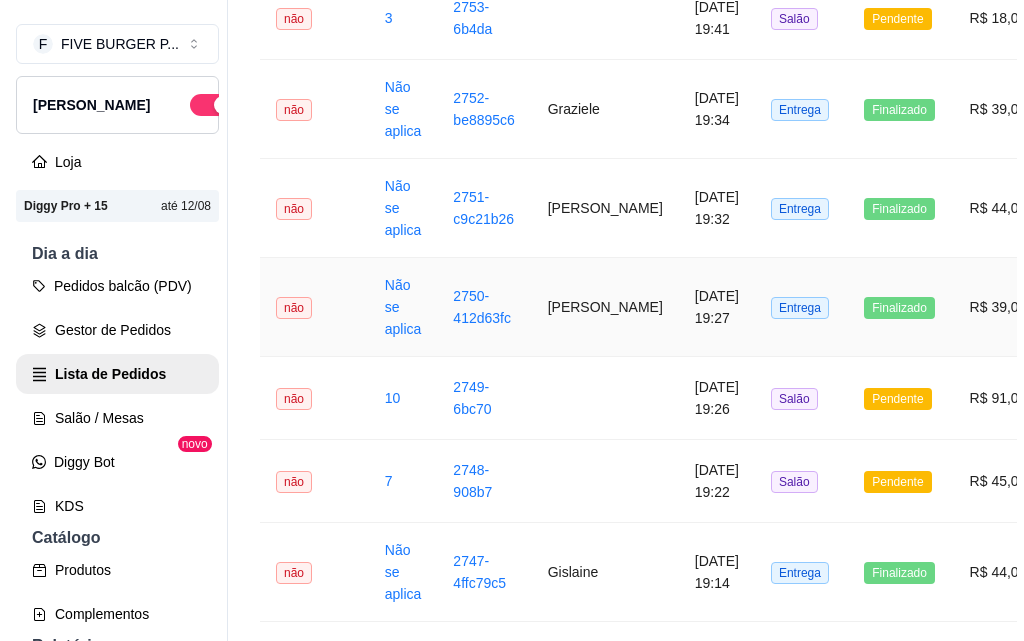 scroll, scrollTop: 1000, scrollLeft: 0, axis: vertical 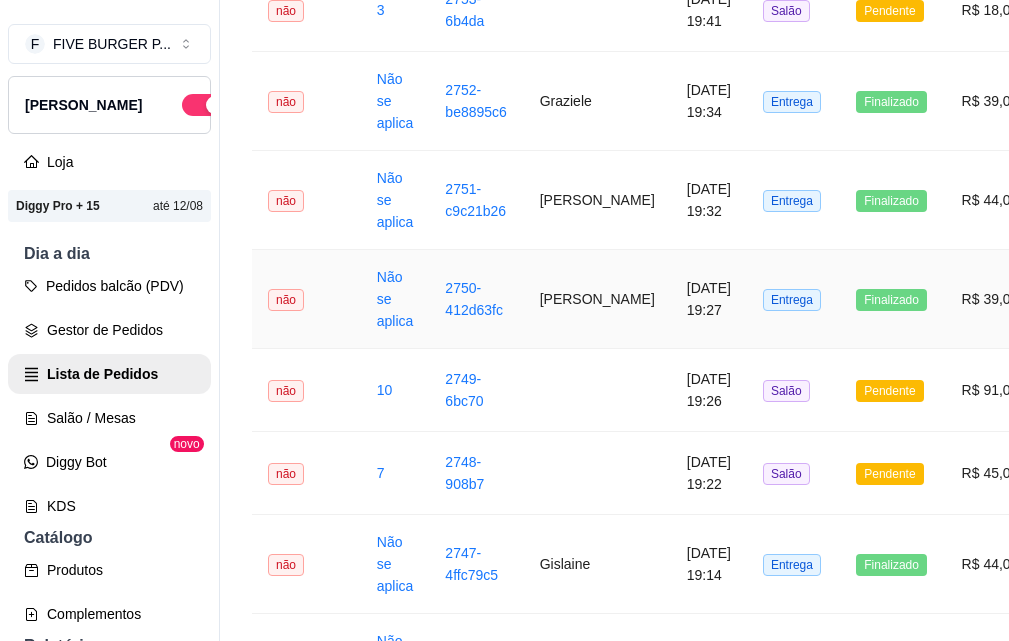 click on "[PERSON_NAME]" at bounding box center [597, 299] 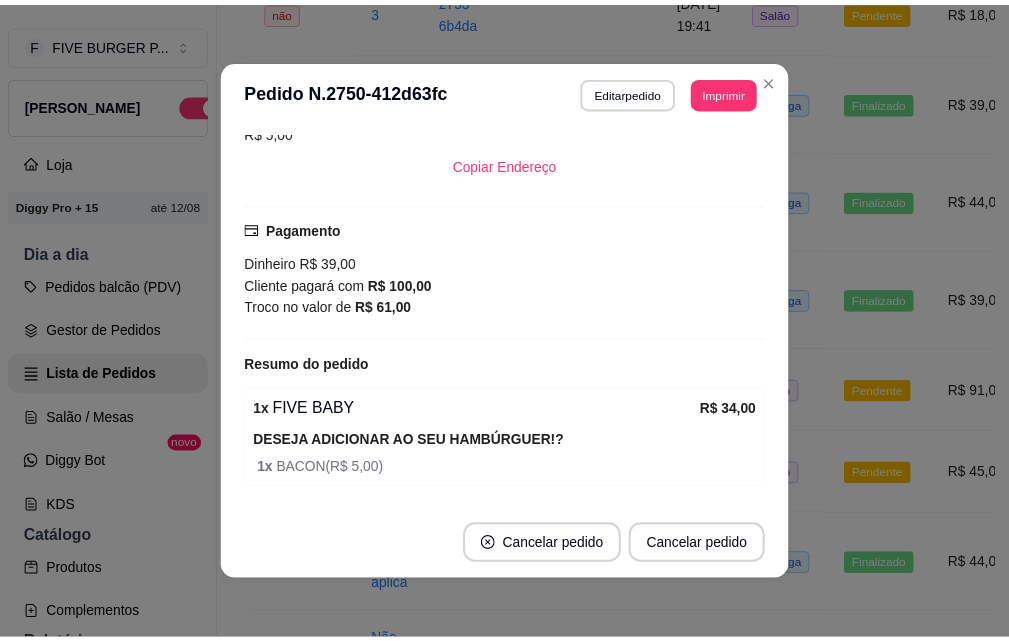 scroll, scrollTop: 400, scrollLeft: 0, axis: vertical 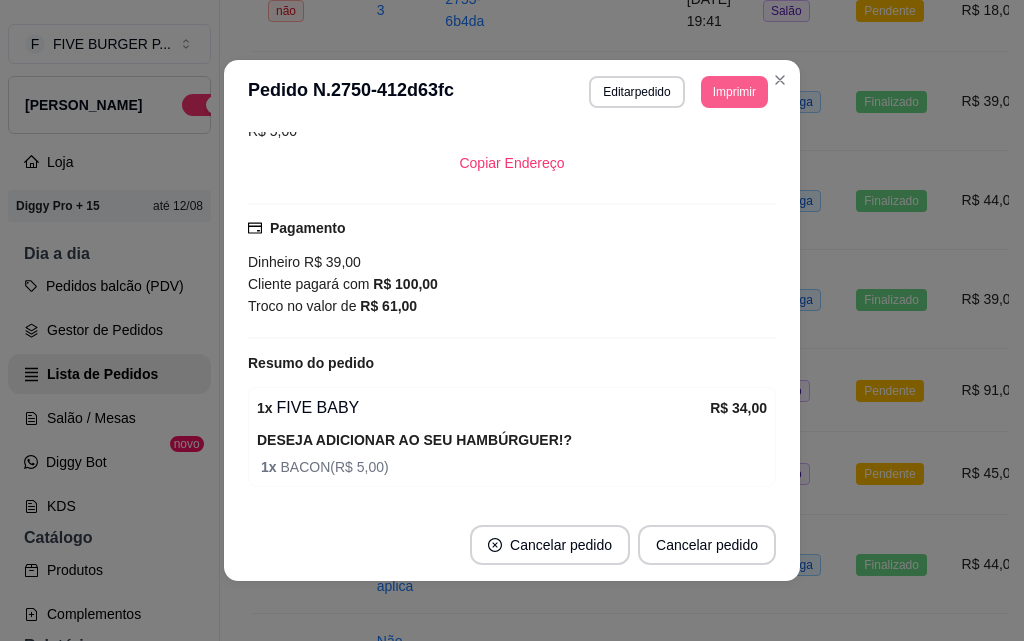 click on "Imprimir" at bounding box center (734, 92) 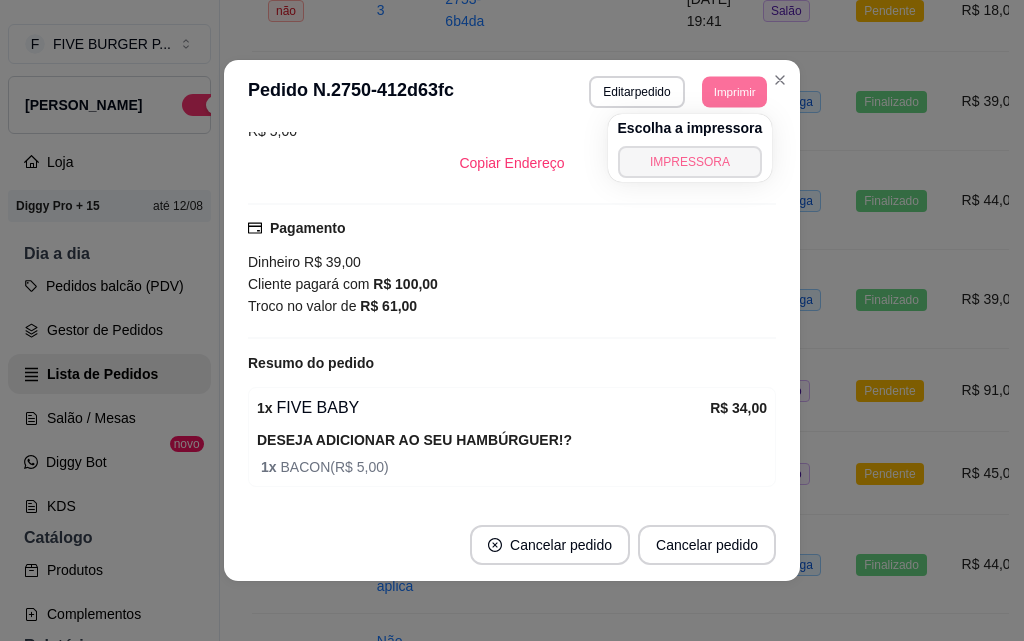 click on "IMPRESSORA" at bounding box center (690, 162) 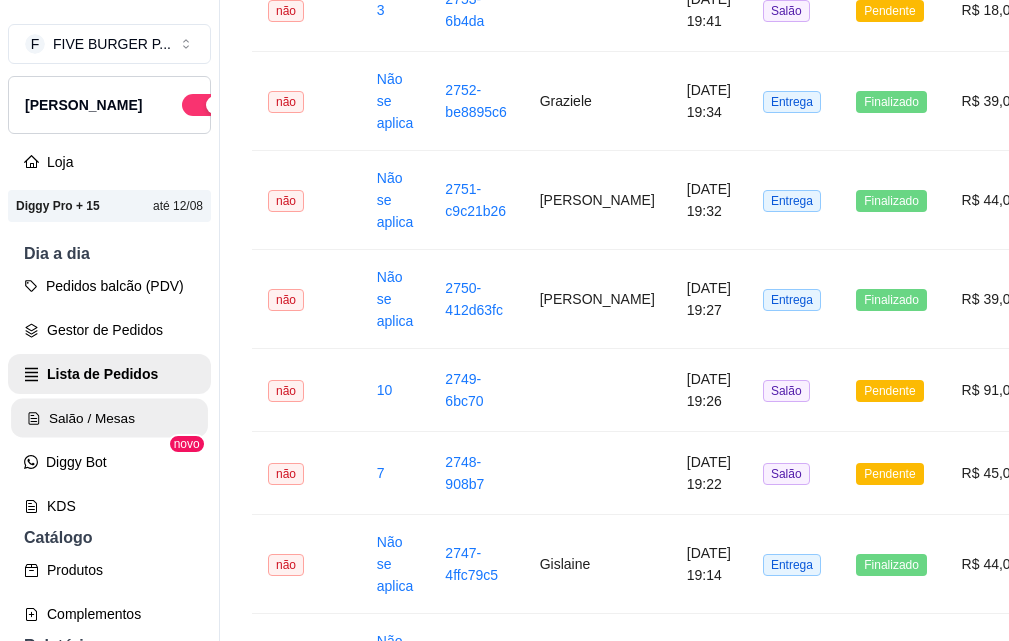 click on "Salão / Mesas" at bounding box center (109, 418) 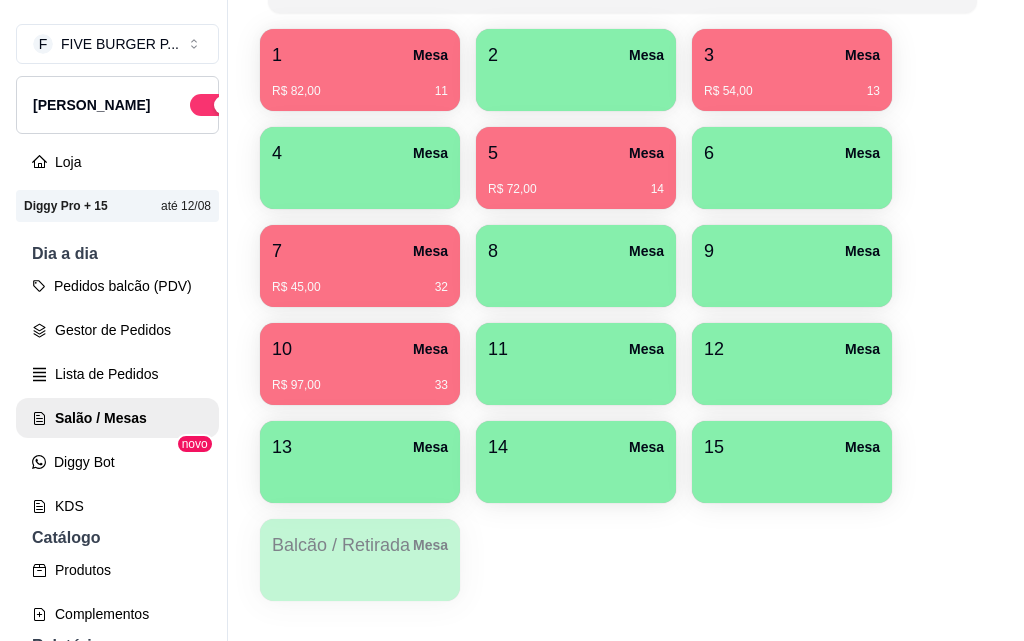 scroll, scrollTop: 576, scrollLeft: 0, axis: vertical 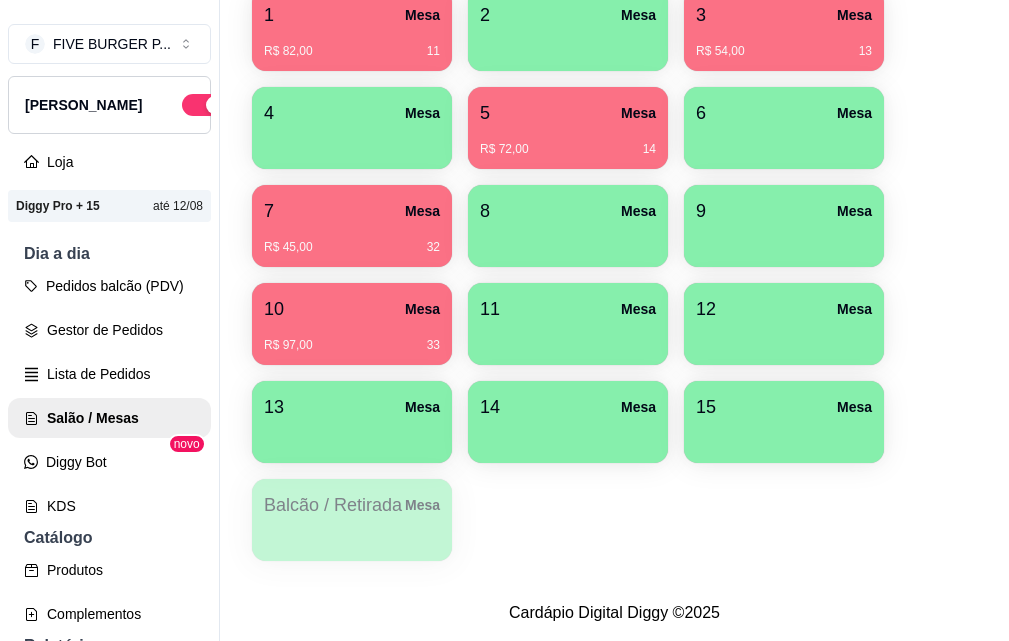click on "R$ 97,00 33" at bounding box center [352, 338] 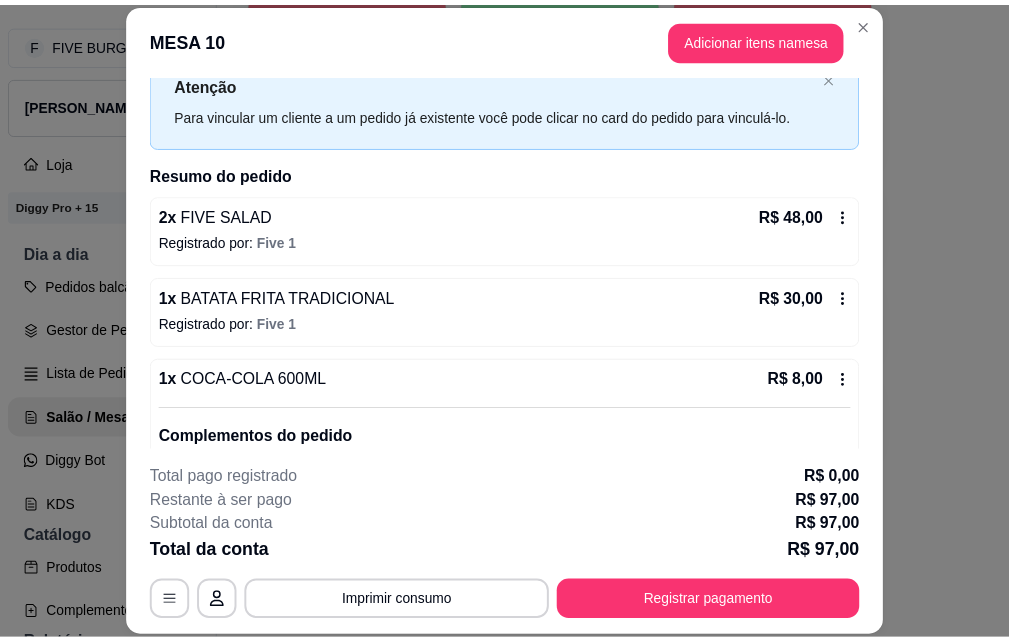 scroll, scrollTop: 0, scrollLeft: 0, axis: both 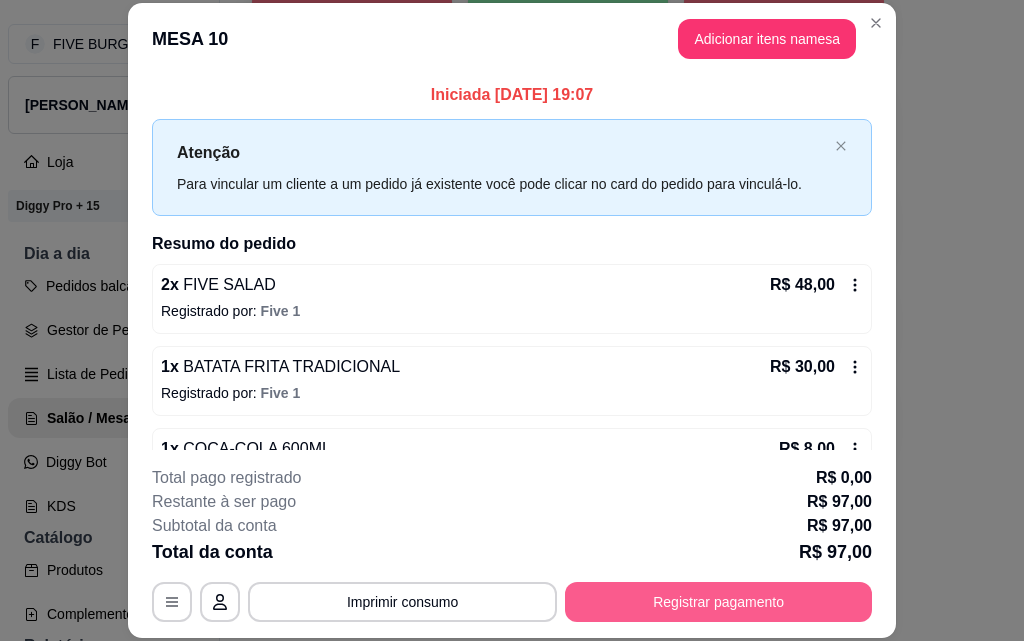 click on "Registrar pagamento" at bounding box center [718, 602] 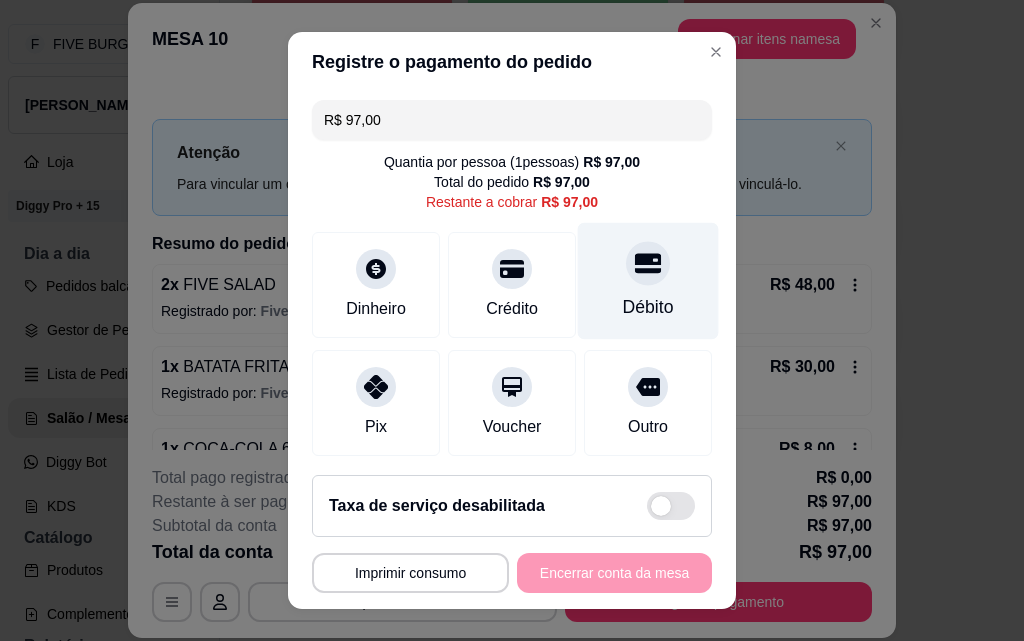 click 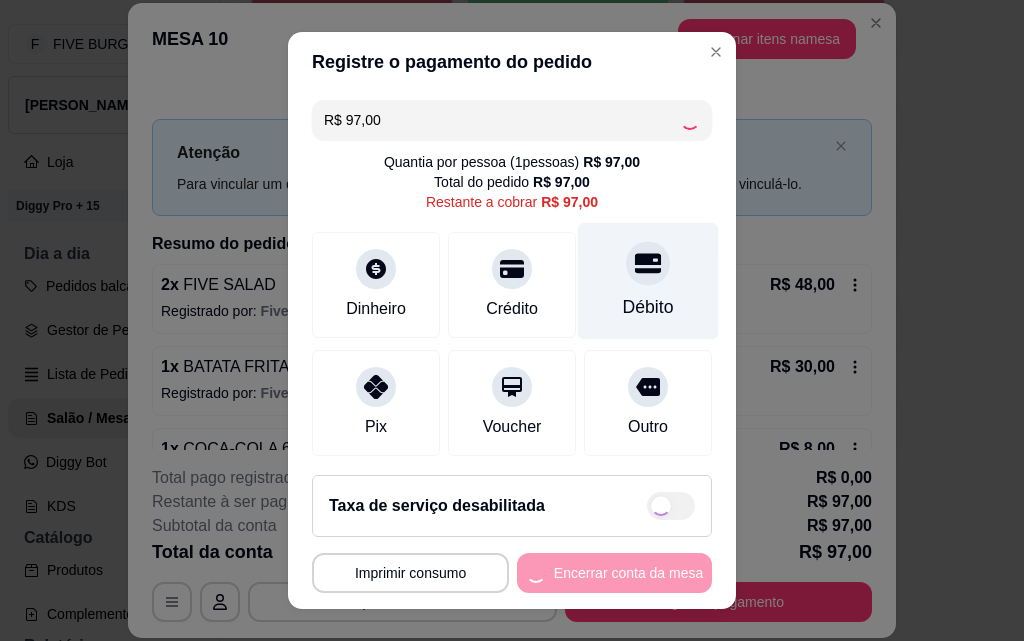 type on "R$ 0,00" 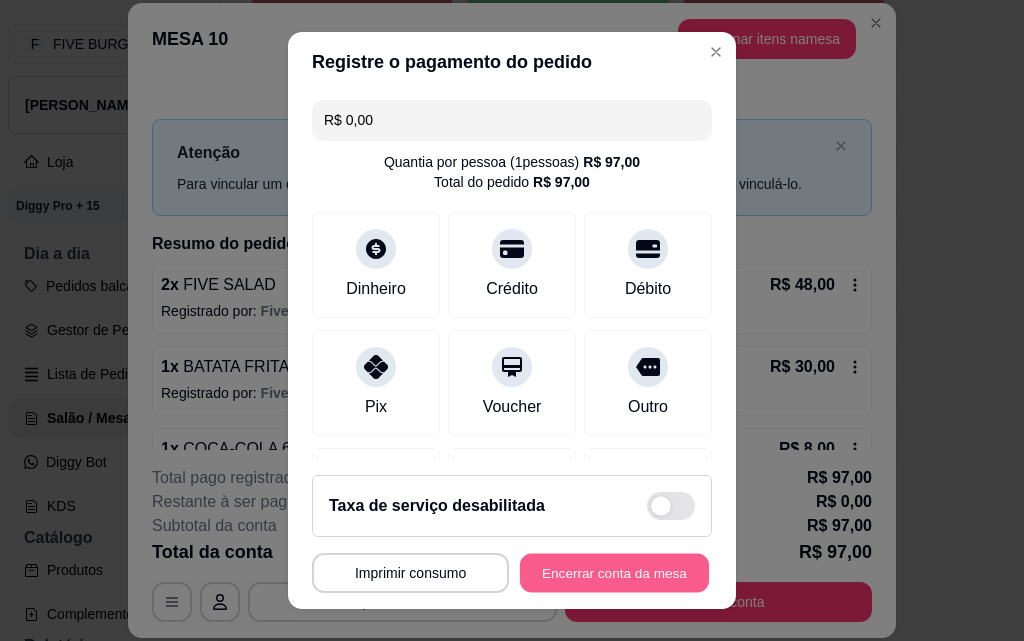 click on "Encerrar conta da mesa" at bounding box center (614, 573) 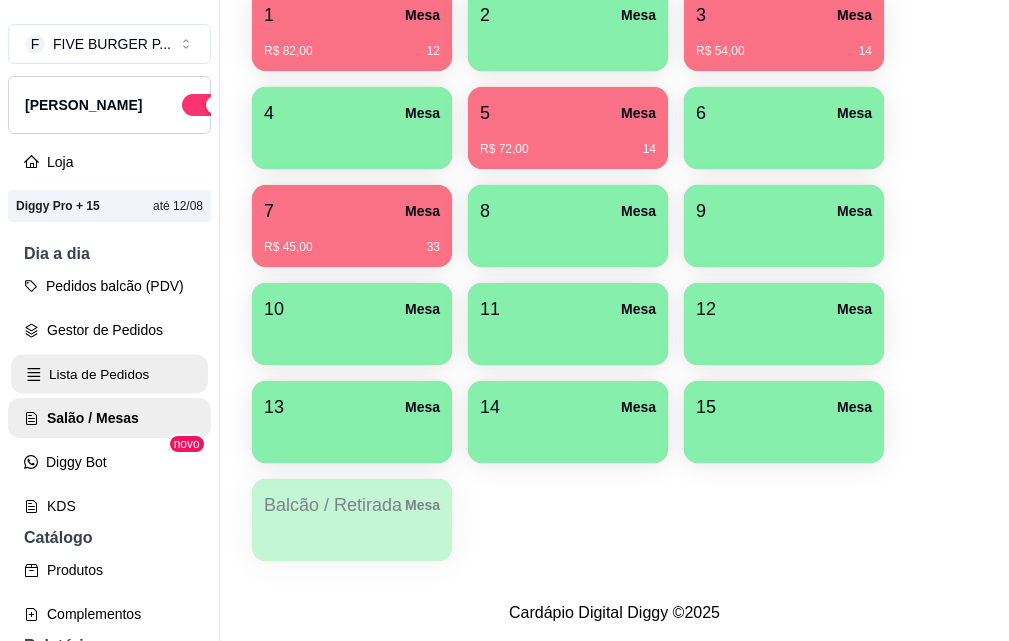 click on "Lista de Pedidos" at bounding box center (109, 374) 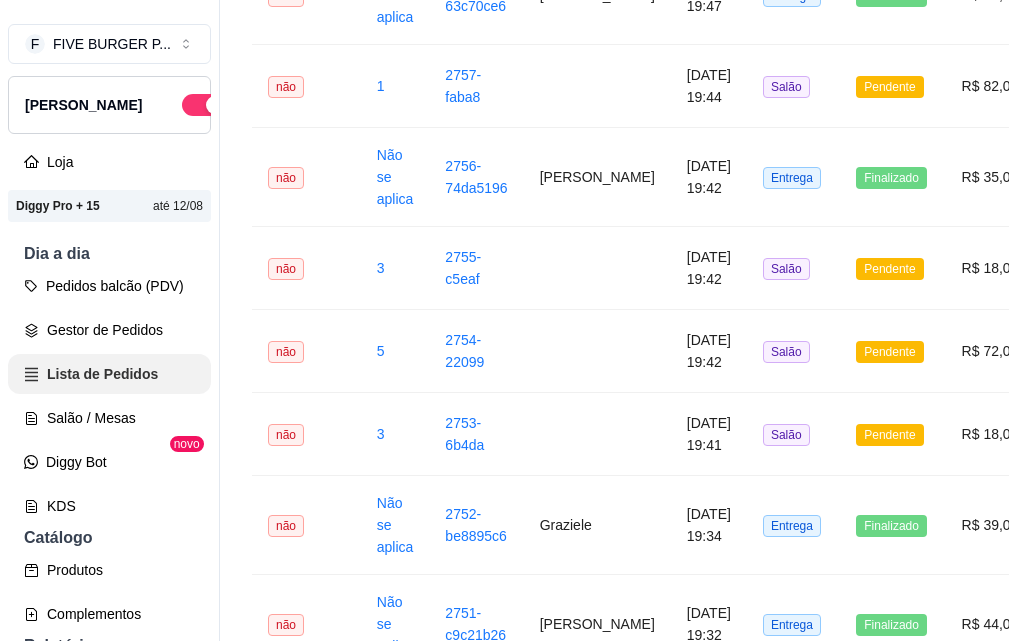 scroll, scrollTop: 0, scrollLeft: 0, axis: both 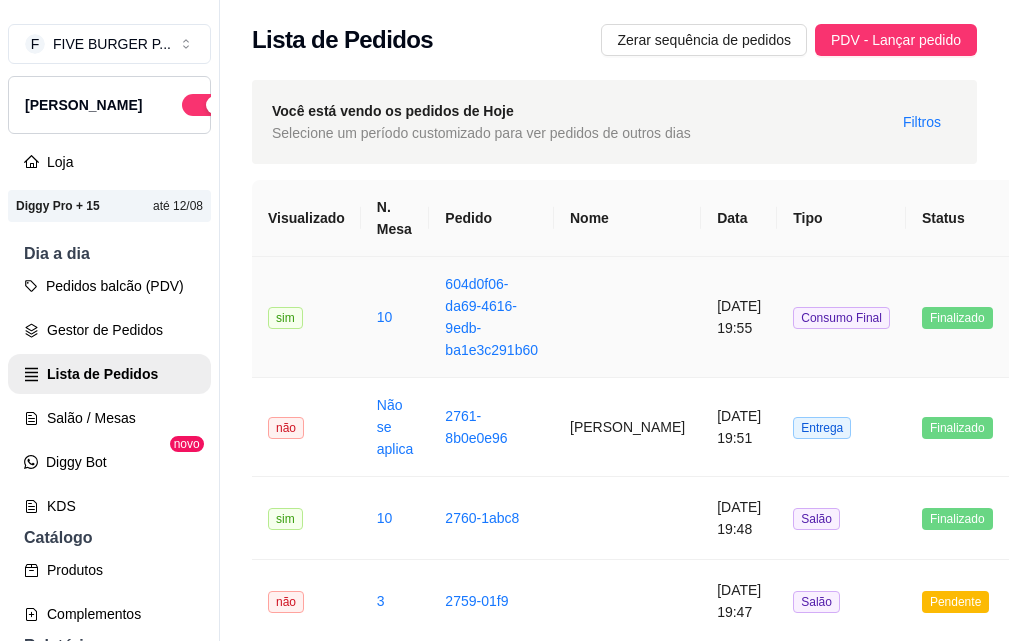 click at bounding box center [627, 317] 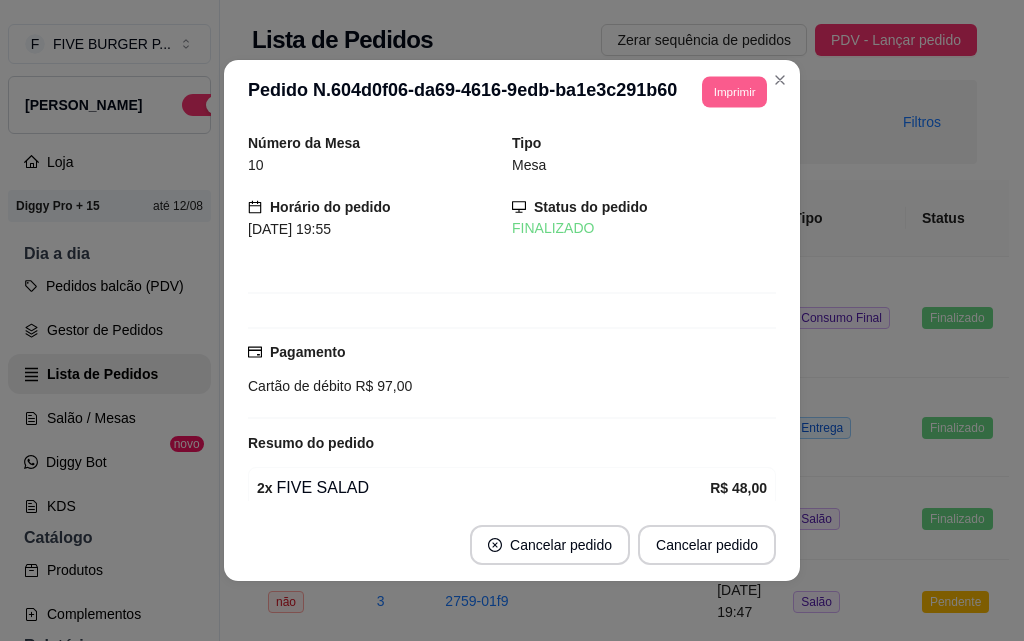 click on "Imprimir" at bounding box center (734, 91) 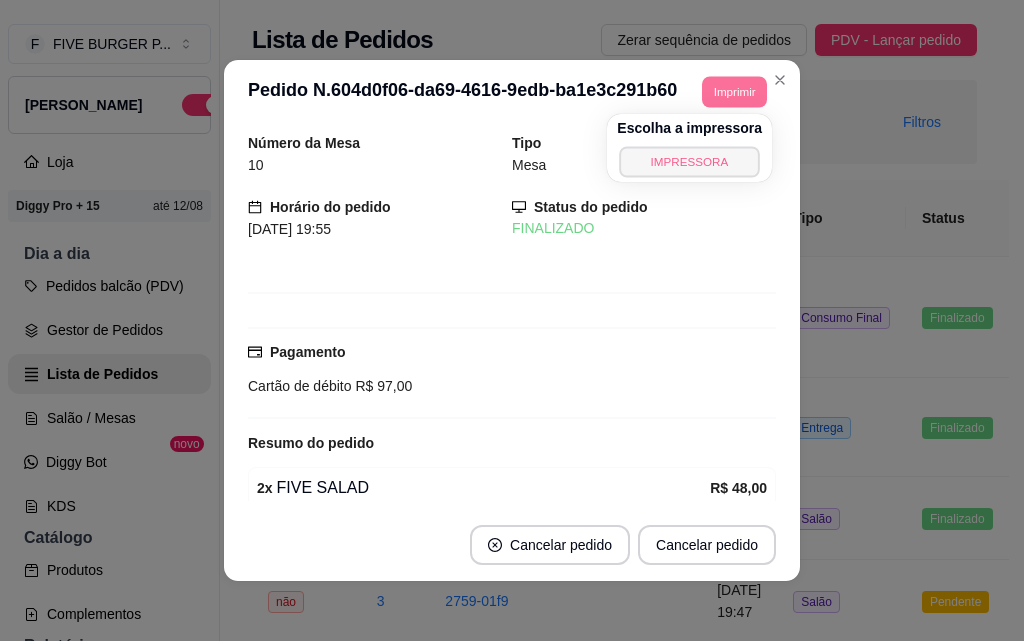 click on "IMPRESSORA" at bounding box center (690, 161) 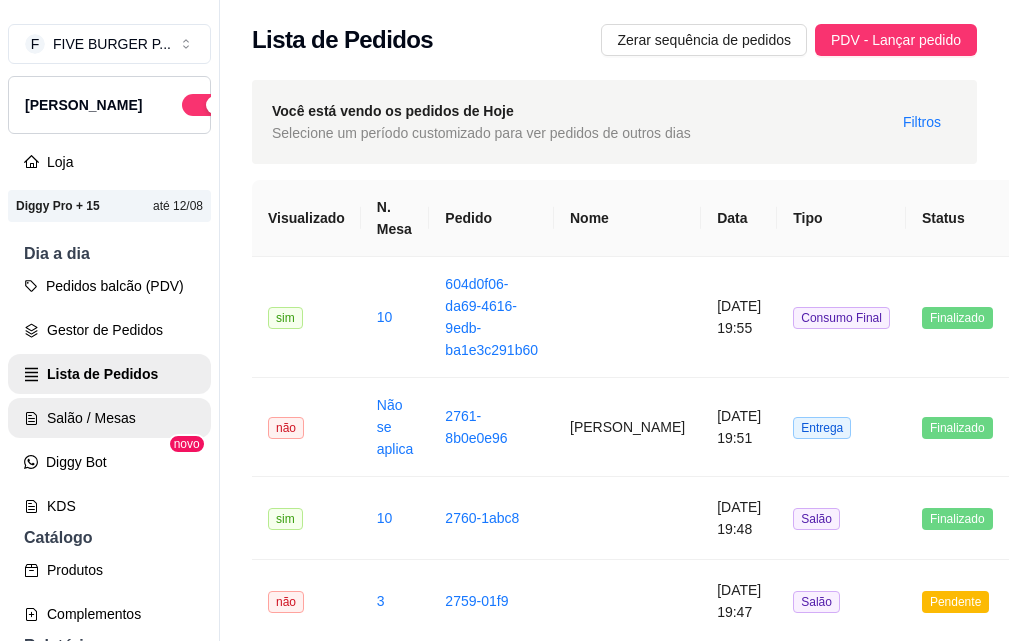 click on "Salão / Mesas" at bounding box center [109, 418] 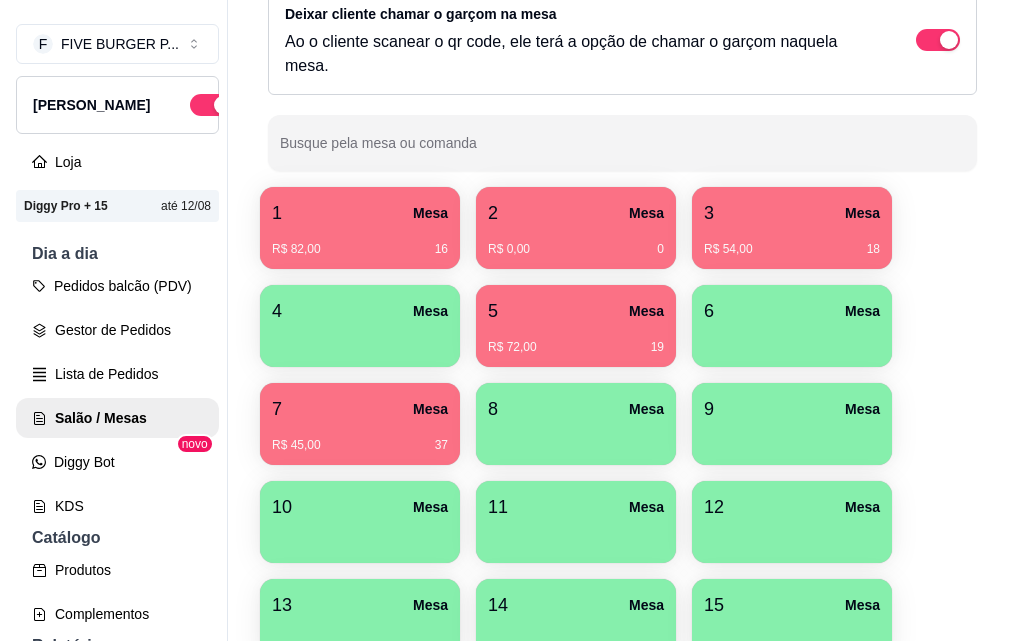 scroll, scrollTop: 395, scrollLeft: 0, axis: vertical 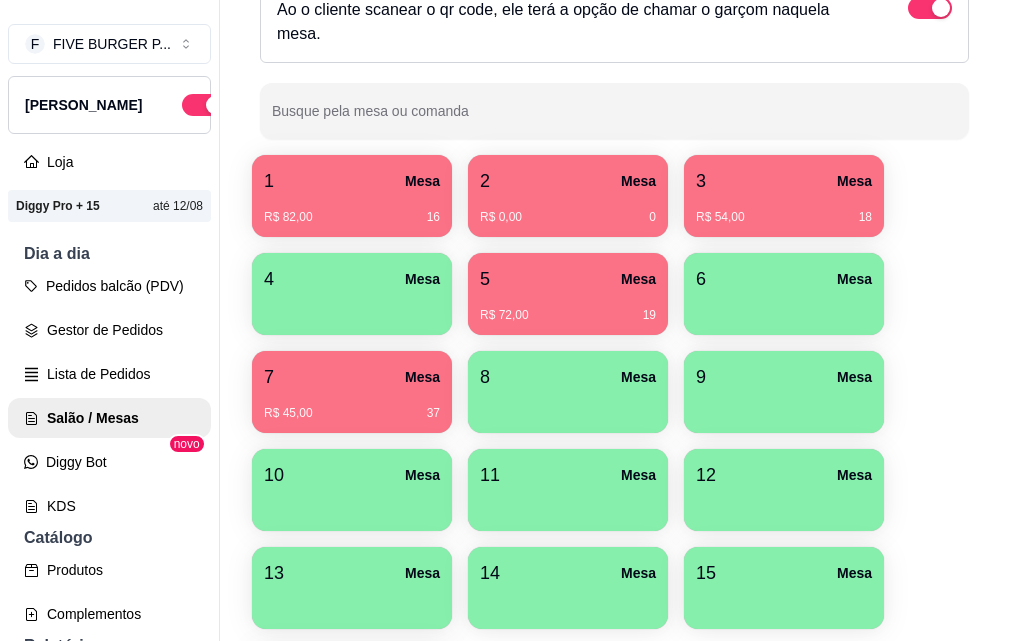 click on "7 Mesa" at bounding box center [352, 377] 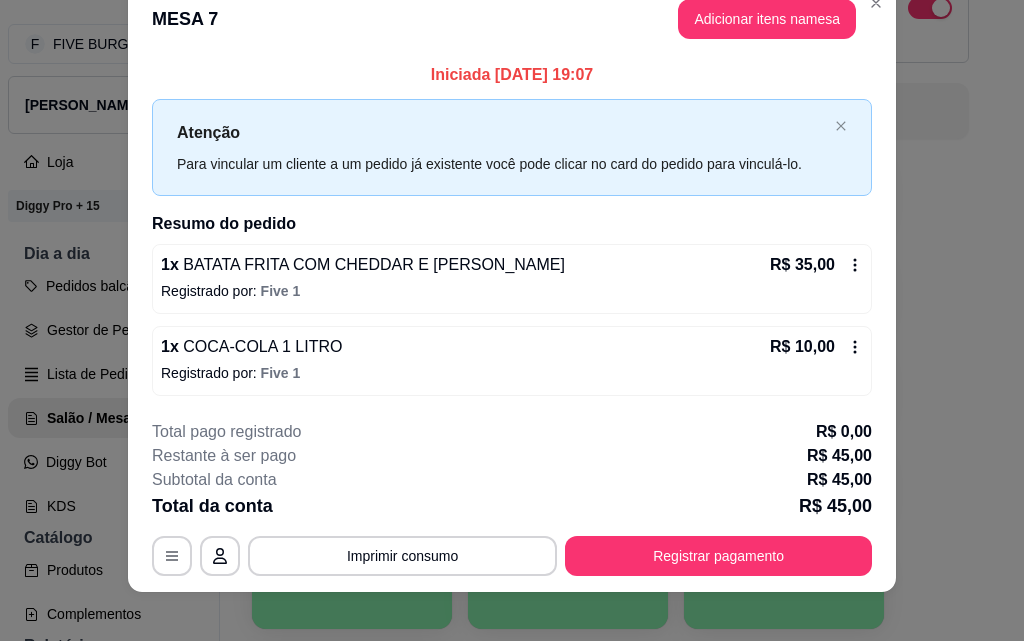 scroll, scrollTop: 48, scrollLeft: 0, axis: vertical 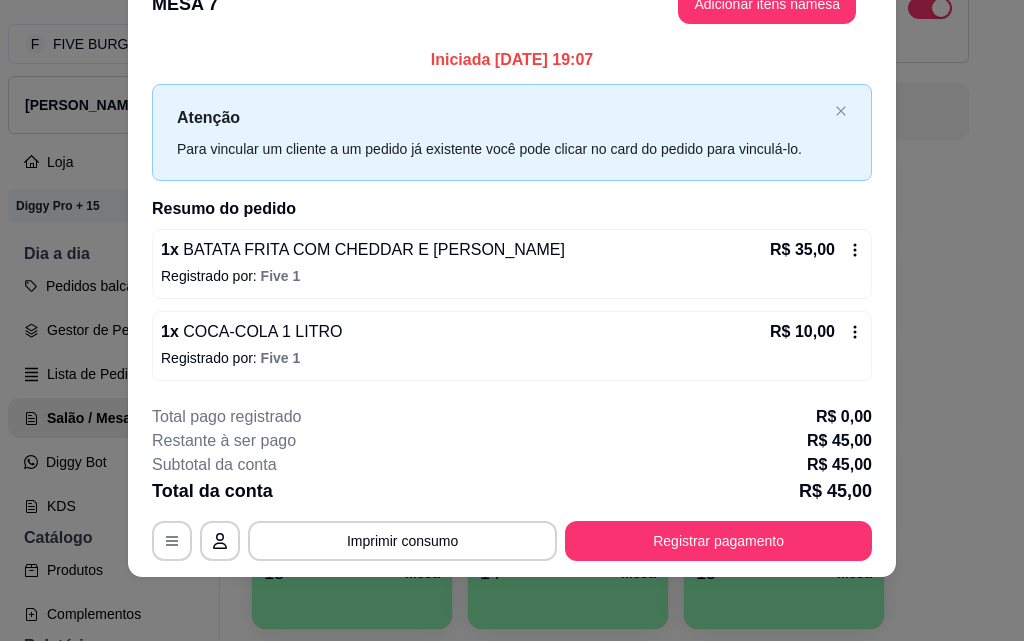click on "**********" at bounding box center [512, 483] 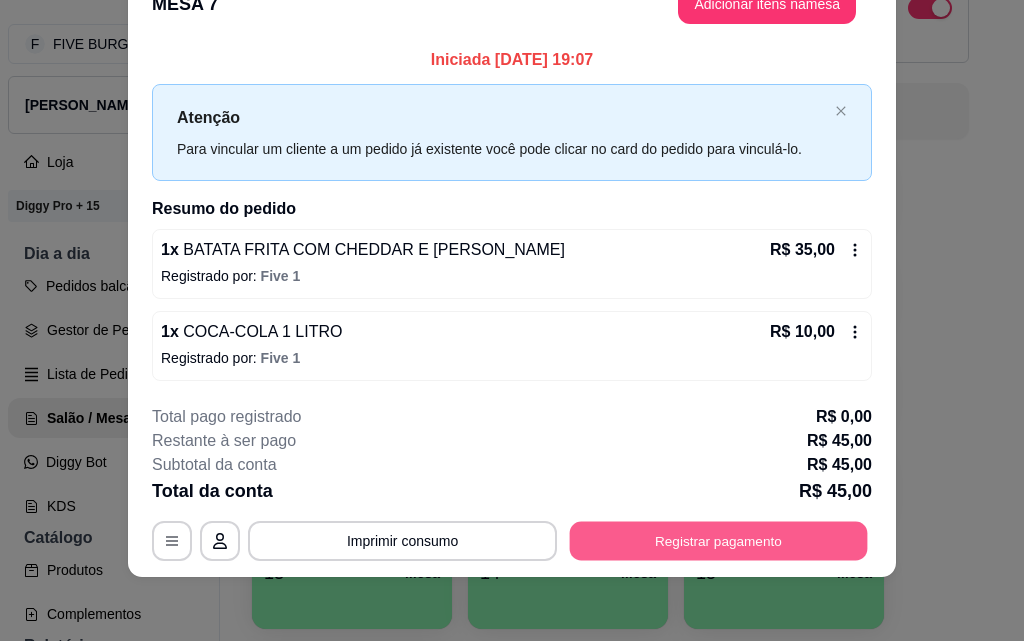 click on "Registrar pagamento" at bounding box center (719, 541) 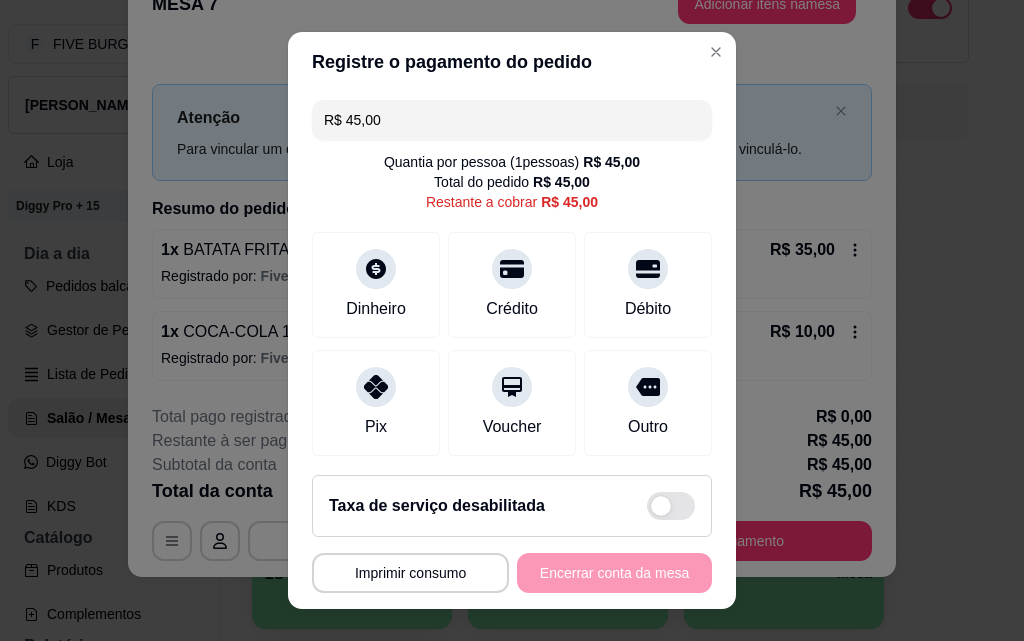 drag, startPoint x: 387, startPoint y: 125, endPoint x: 222, endPoint y: 135, distance: 165.30275 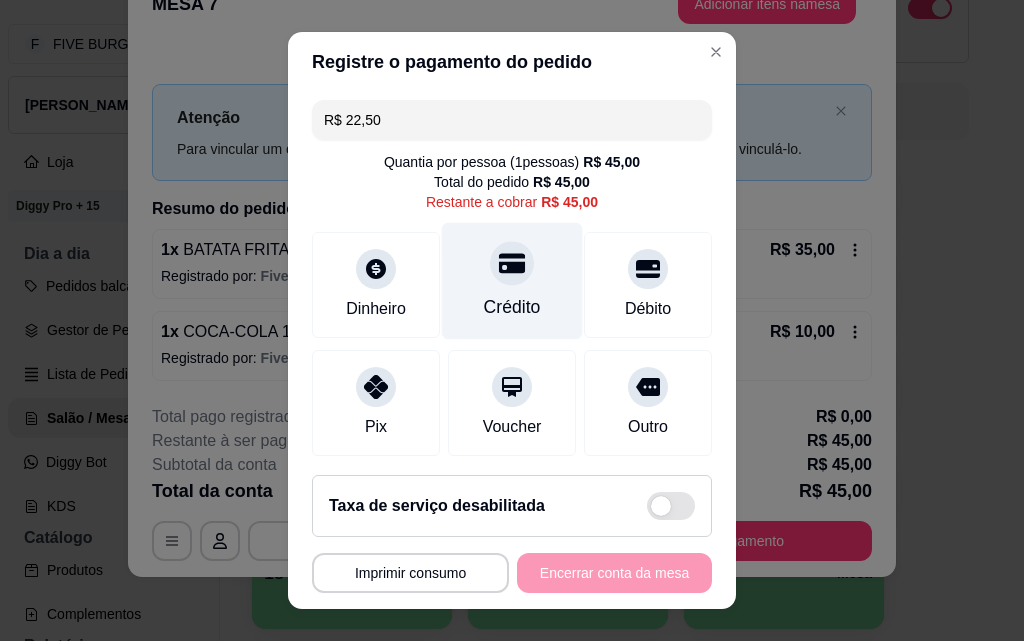 click on "Crédito" at bounding box center [512, 281] 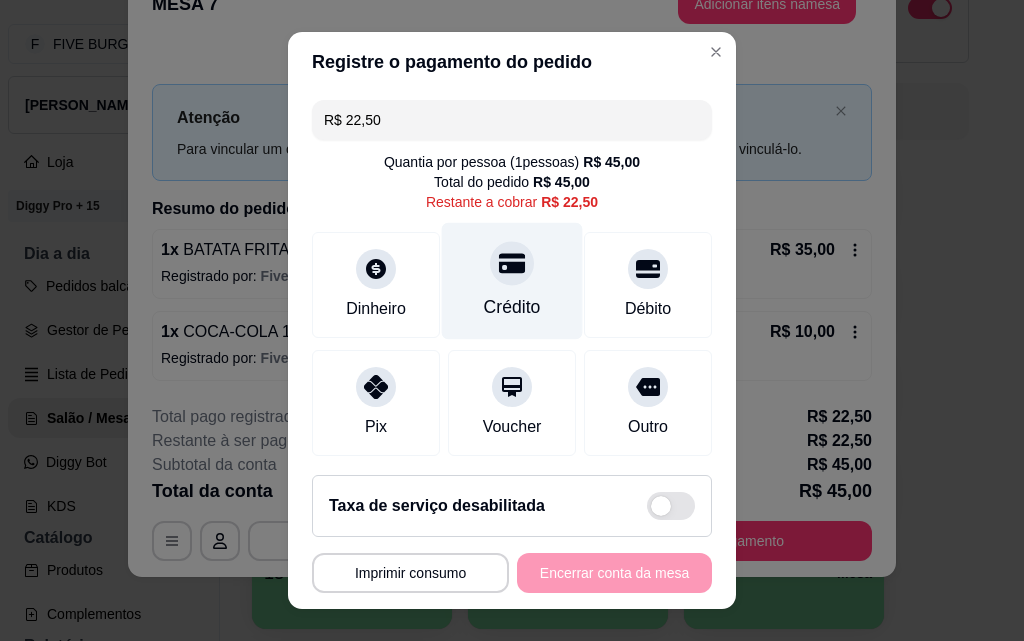 click 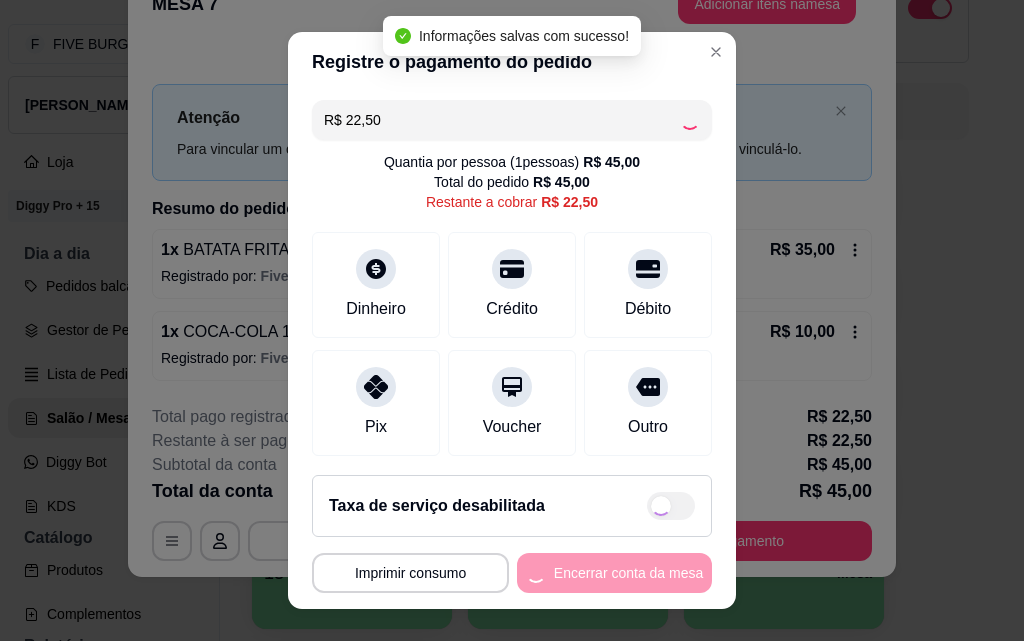 type on "R$ 0,00" 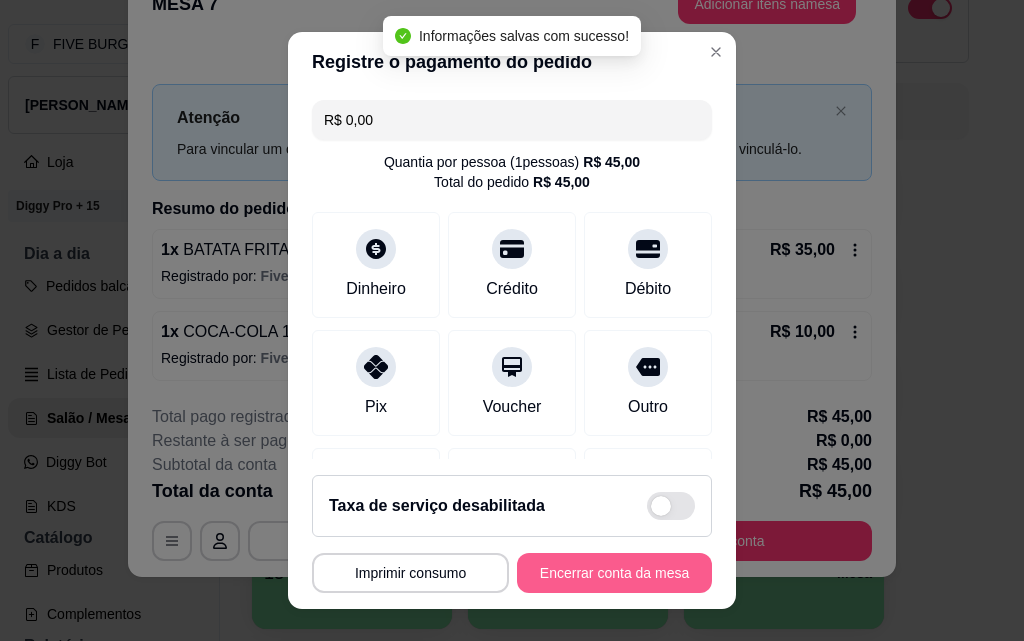 click on "Encerrar conta da mesa" at bounding box center [614, 573] 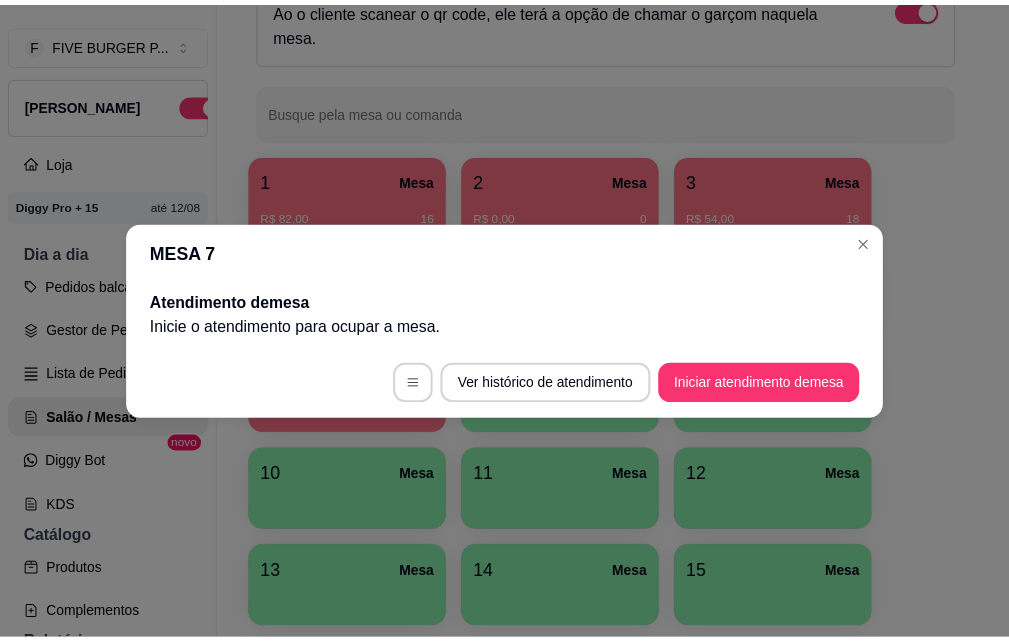scroll, scrollTop: 0, scrollLeft: 0, axis: both 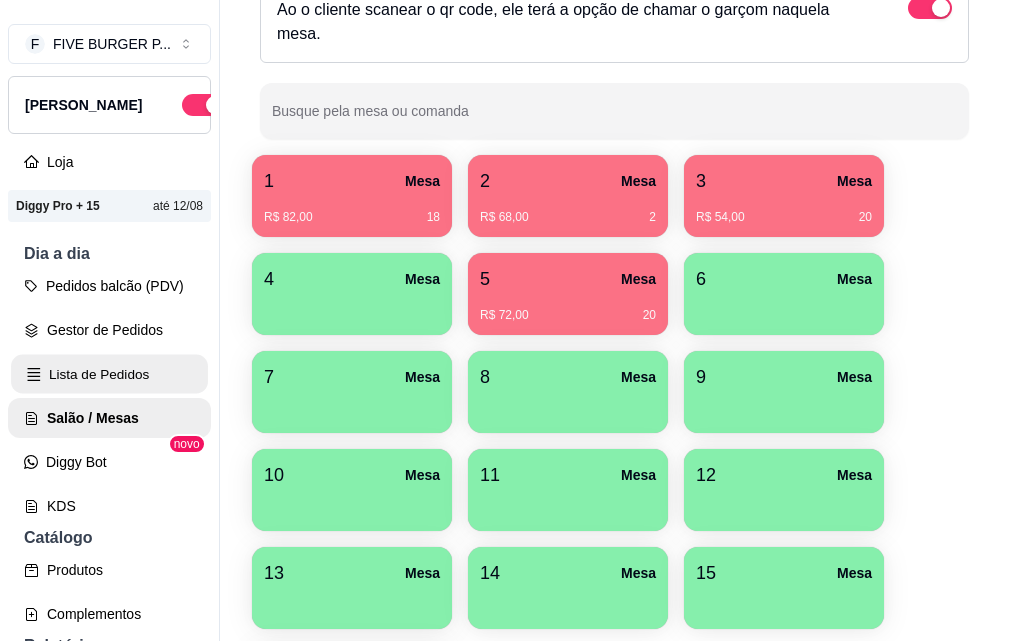 click on "Lista de Pedidos" at bounding box center (109, 374) 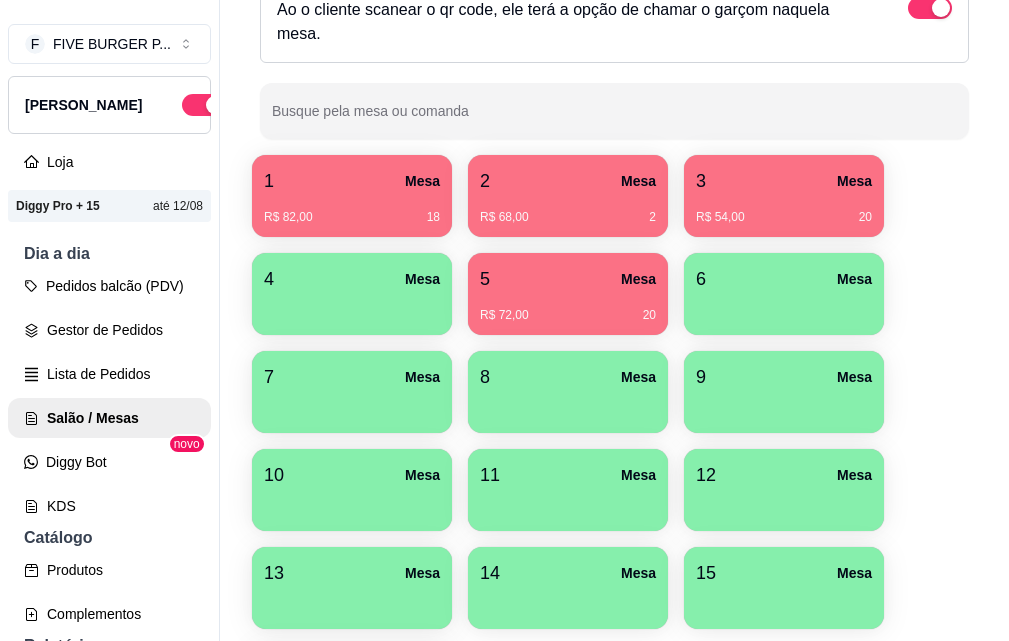 scroll, scrollTop: 0, scrollLeft: 0, axis: both 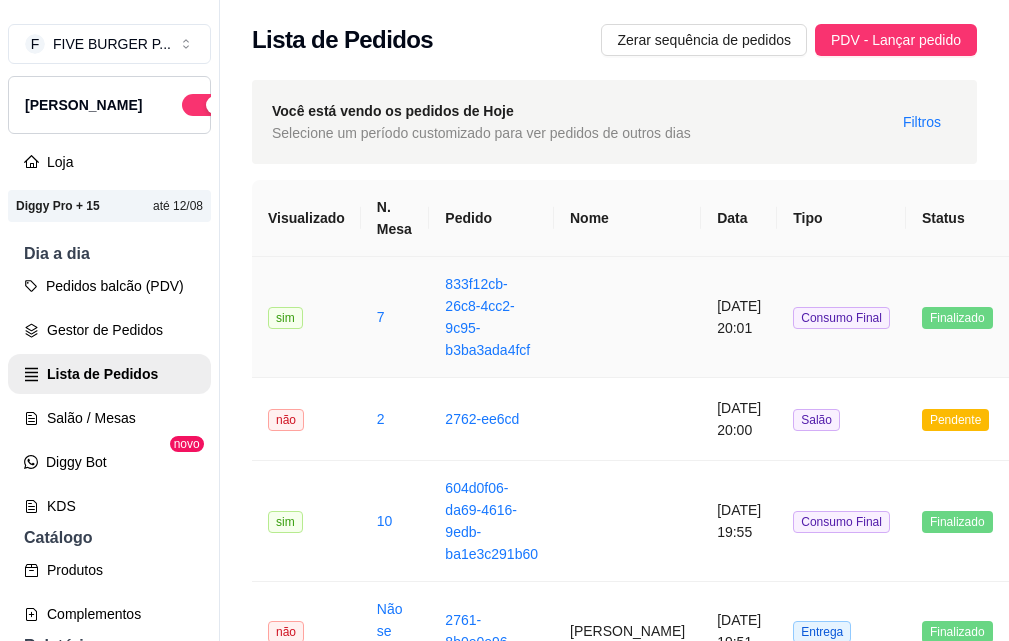 click at bounding box center [627, 317] 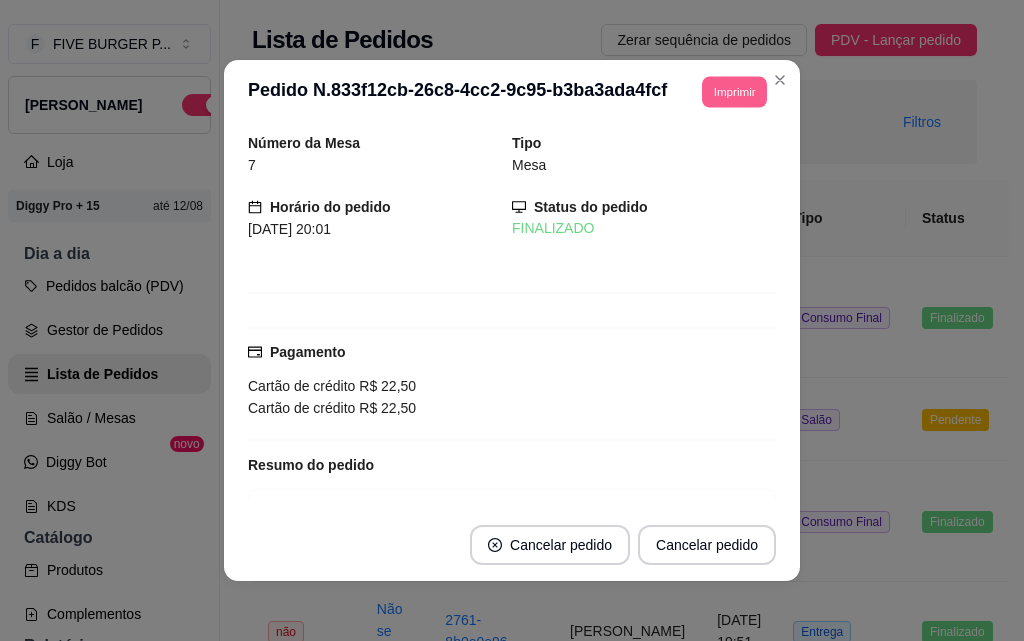 click on "Imprimir" at bounding box center (734, 91) 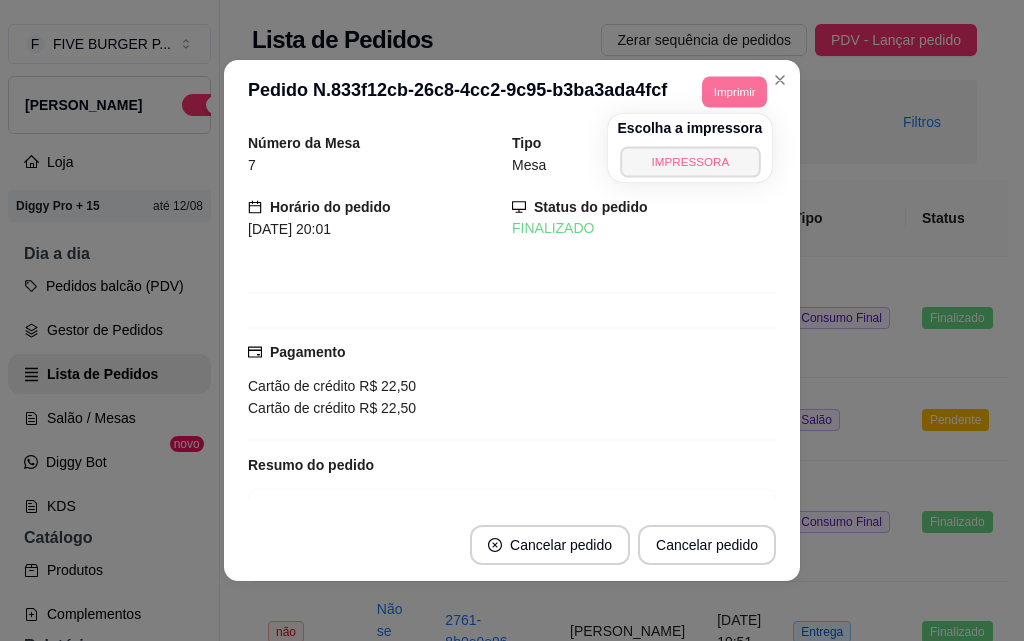click on "IMPRESSORA" at bounding box center [690, 161] 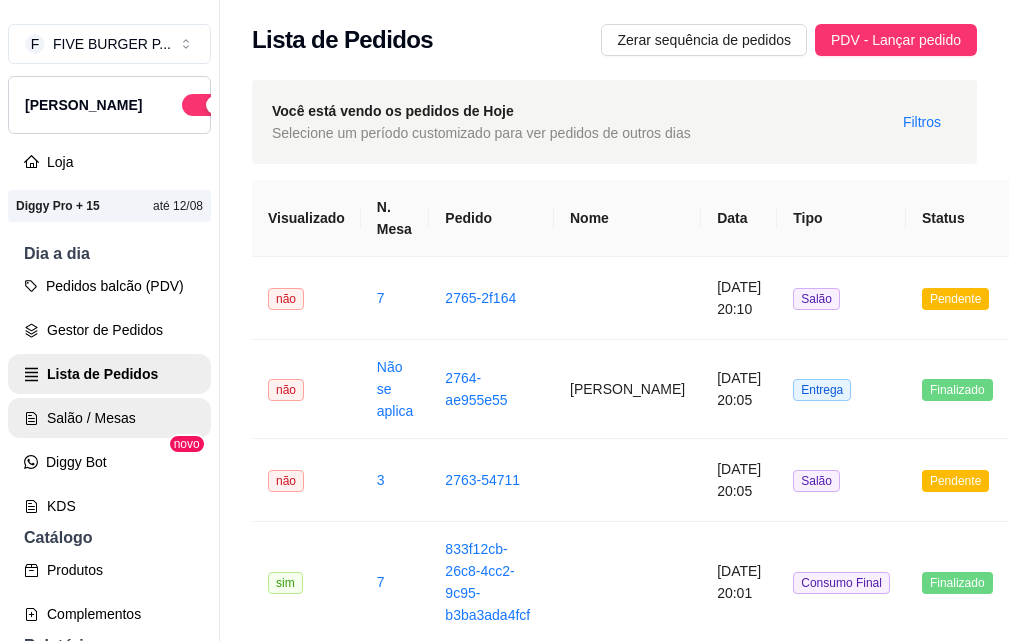 click on "Salão / Mesas" at bounding box center (109, 418) 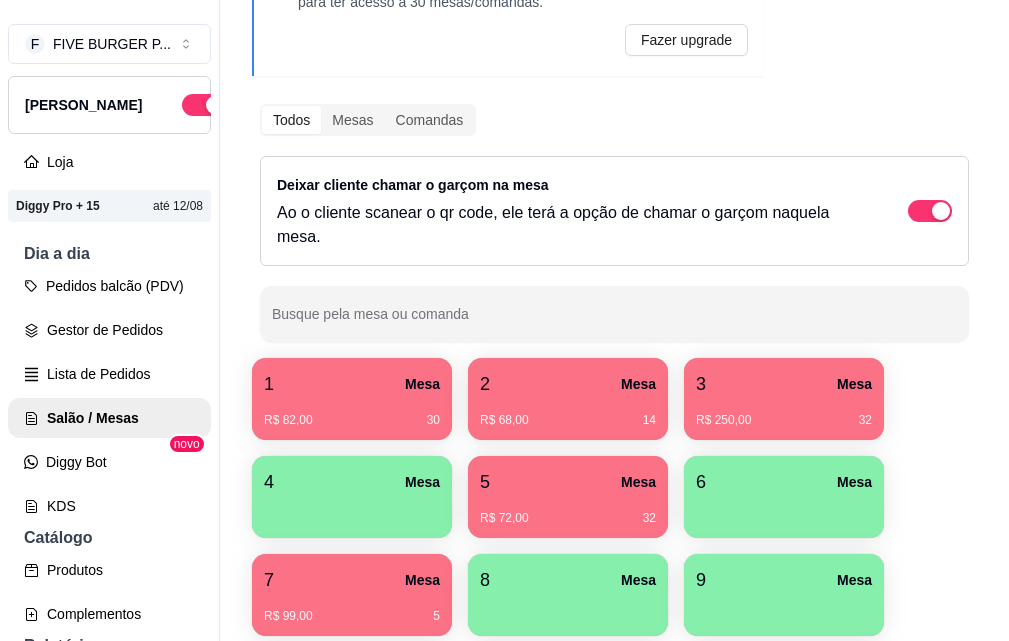 scroll, scrollTop: 200, scrollLeft: 0, axis: vertical 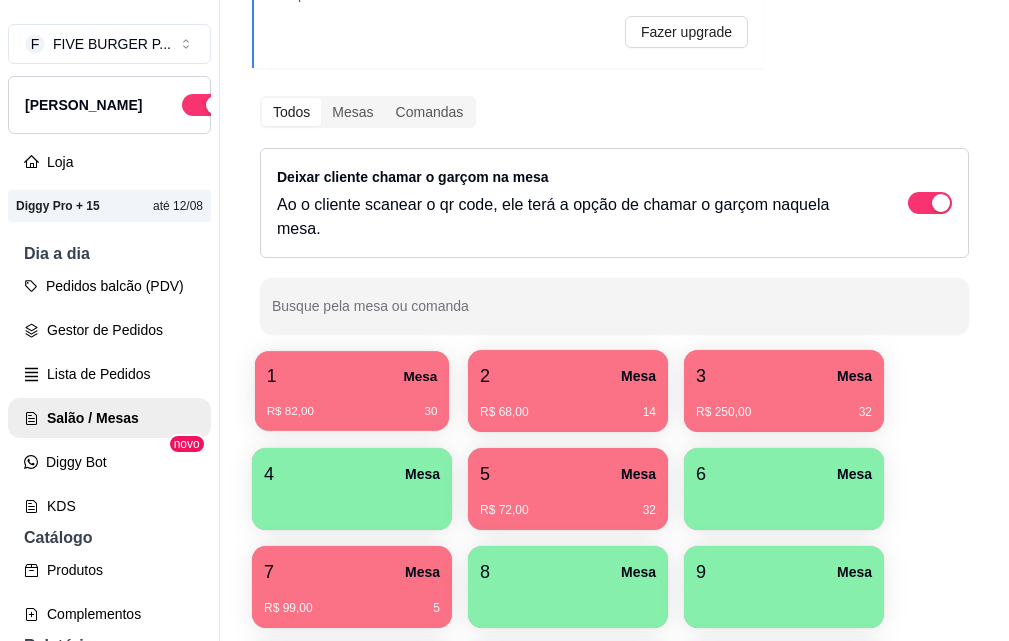 click on "R$ 82,00 30" at bounding box center (352, 412) 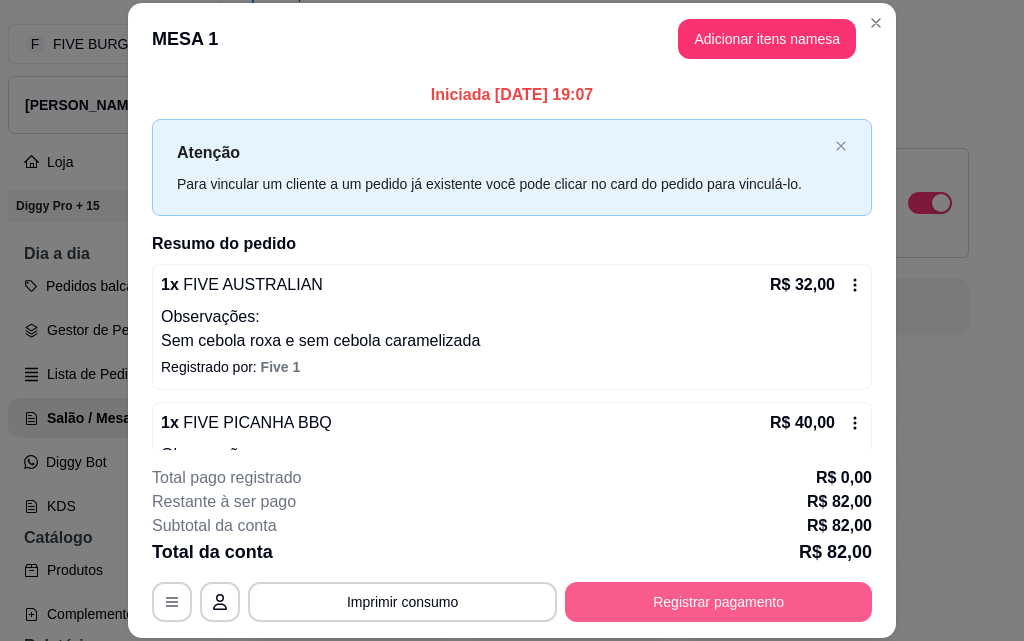 click on "Registrar pagamento" at bounding box center [718, 602] 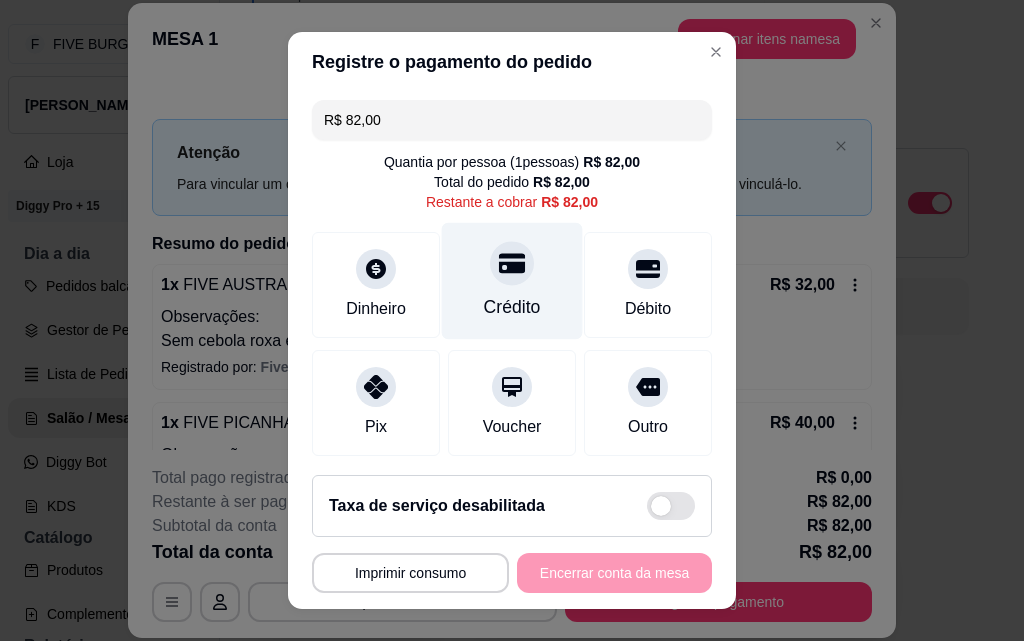 click on "Crédito" at bounding box center [512, 281] 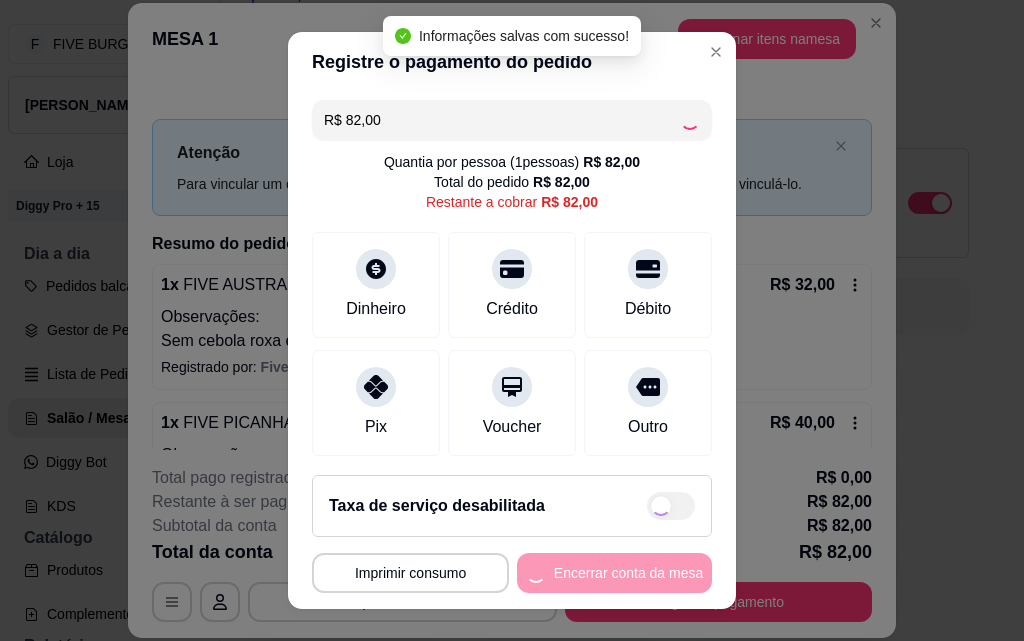 type on "R$ 0,00" 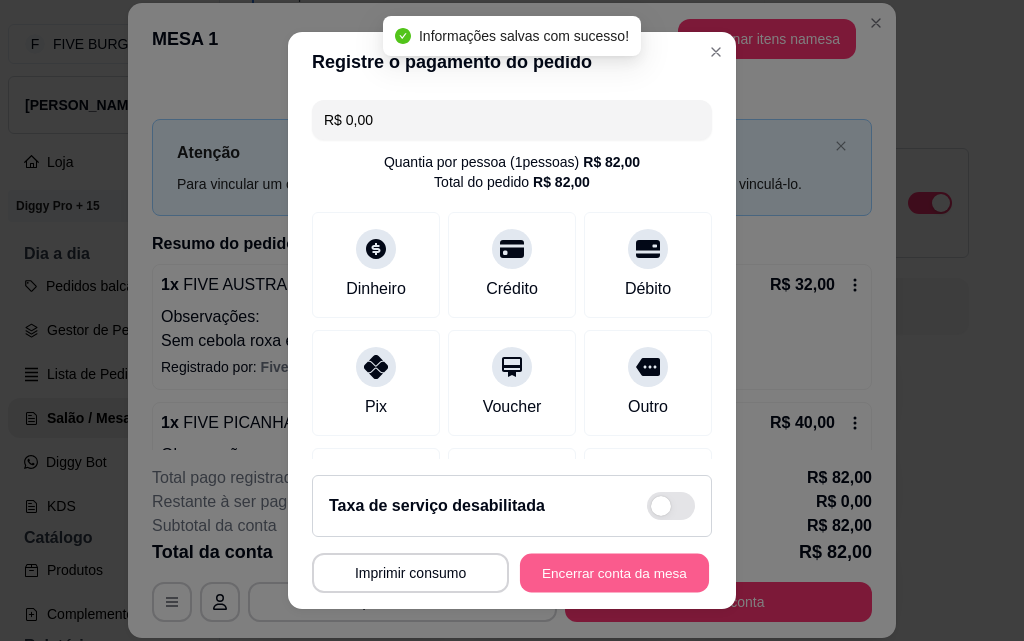 click on "Encerrar conta da mesa" at bounding box center [614, 573] 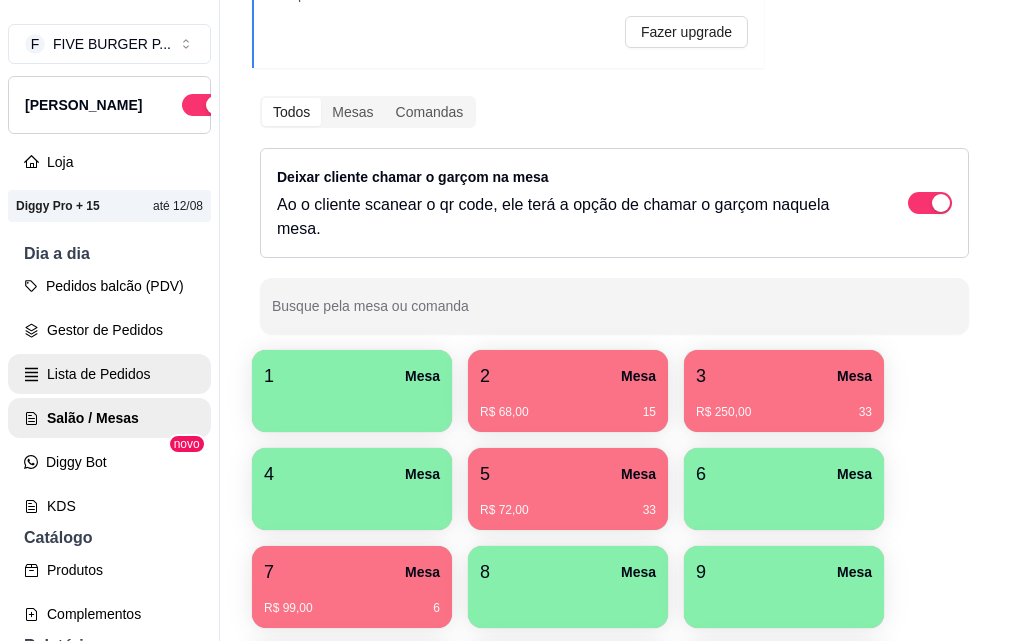 click on "Lista de Pedidos" at bounding box center (109, 374) 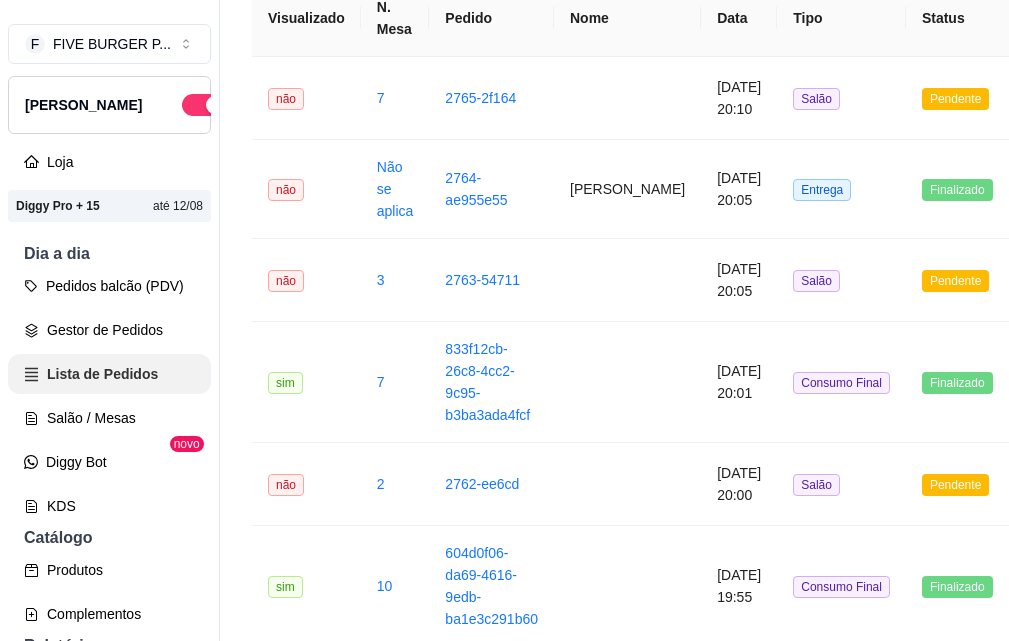 scroll, scrollTop: 0, scrollLeft: 0, axis: both 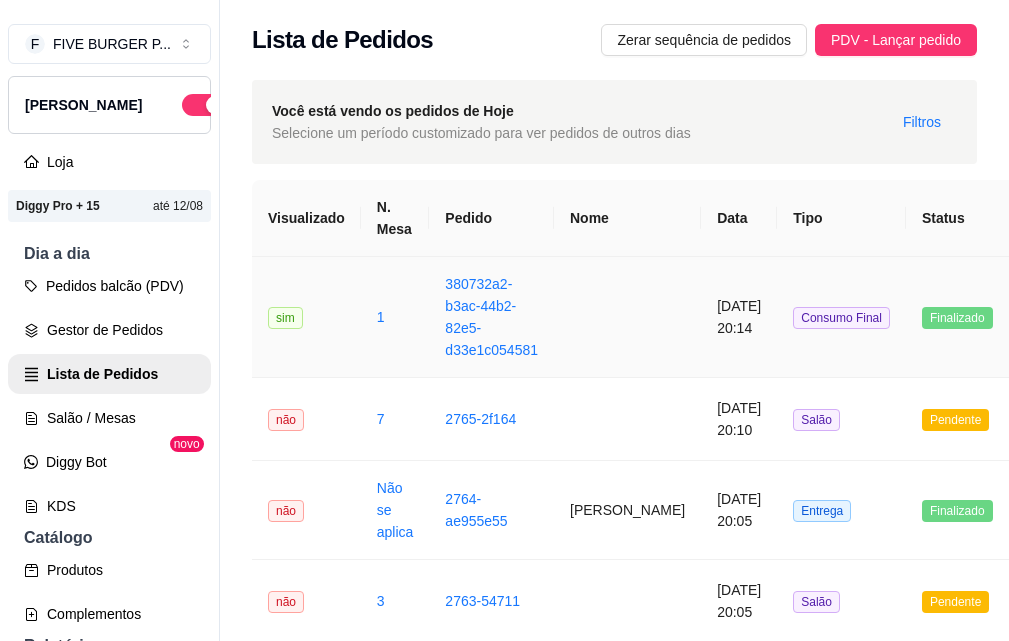 click at bounding box center [627, 317] 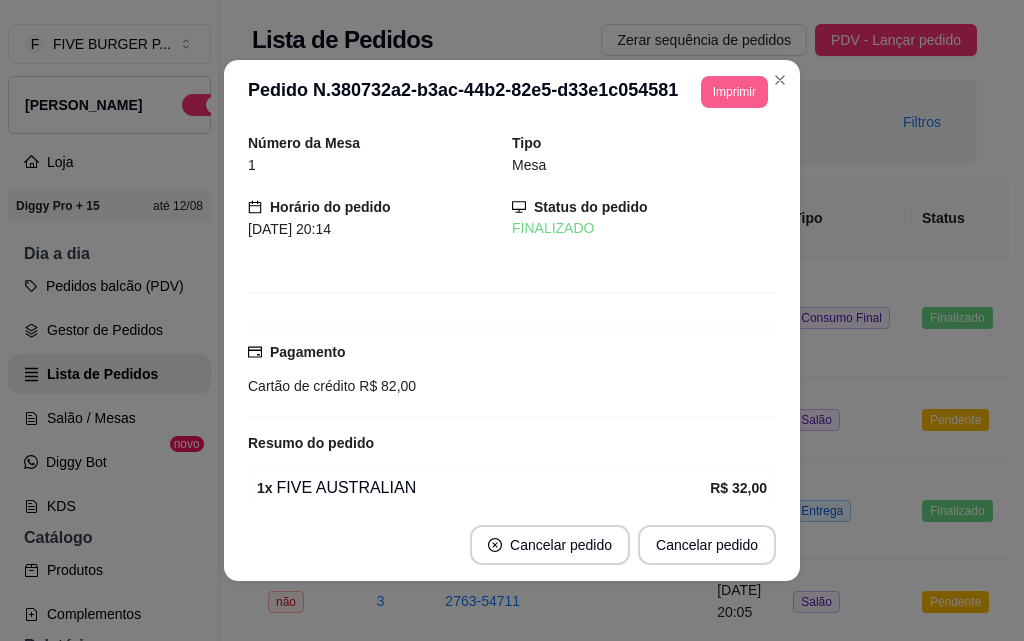 click on "Imprimir" at bounding box center [734, 92] 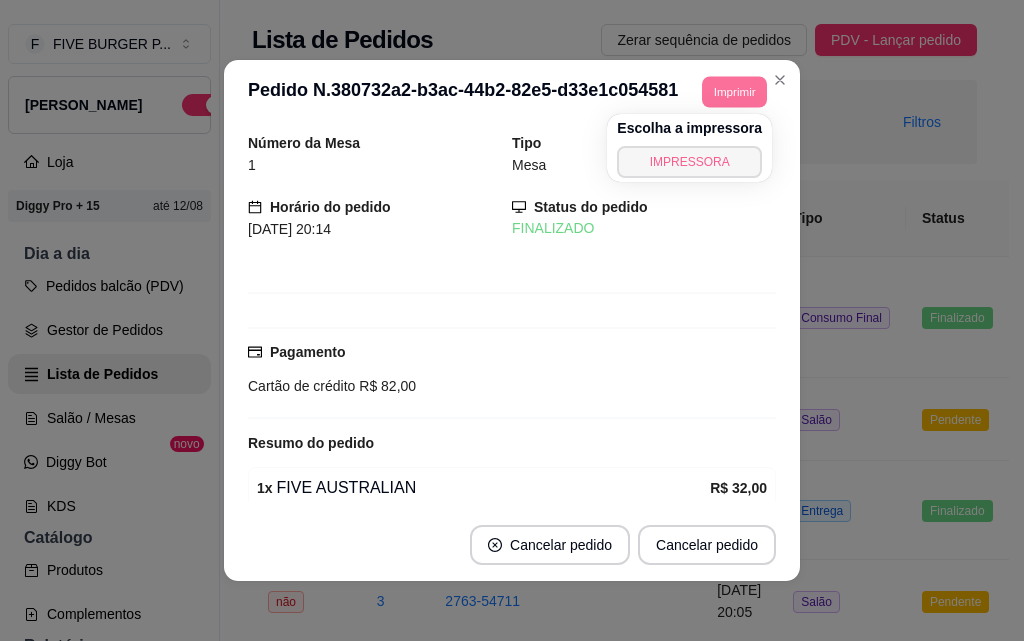 click on "IMPRESSORA" at bounding box center [689, 162] 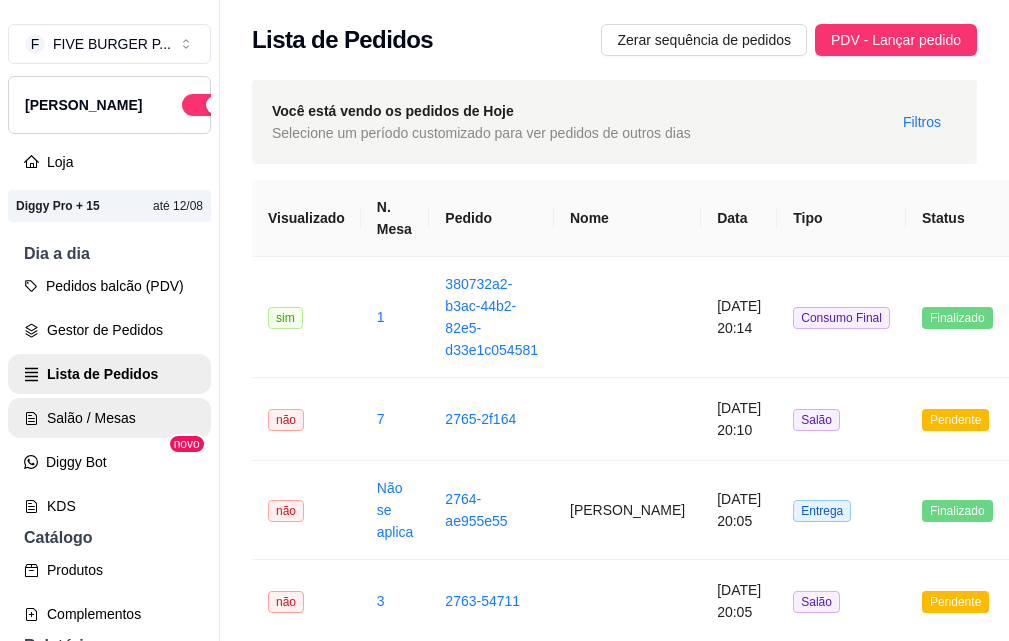 click on "Salão / Mesas" at bounding box center (109, 418) 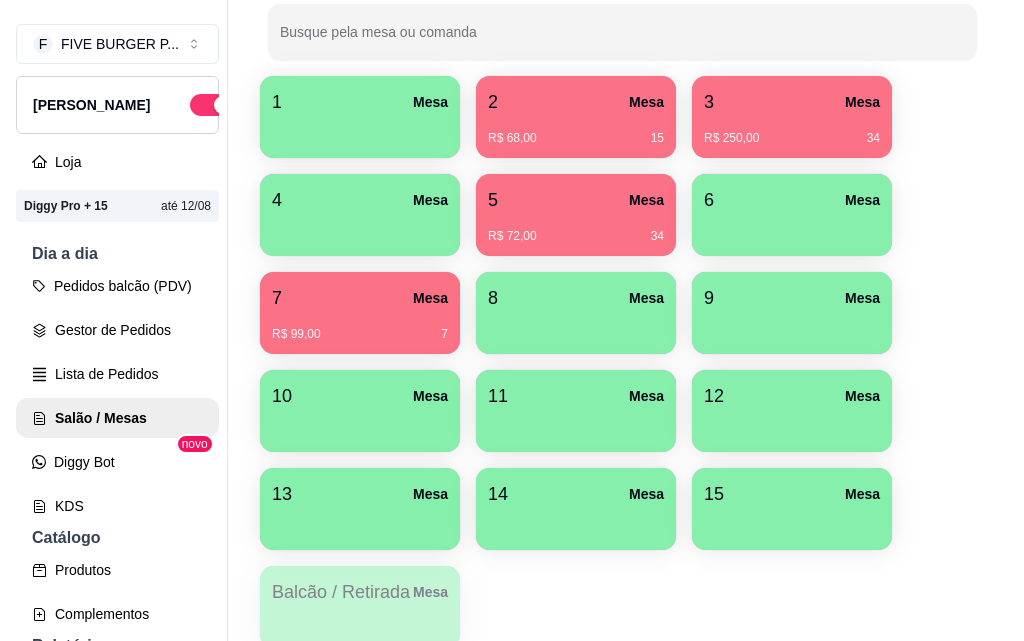 scroll, scrollTop: 400, scrollLeft: 0, axis: vertical 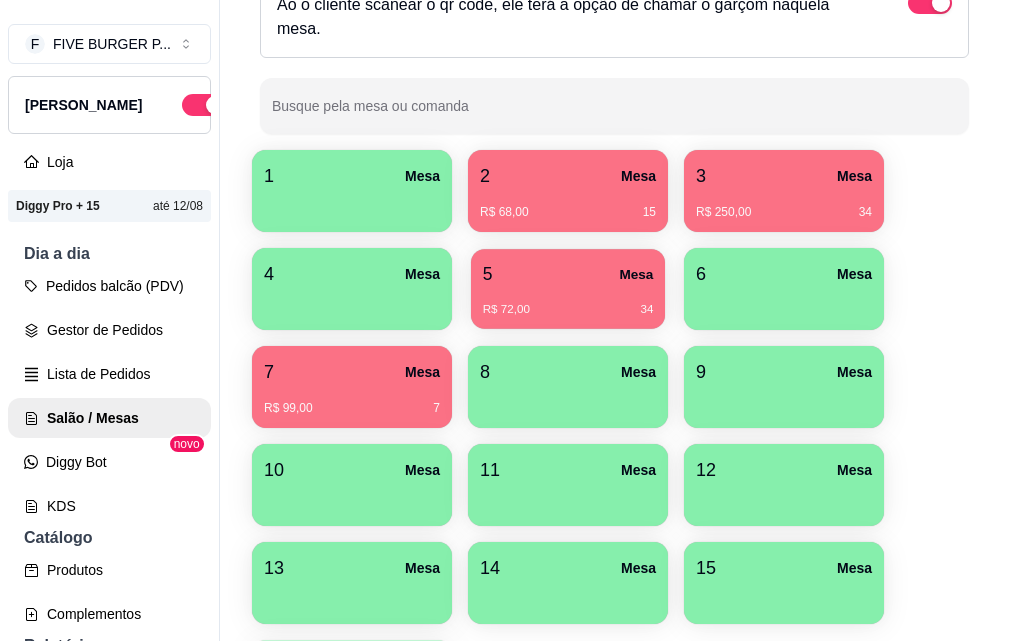 click on "5 Mesa" at bounding box center (568, 274) 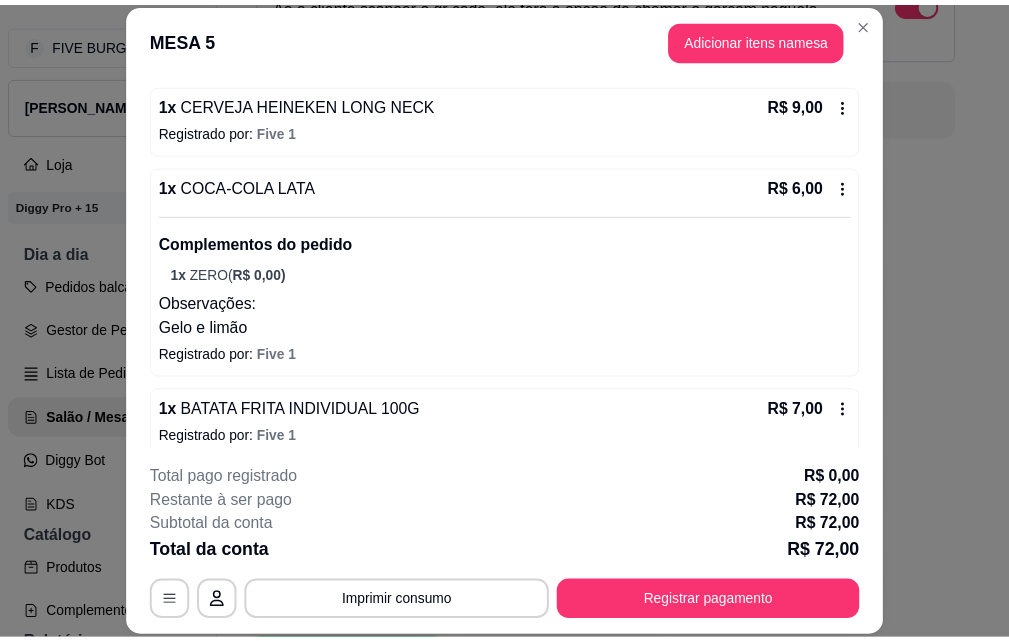 scroll, scrollTop: 0, scrollLeft: 0, axis: both 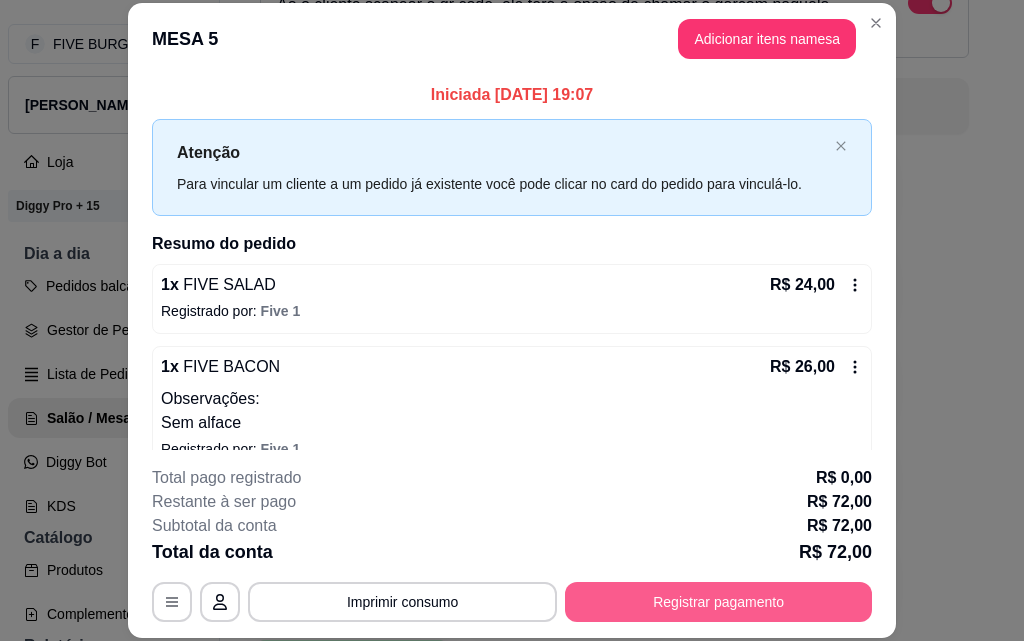 click on "Registrar pagamento" at bounding box center (718, 602) 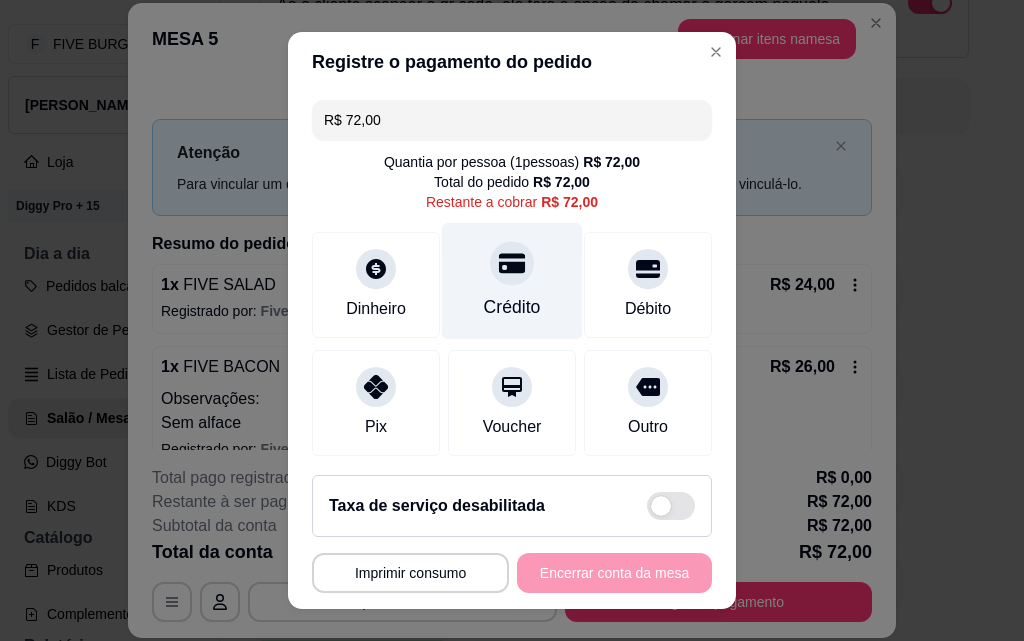 click on "Crédito" at bounding box center [512, 281] 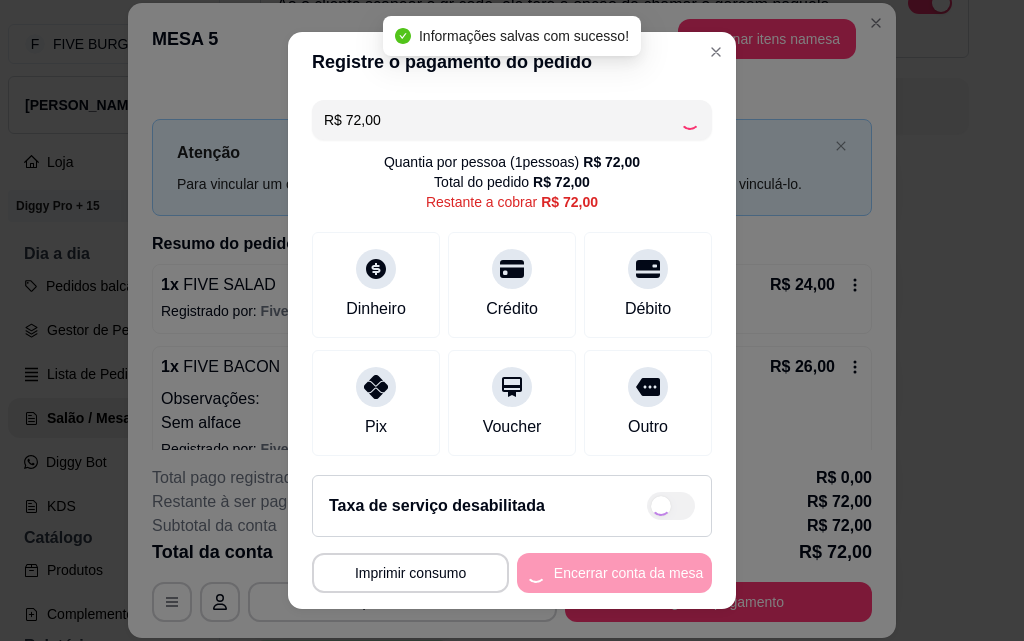 type on "R$ 0,00" 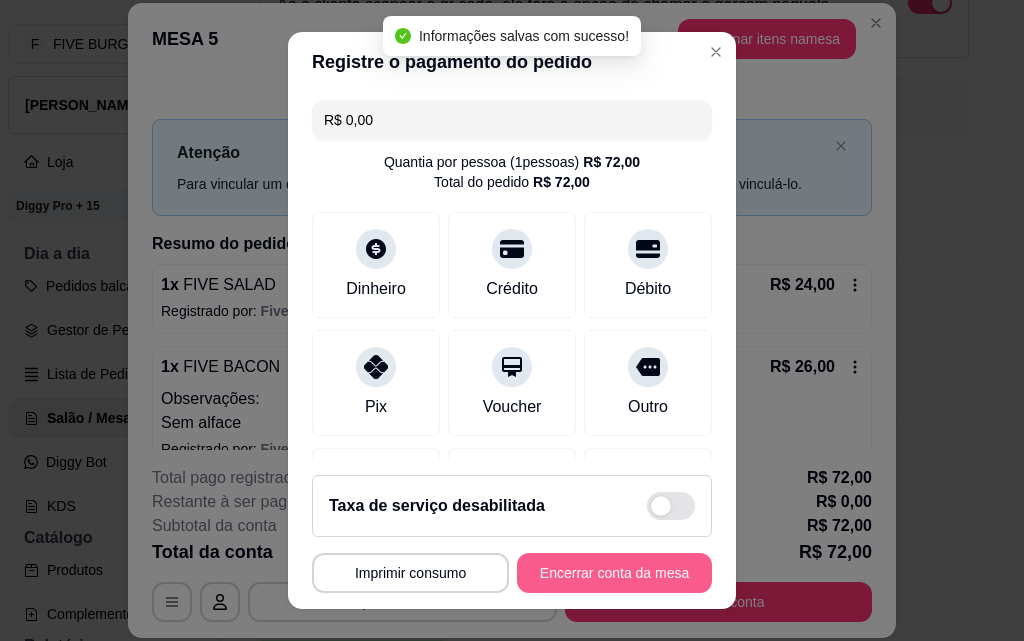 click on "Encerrar conta da mesa" at bounding box center [614, 573] 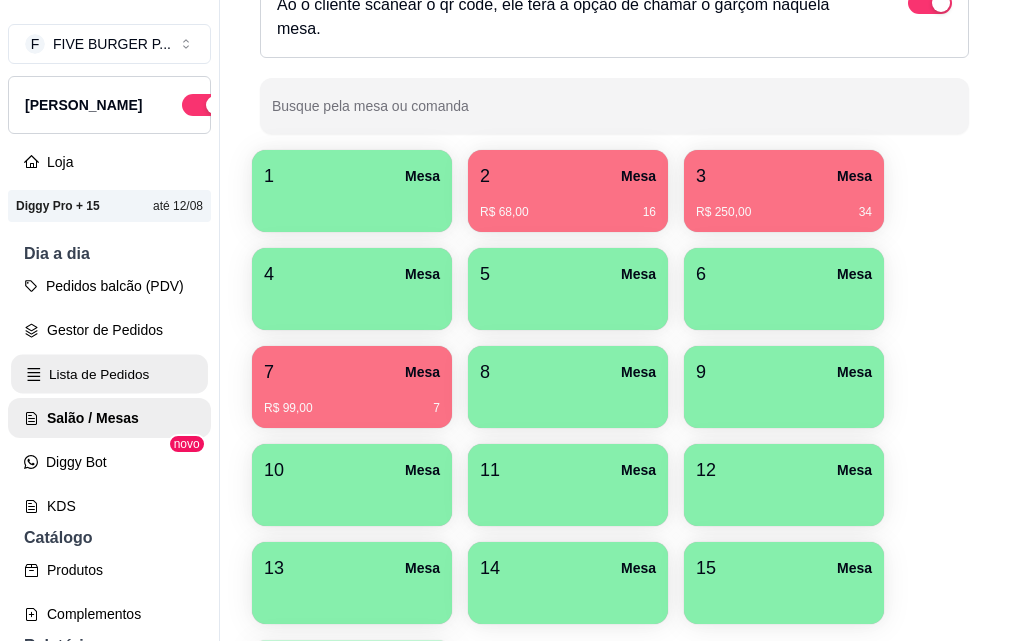 click on "Lista de Pedidos" at bounding box center (109, 374) 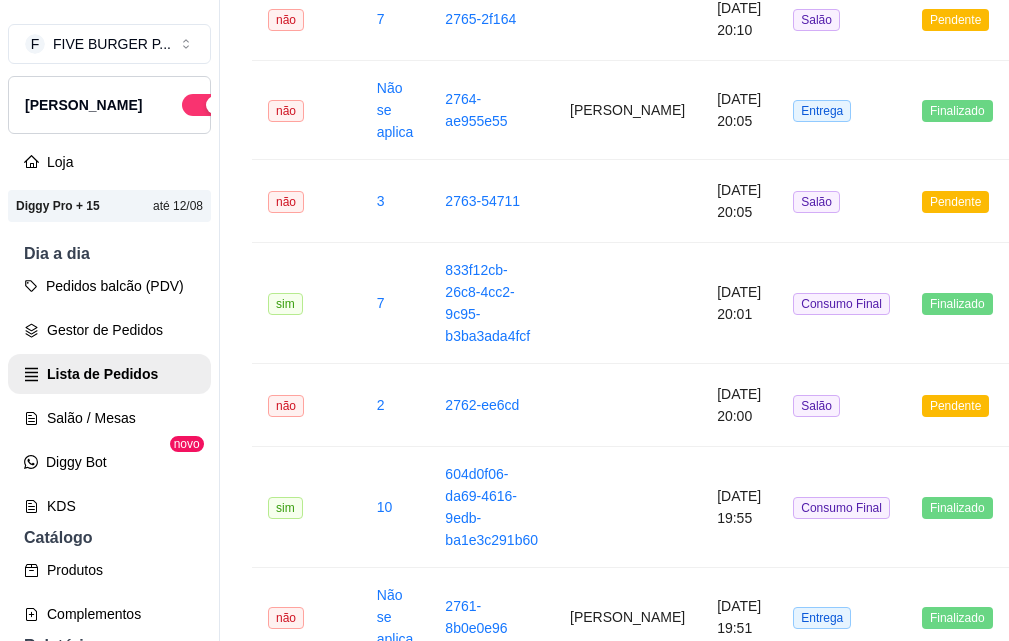 scroll, scrollTop: 0, scrollLeft: 0, axis: both 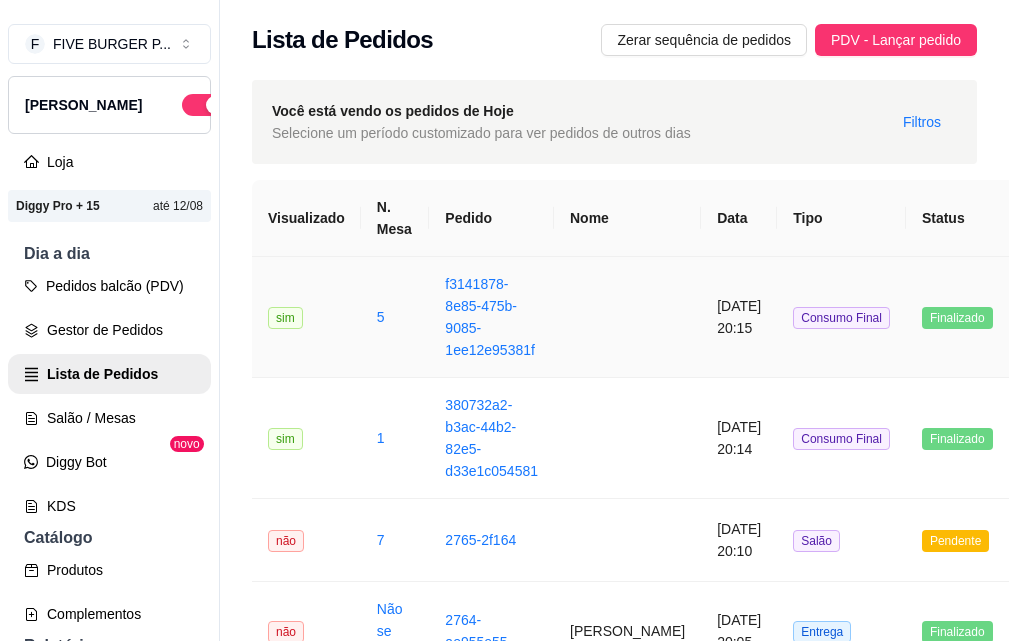 click at bounding box center [627, 317] 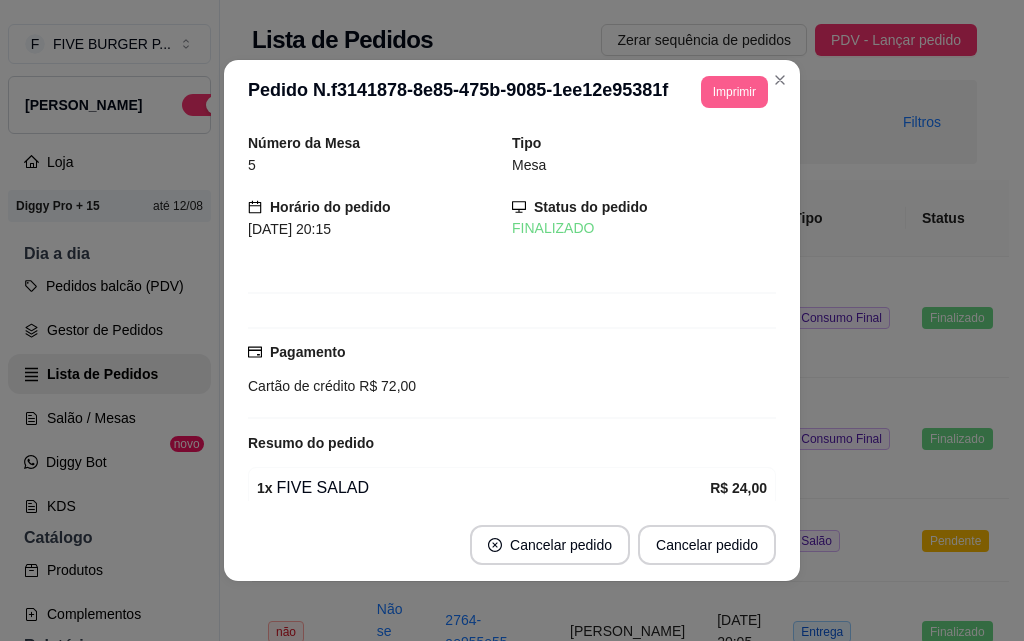 click on "Imprimir" at bounding box center (734, 92) 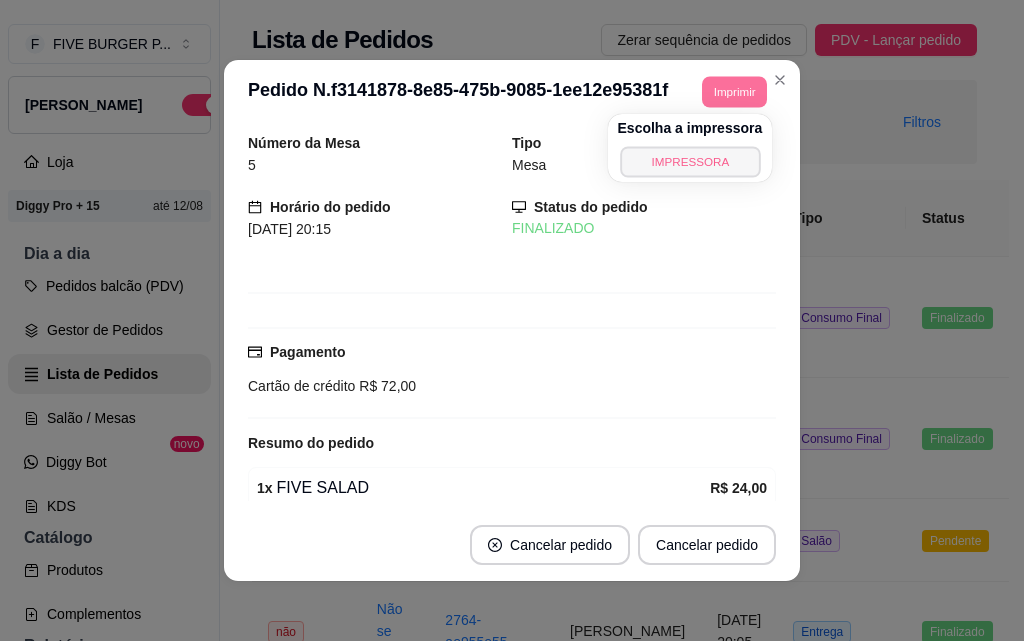 click on "IMPRESSORA" at bounding box center (690, 161) 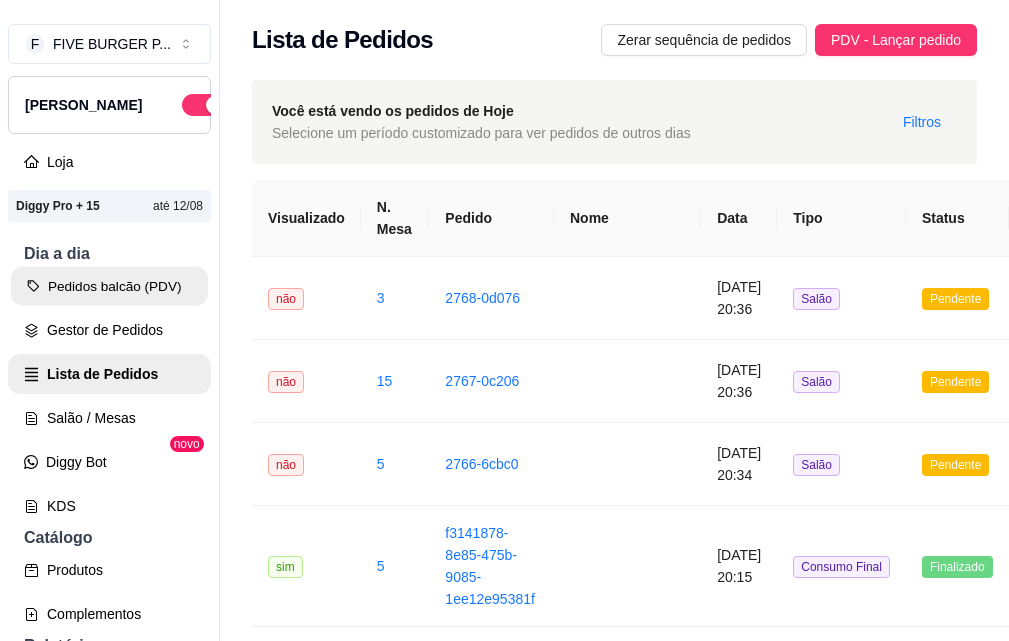 click on "Pedidos balcão (PDV)" at bounding box center [109, 286] 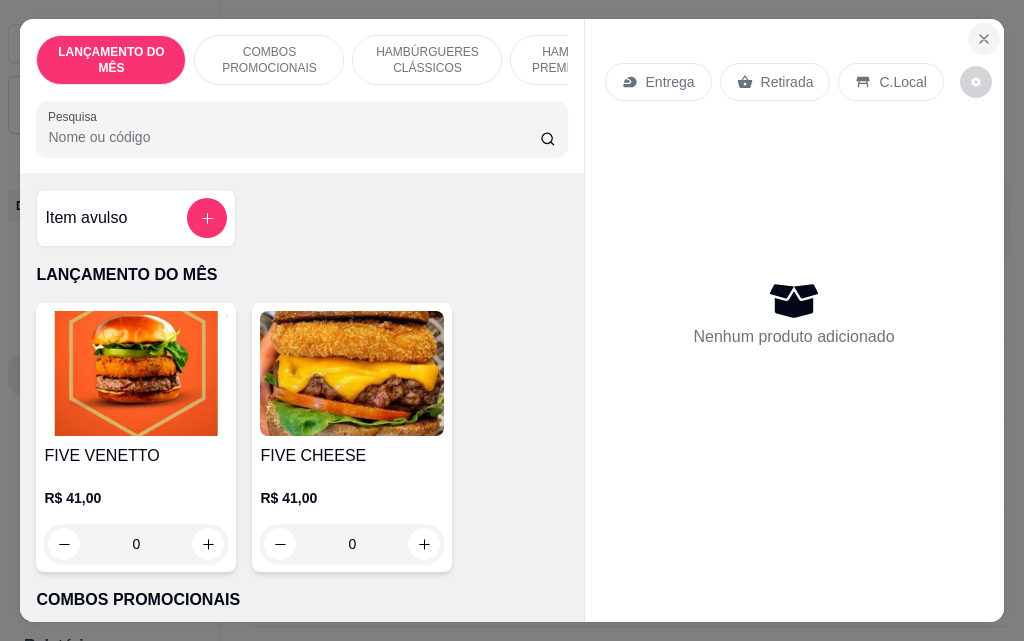 click 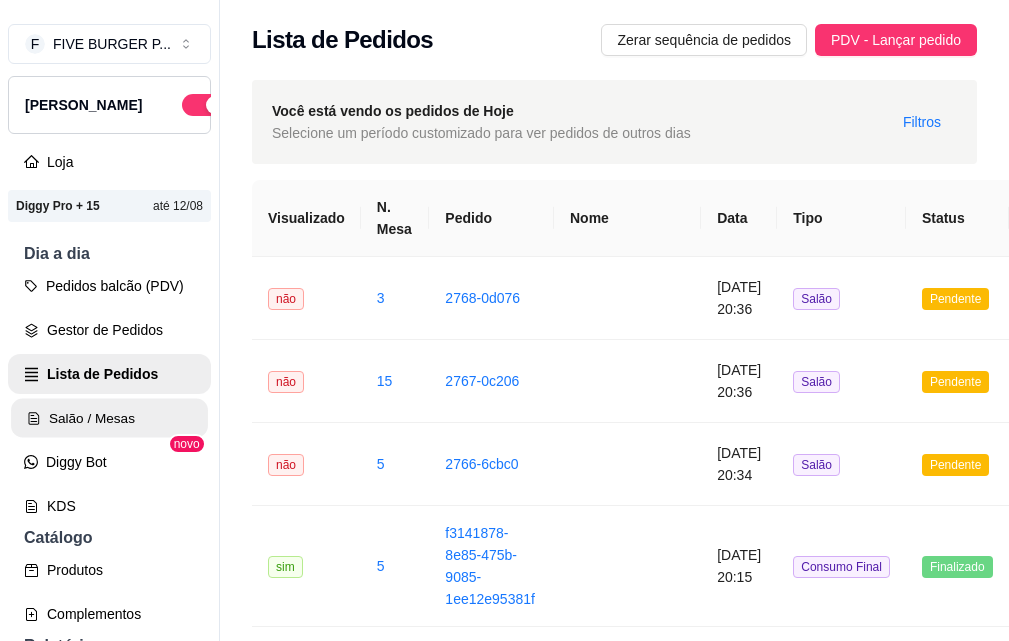 click on "Salão / Mesas" at bounding box center [109, 418] 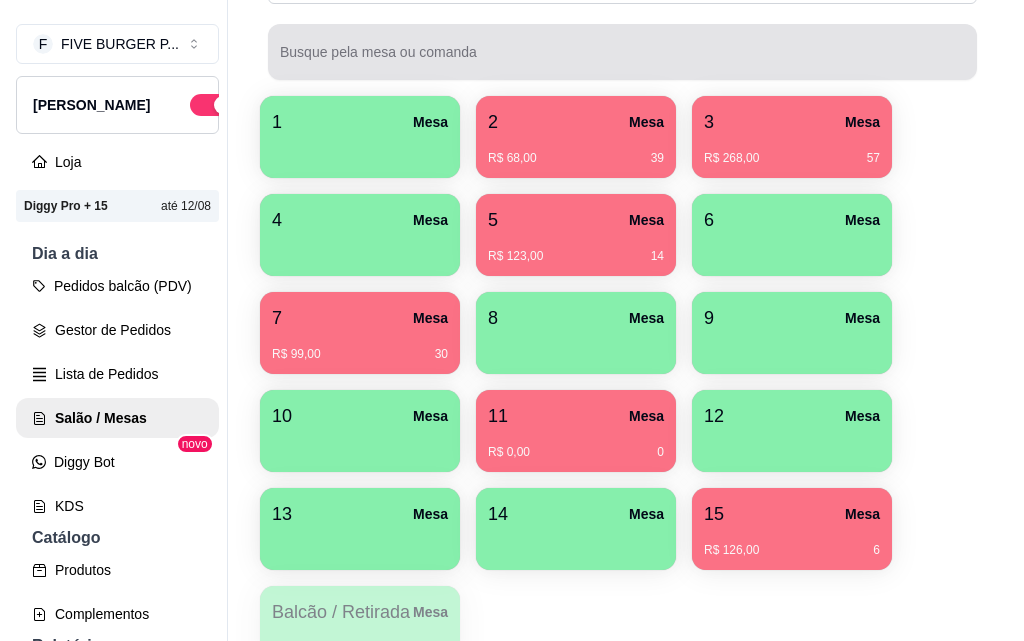 scroll, scrollTop: 500, scrollLeft: 0, axis: vertical 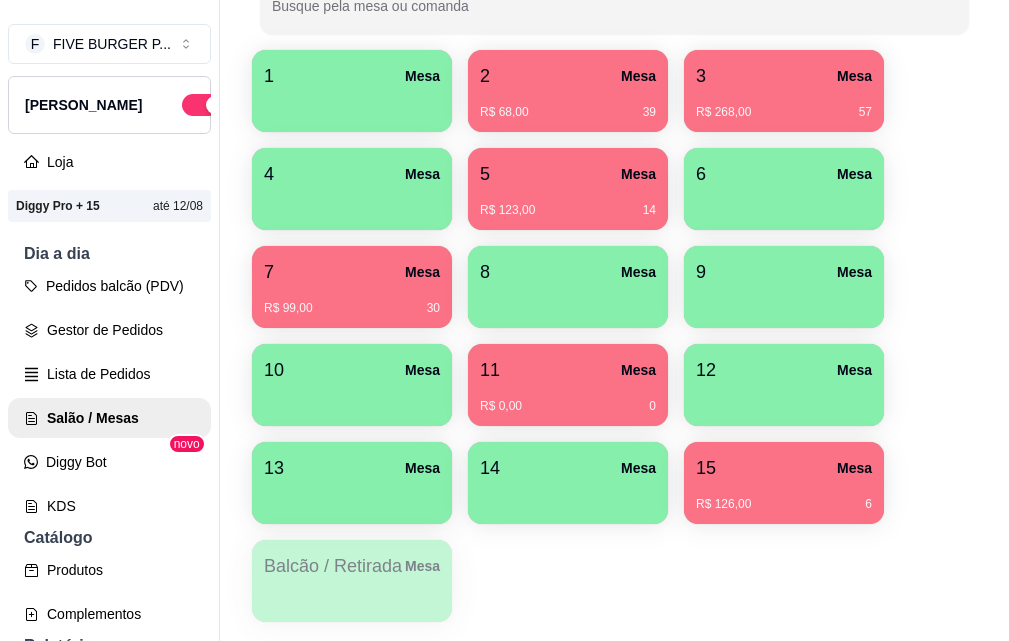 click on "13 Mesa" at bounding box center (352, 483) 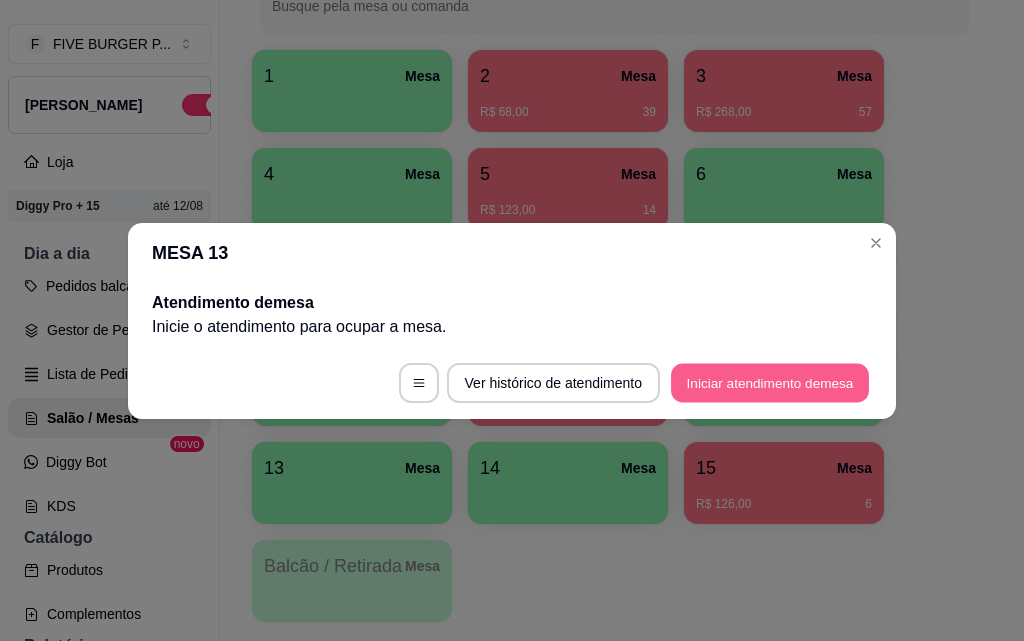 click on "Iniciar atendimento de  mesa" at bounding box center (770, 382) 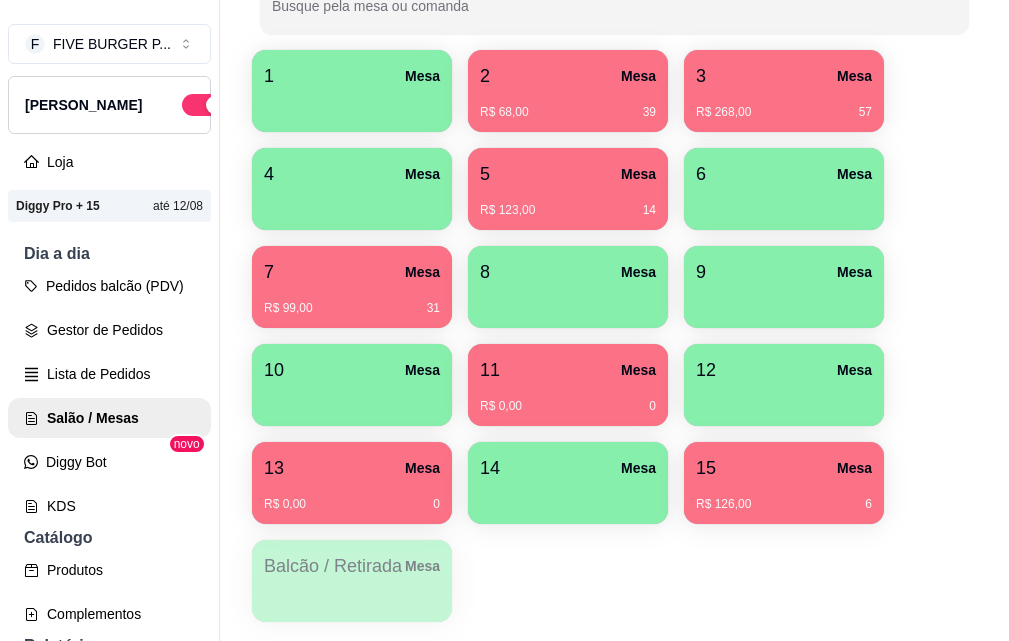 click on "R$ 0,00 0" at bounding box center [352, 497] 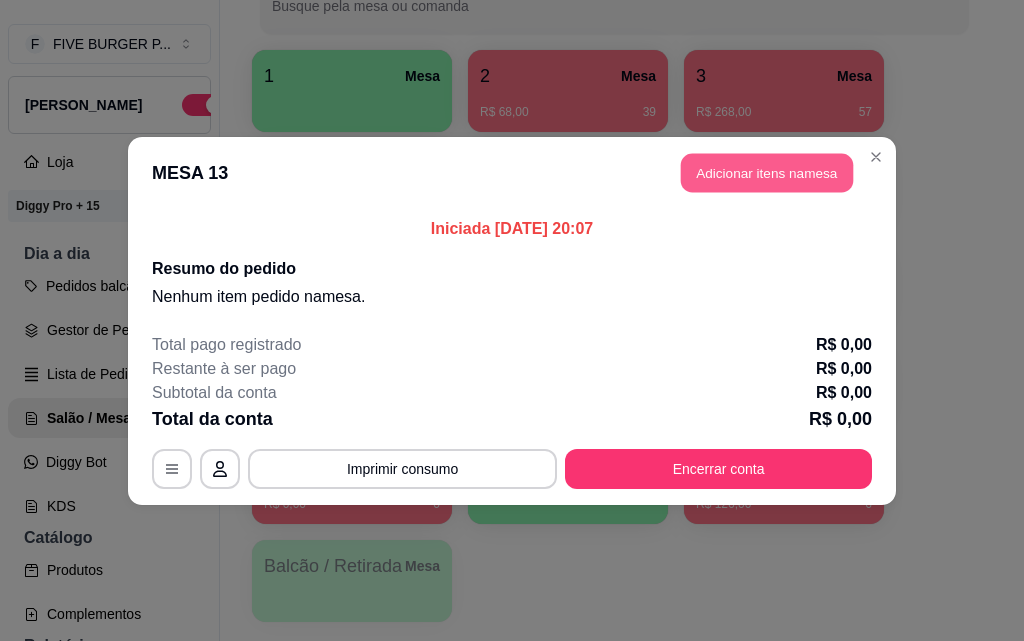 click on "Adicionar itens na  mesa" at bounding box center [767, 172] 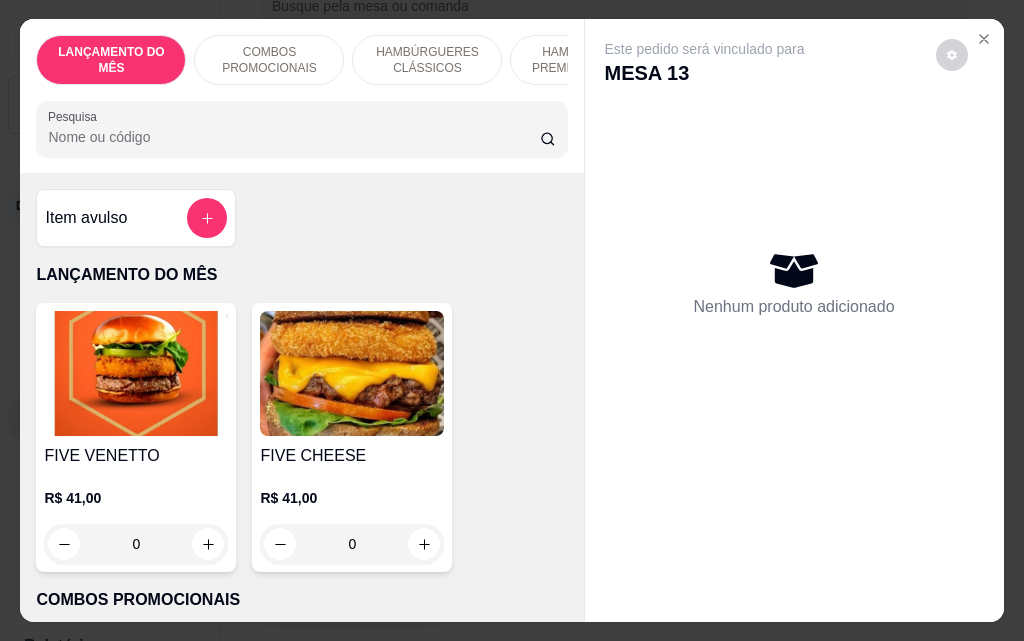 scroll, scrollTop: 52, scrollLeft: 0, axis: vertical 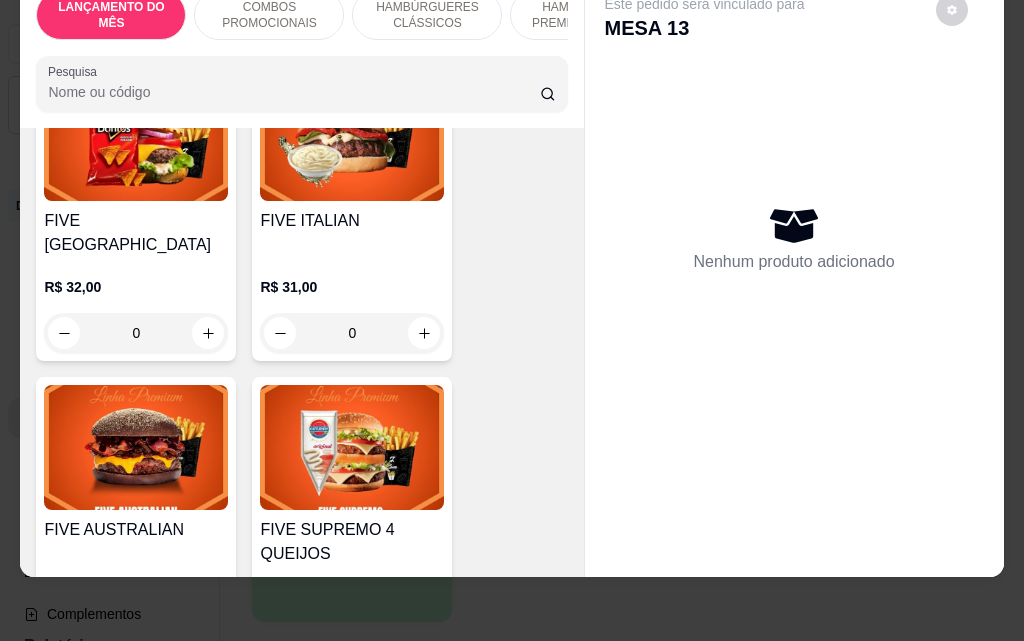 click on "0" at bounding box center (352, 333) 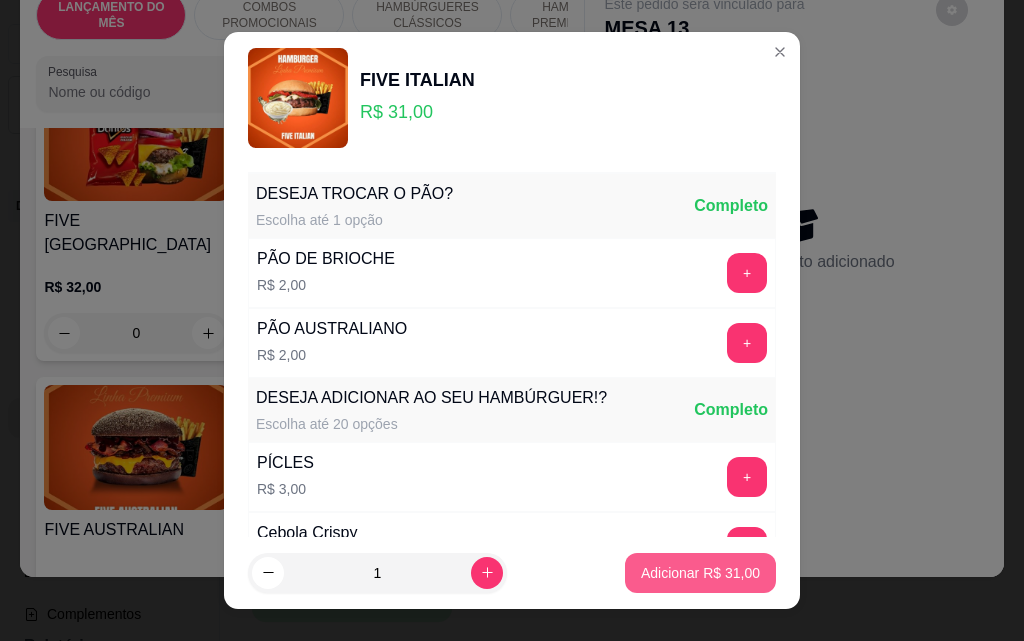 click on "Adicionar   R$ 31,00" at bounding box center [700, 573] 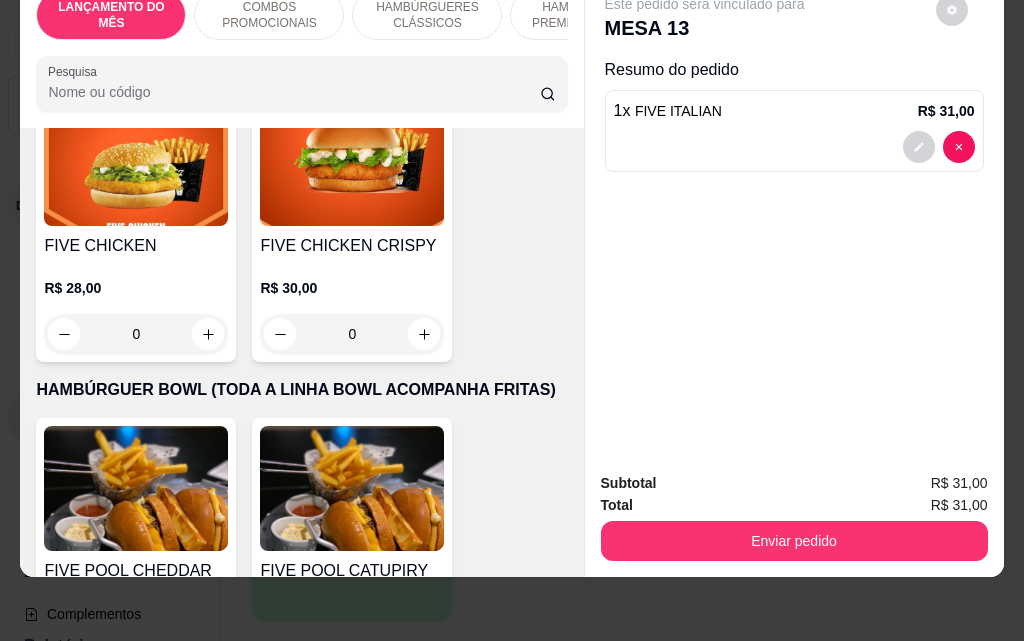 scroll, scrollTop: 3900, scrollLeft: 0, axis: vertical 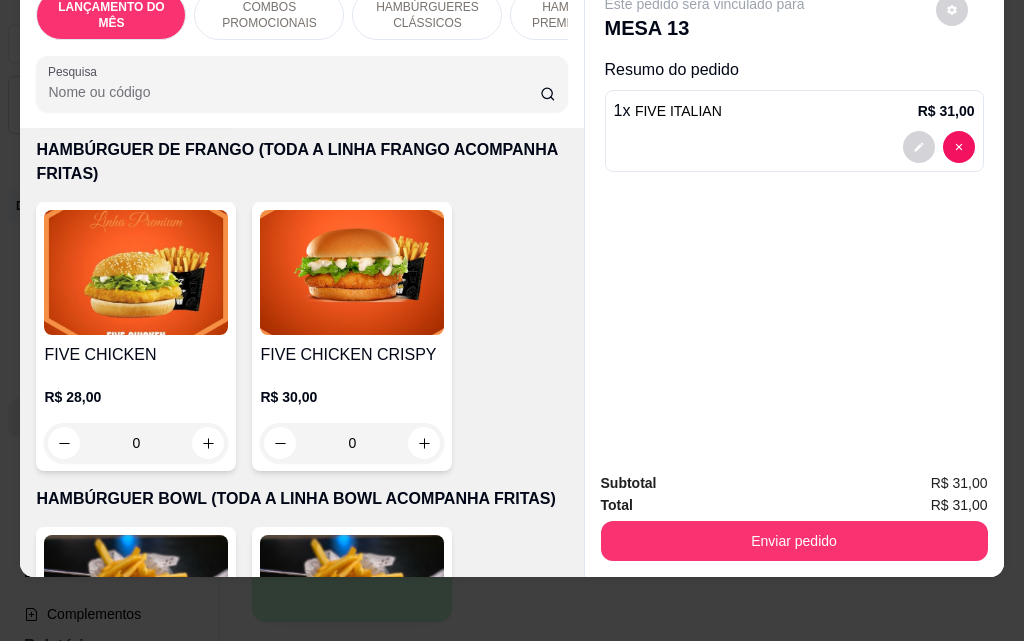 click on "0" at bounding box center [136, 443] 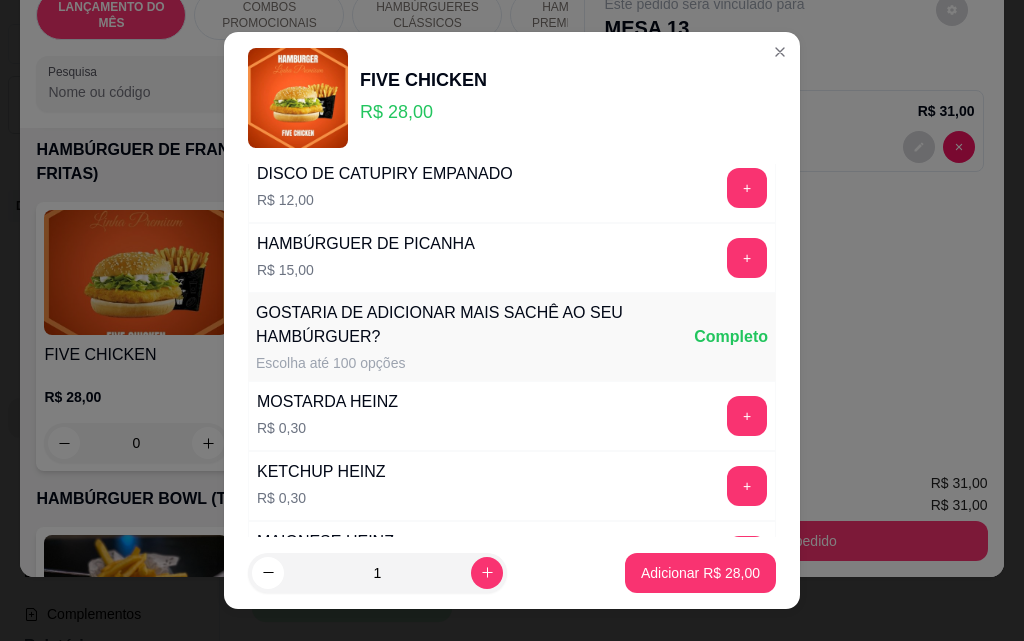 scroll, scrollTop: 1753, scrollLeft: 0, axis: vertical 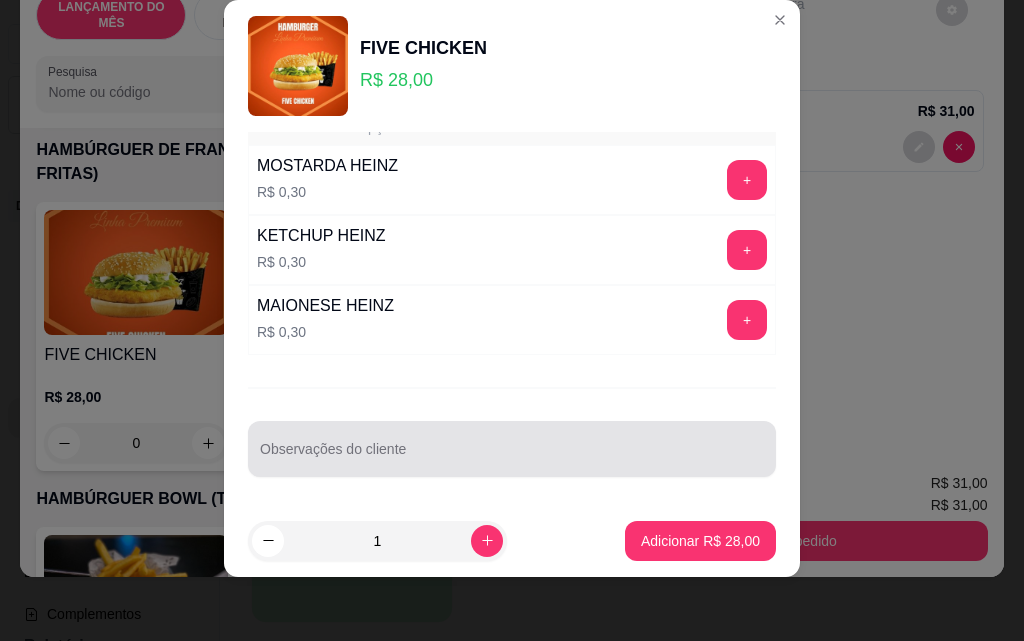 click at bounding box center (512, 449) 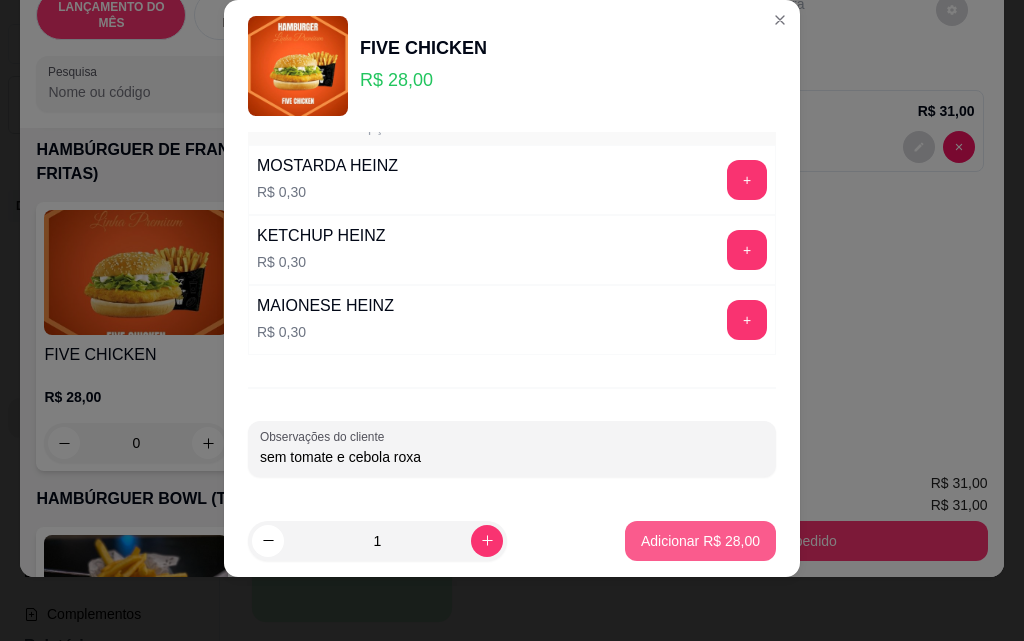 type on "sem tomate e cebola roxa" 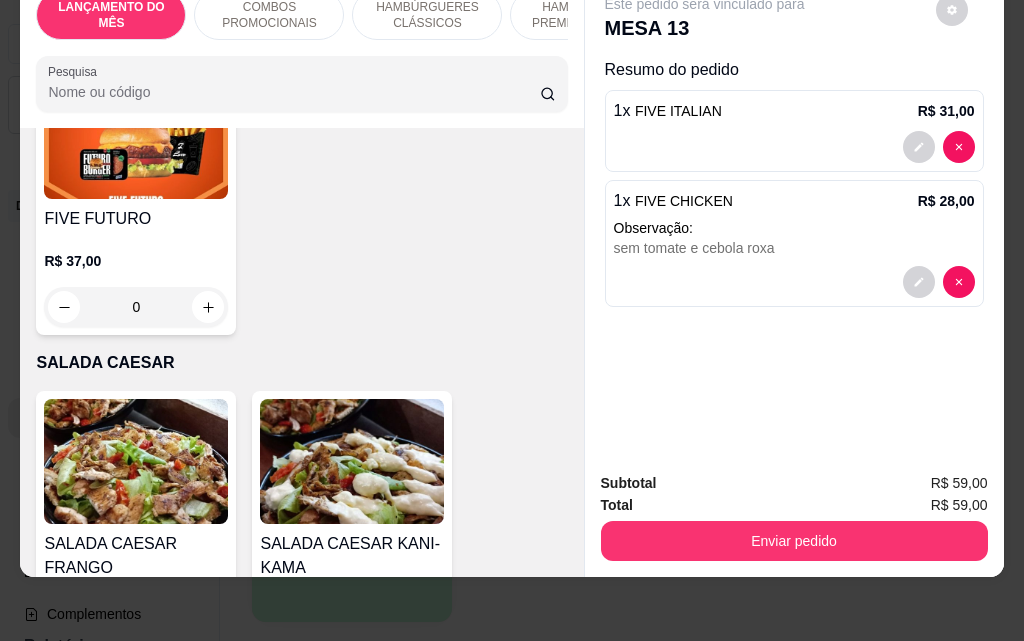 scroll, scrollTop: 5600, scrollLeft: 0, axis: vertical 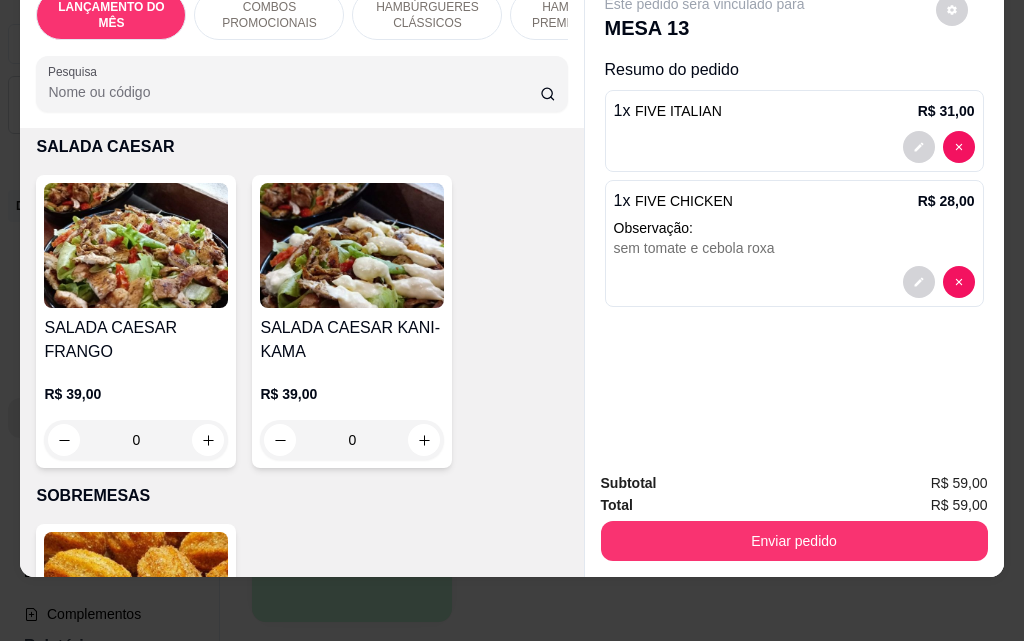 click on "0" at bounding box center [136, 440] 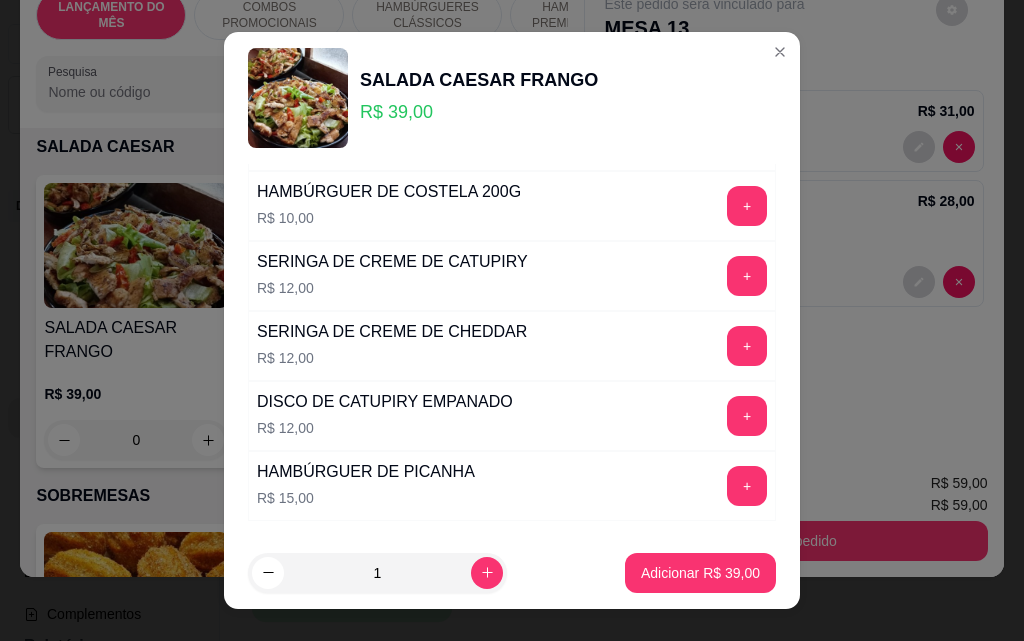 scroll, scrollTop: 1251, scrollLeft: 0, axis: vertical 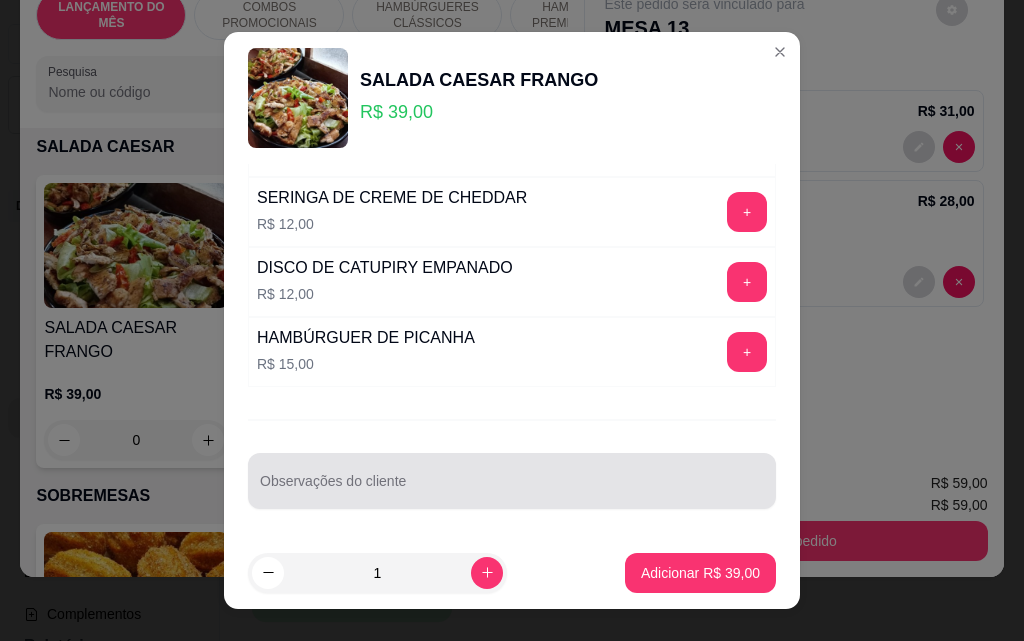 drag, startPoint x: 496, startPoint y: 477, endPoint x: 473, endPoint y: 441, distance: 42.72002 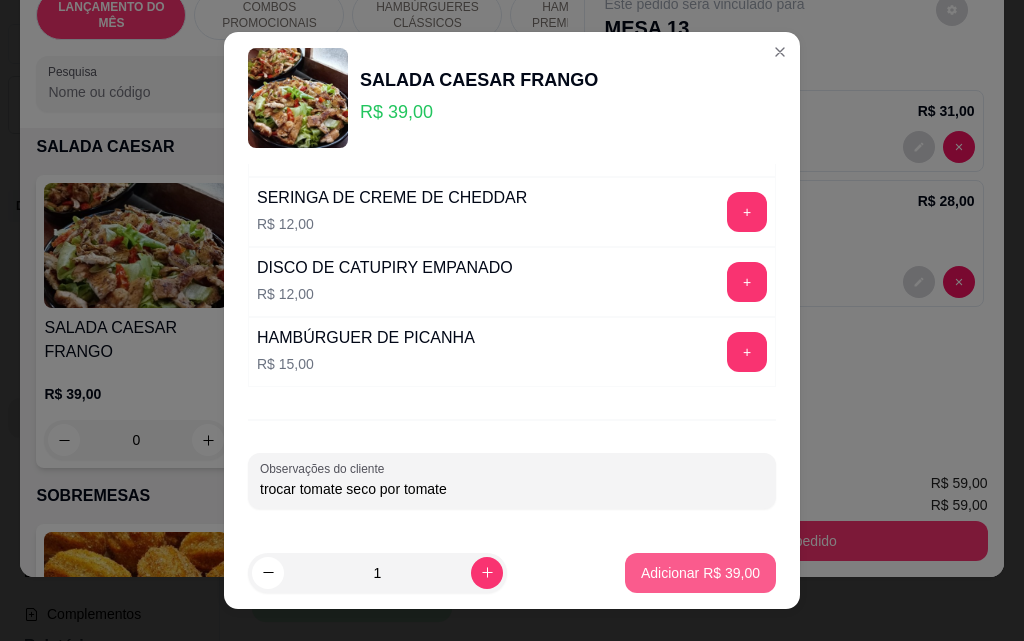 type on "trocar tomate seco por tomate" 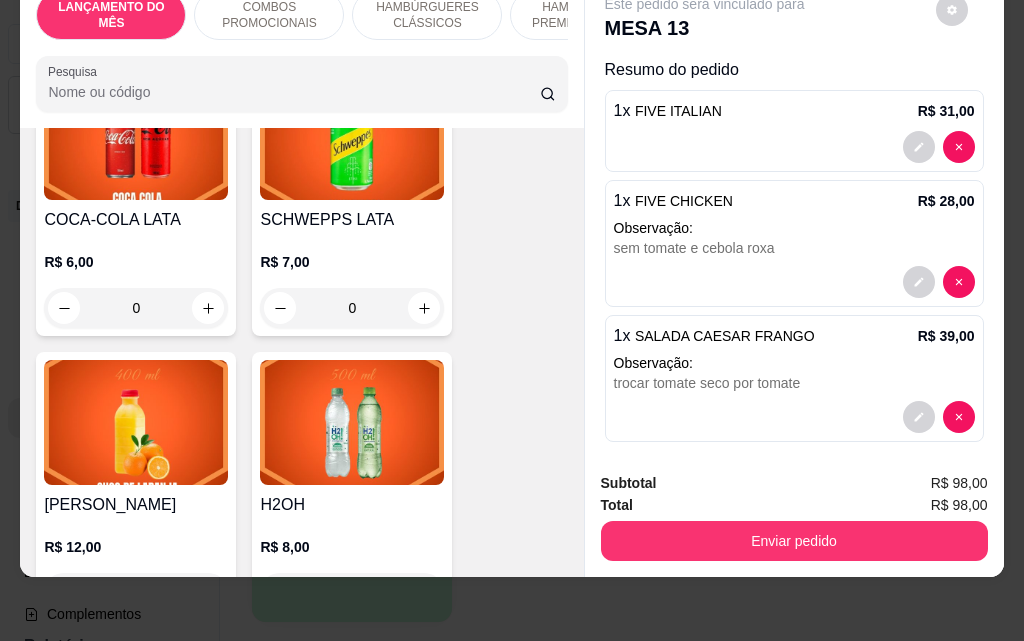 scroll, scrollTop: 8000, scrollLeft: 0, axis: vertical 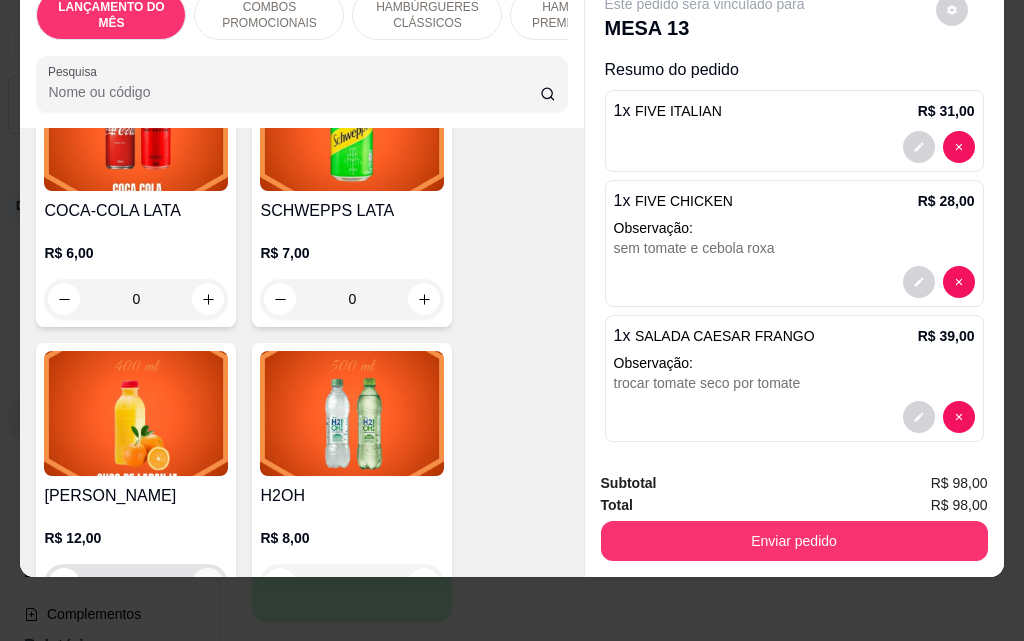 click at bounding box center [208, 584] 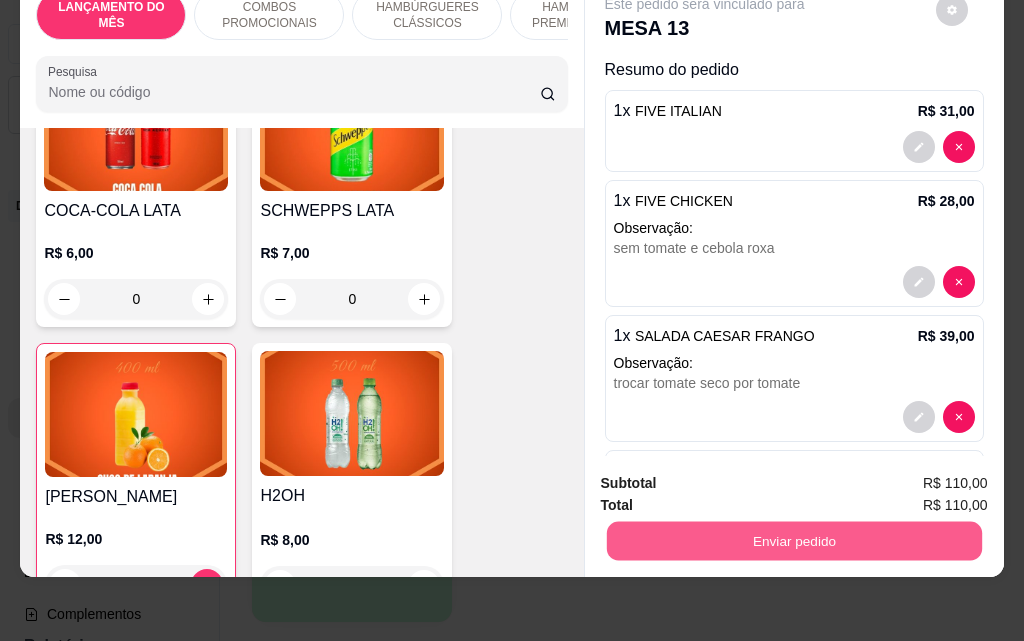 click on "Enviar pedido" at bounding box center [793, 540] 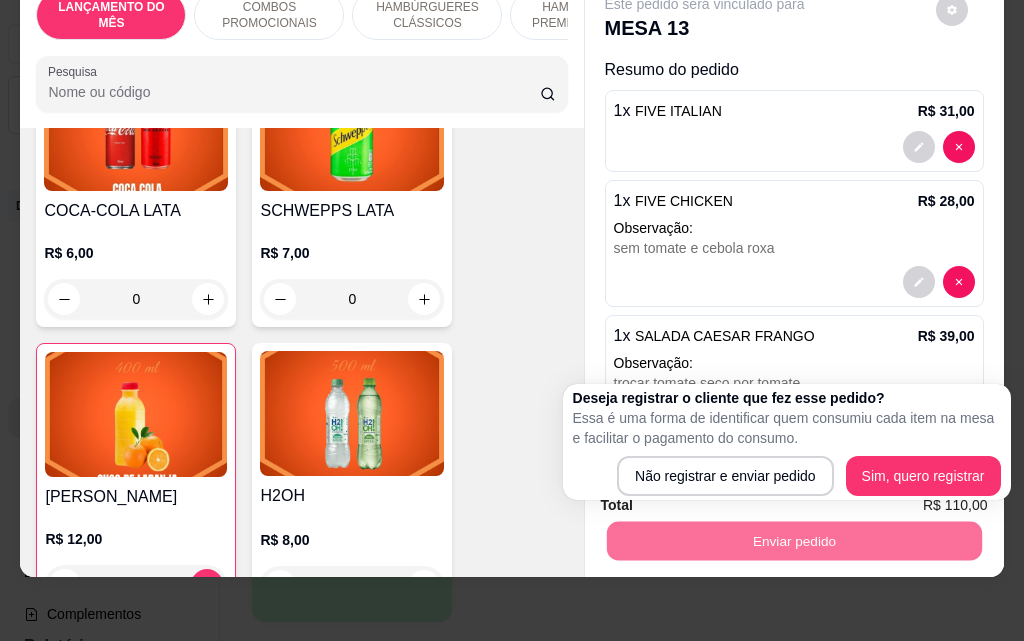 click on "REFRIGERANTE   R$ 6,00 0 GUARANÁ ANTARCTICA LATA   R$ 6,00 0 COCA-COLA LATA   R$ 6,00 0 SCHWEPPS LATA    R$ 7,00 0 SUCO LARANJA   R$ 12,00 1 H2OH   R$ 8,00 0 COCA-COLA 600ML    R$ 8,00 0 COCA-COLA 1 LITRO   R$ 10,00 0 COCA-COLA 2L   R$ 17,00 0 GUARANÁ 1L   R$ 7,00 0 ÁGUA NATURAL 500ML   R$ 3,00 0 ÁGUA COM GÁS 500ML   R$ 4,00 0" at bounding box center [301, 609] 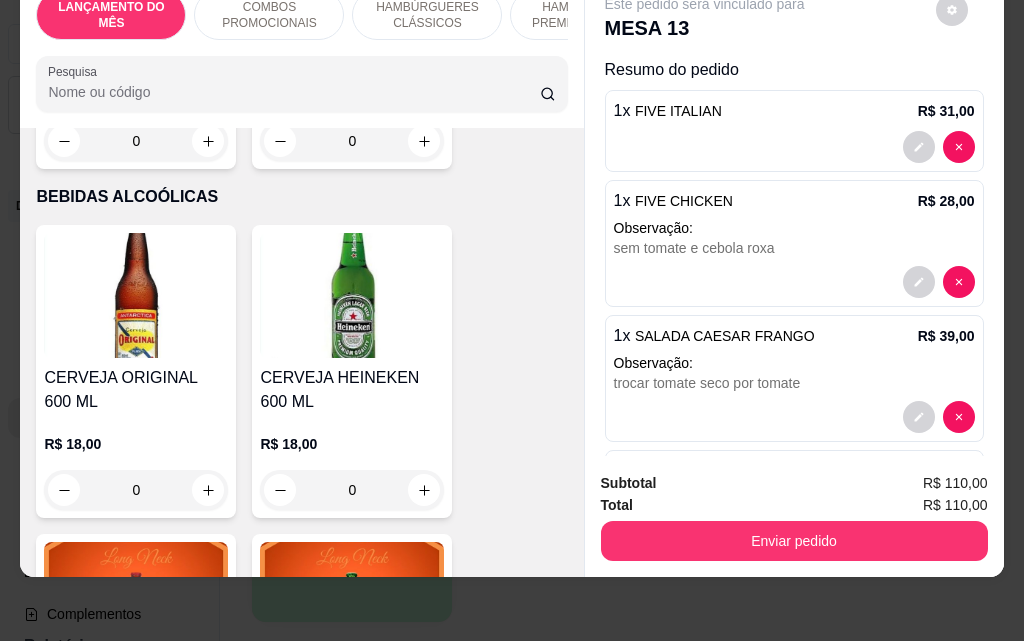 scroll, scrollTop: 9400, scrollLeft: 0, axis: vertical 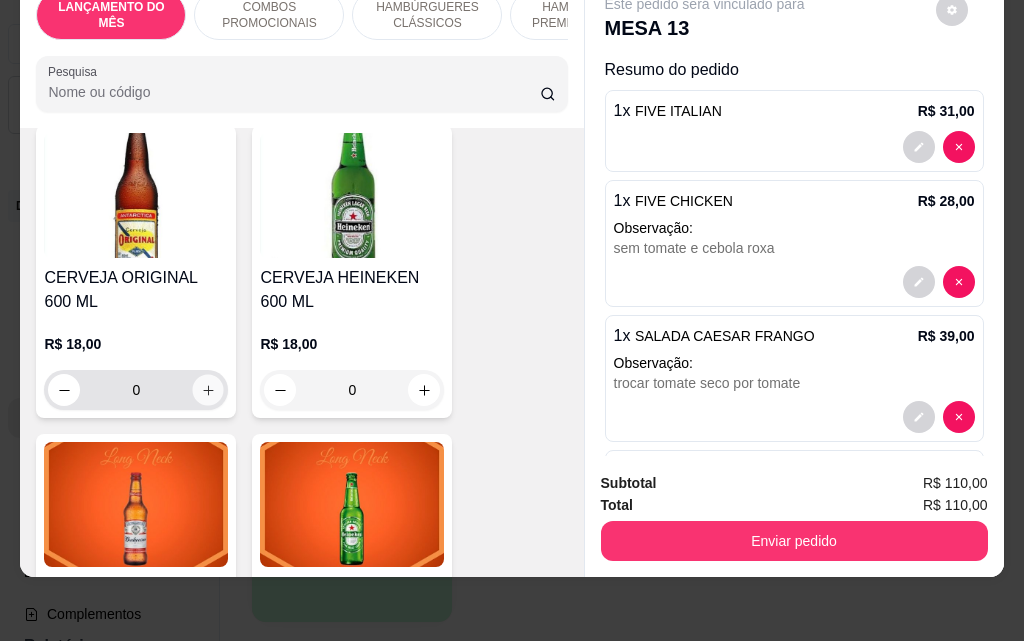 click 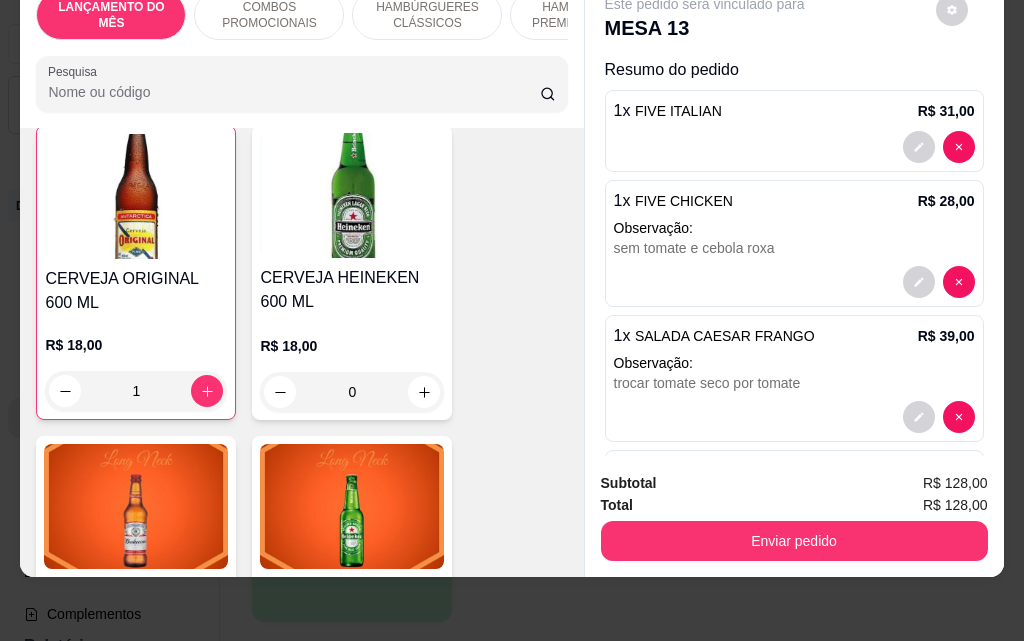 scroll, scrollTop: 9401, scrollLeft: 0, axis: vertical 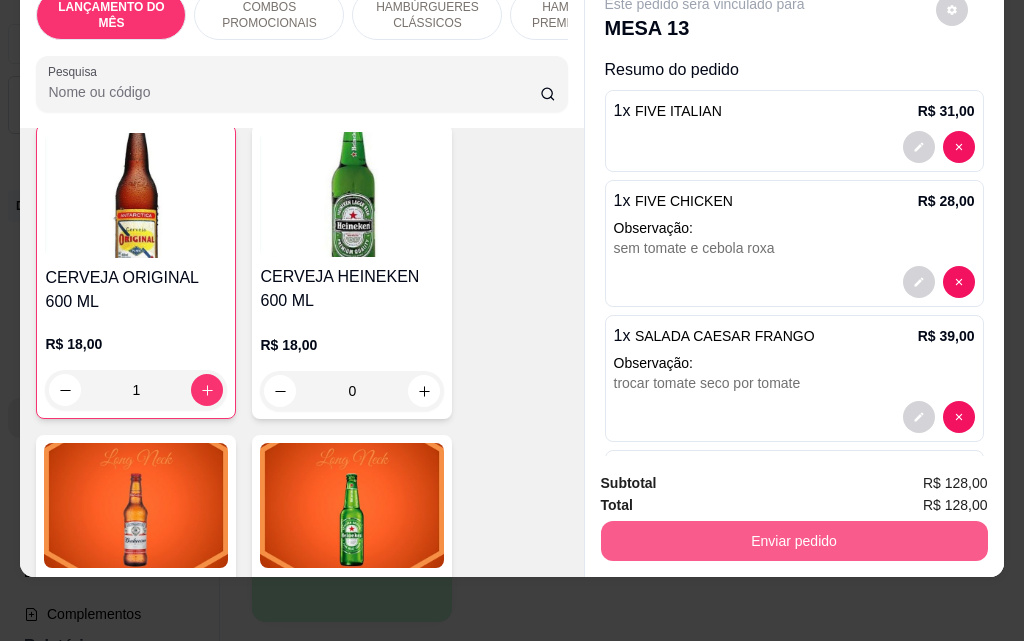 click on "Enviar pedido" at bounding box center (794, 541) 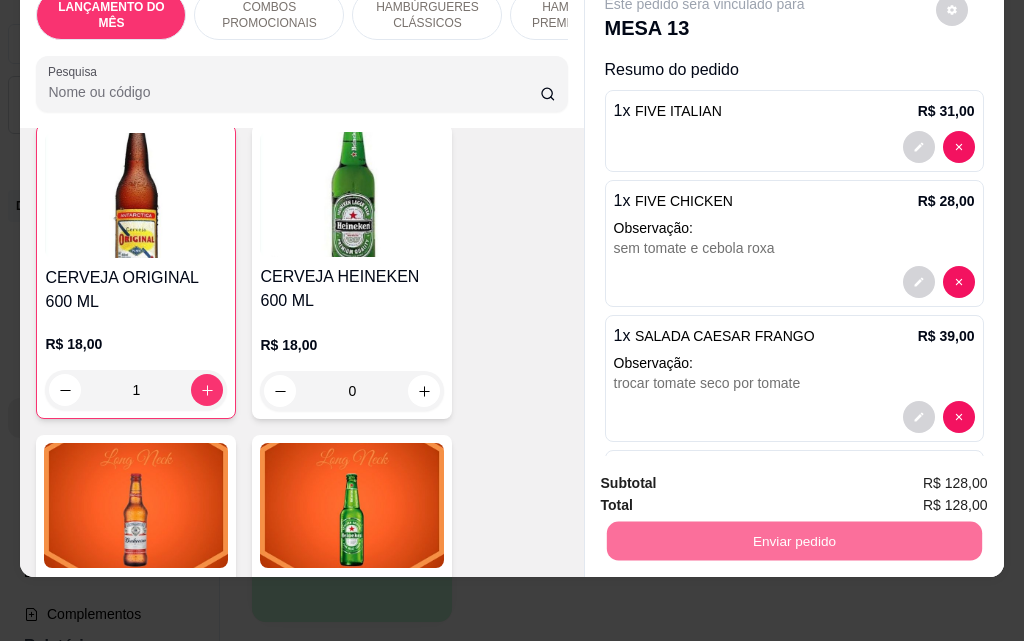 click on "Não registrar e enviar pedido" at bounding box center [728, 476] 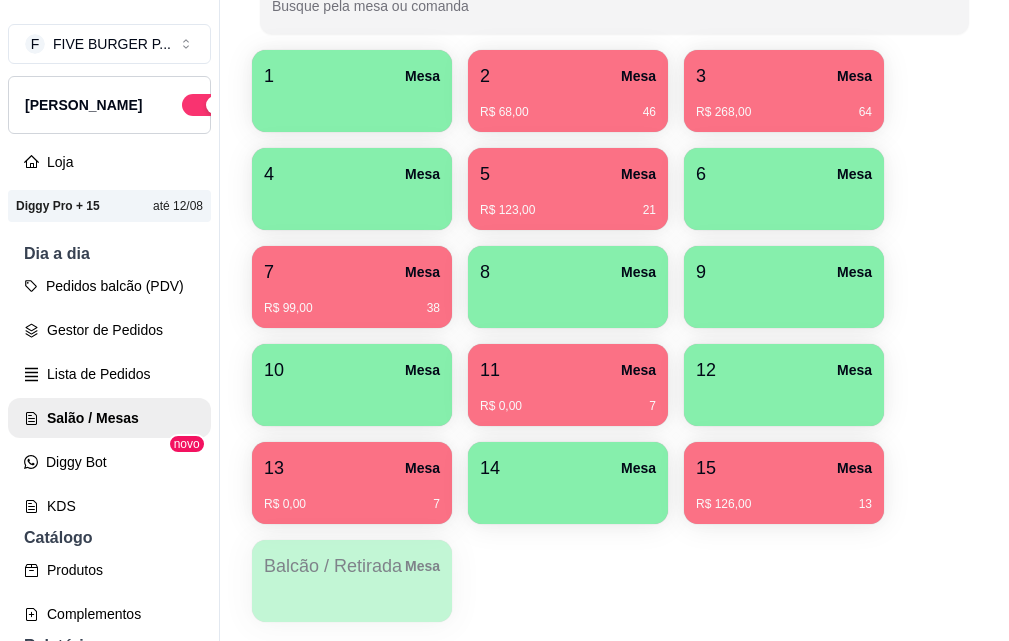 click on "R$ 68,00 46" at bounding box center [568, 112] 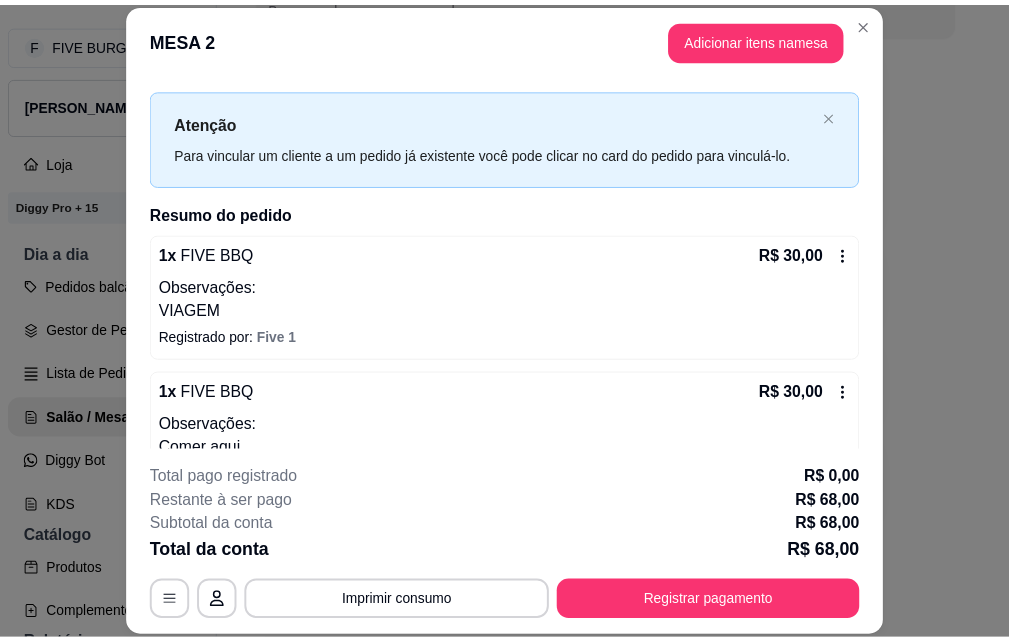 scroll, scrollTop: 0, scrollLeft: 0, axis: both 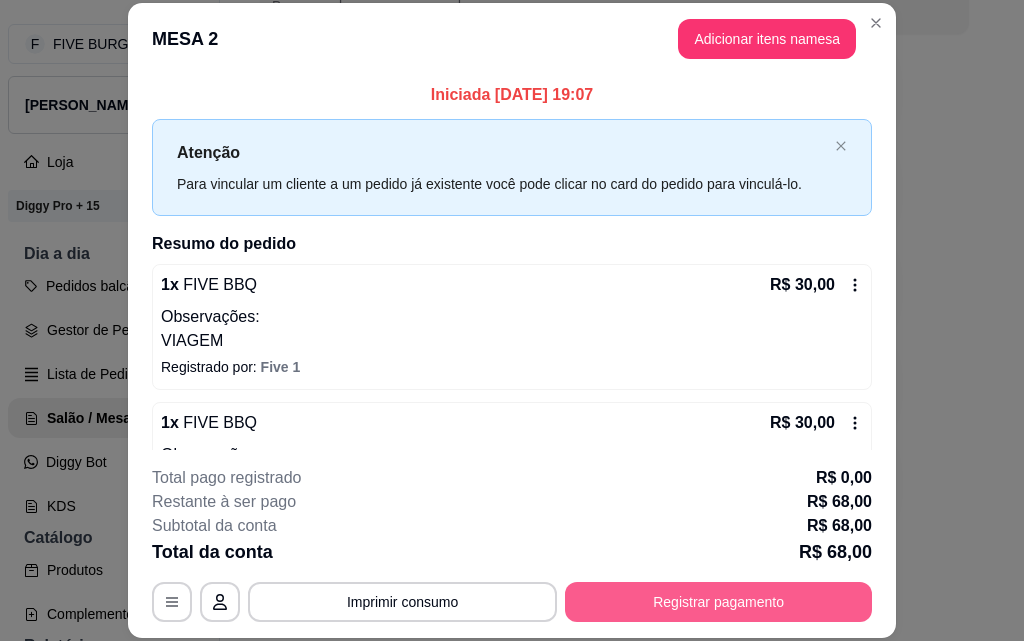 click on "Registrar pagamento" at bounding box center (718, 602) 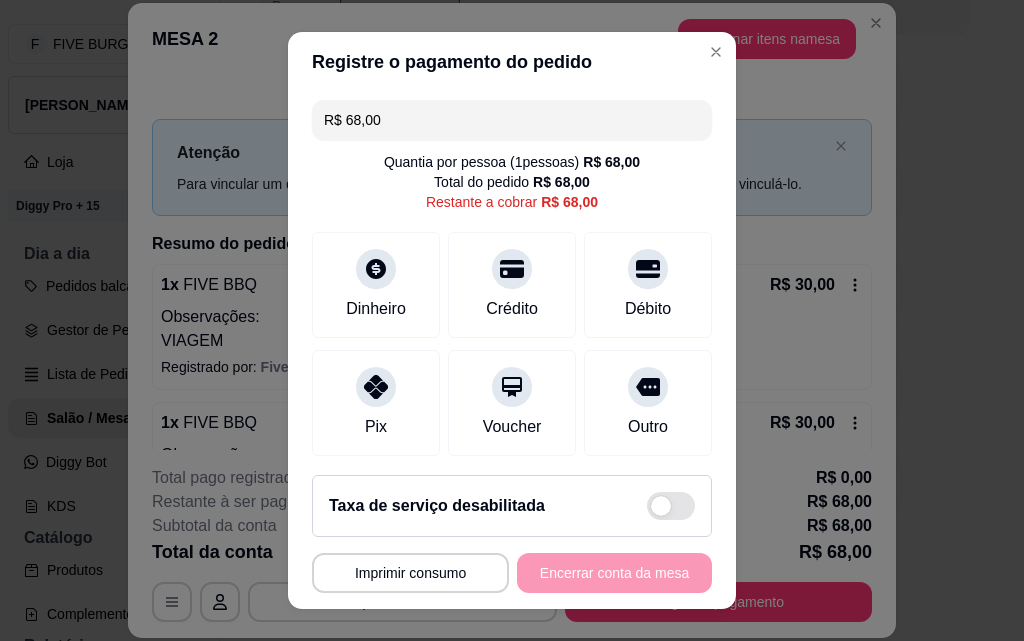 drag, startPoint x: 414, startPoint y: 128, endPoint x: 164, endPoint y: 104, distance: 251.14935 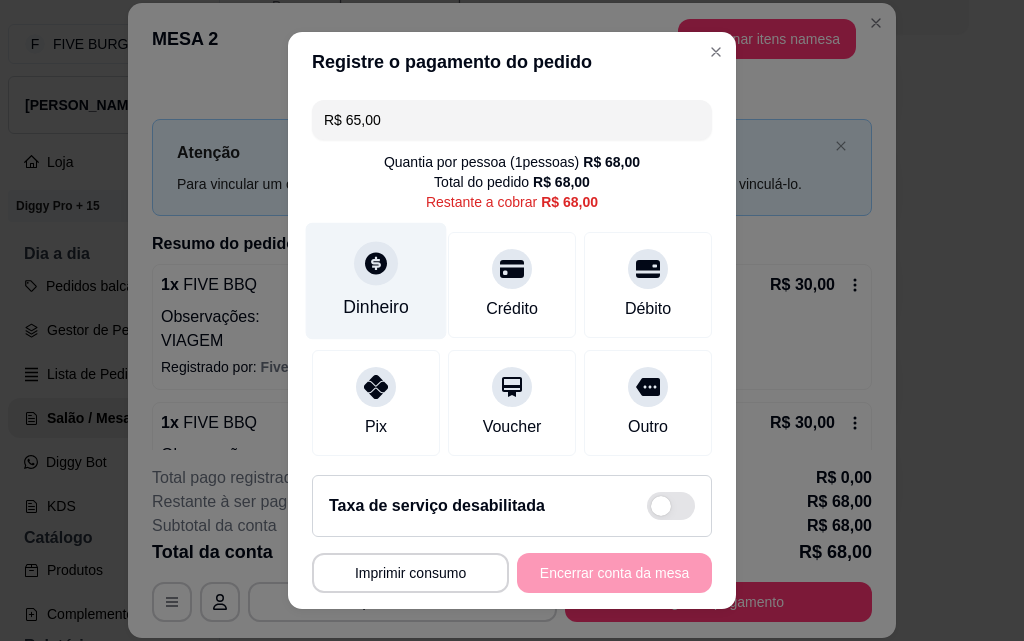 click on "Dinheiro" at bounding box center [376, 307] 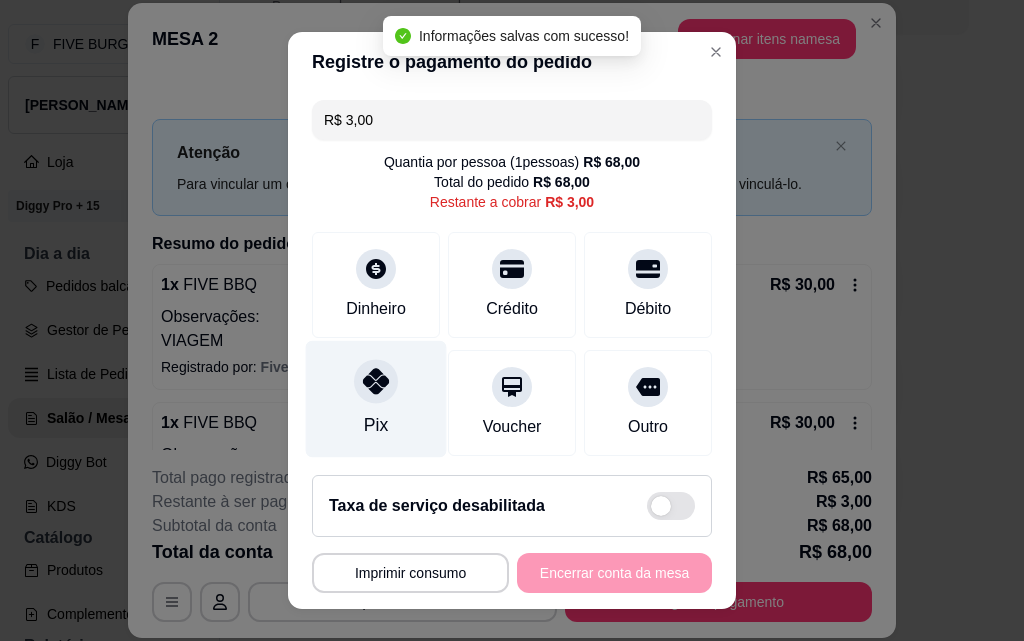 click at bounding box center [376, 381] 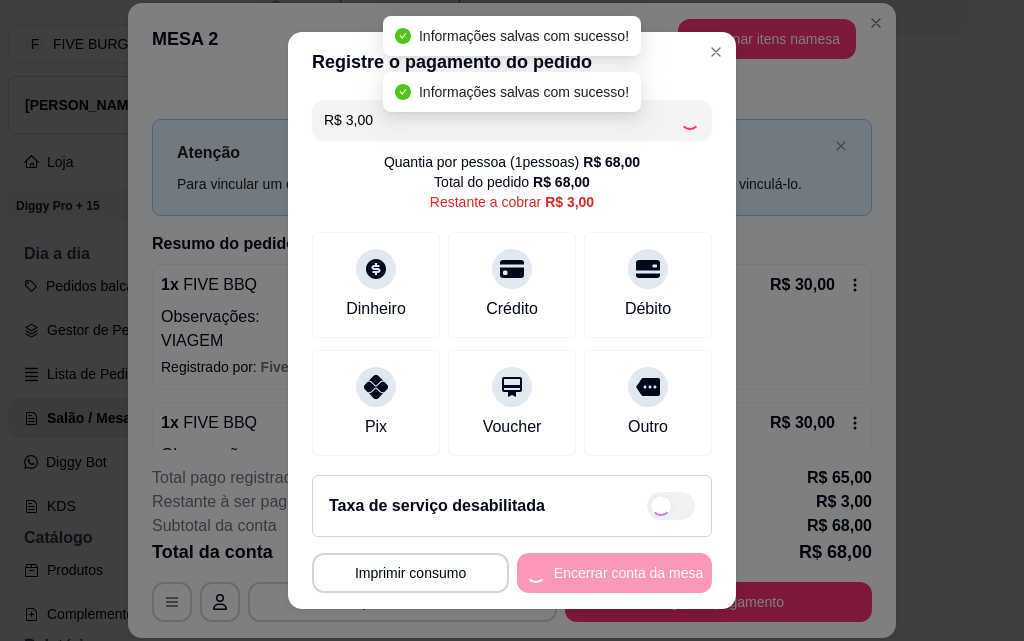 type on "R$ 0,00" 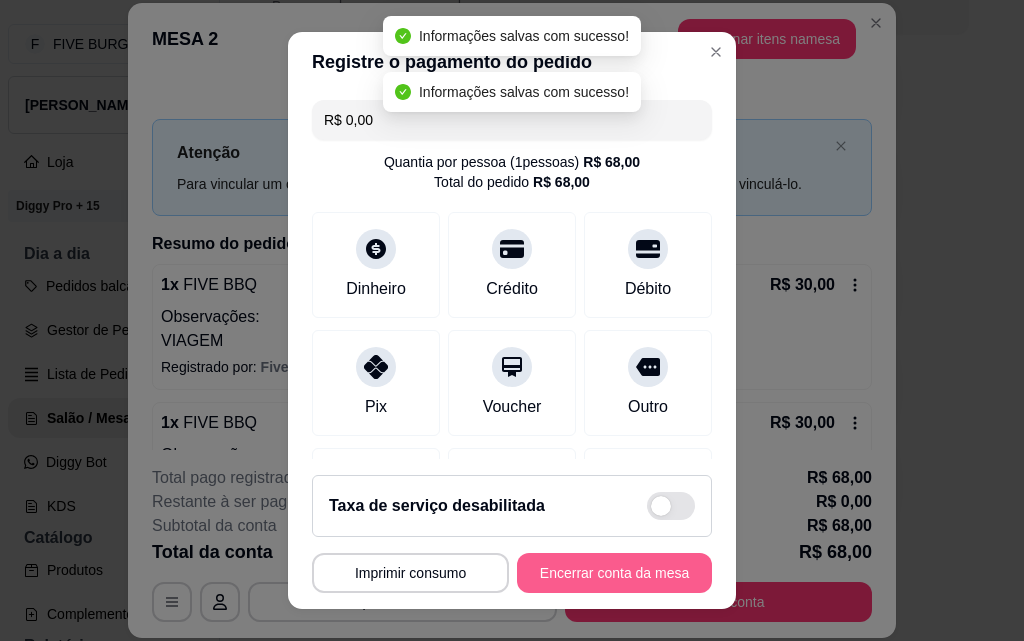 click on "Encerrar conta da mesa" at bounding box center (614, 573) 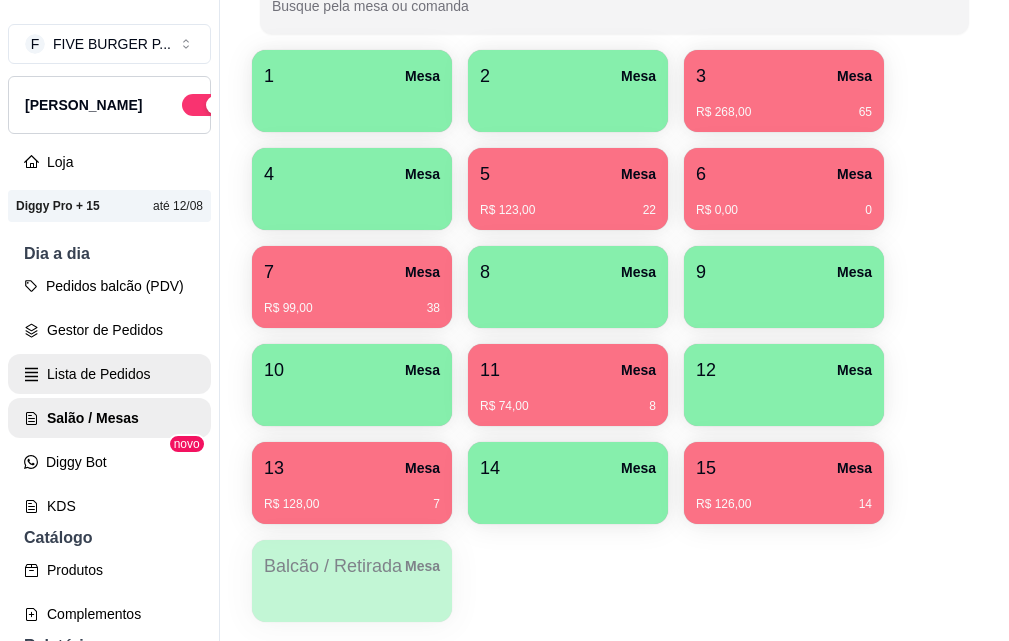 click on "Lista de Pedidos" at bounding box center (109, 374) 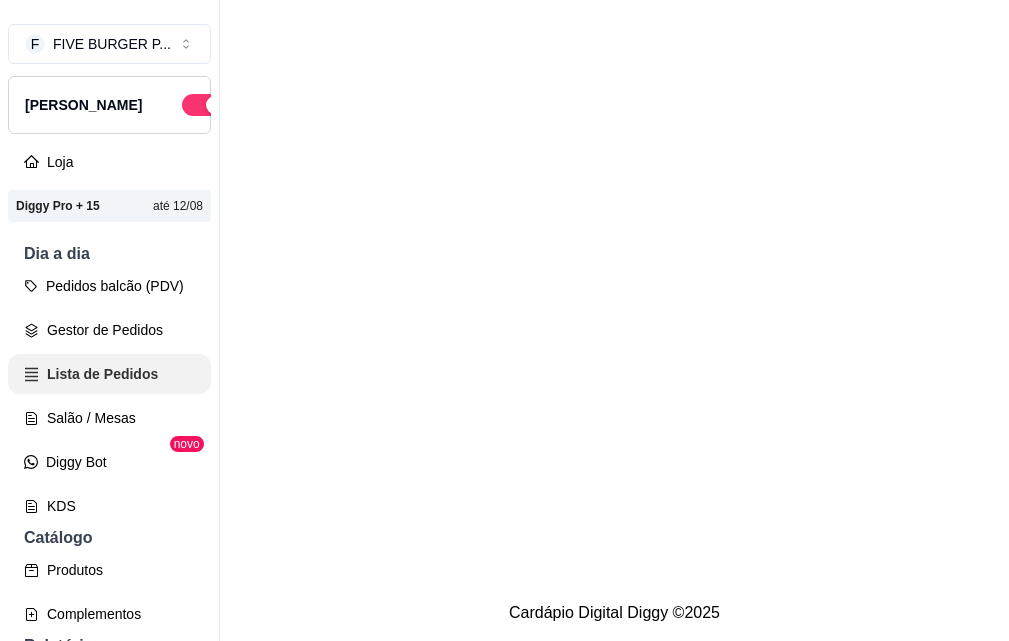scroll, scrollTop: 0, scrollLeft: 0, axis: both 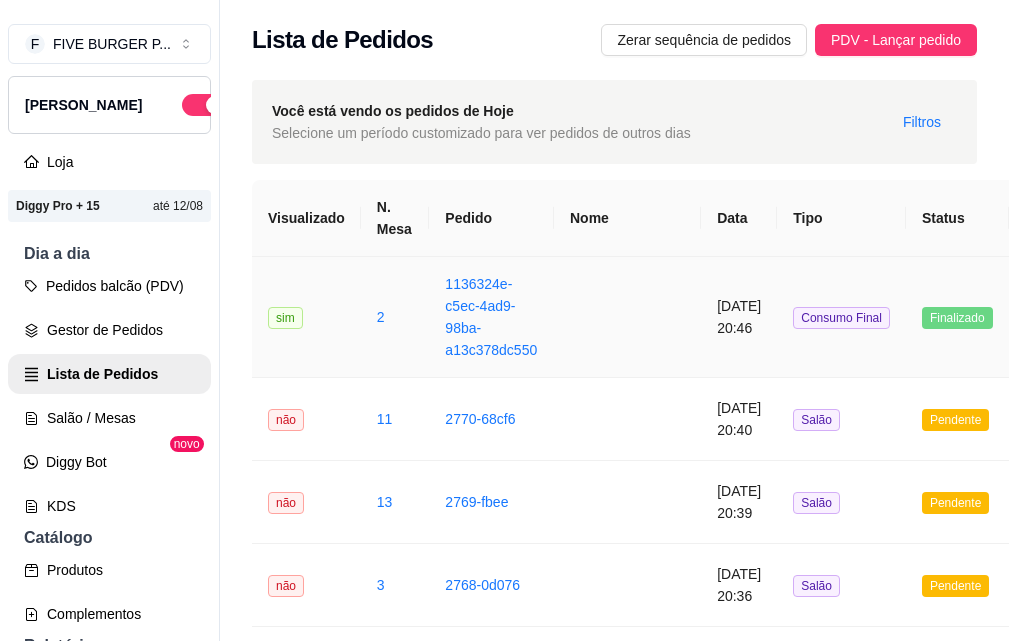 click at bounding box center (627, 317) 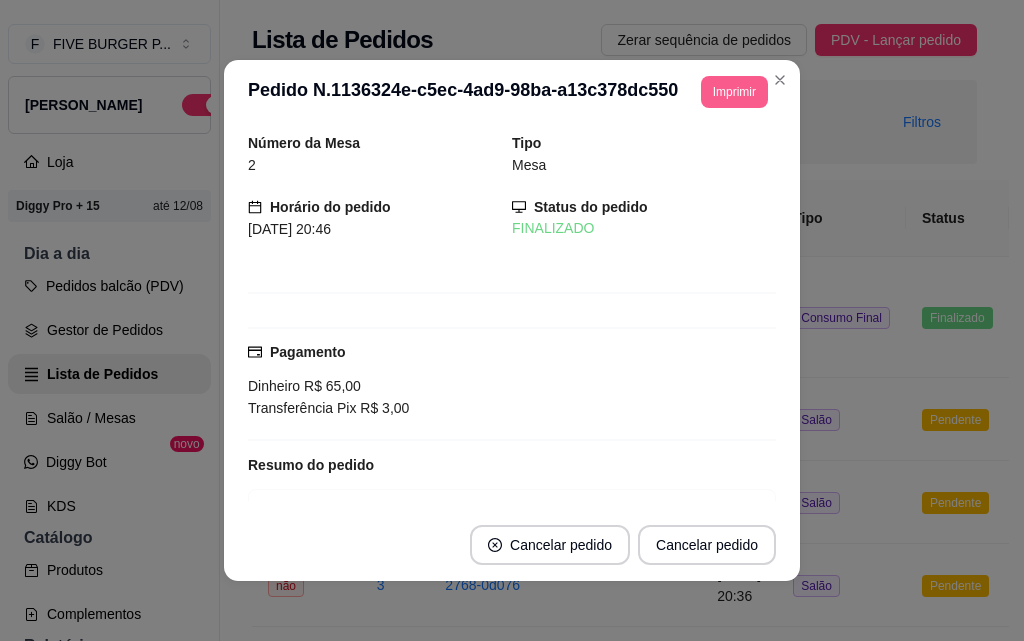 click on "Imprimir" at bounding box center (734, 92) 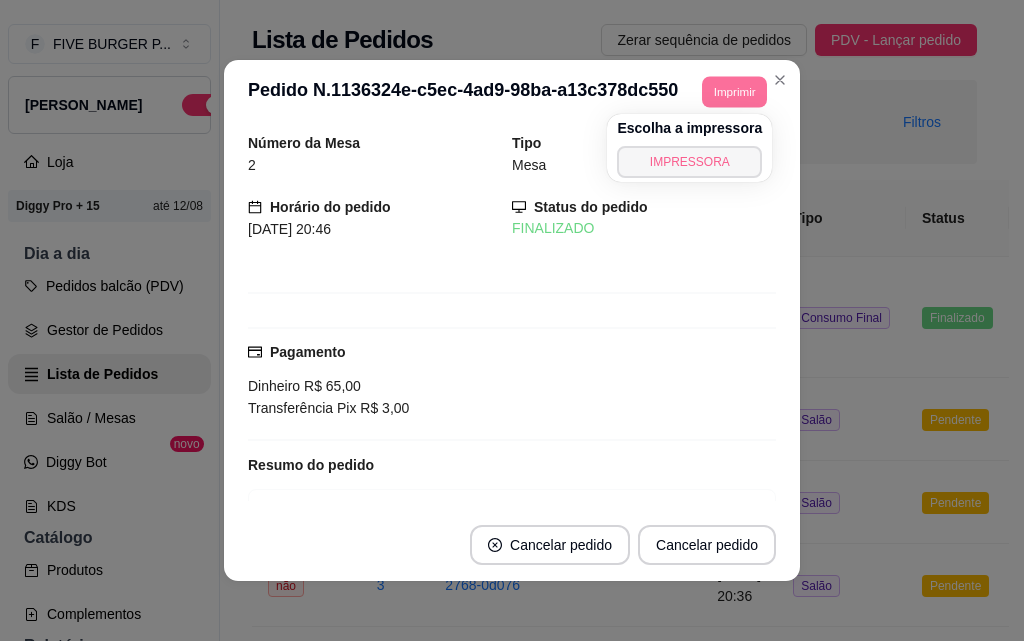 click on "IMPRESSORA" at bounding box center (689, 162) 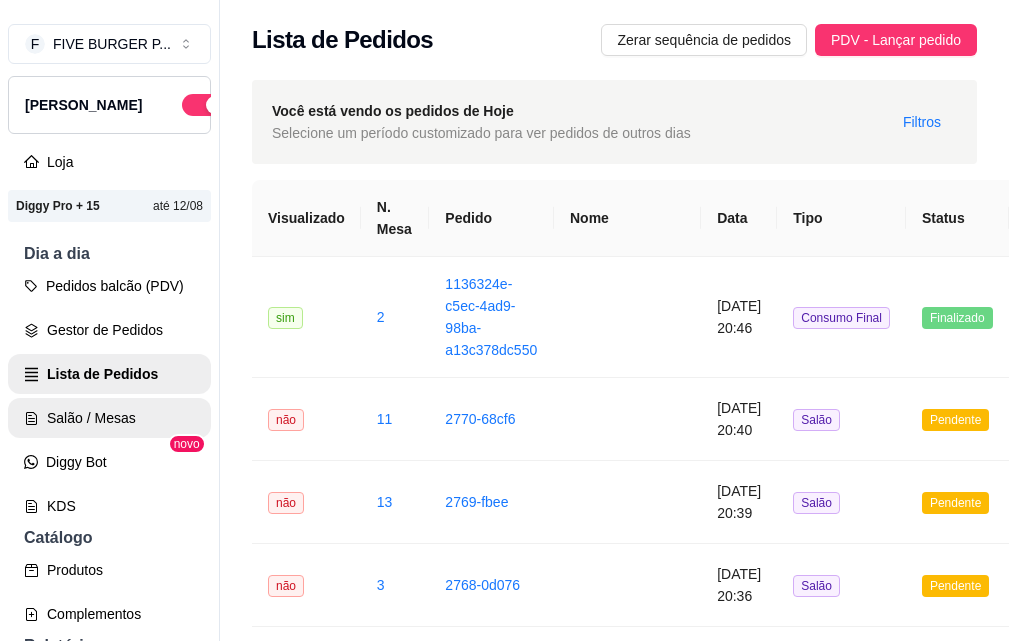 click on "Salão / Mesas" at bounding box center (109, 418) 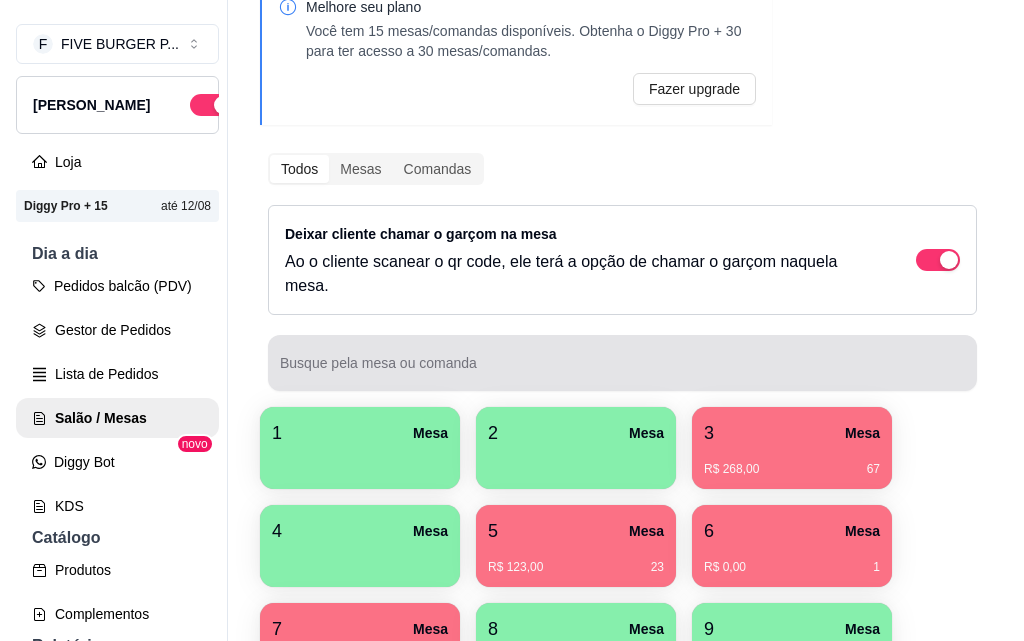 scroll, scrollTop: 400, scrollLeft: 0, axis: vertical 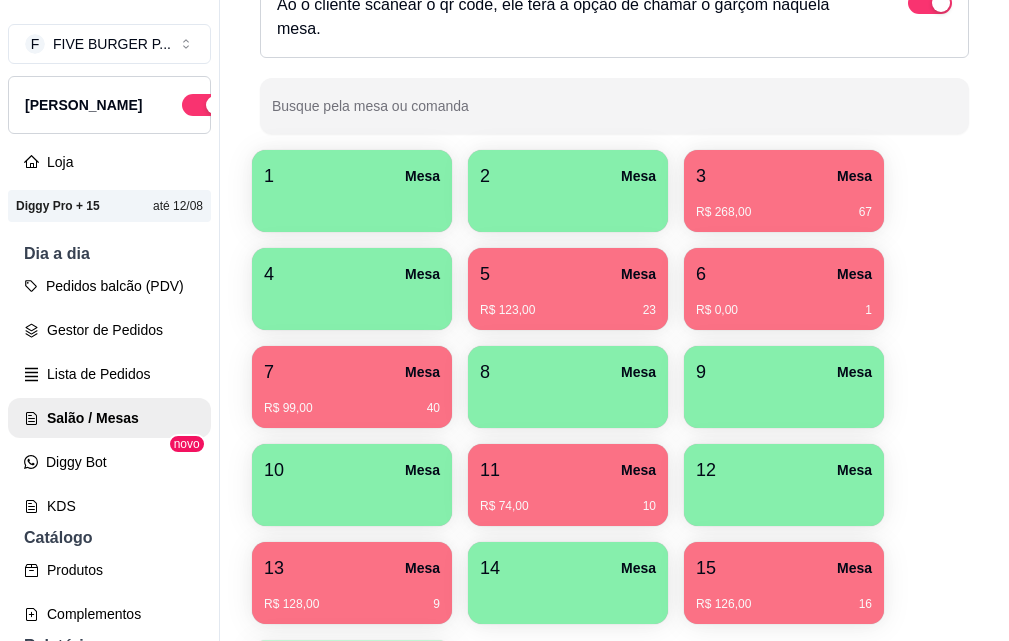 click on "R$ 123,00 23" at bounding box center [568, 303] 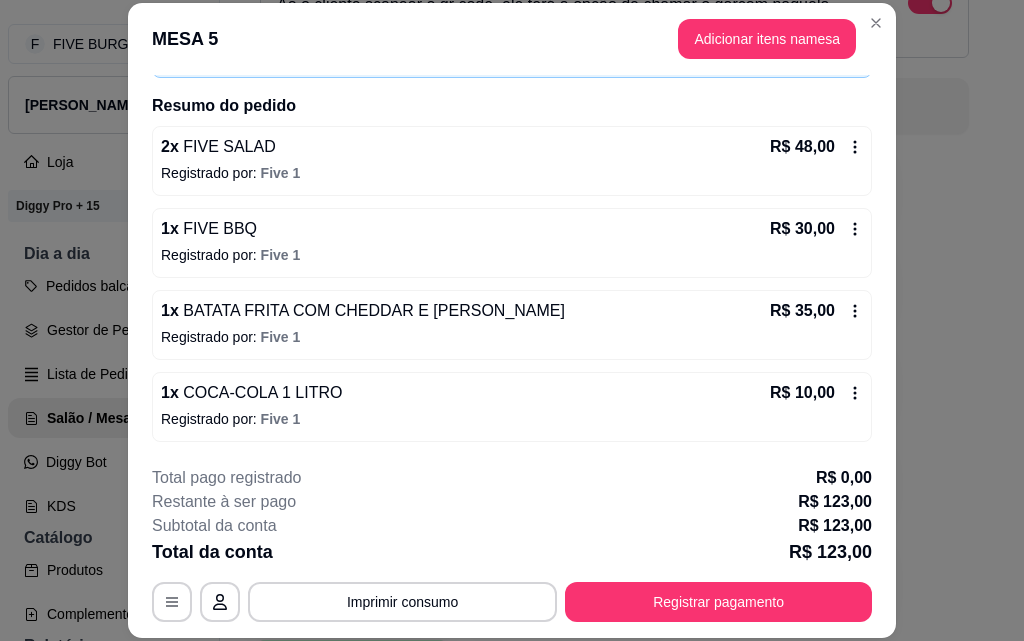 scroll, scrollTop: 0, scrollLeft: 0, axis: both 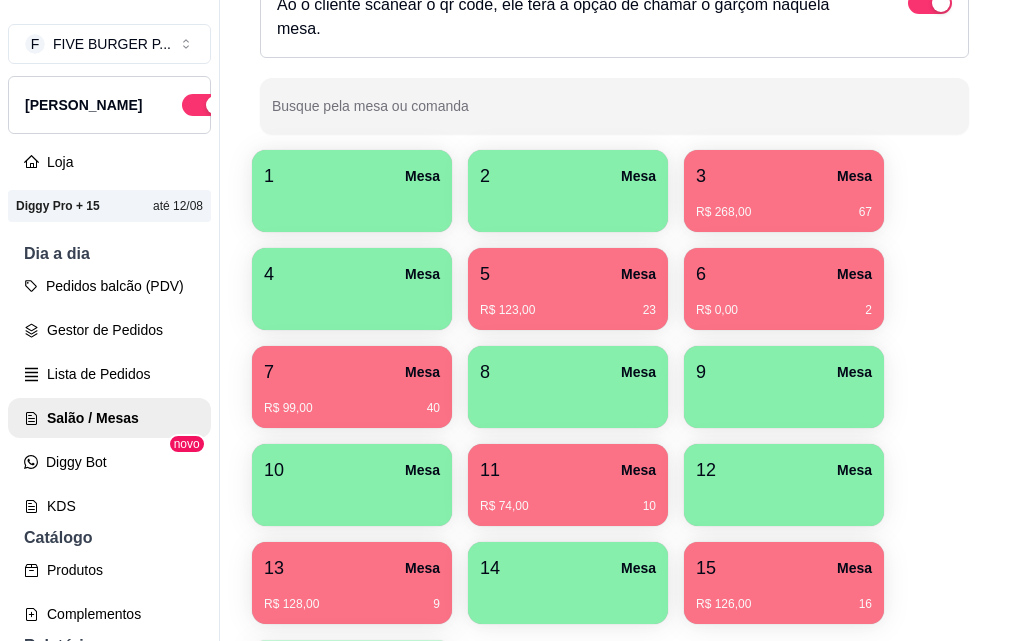 click on "R$ 0,00 2" at bounding box center (784, 303) 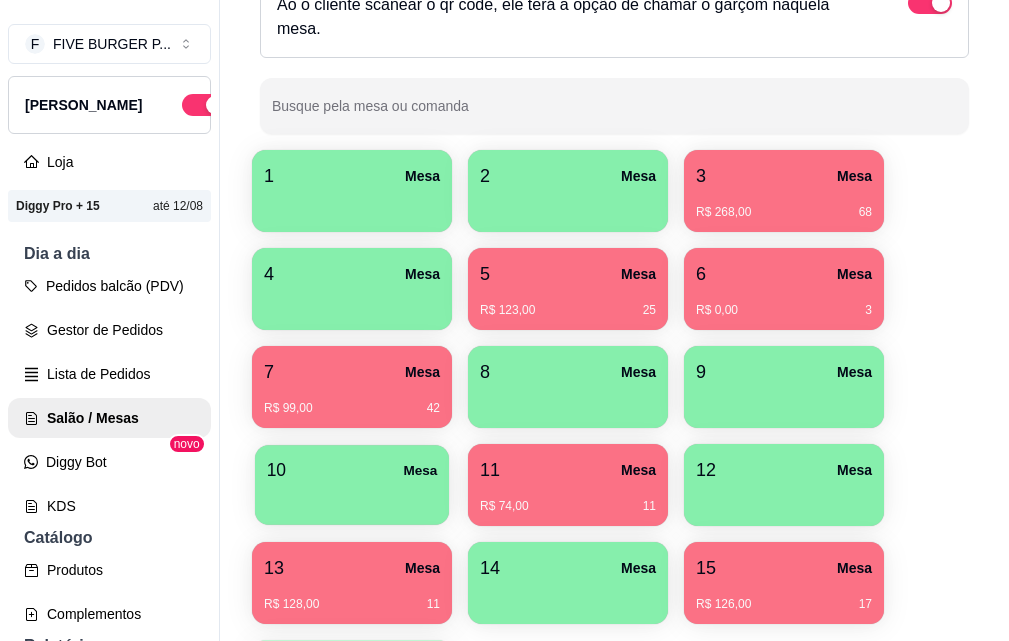 click on "10 Mesa" at bounding box center (352, 470) 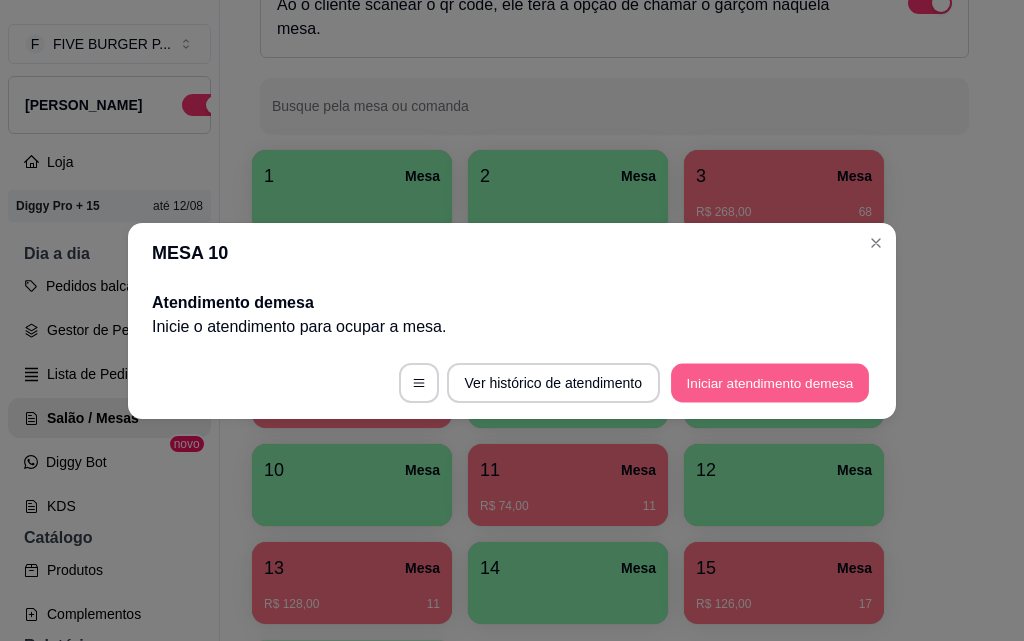 click on "Iniciar atendimento de  mesa" at bounding box center (770, 382) 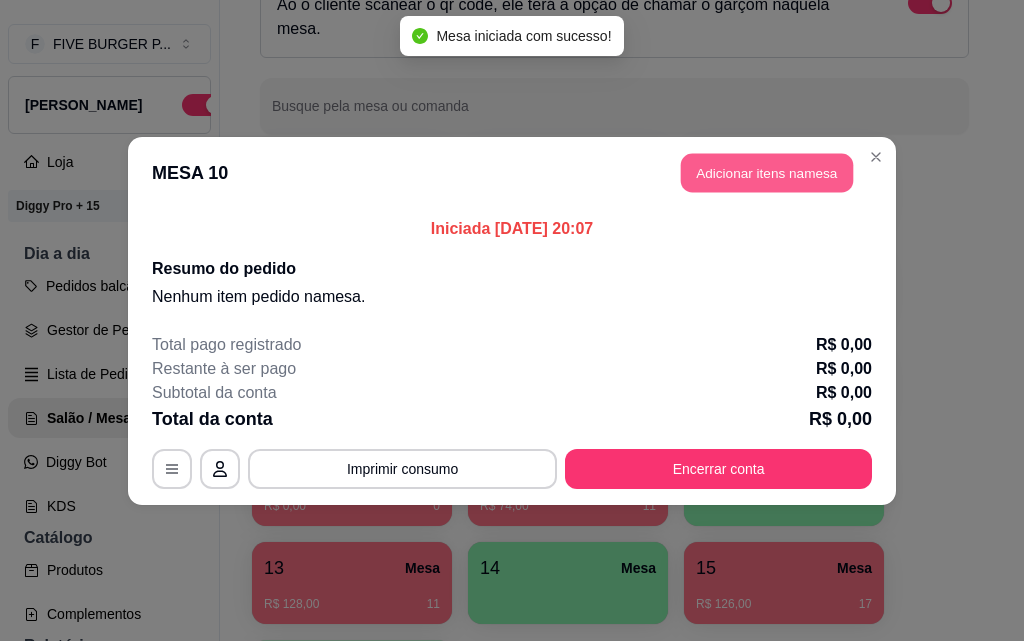click on "Adicionar itens na  mesa" at bounding box center (767, 172) 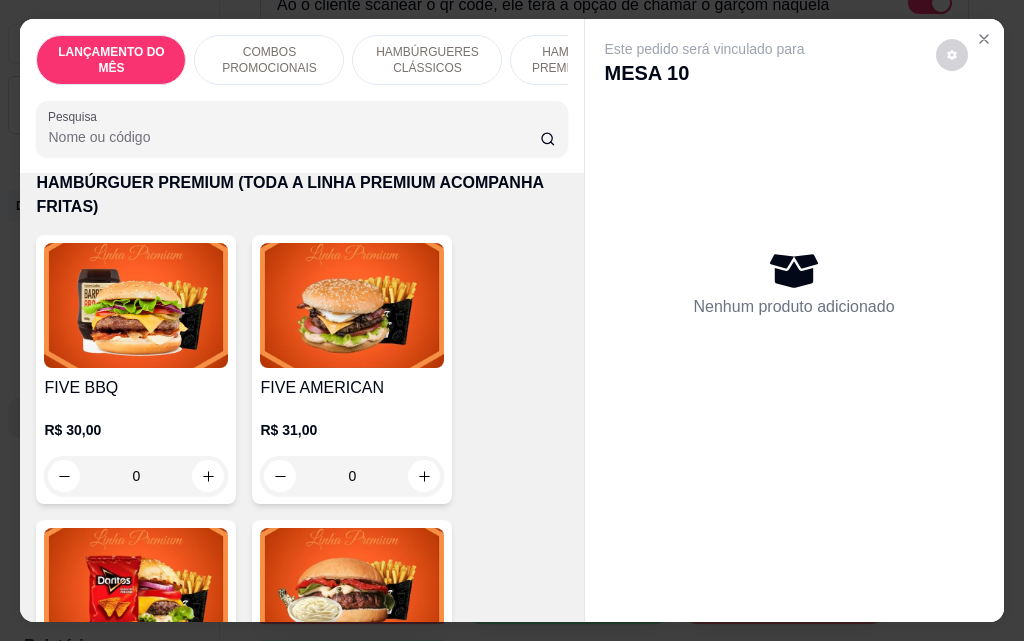 scroll, scrollTop: 1700, scrollLeft: 0, axis: vertical 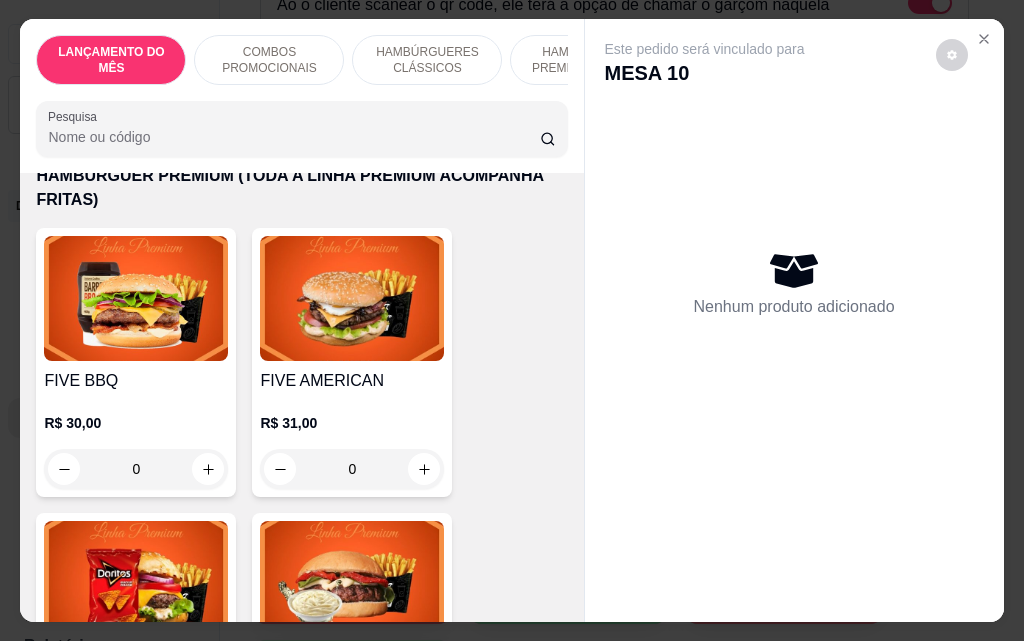 click on "0" at bounding box center [136, 469] 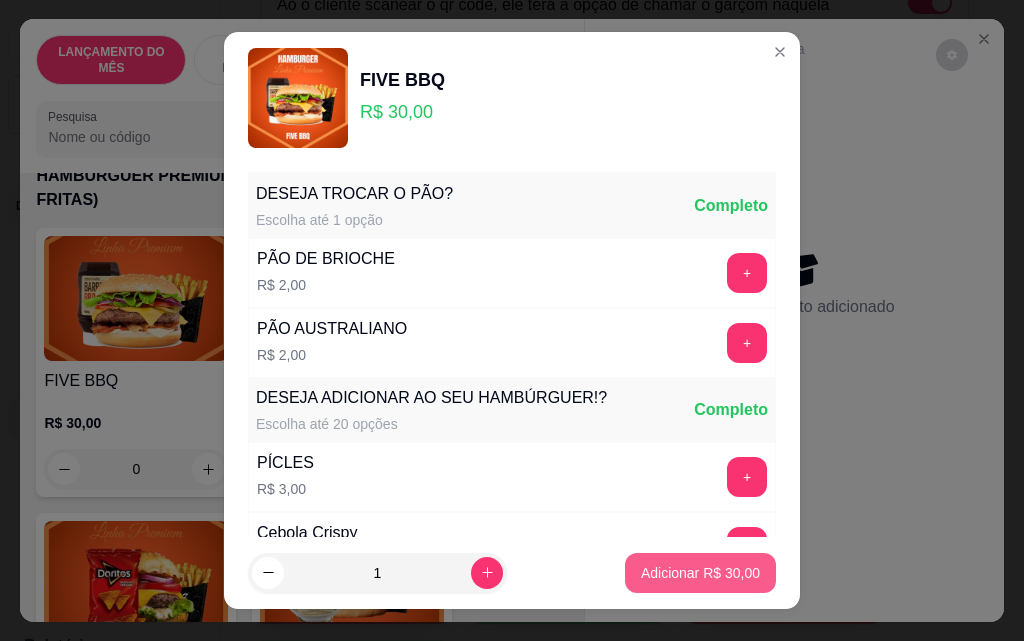 click on "Adicionar   R$ 30,00" at bounding box center [700, 573] 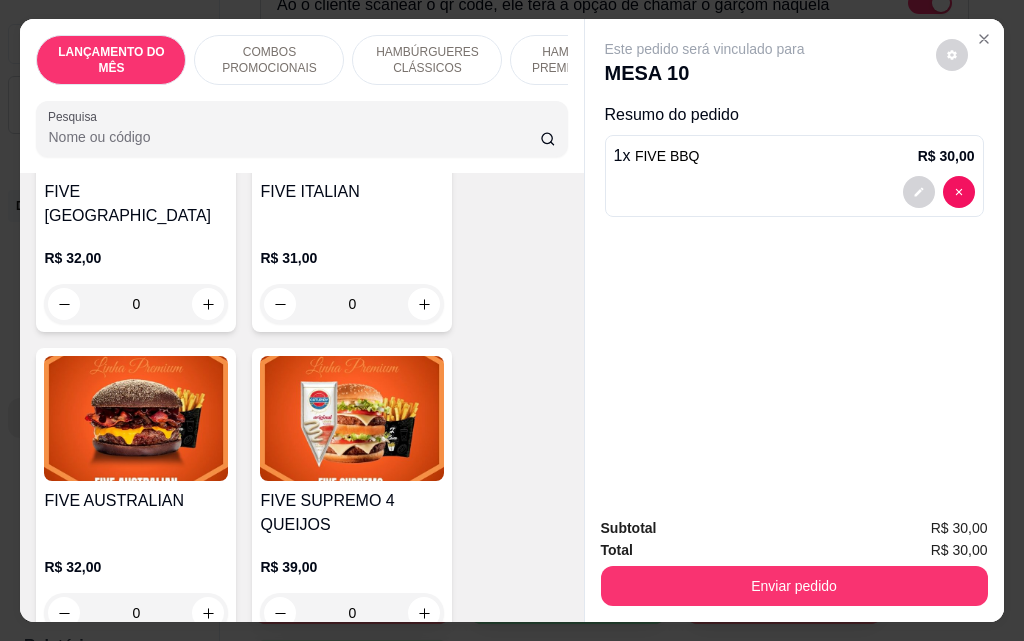 scroll, scrollTop: 2200, scrollLeft: 0, axis: vertical 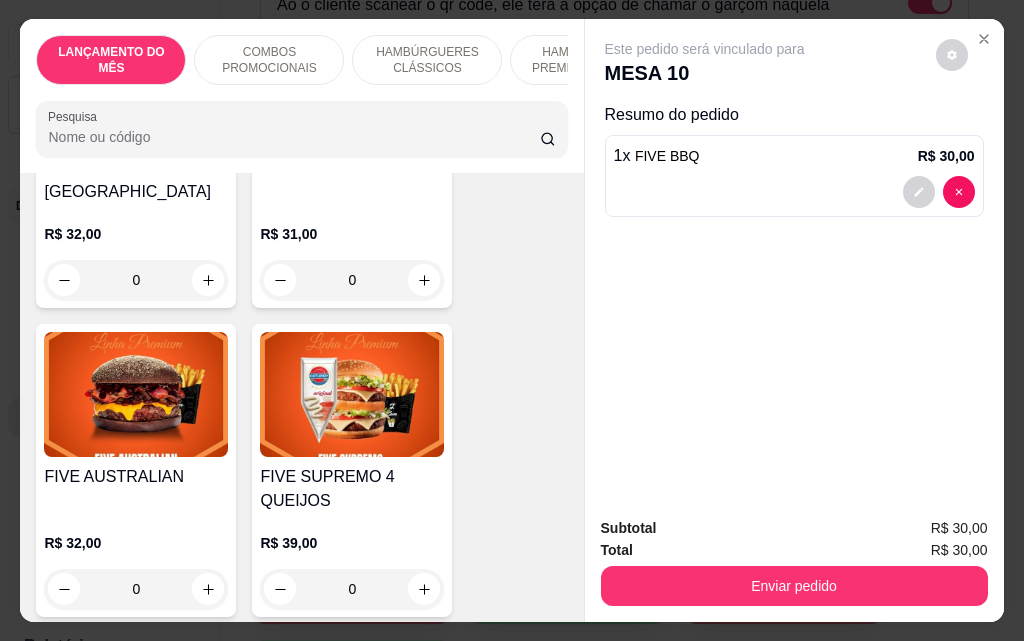 click on "0" at bounding box center (136, 589) 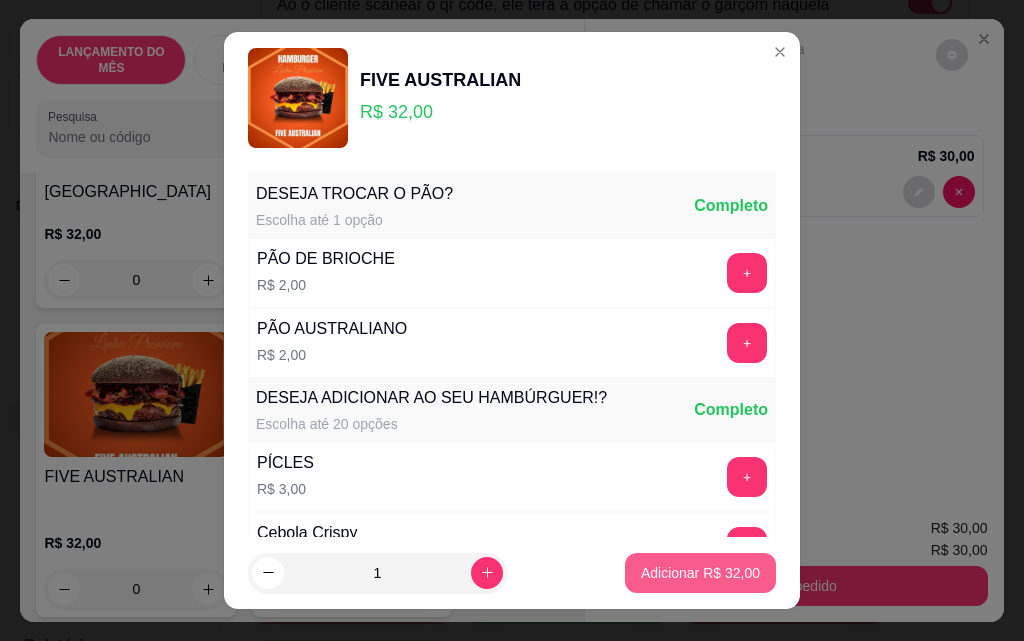click on "Adicionar   R$ 32,00" at bounding box center [700, 573] 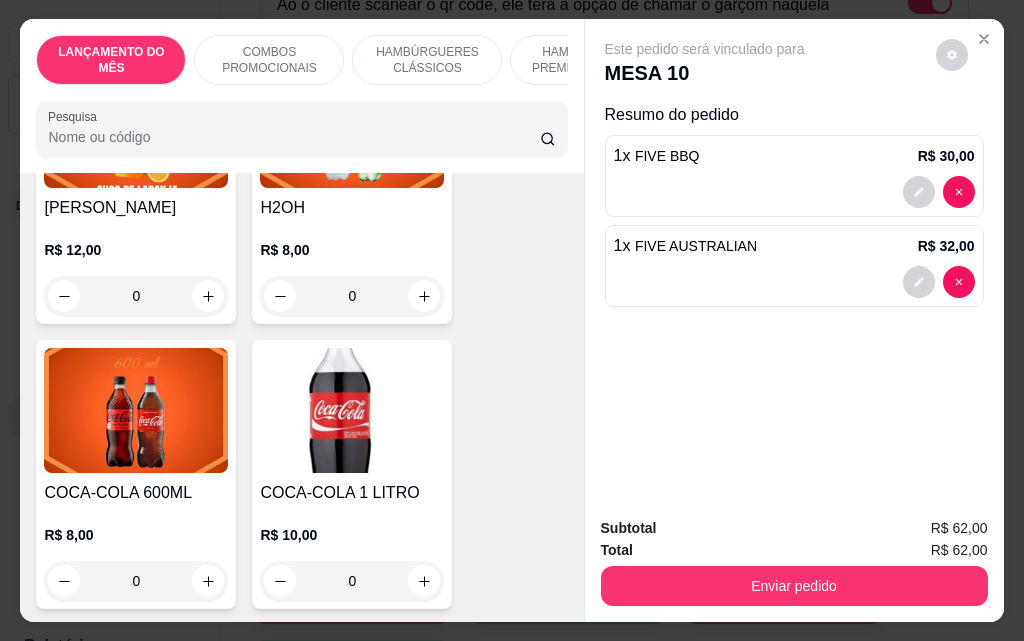 scroll, scrollTop: 8300, scrollLeft: 0, axis: vertical 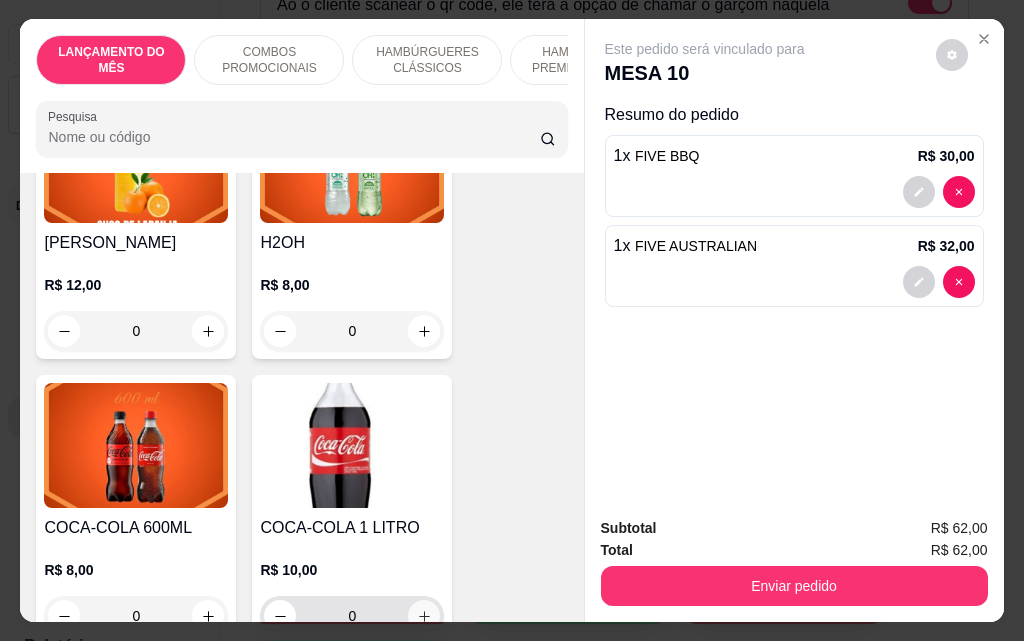 click 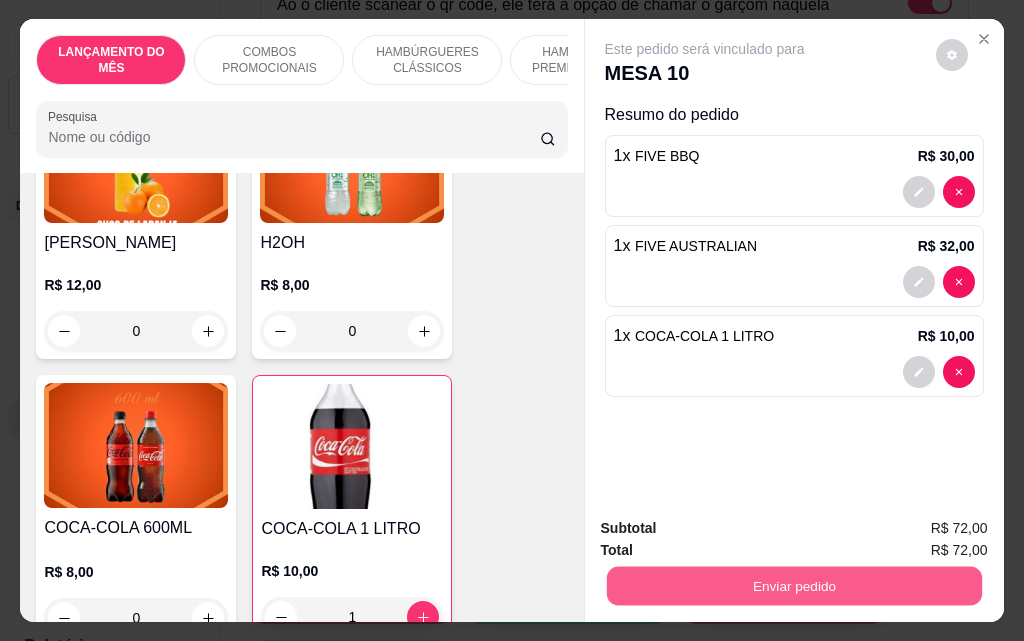 click on "Enviar pedido" at bounding box center [793, 585] 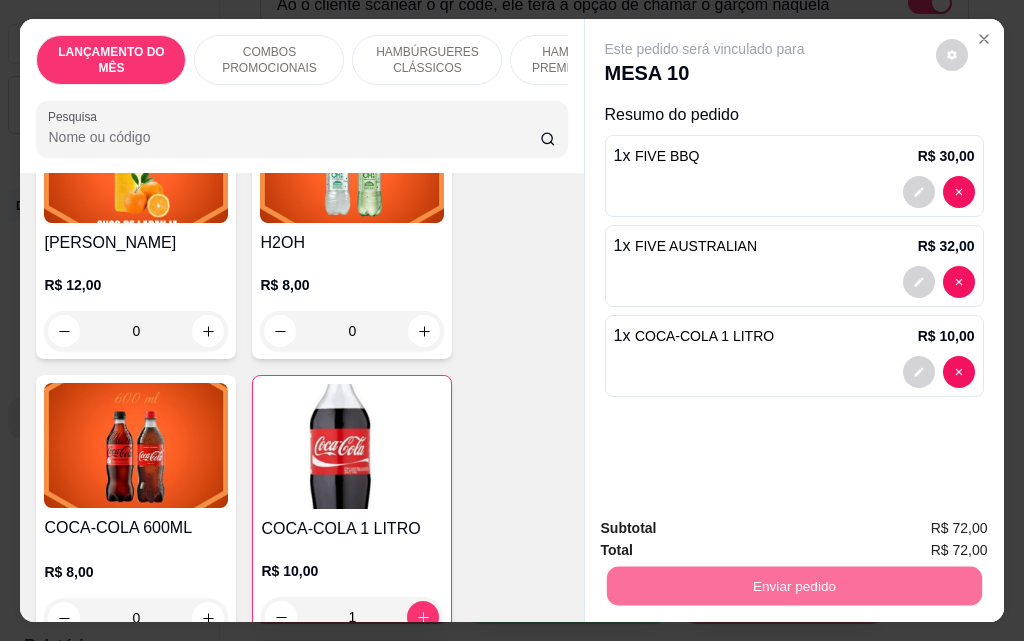 click on "Não registrar e enviar pedido" at bounding box center [728, 529] 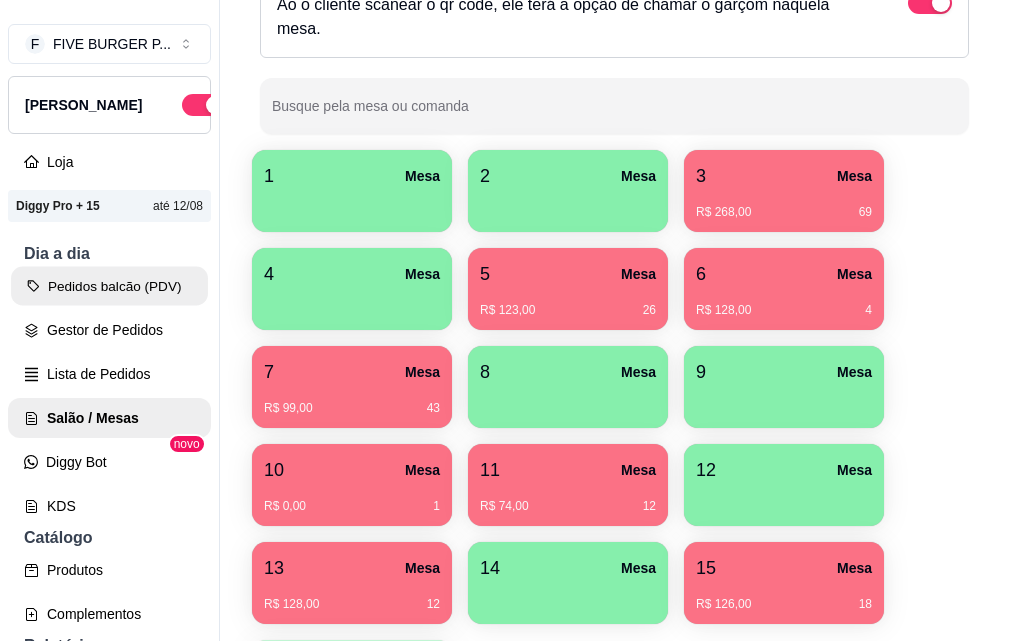 click on "Pedidos balcão (PDV)" at bounding box center [109, 286] 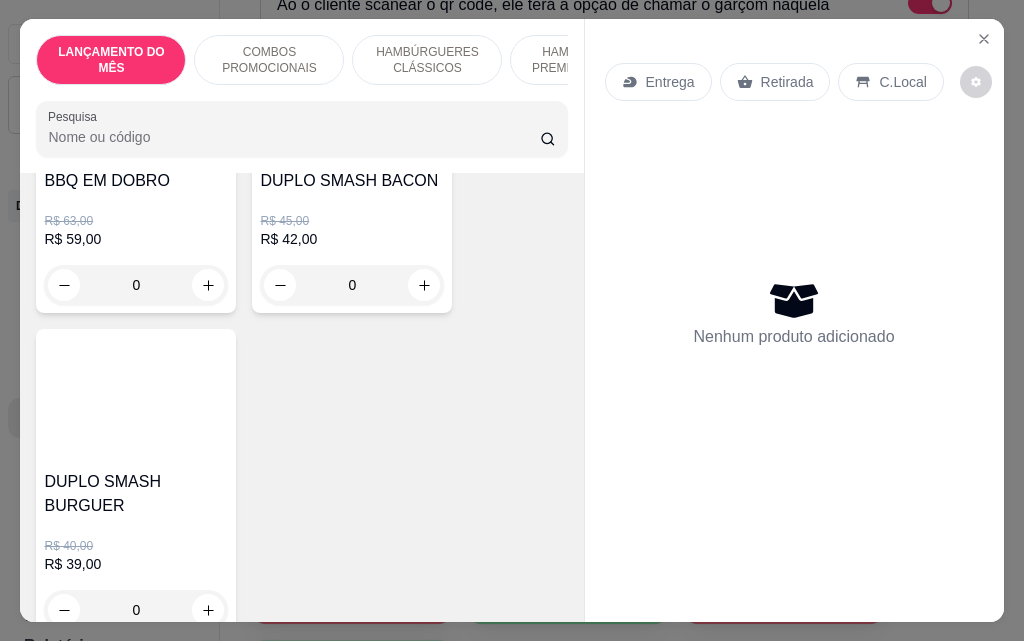 scroll, scrollTop: 500, scrollLeft: 0, axis: vertical 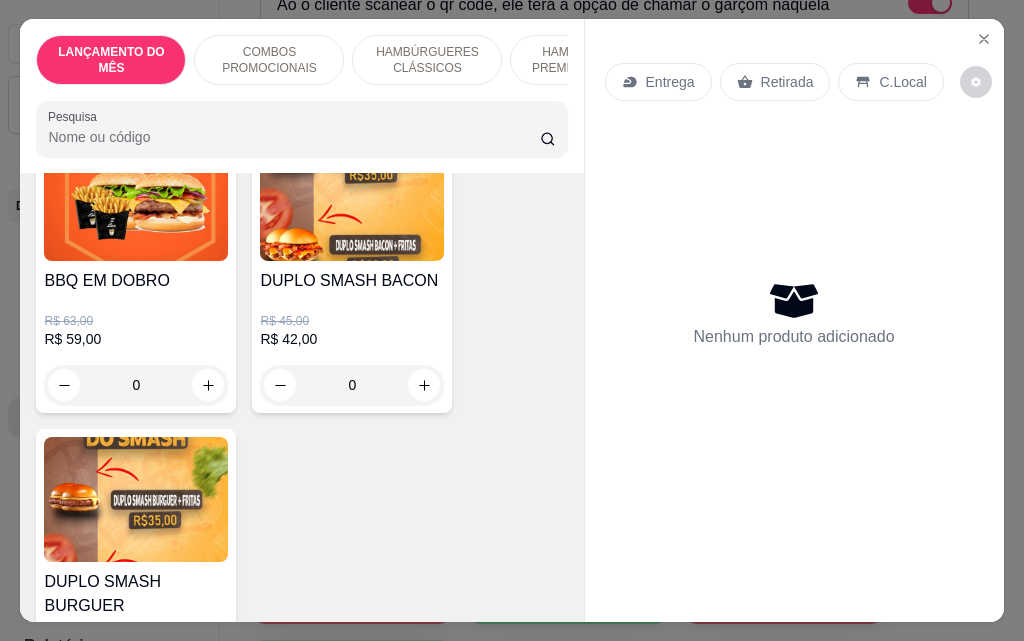 click on "0" at bounding box center [136, 385] 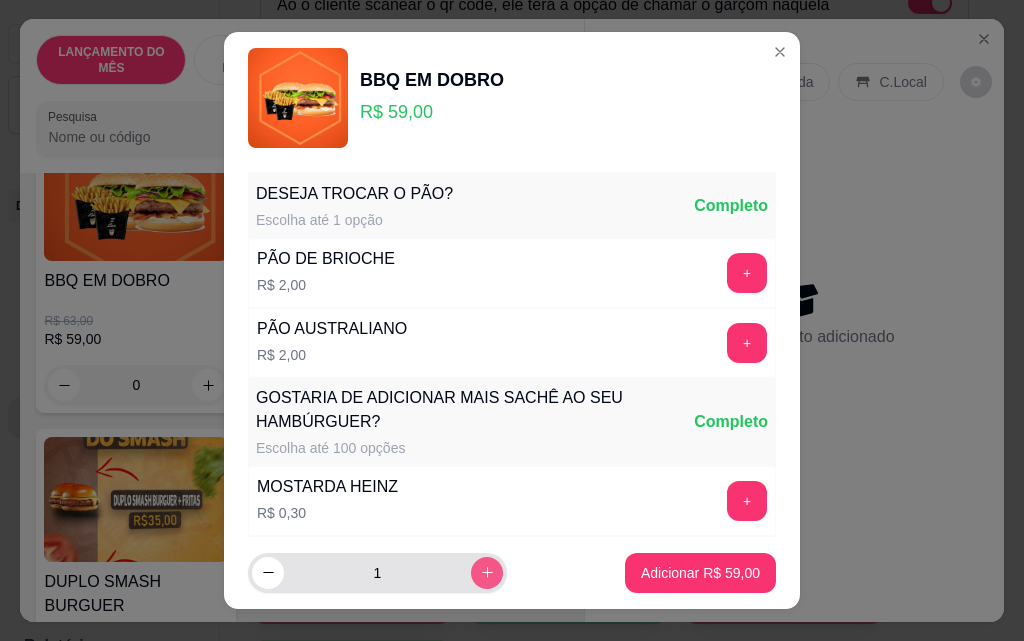 click 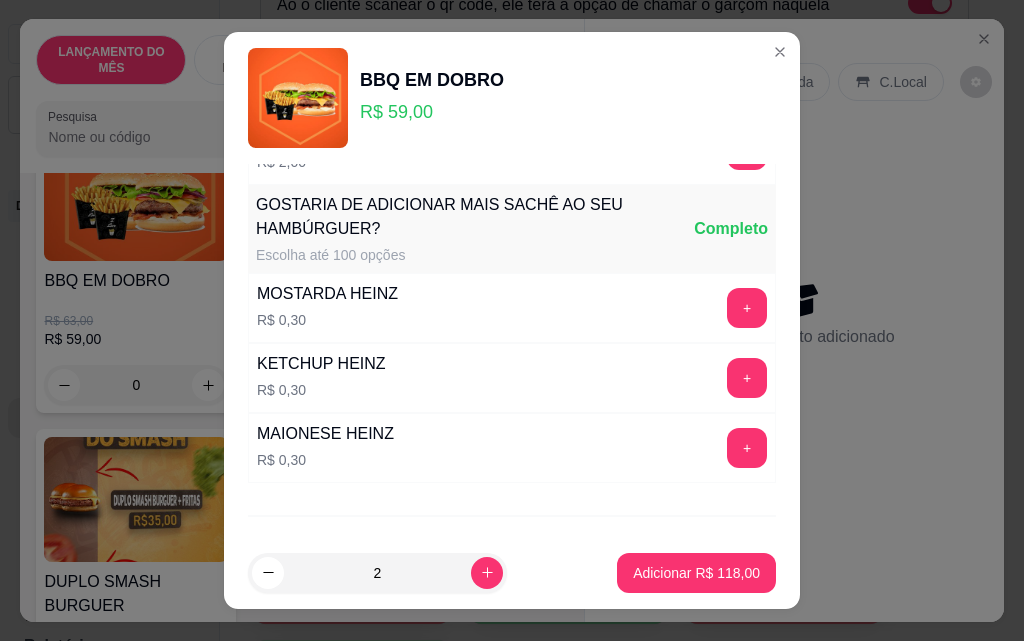 scroll, scrollTop: 289, scrollLeft: 0, axis: vertical 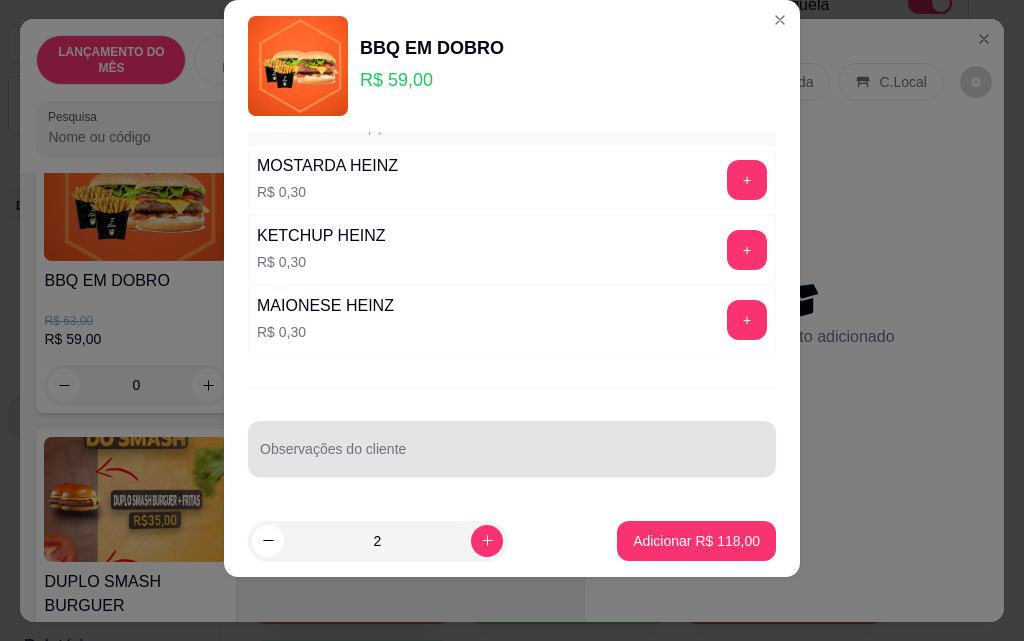 click on "Observações do cliente" at bounding box center (512, 457) 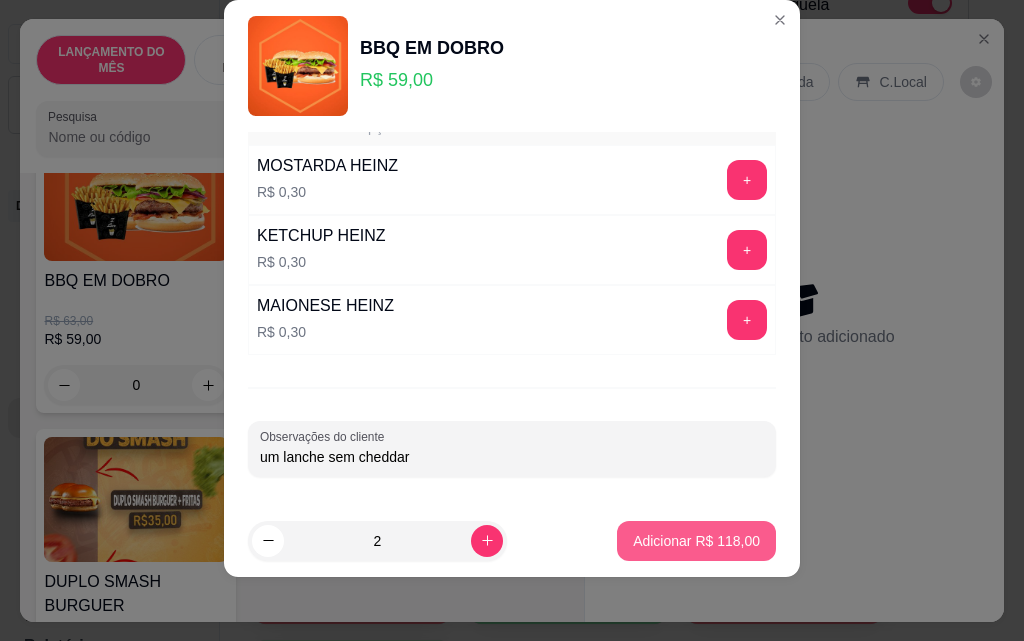 type on "um lanche sem cheddar" 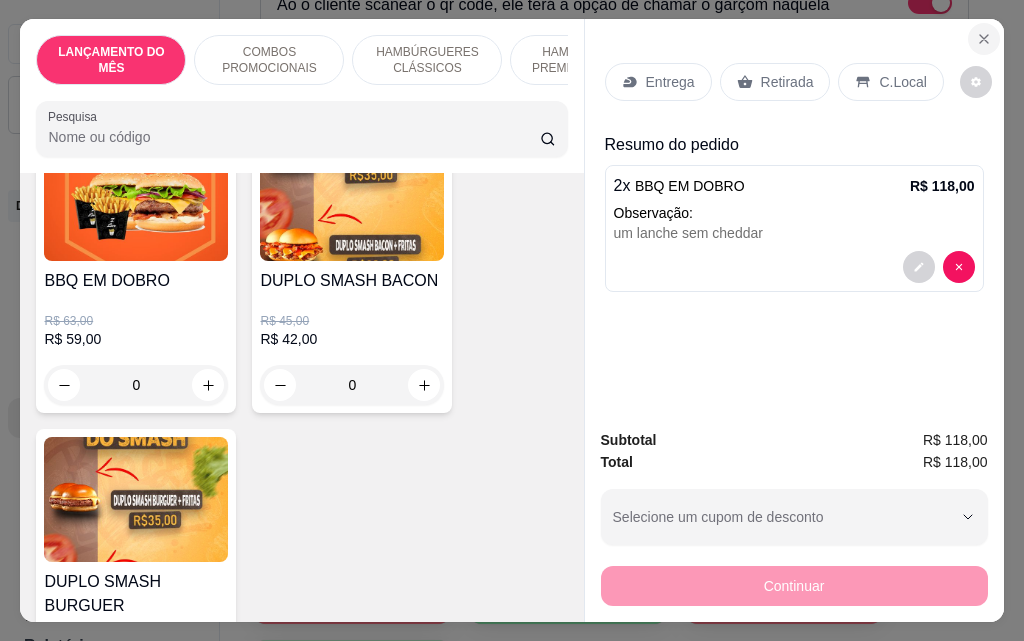 click 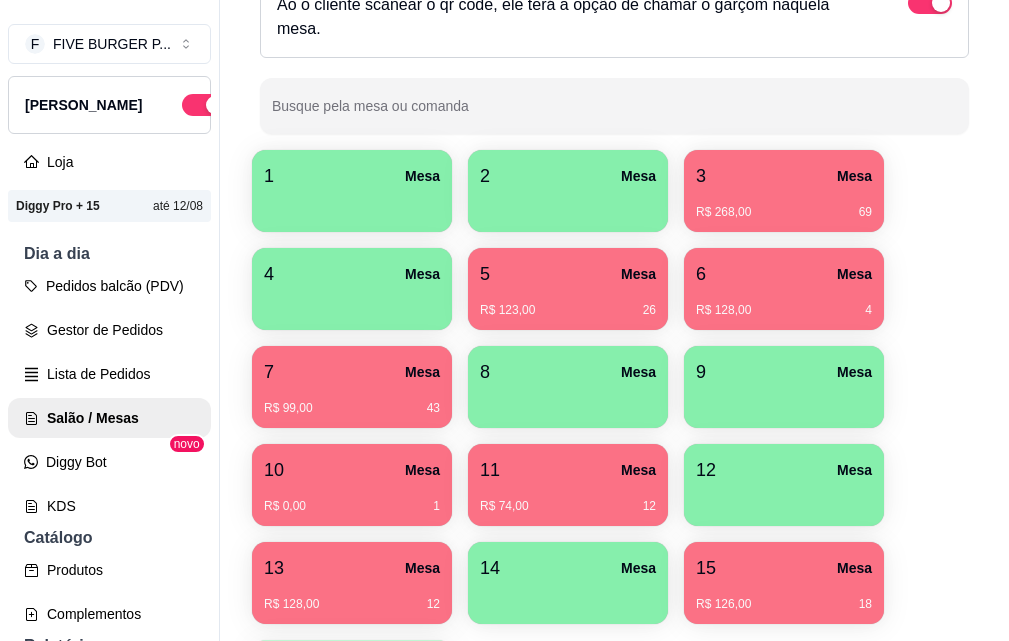 click on "R$ 99,00 43" at bounding box center [352, 401] 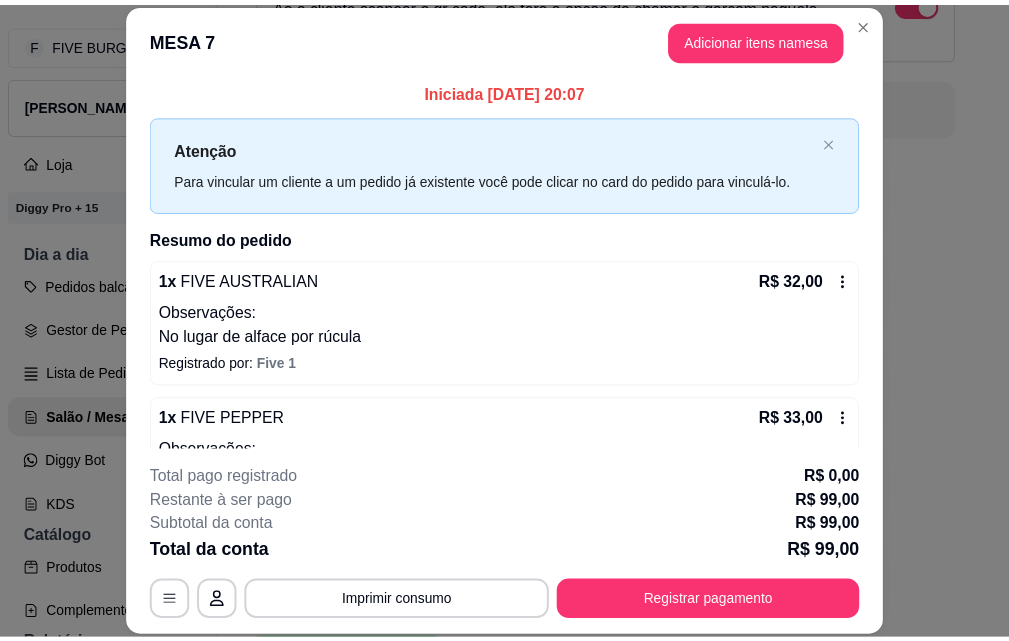 scroll, scrollTop: 0, scrollLeft: 0, axis: both 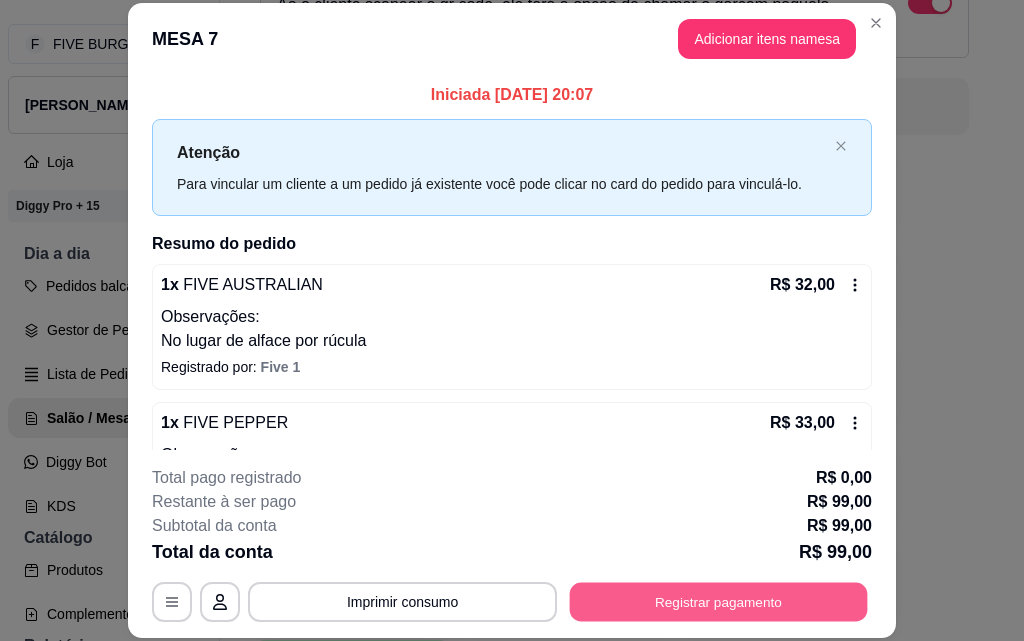 click on "Registrar pagamento" at bounding box center (719, 601) 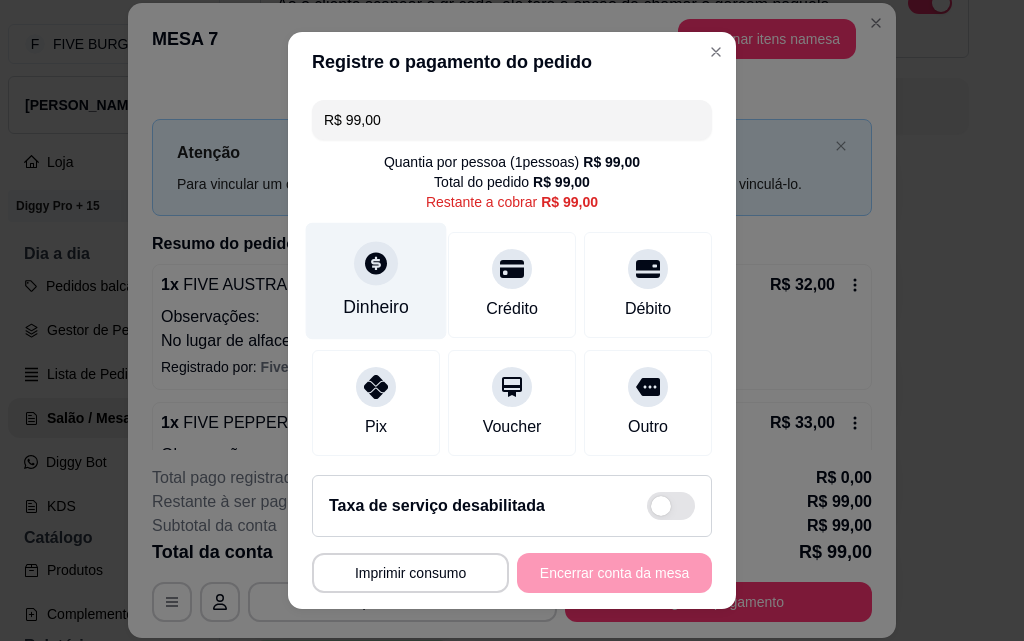 click on "Dinheiro" at bounding box center [376, 281] 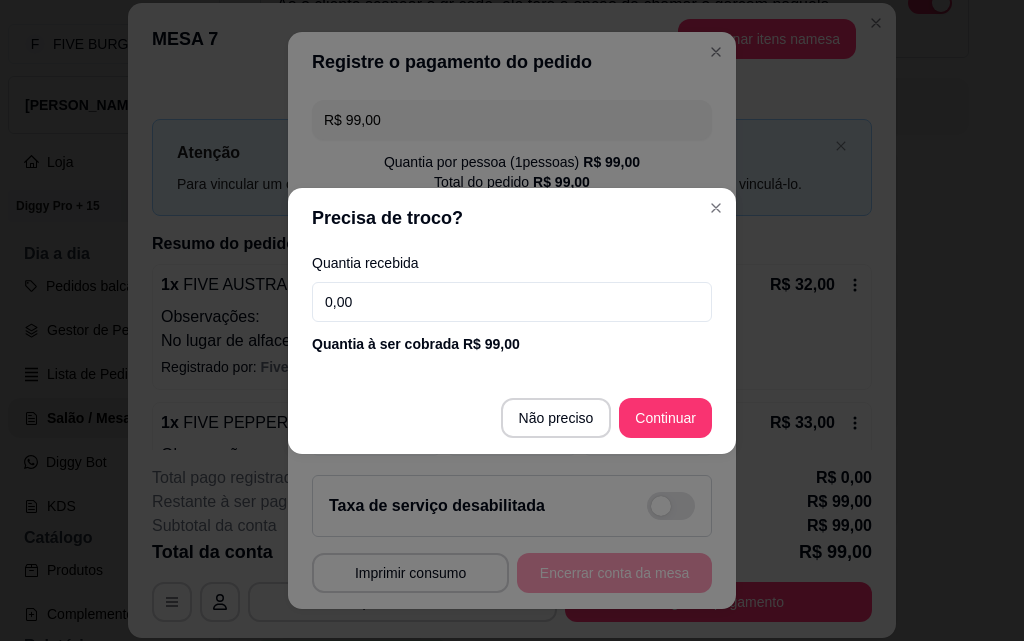 click on "0,00" at bounding box center [512, 302] 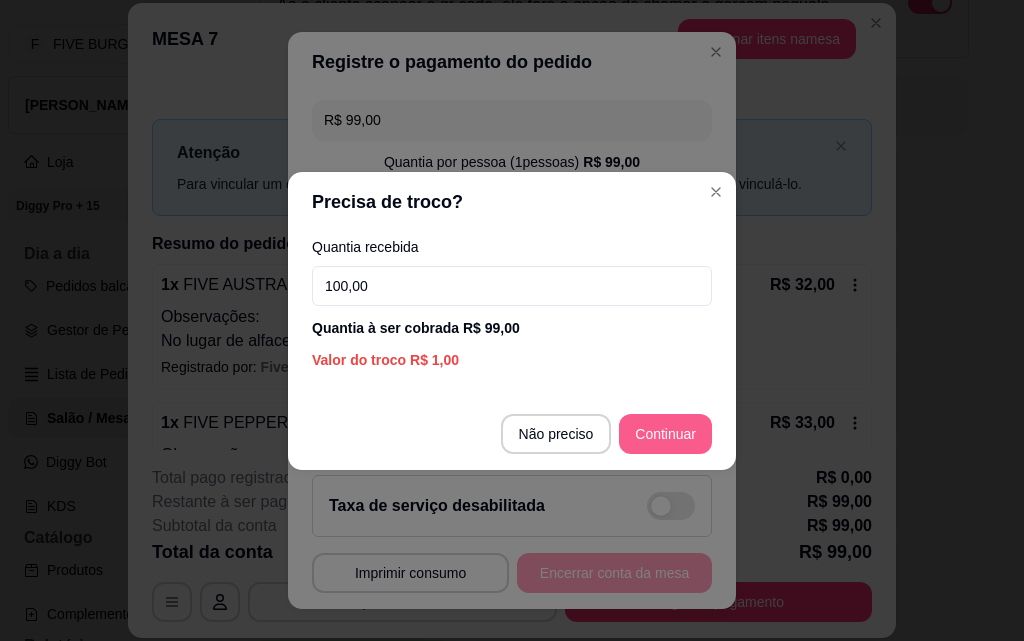 type on "100,00" 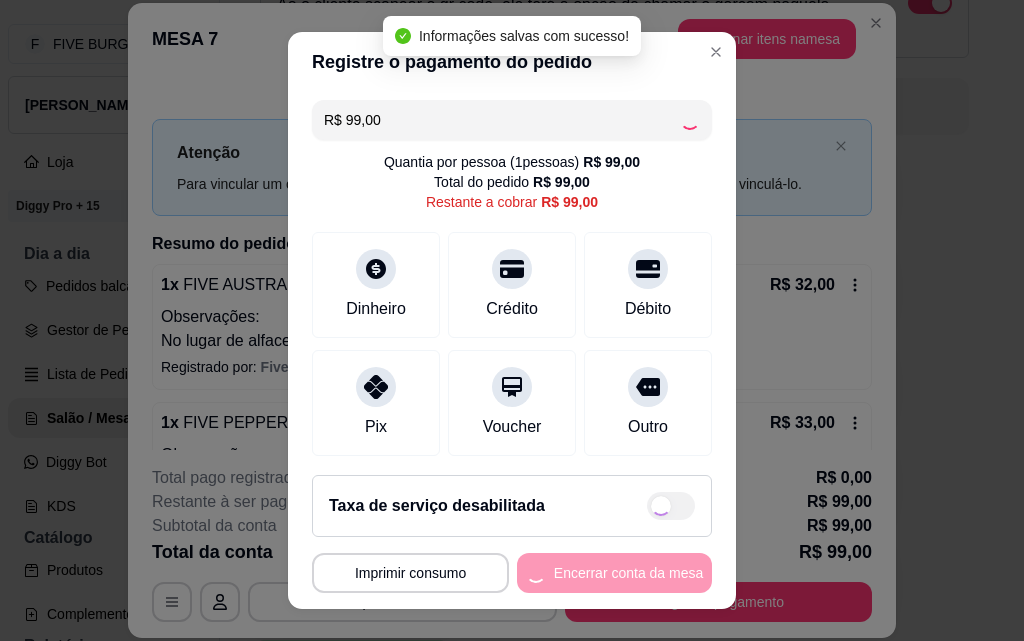 type on "R$ 0,00" 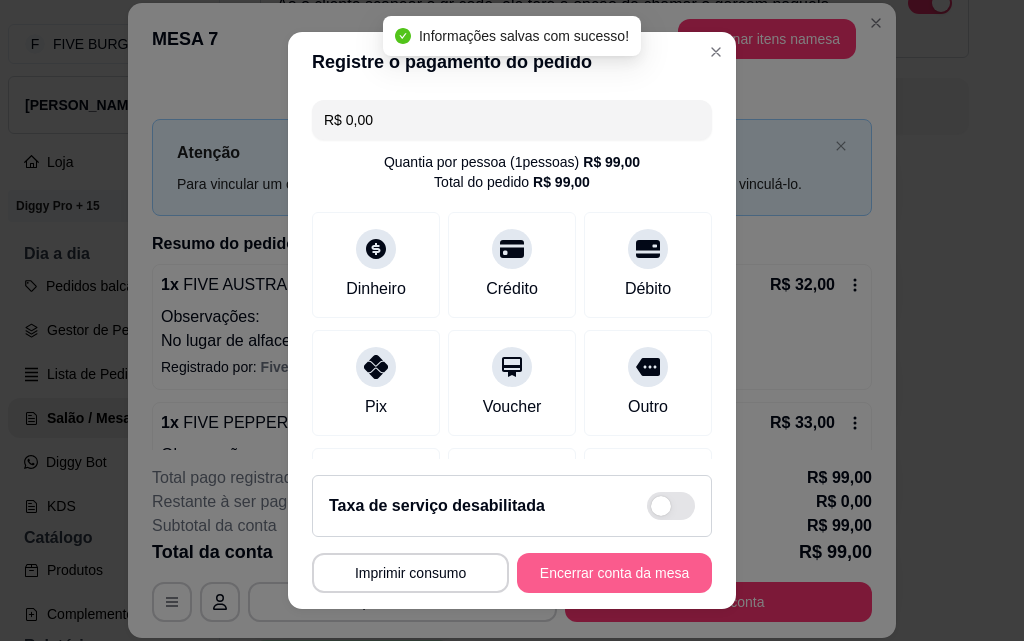 click on "Encerrar conta da mesa" at bounding box center [614, 573] 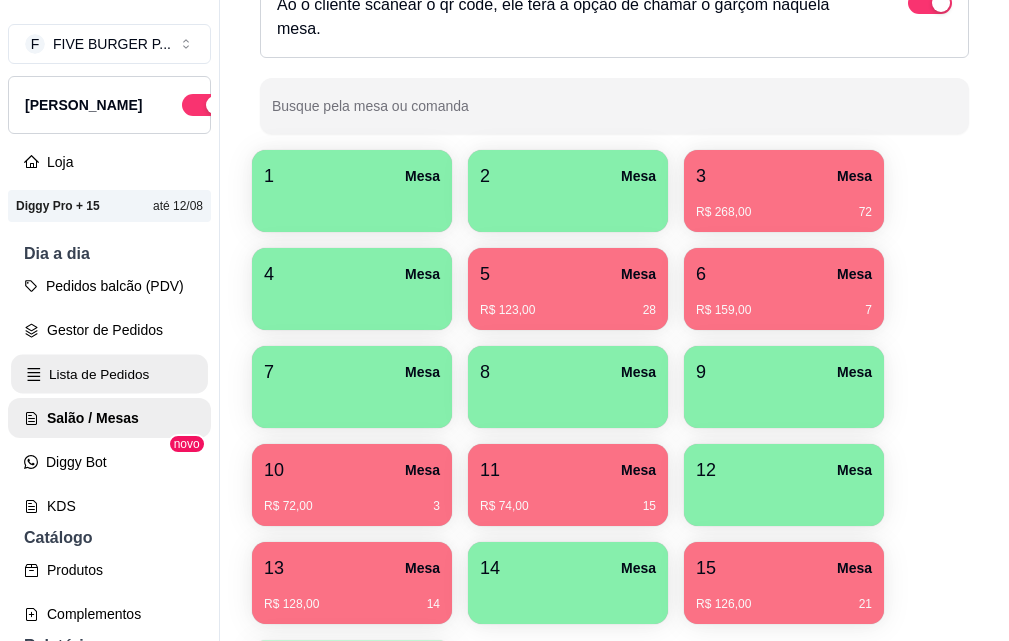 click on "Lista de Pedidos" at bounding box center (109, 374) 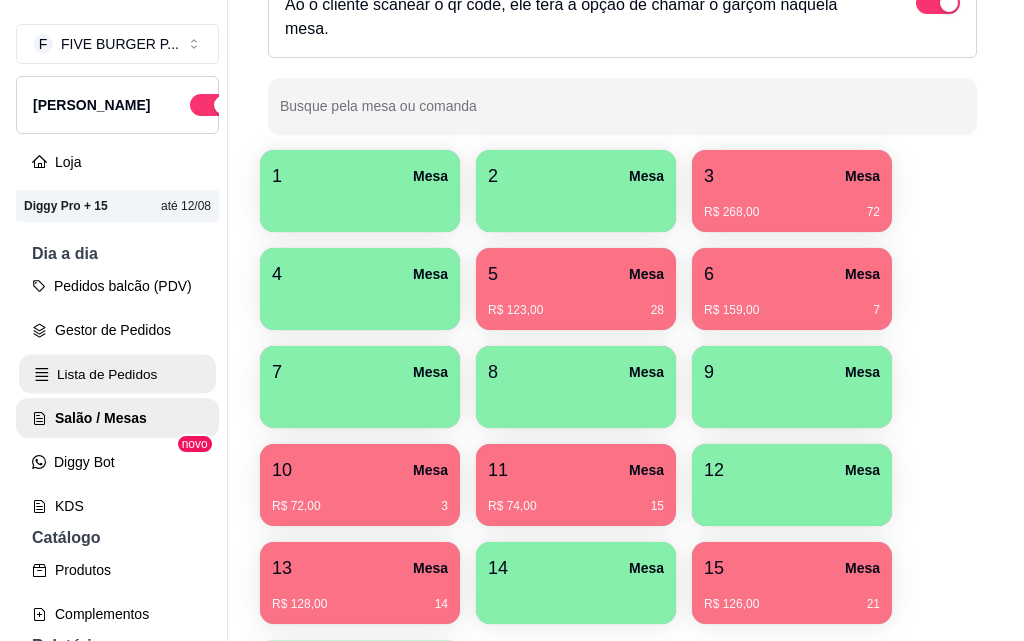 scroll, scrollTop: 0, scrollLeft: 0, axis: both 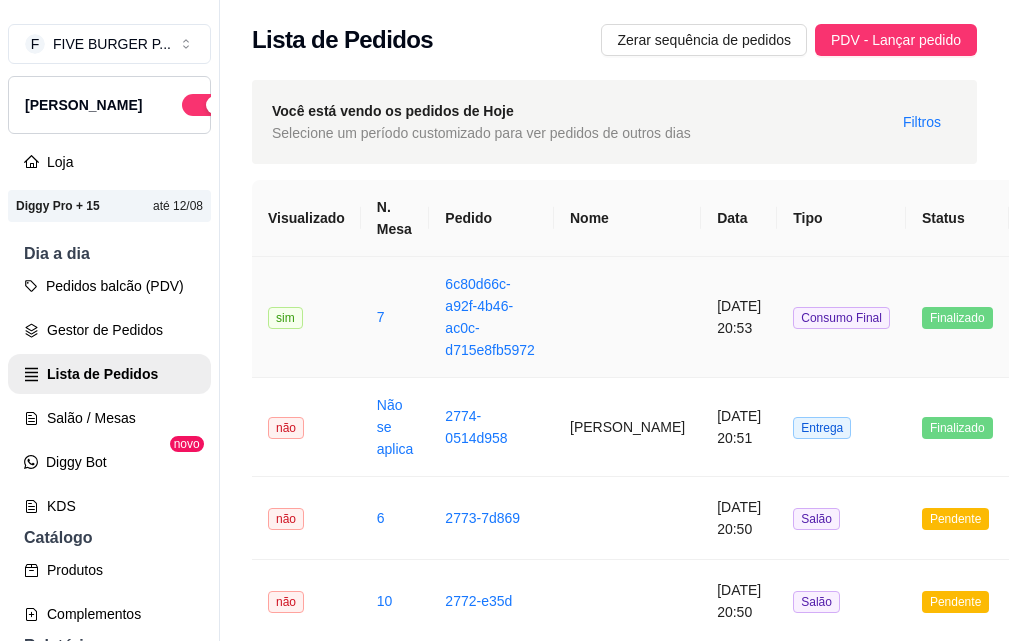 click at bounding box center (627, 317) 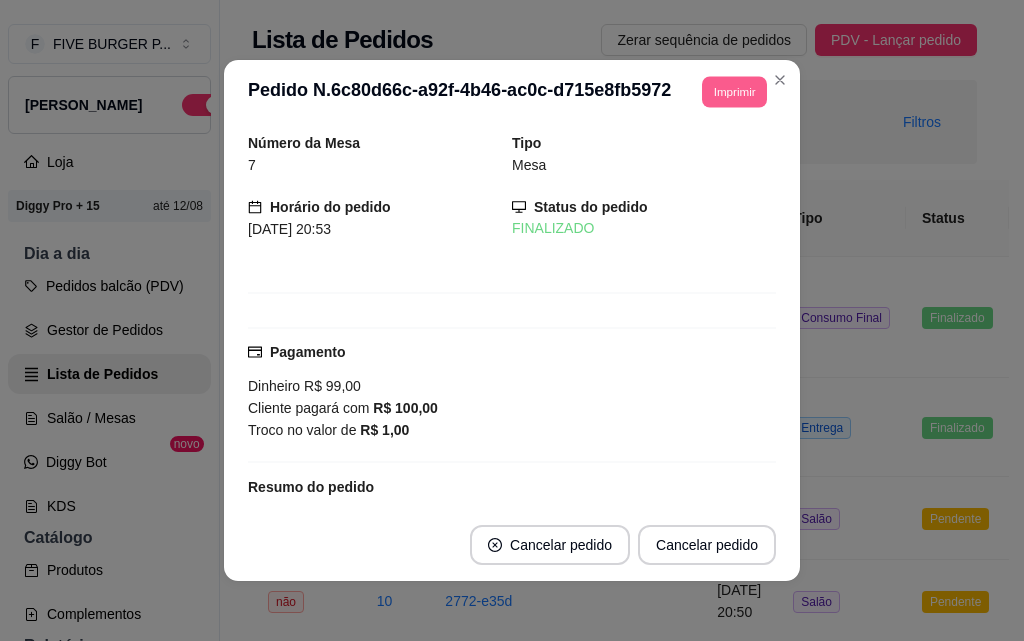 click on "Imprimir" at bounding box center (734, 91) 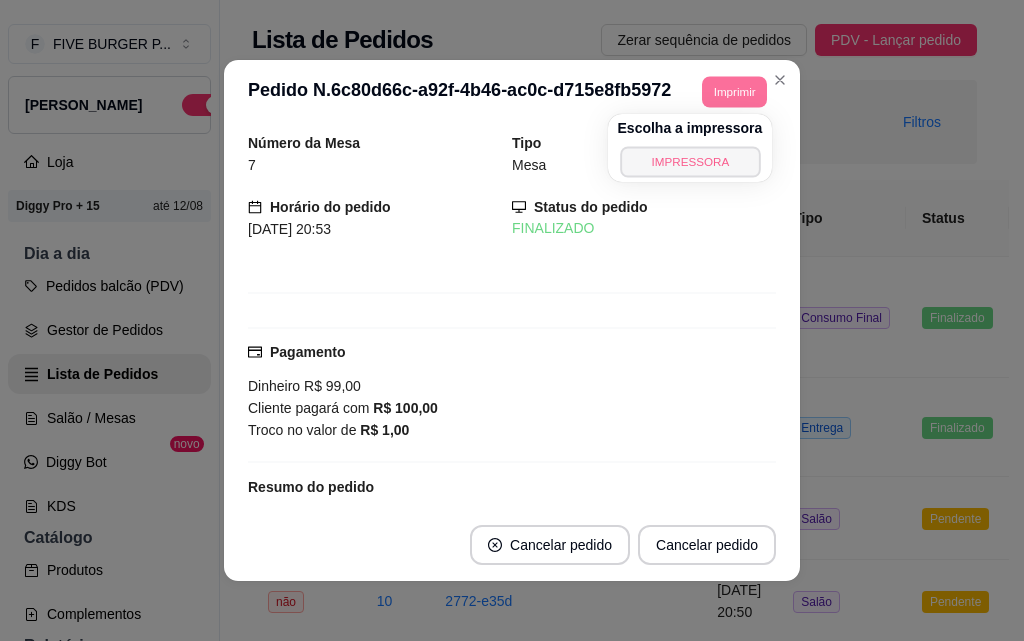 click on "IMPRESSORA" at bounding box center (690, 161) 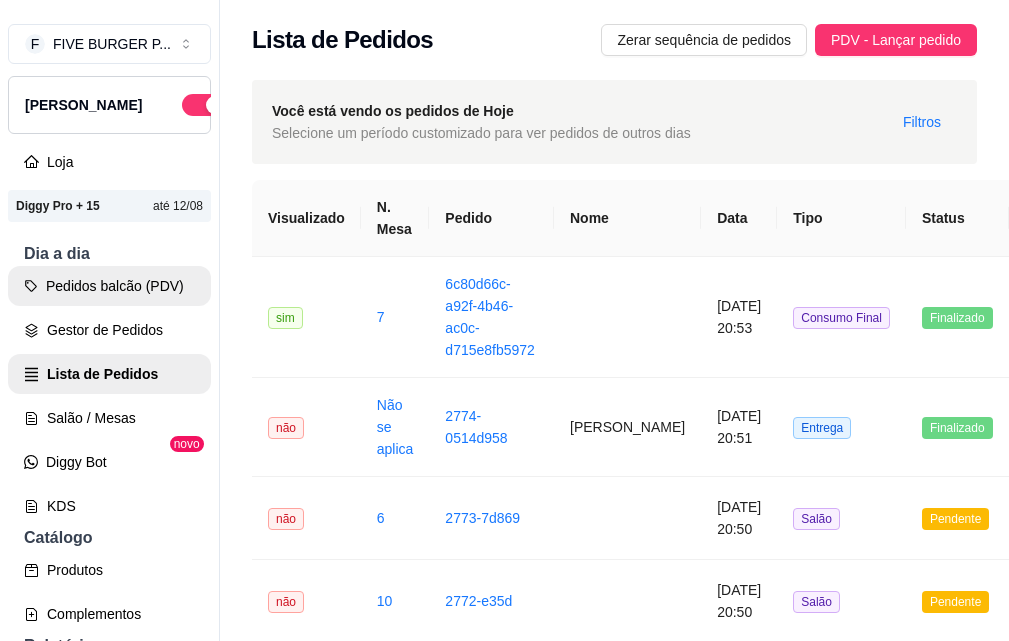 click on "Pedidos balcão (PDV)" at bounding box center [109, 286] 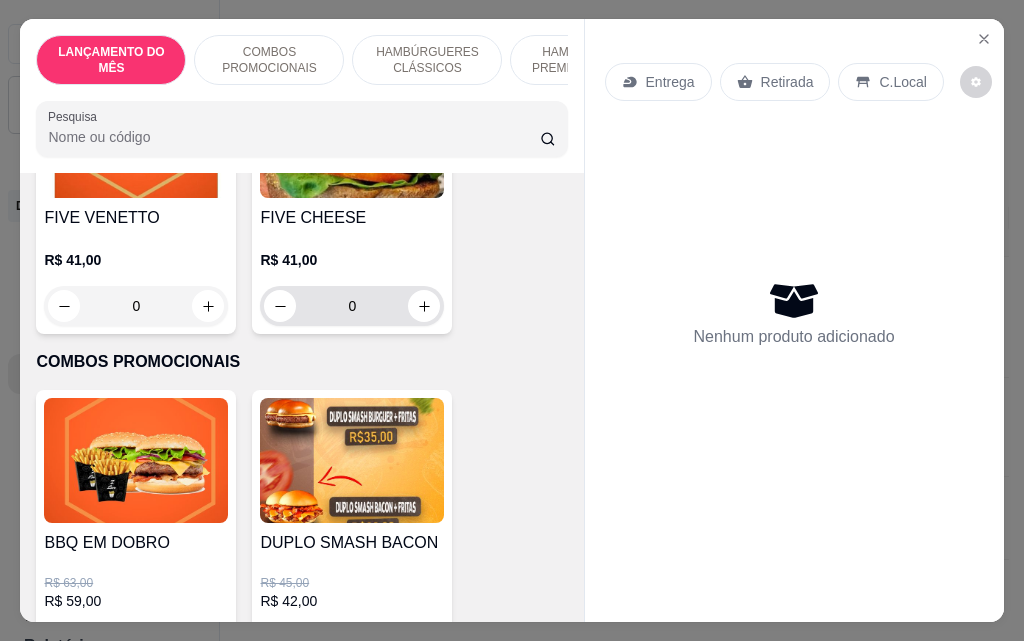 scroll, scrollTop: 500, scrollLeft: 0, axis: vertical 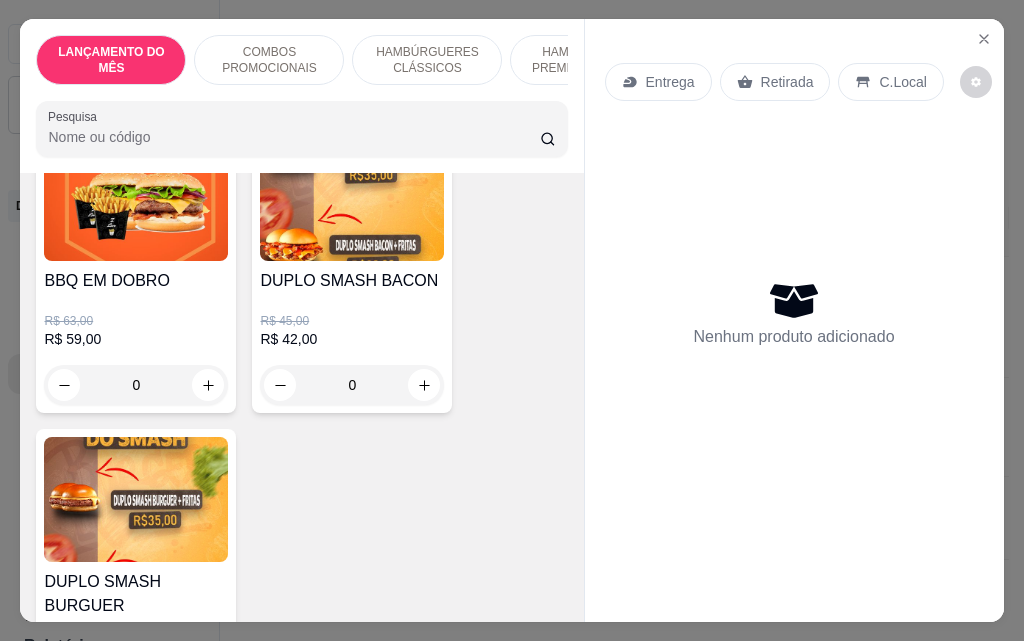 click on "0" at bounding box center (136, 385) 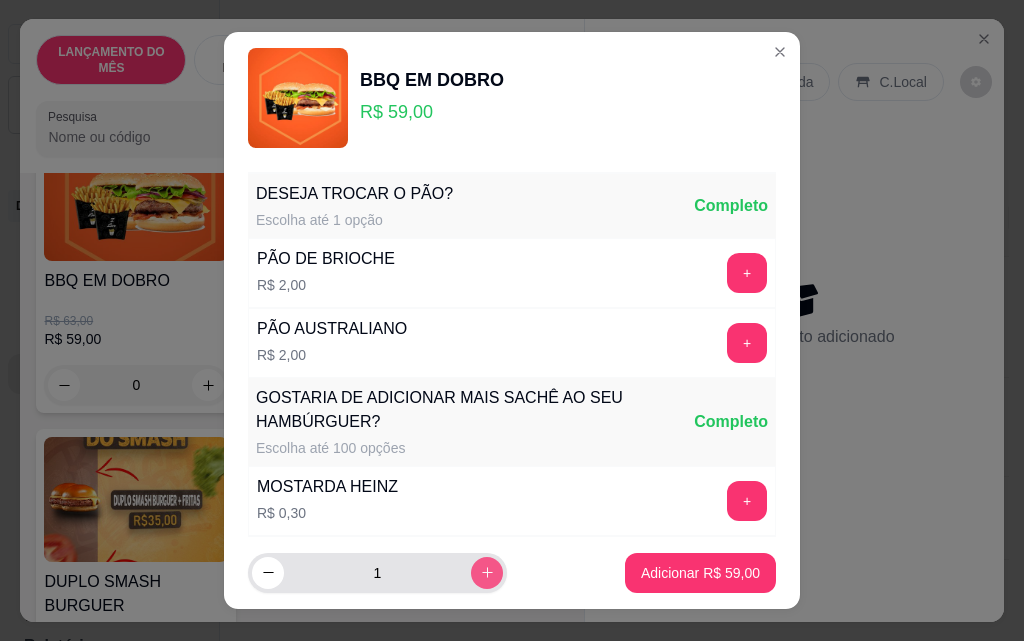 click at bounding box center (487, 573) 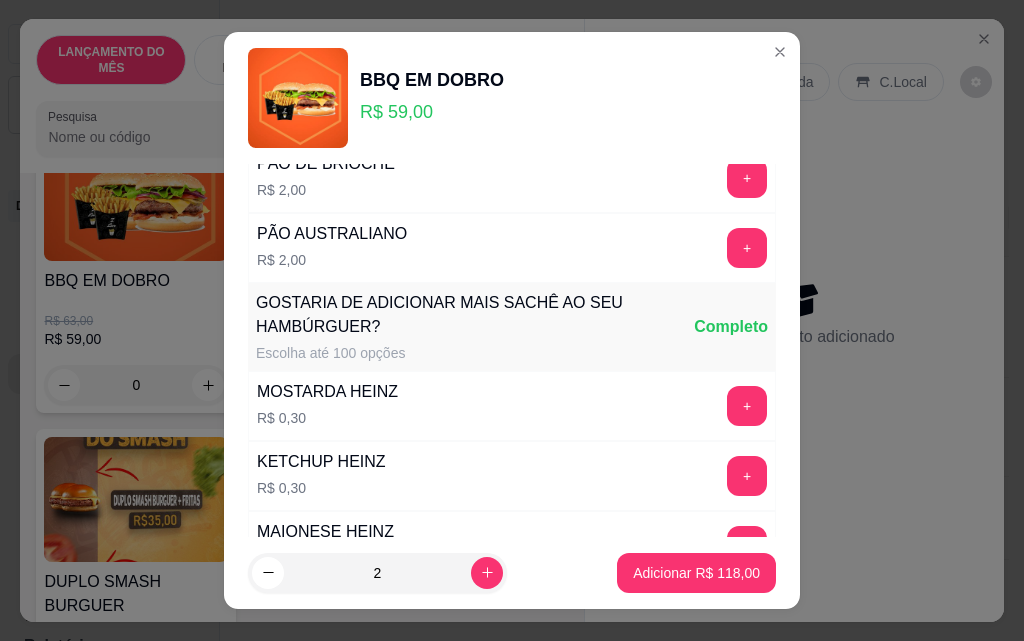 scroll, scrollTop: 289, scrollLeft: 0, axis: vertical 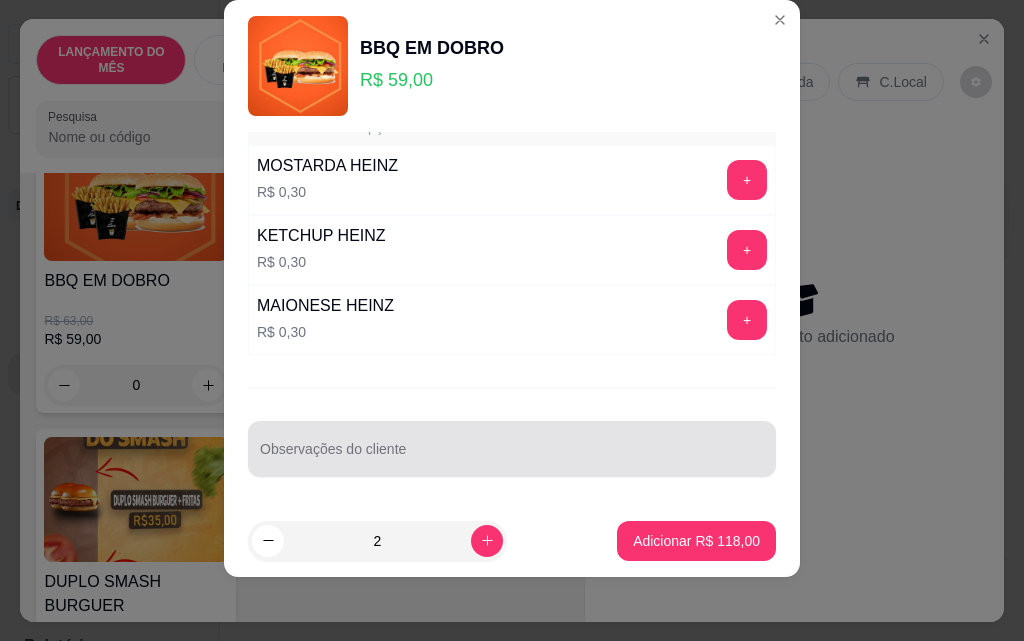 click at bounding box center (512, 449) 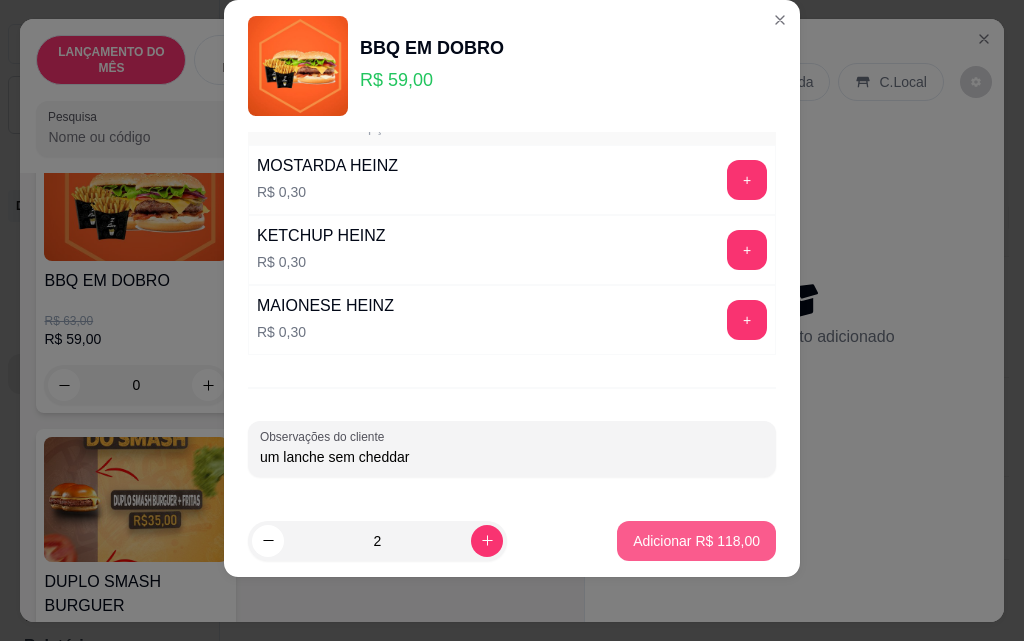 type on "um lanche sem cheddar" 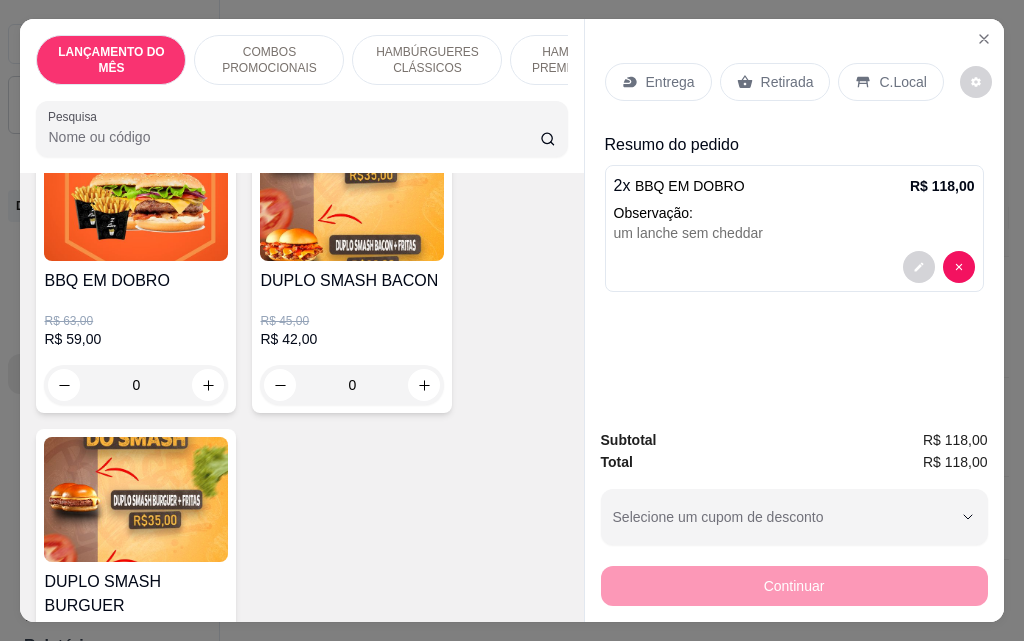 drag, startPoint x: 761, startPoint y: 311, endPoint x: 755, endPoint y: 301, distance: 11.661903 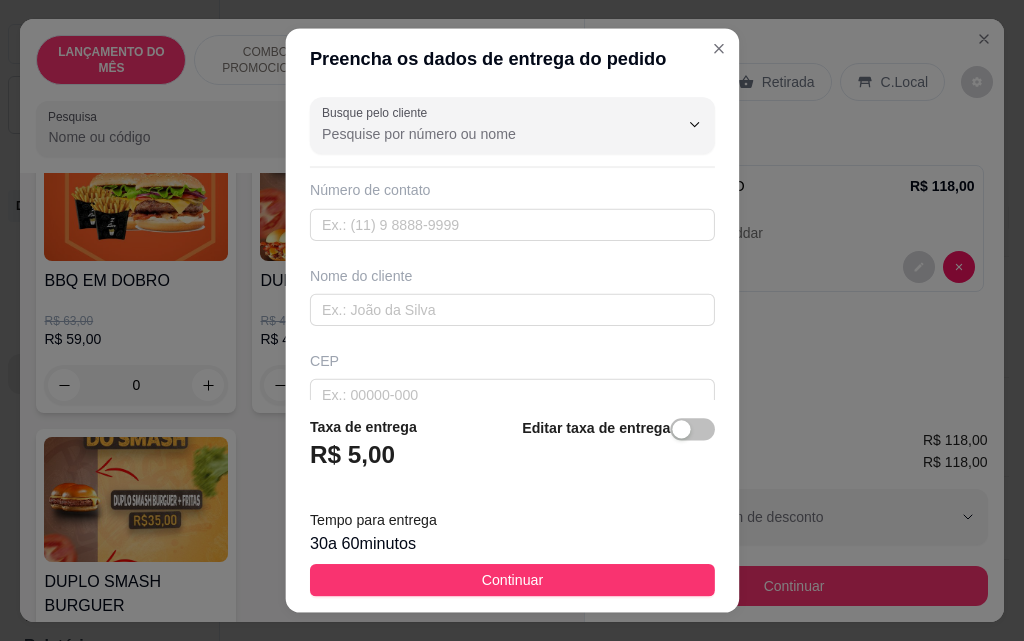 click on "Preencha os dados de entrega do pedido" at bounding box center [512, 58] 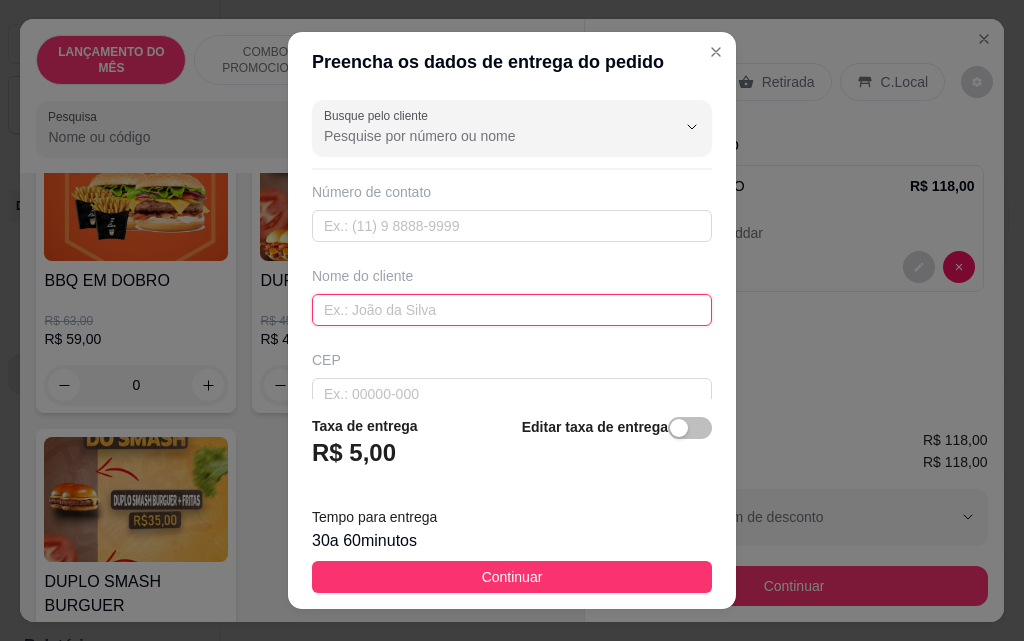 click at bounding box center (512, 310) 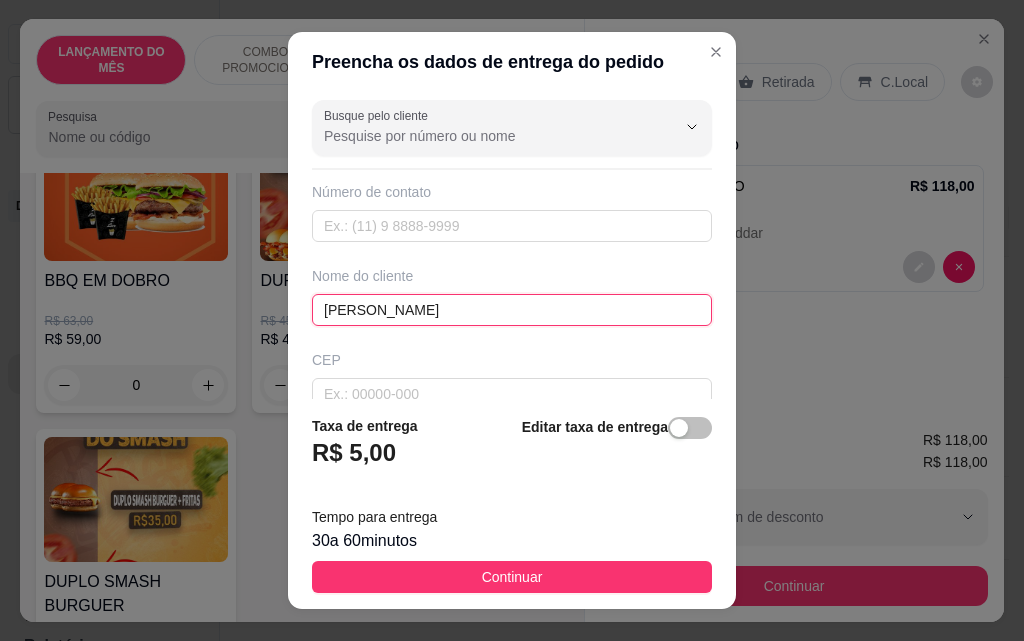 type on "[PERSON_NAME]" 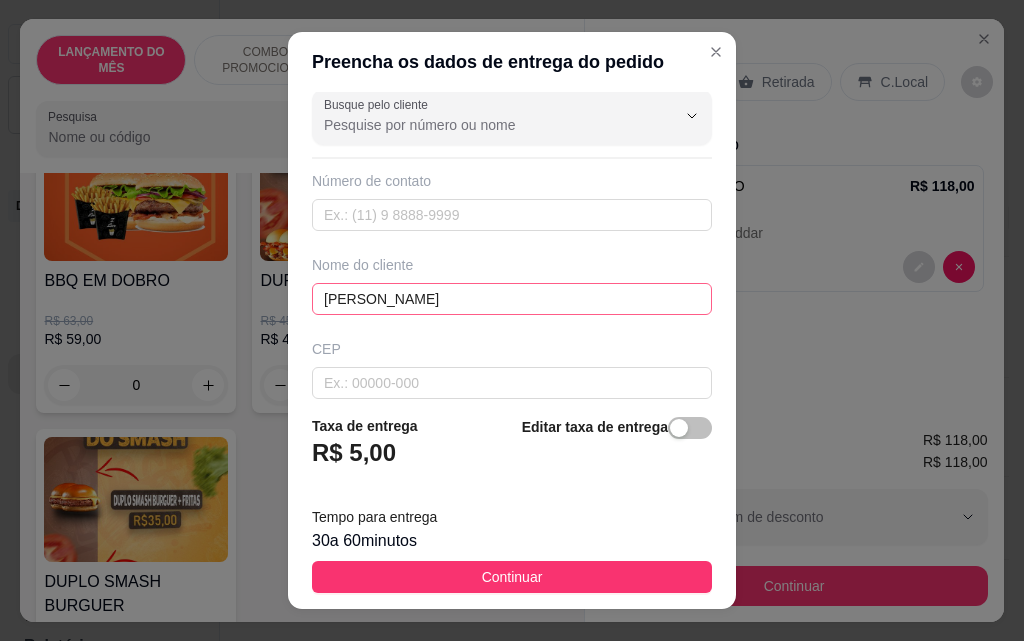 scroll, scrollTop: 233, scrollLeft: 0, axis: vertical 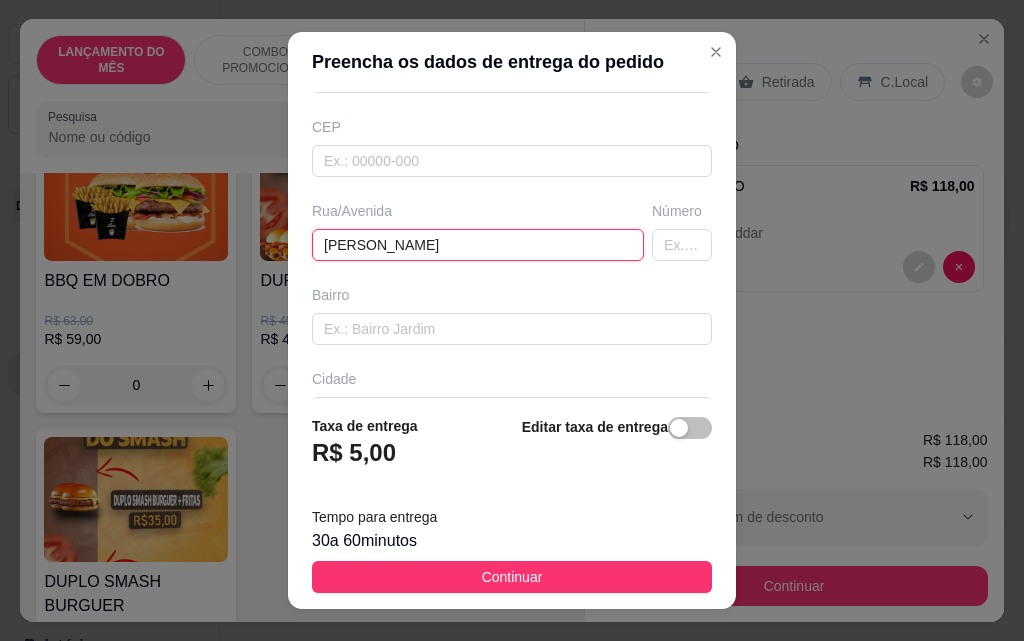 type on "[PERSON_NAME]" 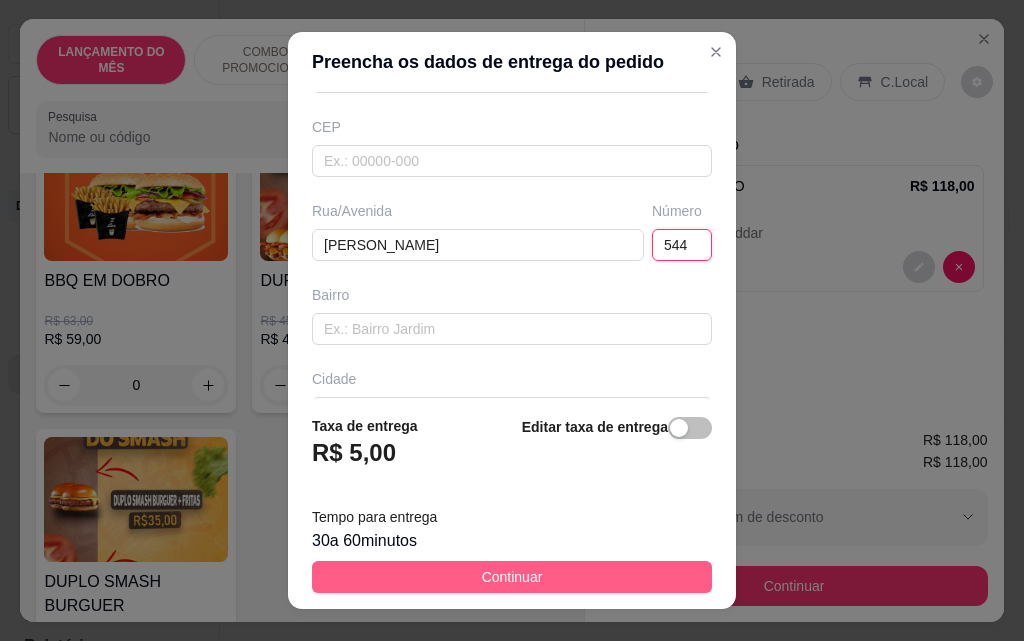 type on "544" 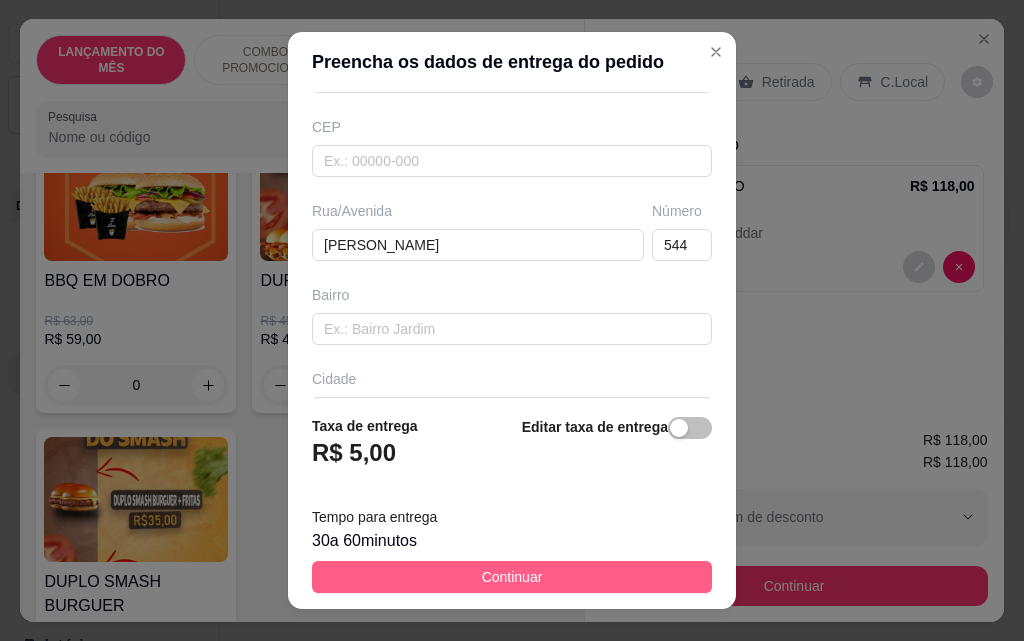 click on "Continuar" at bounding box center [512, 577] 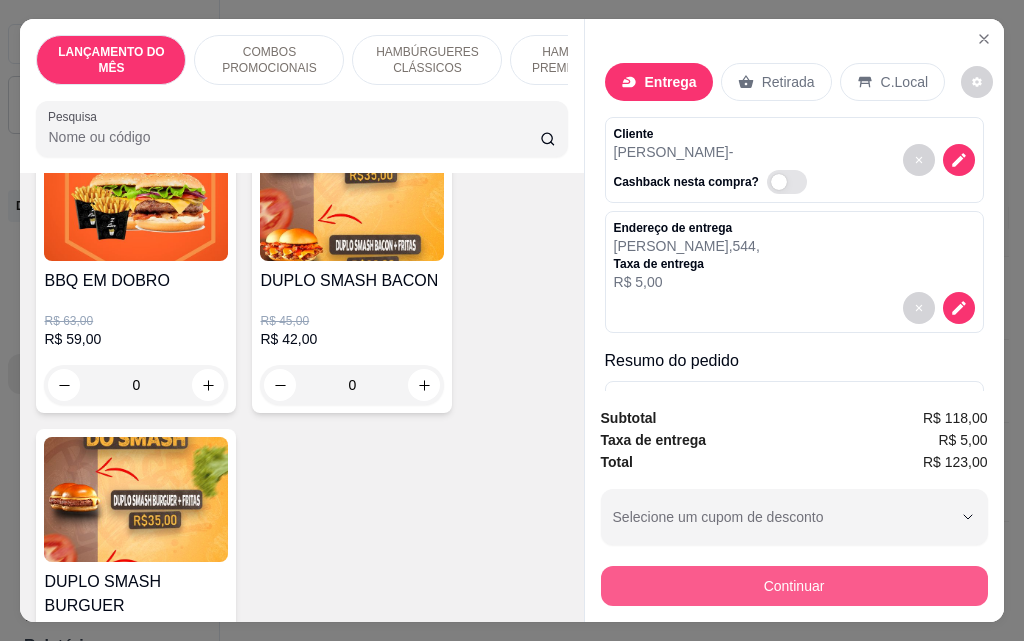 click on "Continuar" at bounding box center (794, 586) 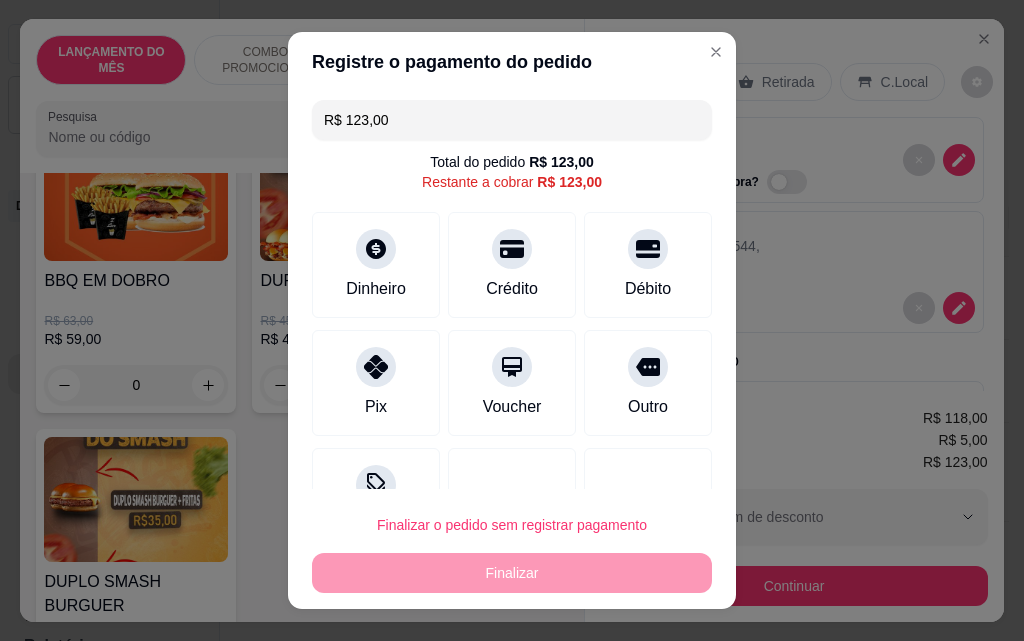 drag, startPoint x: 253, startPoint y: 116, endPoint x: 207, endPoint y: 116, distance: 46 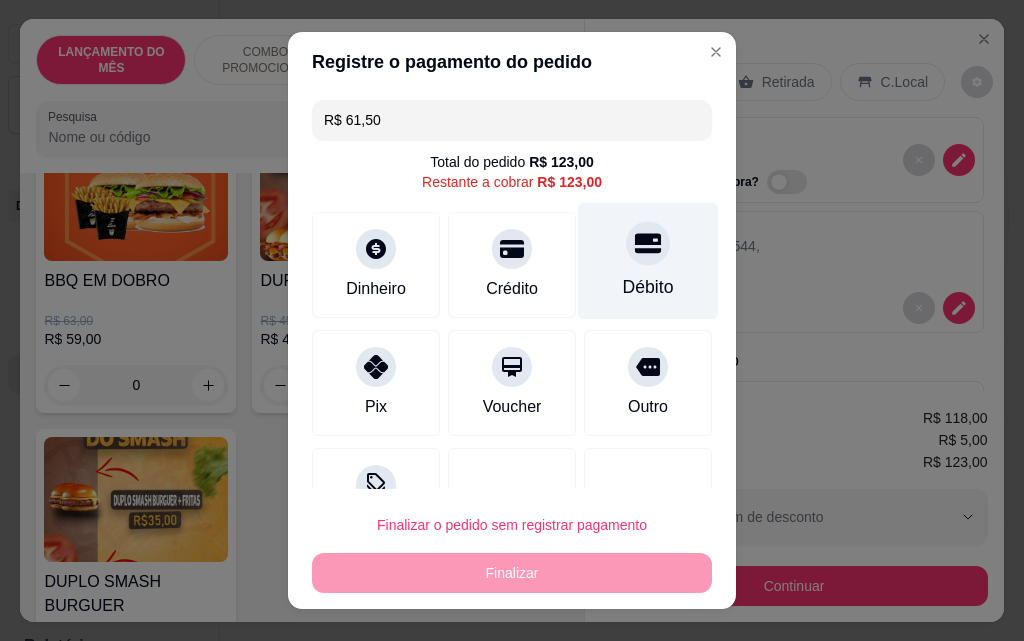 type on "R$ 61,50" 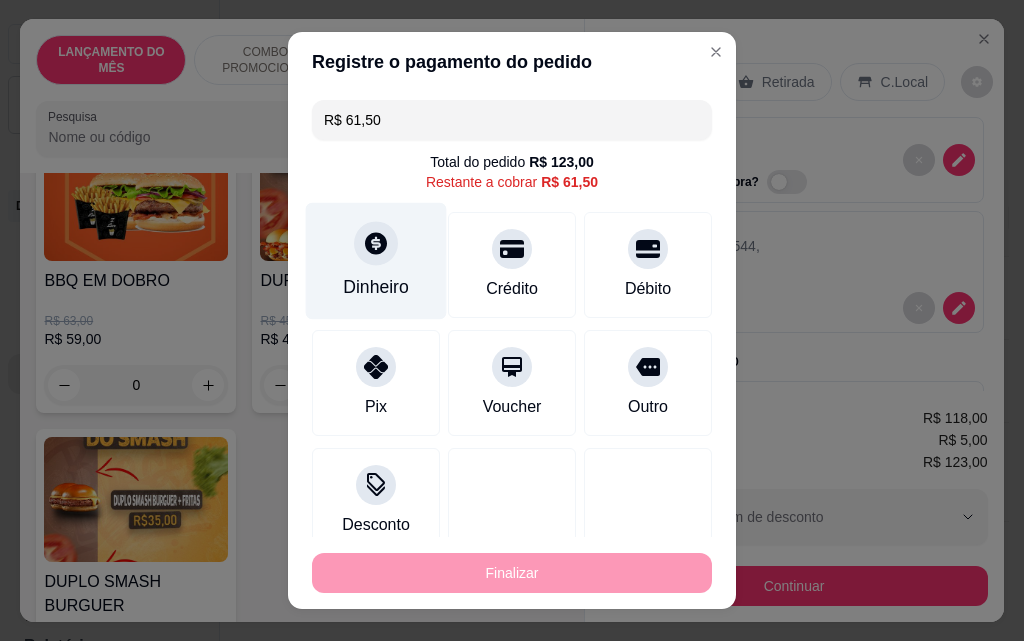 click 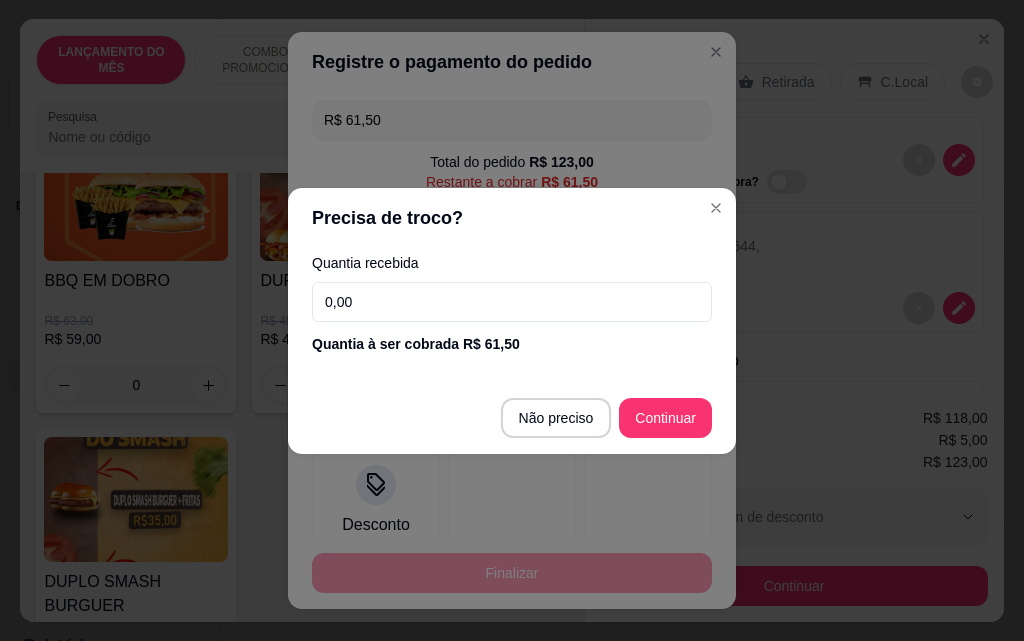 click on "0,00" at bounding box center (512, 302) 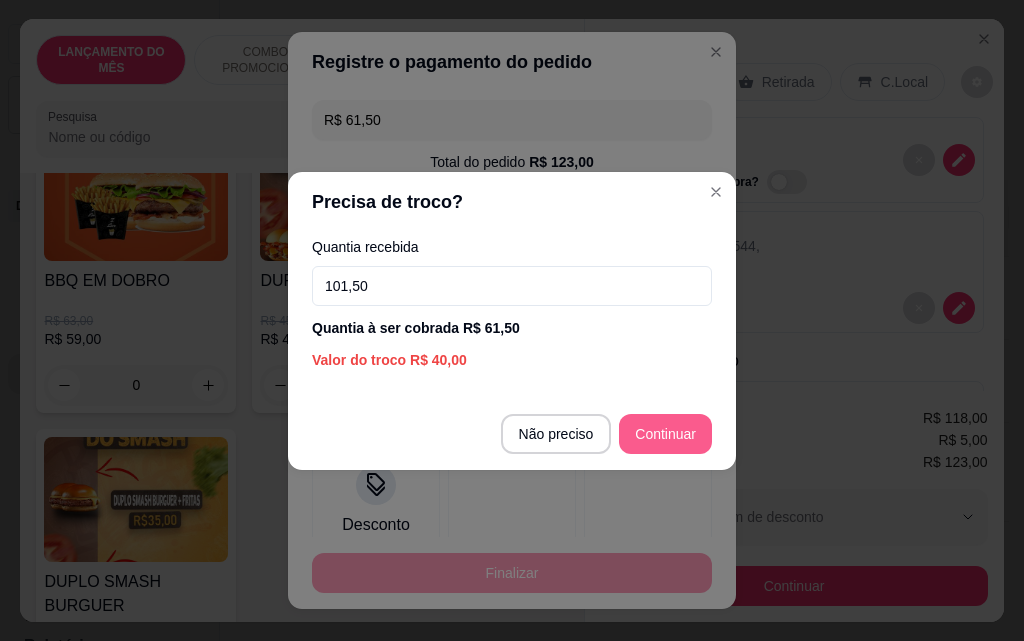 type on "101,50" 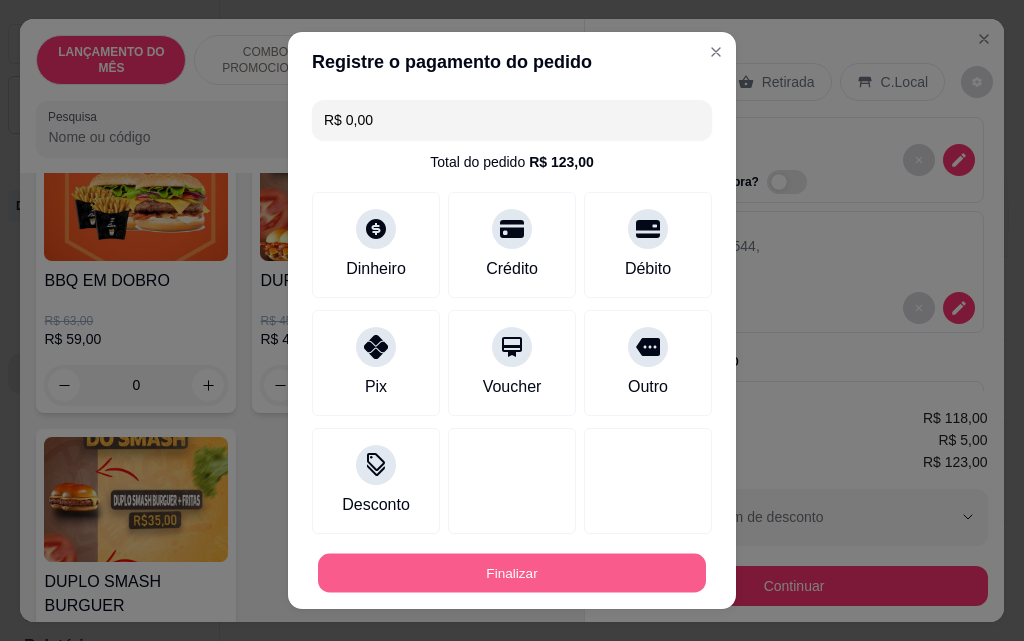 click on "Finalizar" at bounding box center [512, 573] 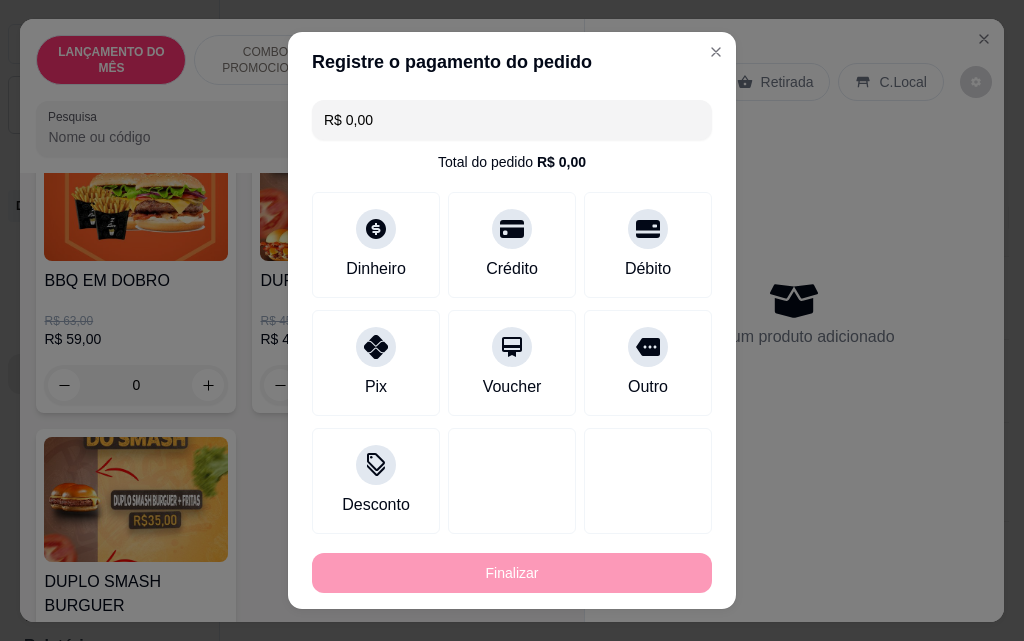 type on "-R$ 123,00" 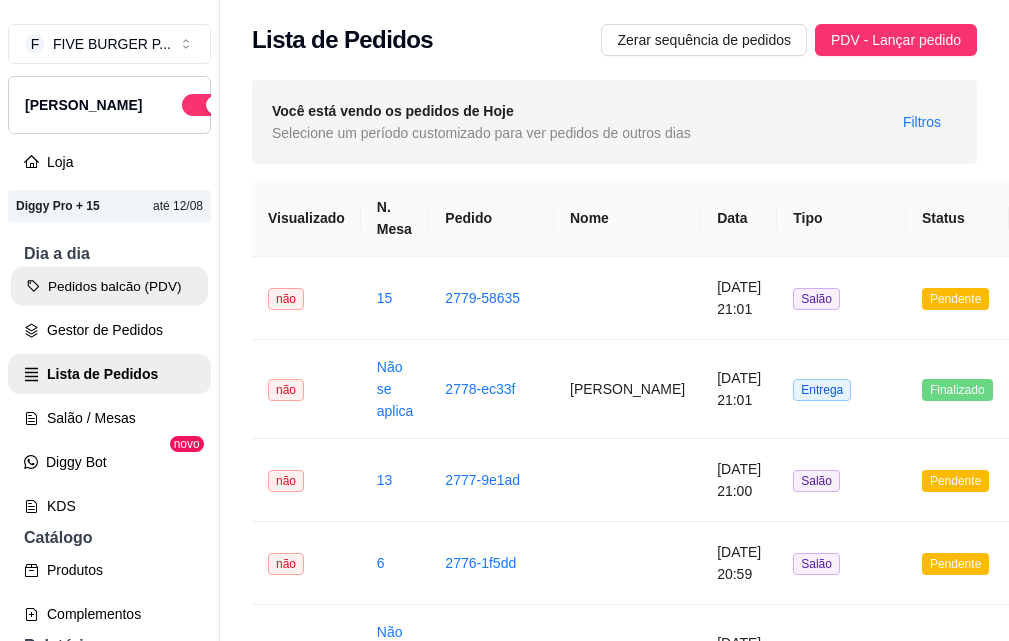click on "Pedidos balcão (PDV)" at bounding box center (109, 286) 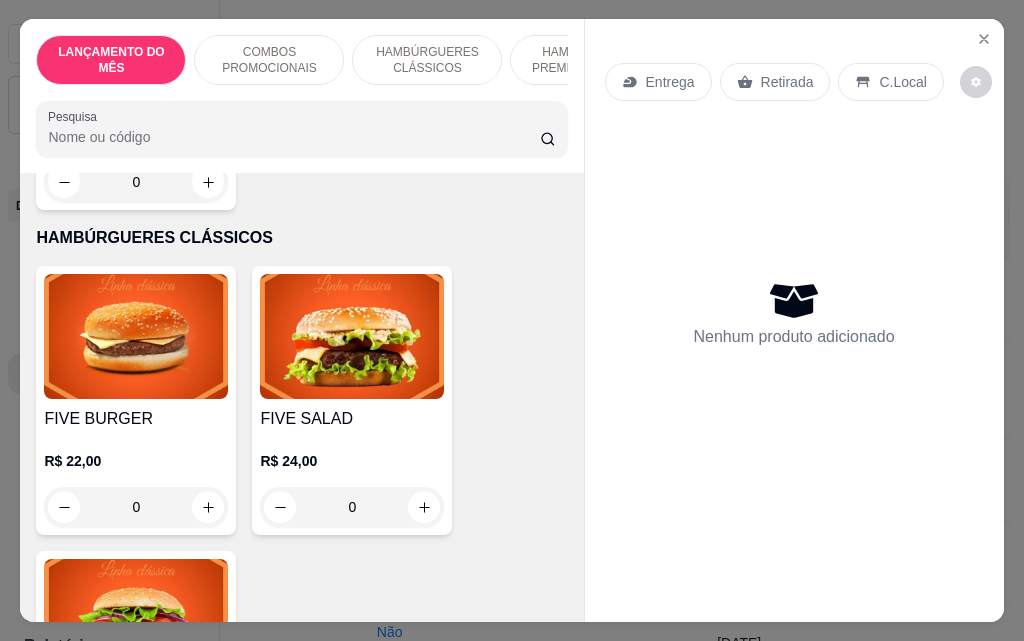 scroll, scrollTop: 1100, scrollLeft: 0, axis: vertical 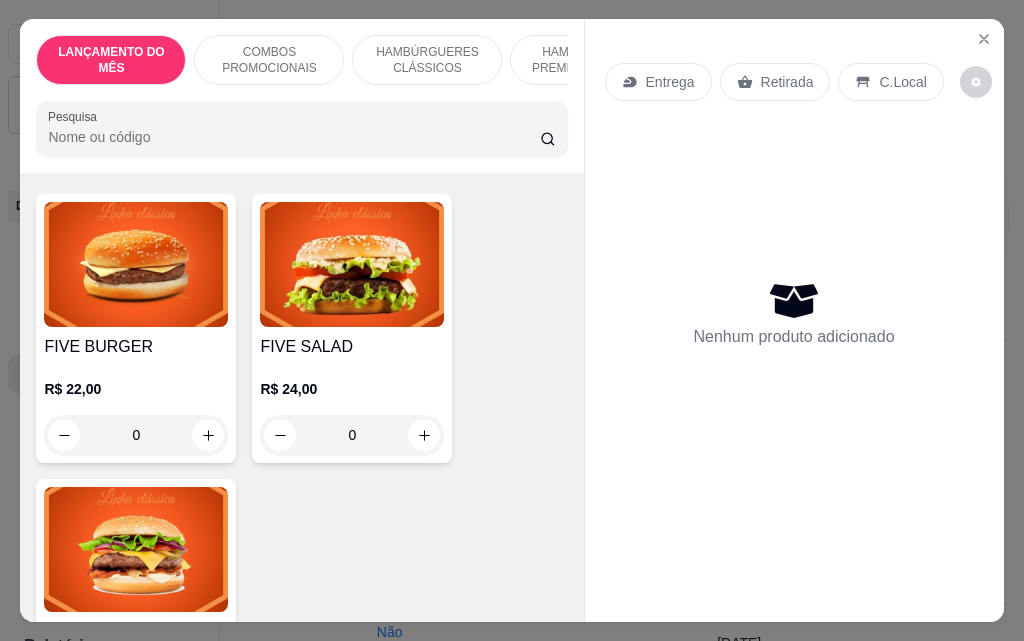 click on "0" at bounding box center [136, 435] 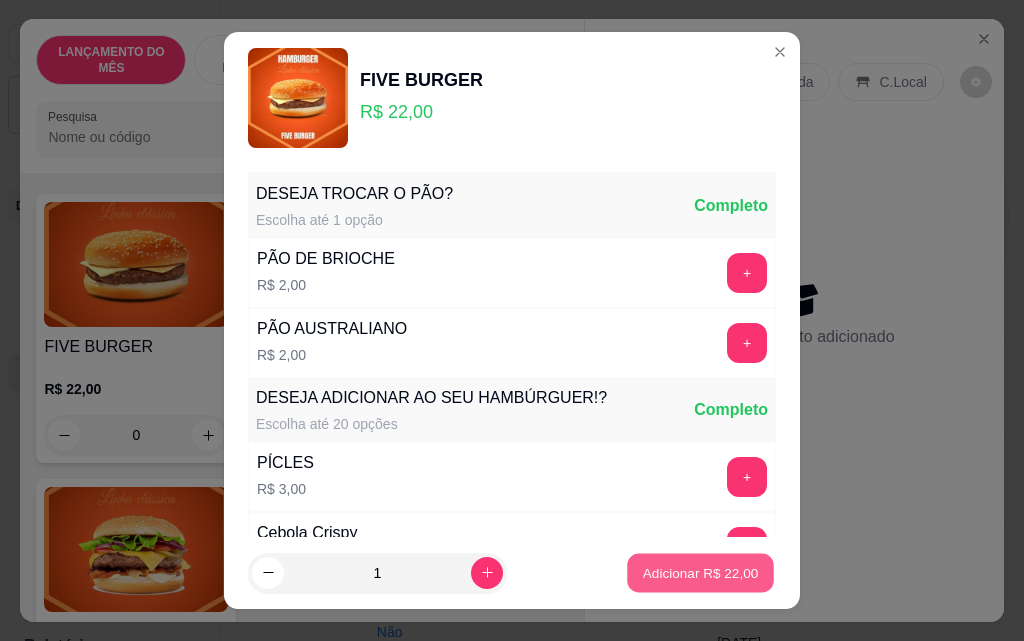 click on "Adicionar   R$ 22,00" at bounding box center (701, 572) 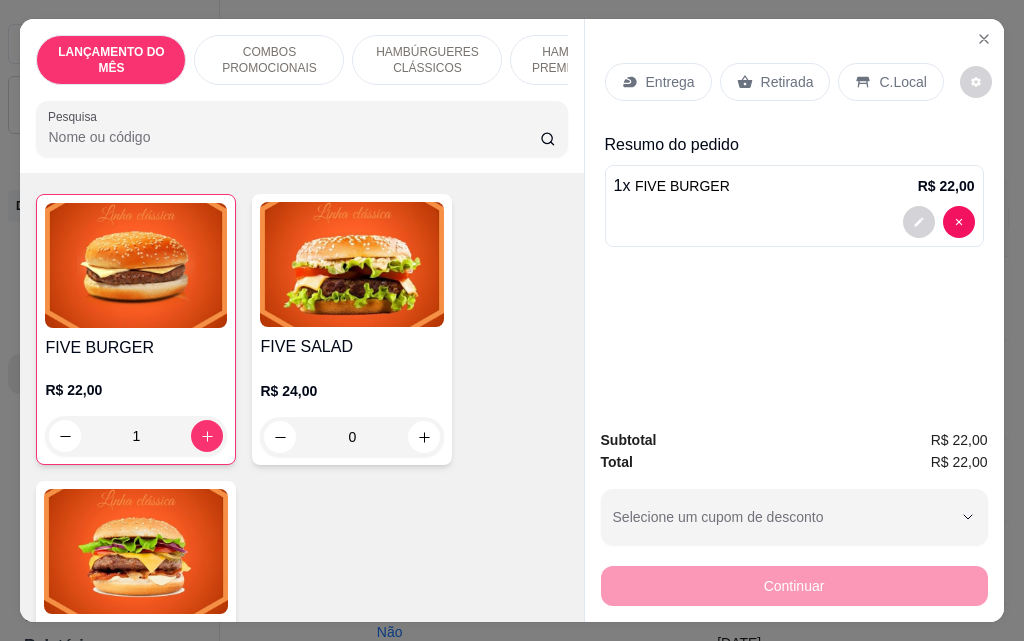scroll, scrollTop: 1101, scrollLeft: 0, axis: vertical 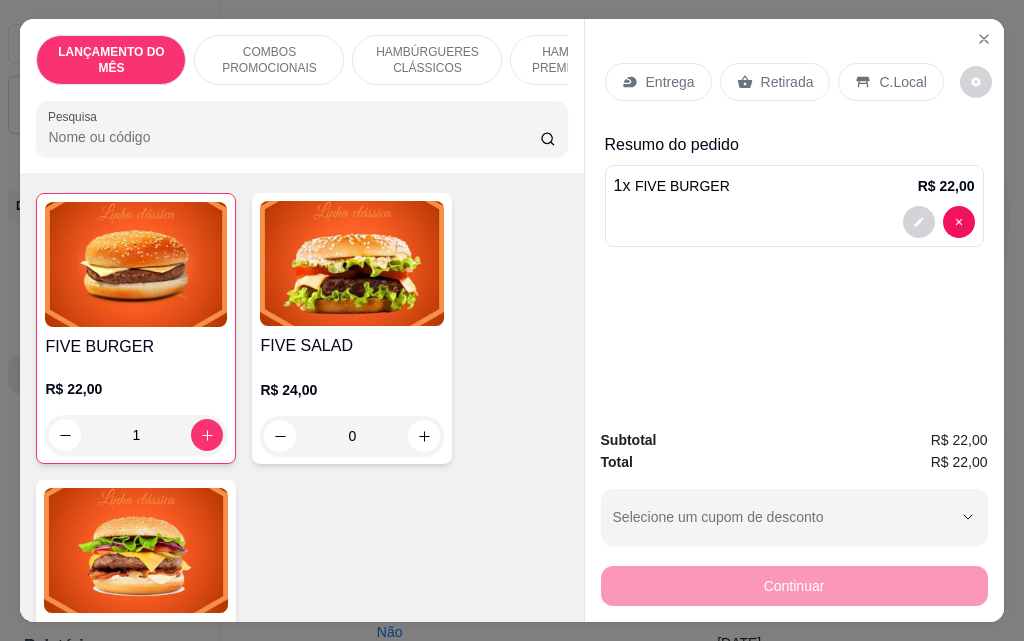 click on "1" at bounding box center (136, 435) 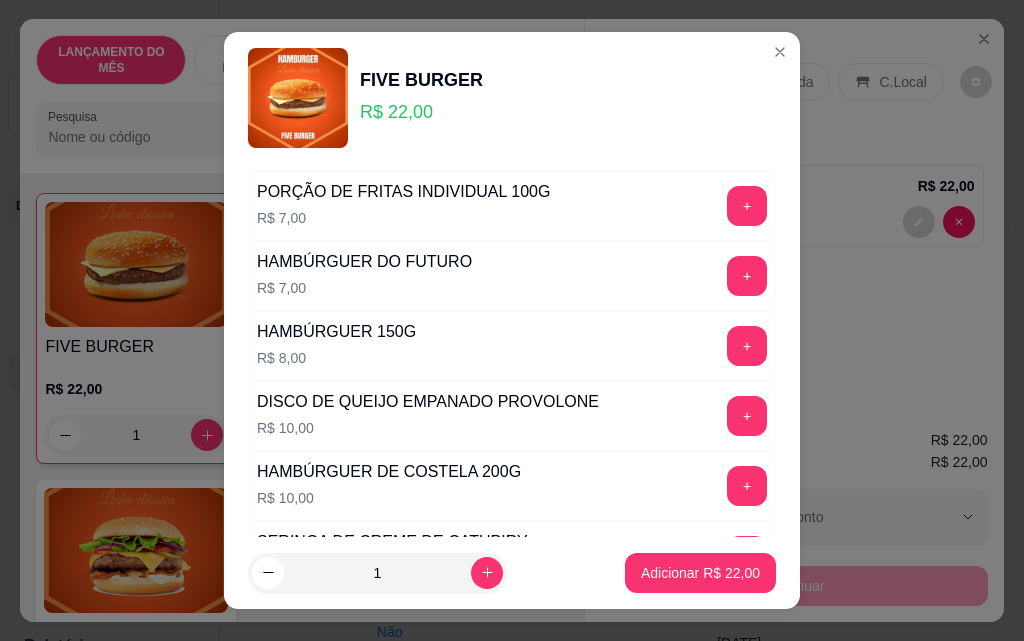 scroll, scrollTop: 1100, scrollLeft: 0, axis: vertical 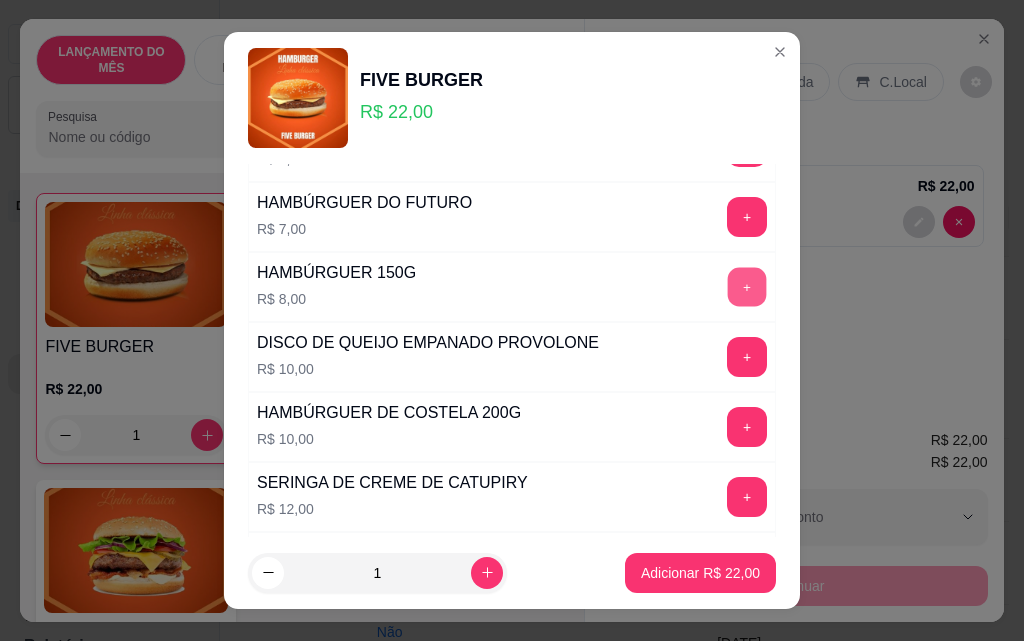click on "+" at bounding box center (747, 287) 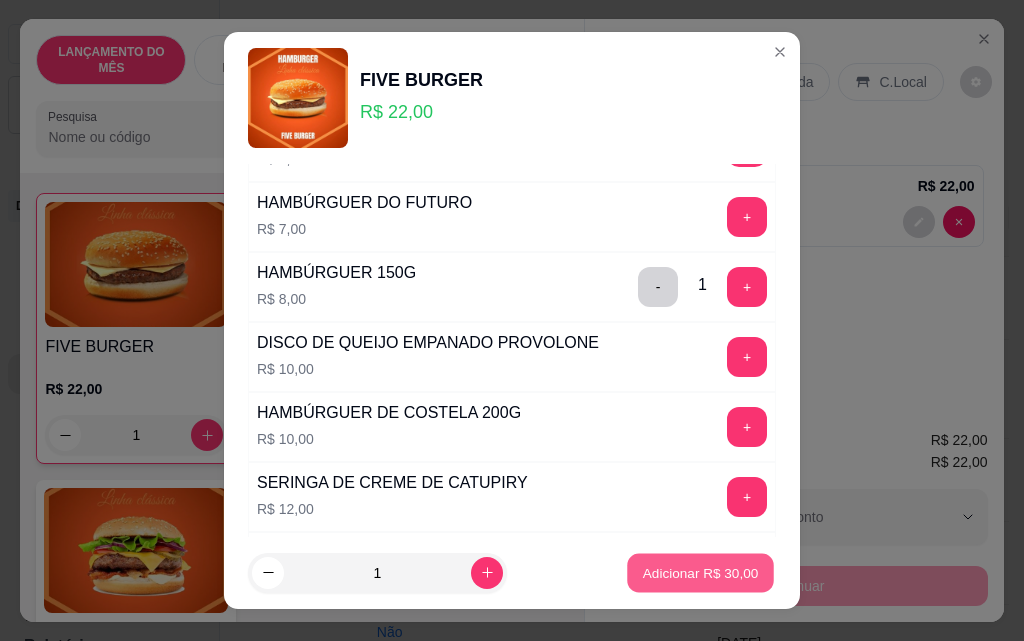 click on "Adicionar   R$ 30,00" at bounding box center (701, 572) 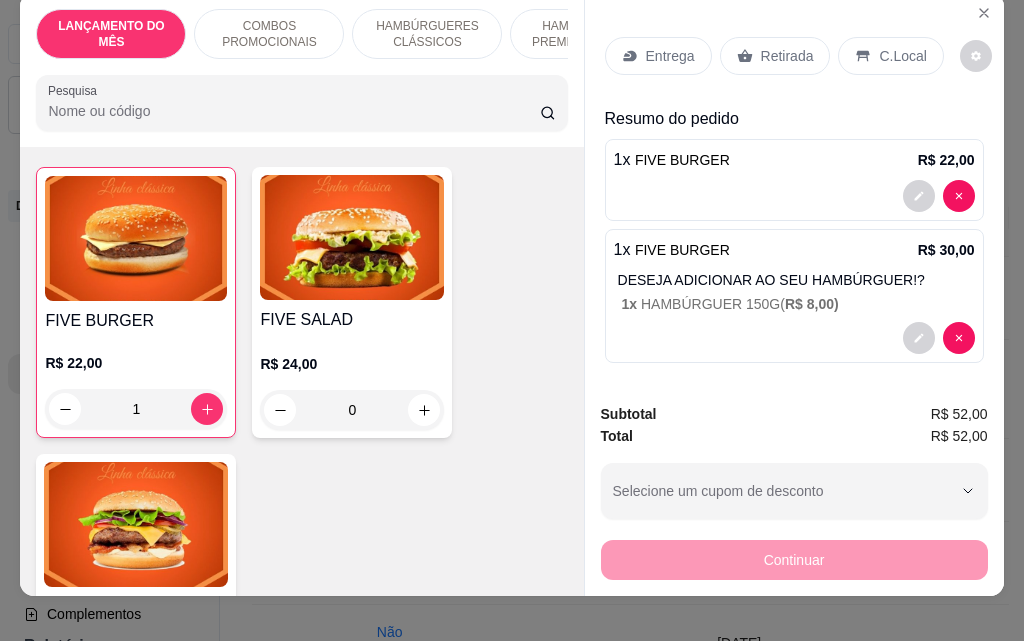 scroll, scrollTop: 52, scrollLeft: 0, axis: vertical 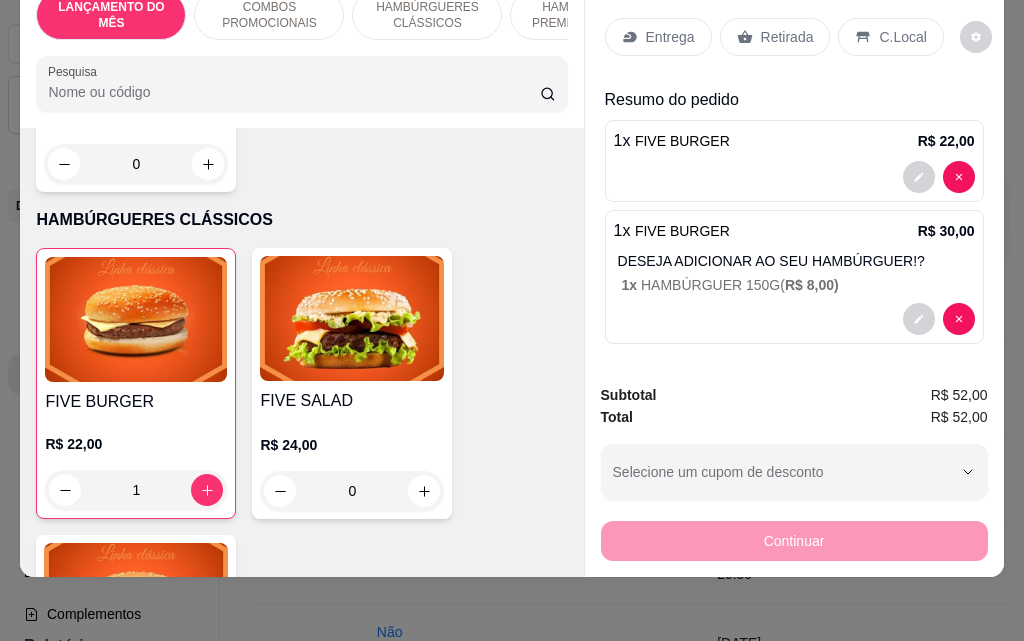 click on "1" at bounding box center (136, 490) 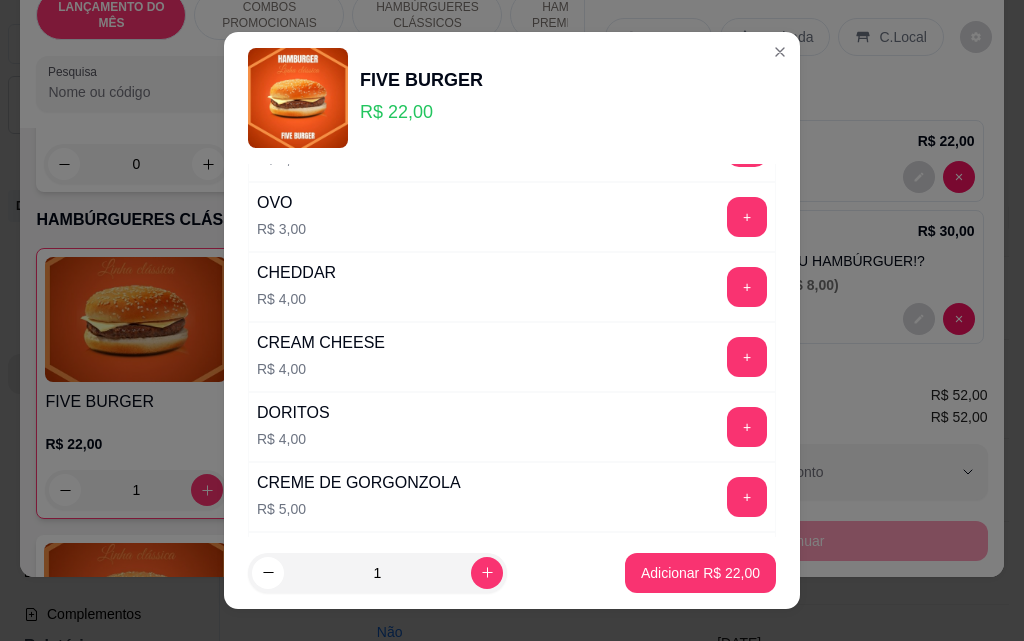 scroll, scrollTop: 500, scrollLeft: 0, axis: vertical 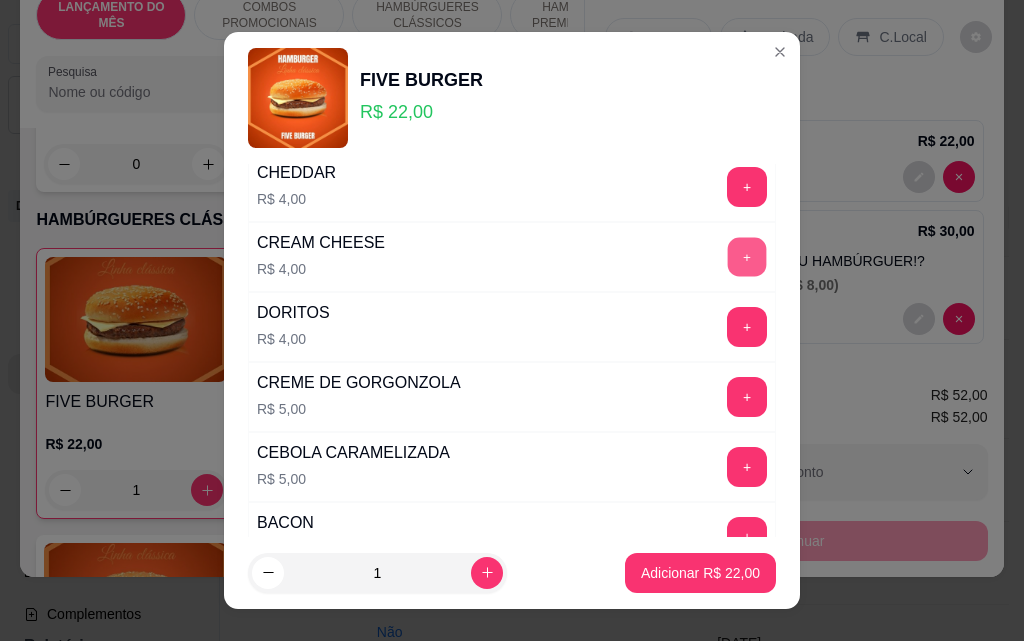 click on "+" at bounding box center (747, 257) 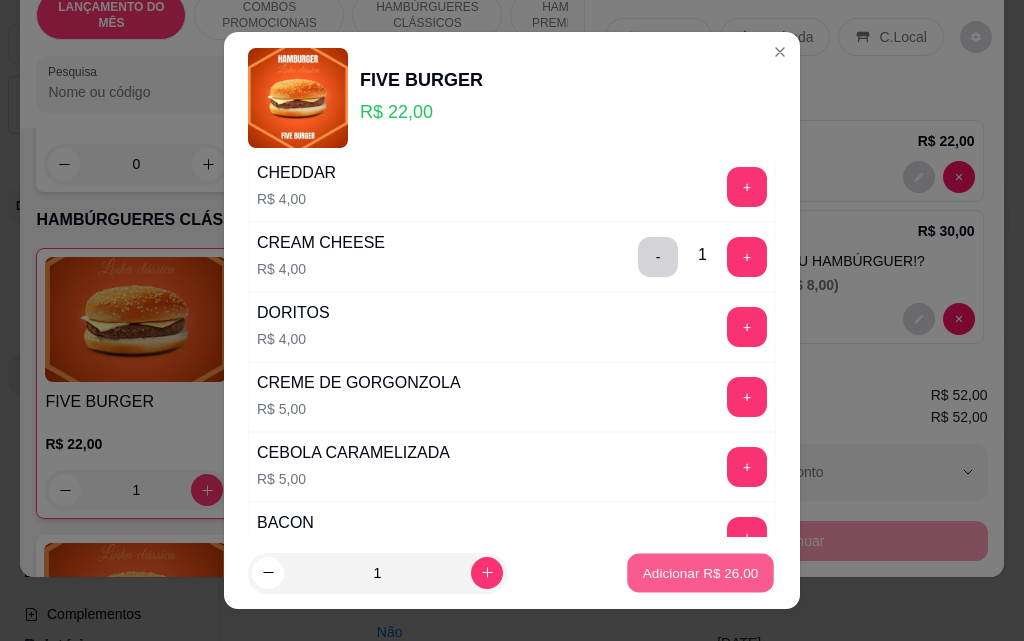 click on "Adicionar   R$ 26,00" at bounding box center [701, 572] 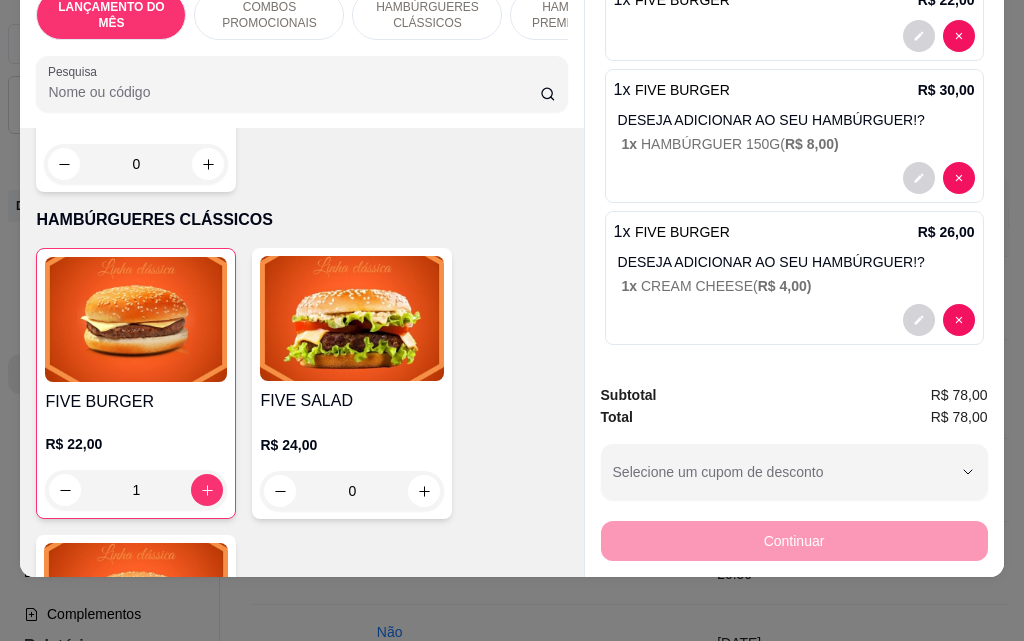 scroll, scrollTop: 146, scrollLeft: 0, axis: vertical 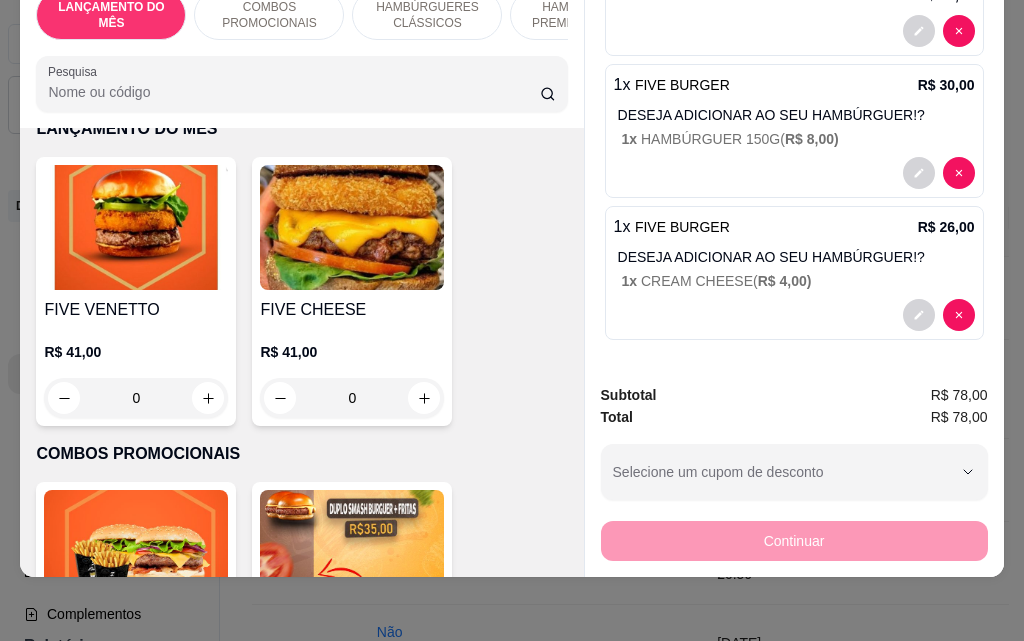 click on "0" at bounding box center [136, 398] 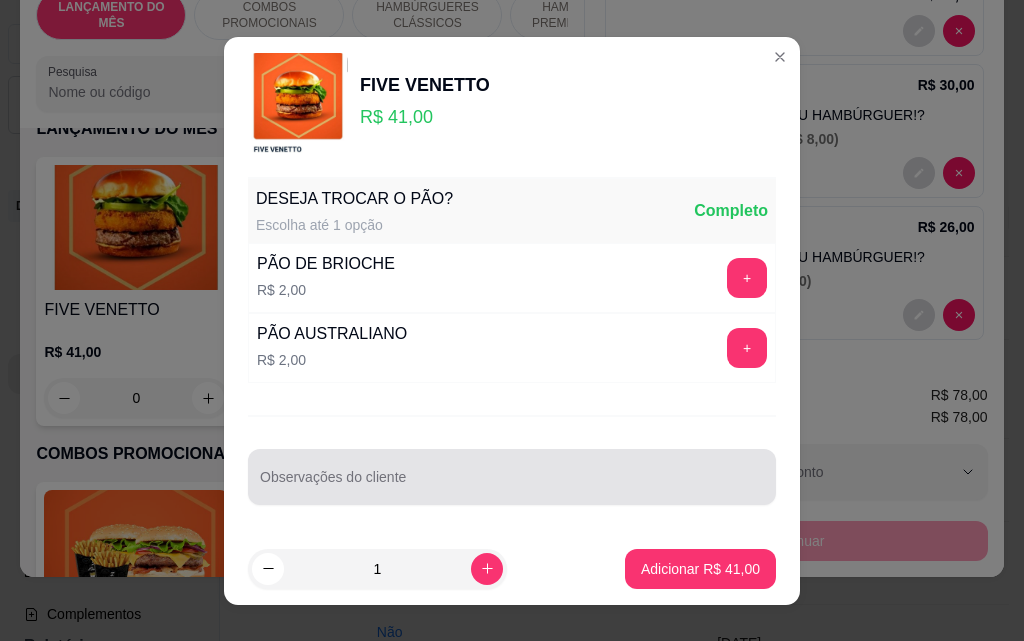 click on "Observações do cliente" at bounding box center (512, 485) 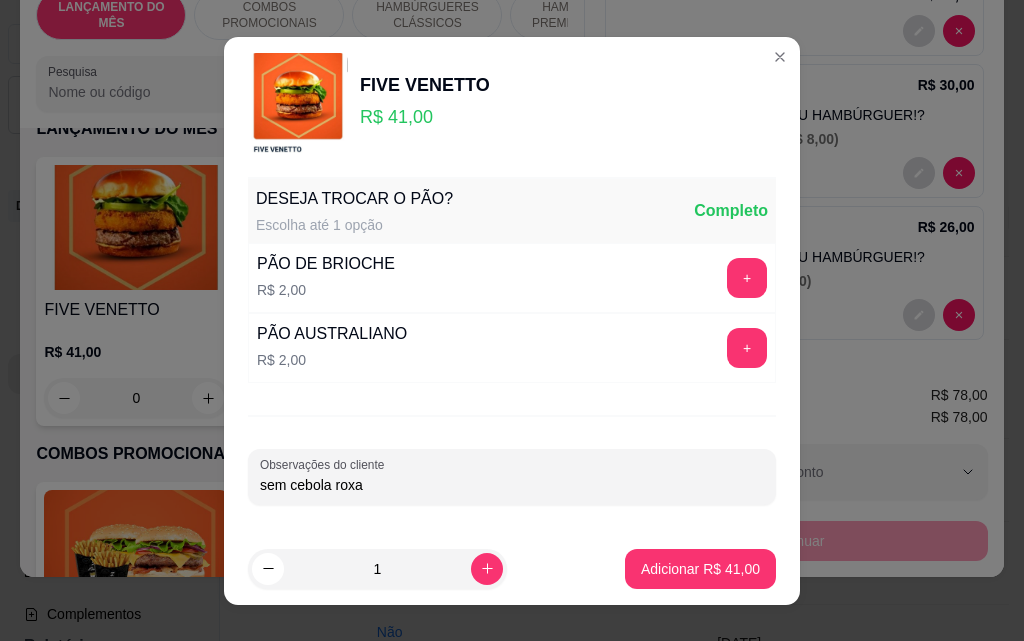 type on "sem cebola roxa" 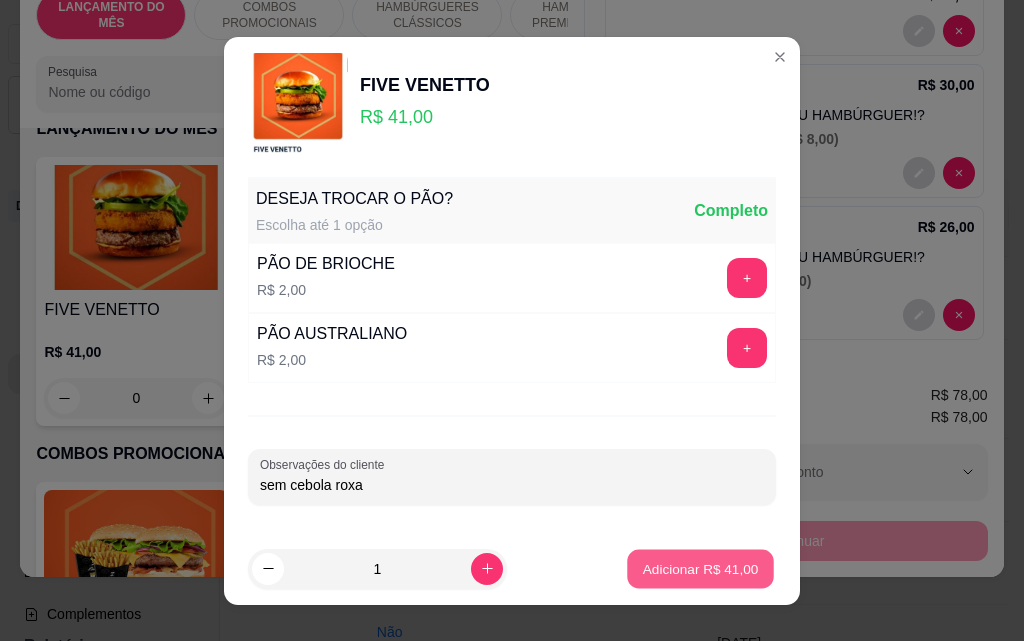 click on "Adicionar   R$ 41,00" at bounding box center (700, 568) 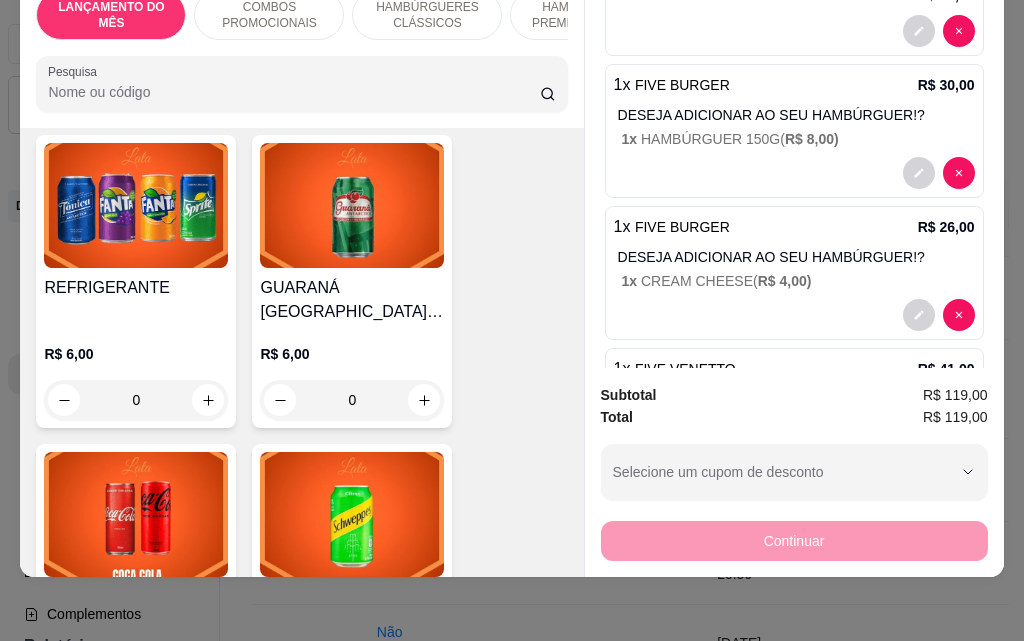 scroll, scrollTop: 7801, scrollLeft: 0, axis: vertical 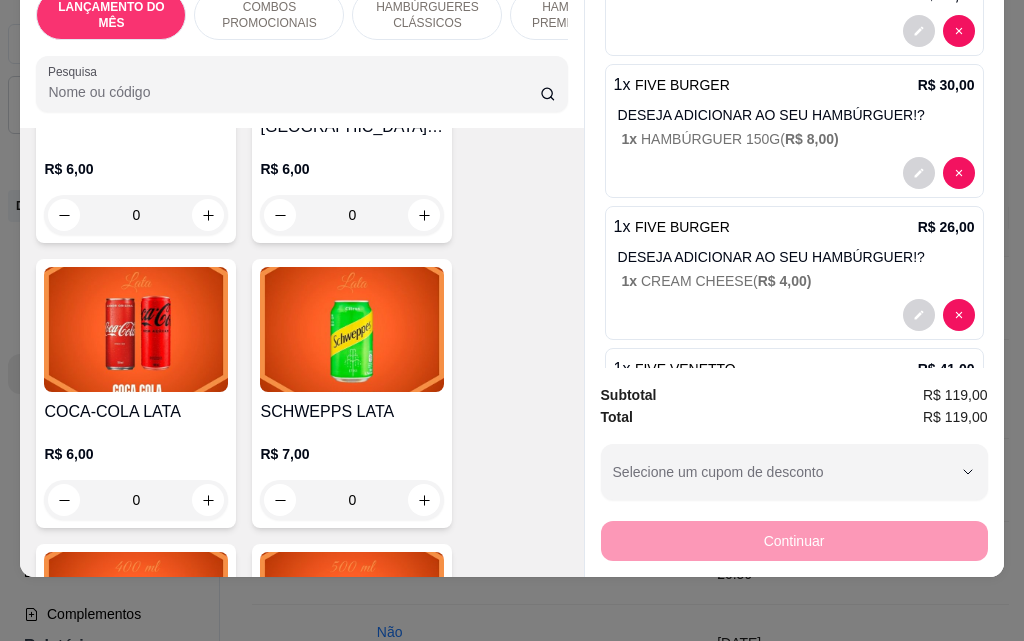 click on "0" at bounding box center [136, 500] 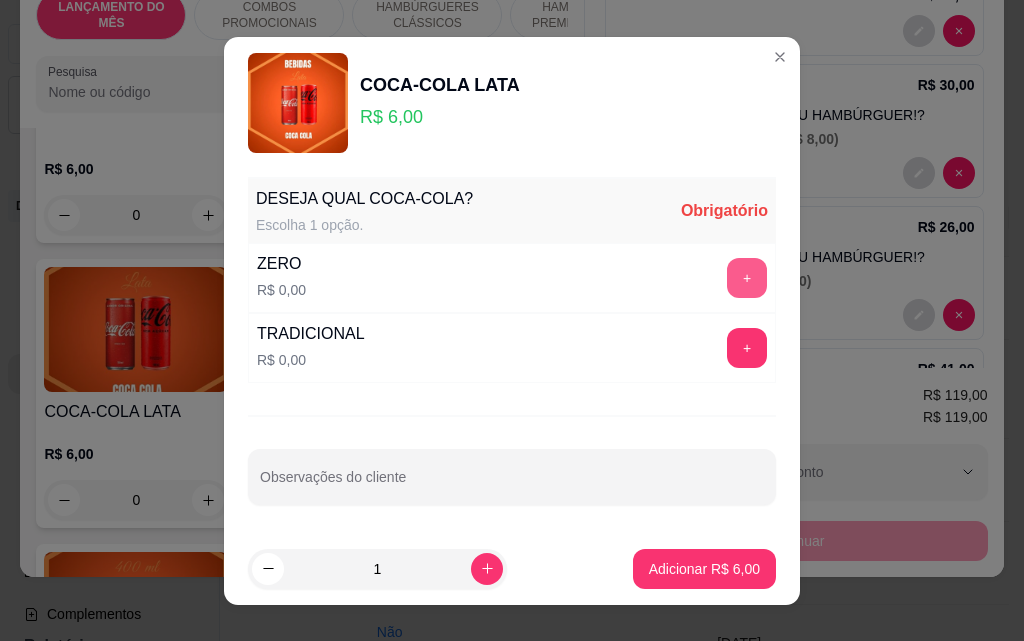 click on "+" at bounding box center [747, 278] 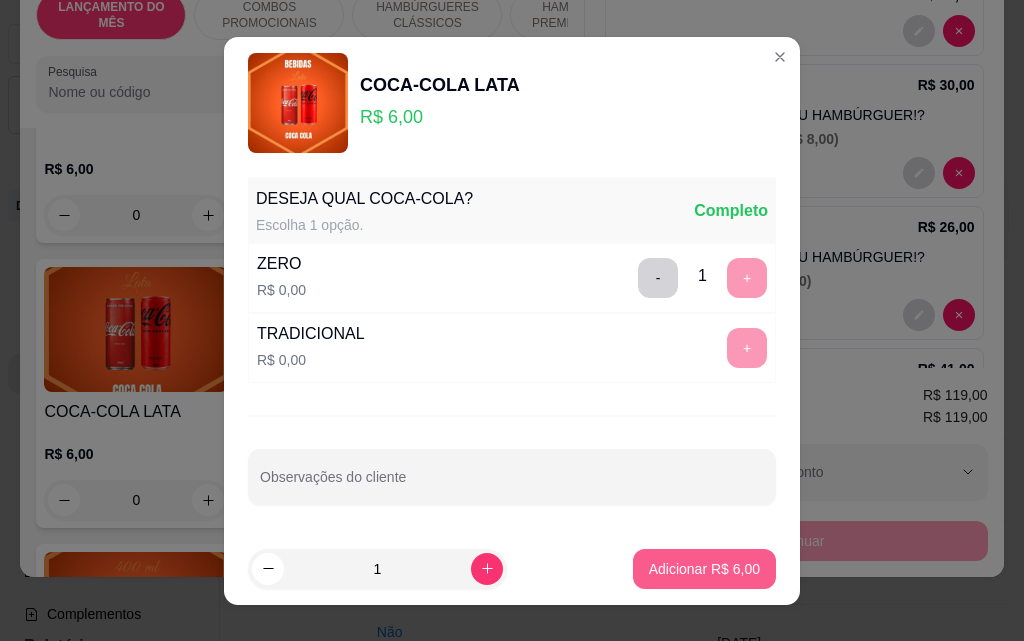 click on "Adicionar   R$ 6,00" at bounding box center [704, 569] 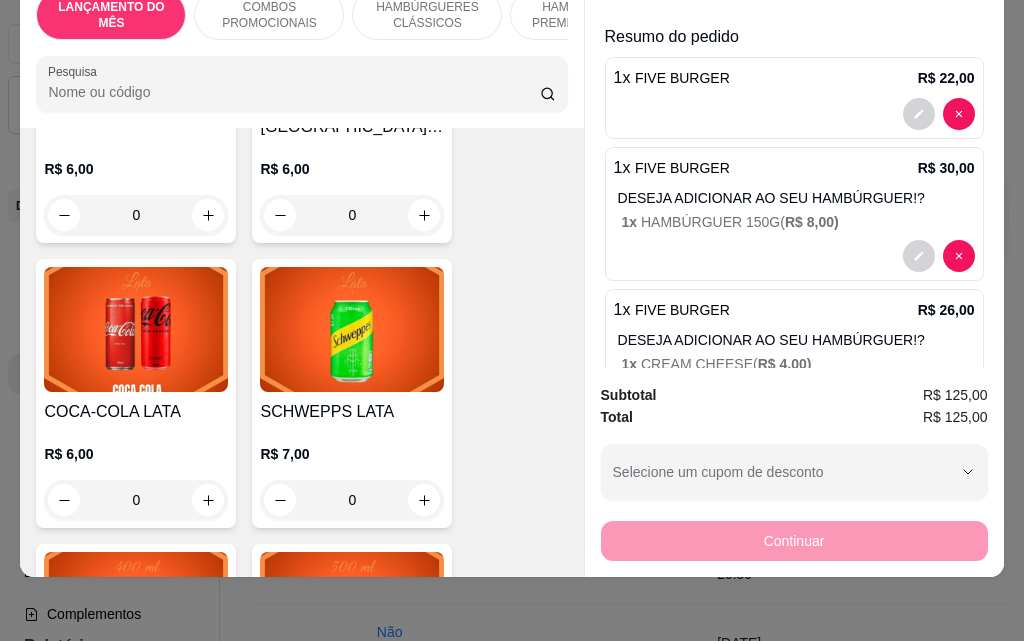 scroll, scrollTop: 0, scrollLeft: 0, axis: both 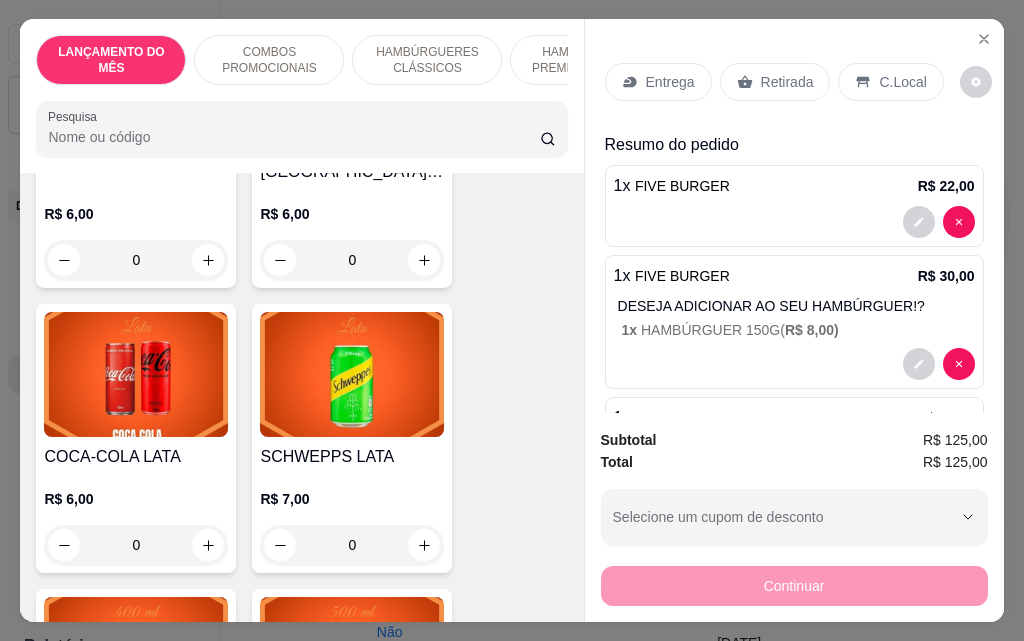 click on "Entrega" at bounding box center [670, 82] 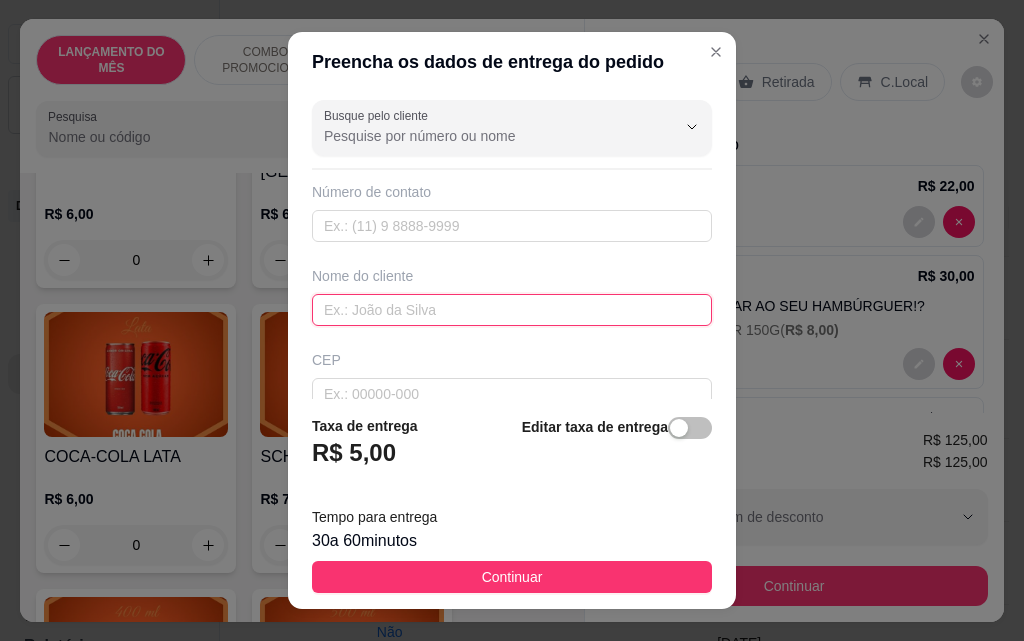 click at bounding box center (512, 310) 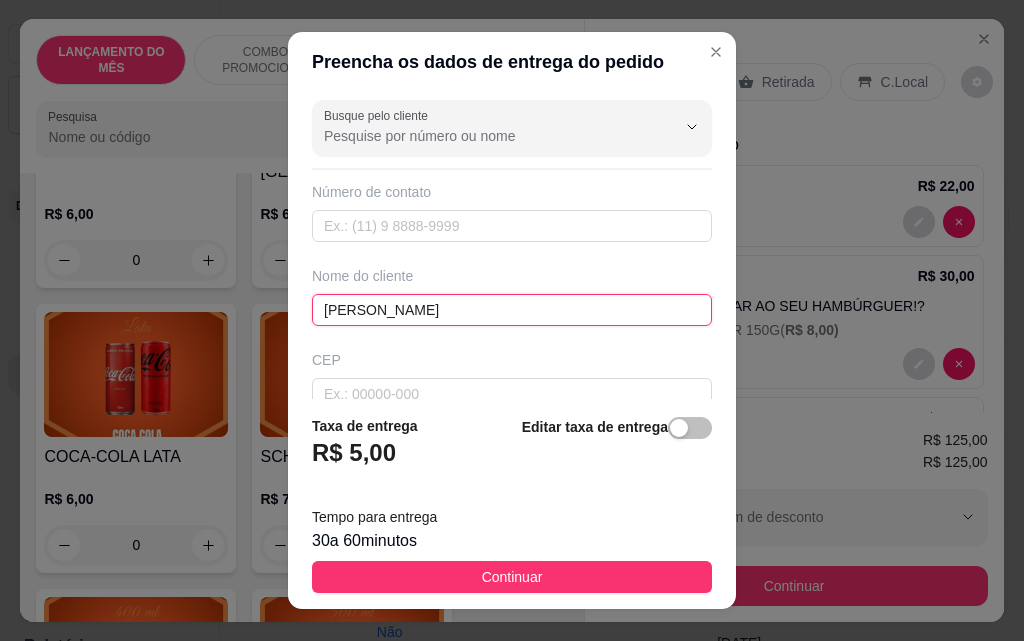 type on "[PERSON_NAME]" 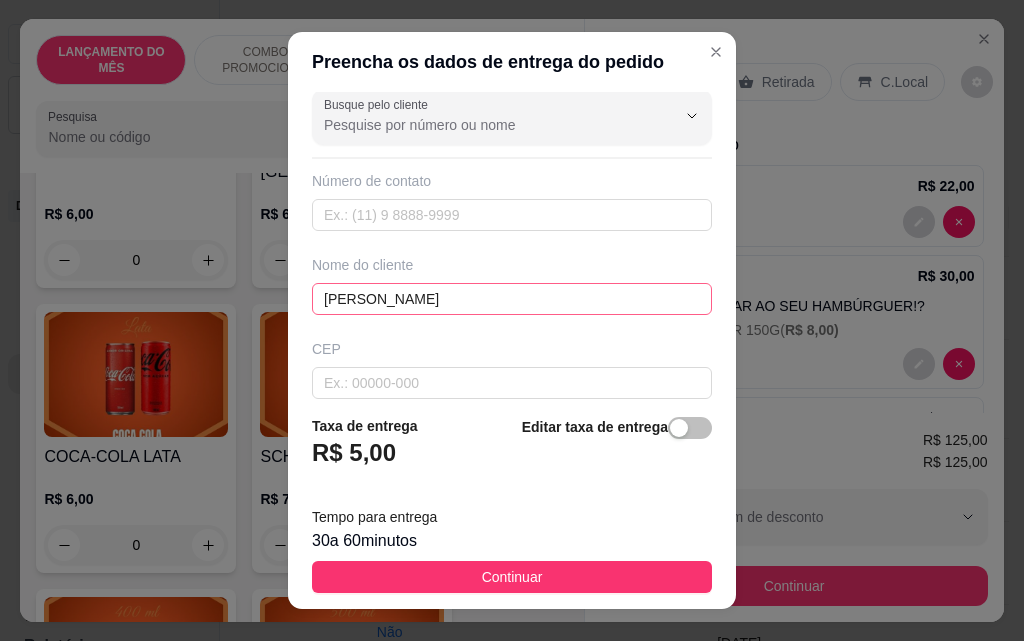 scroll, scrollTop: 233, scrollLeft: 0, axis: vertical 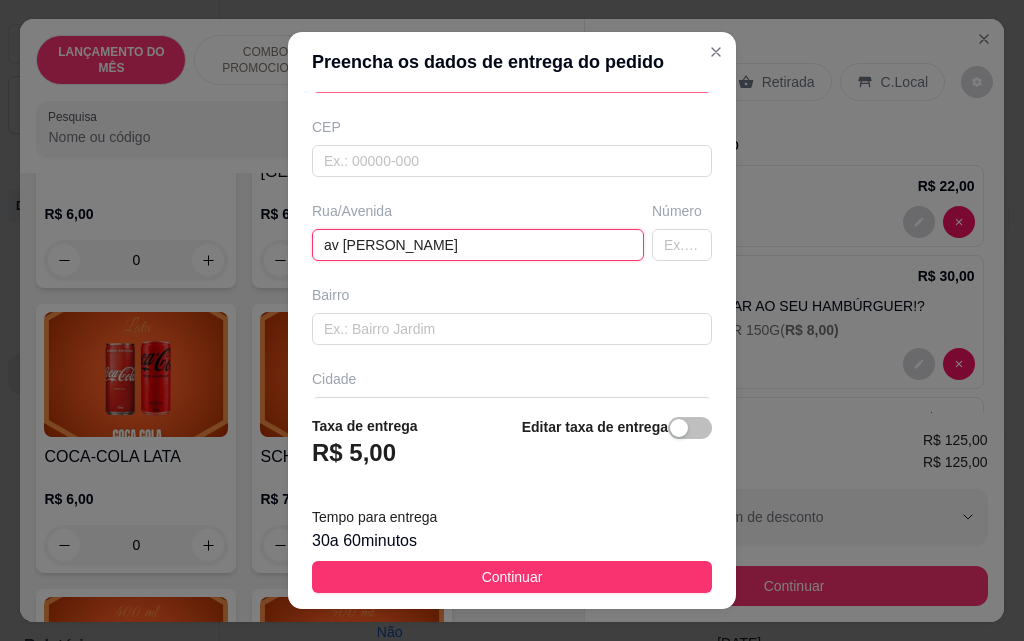 type on "av [PERSON_NAME]" 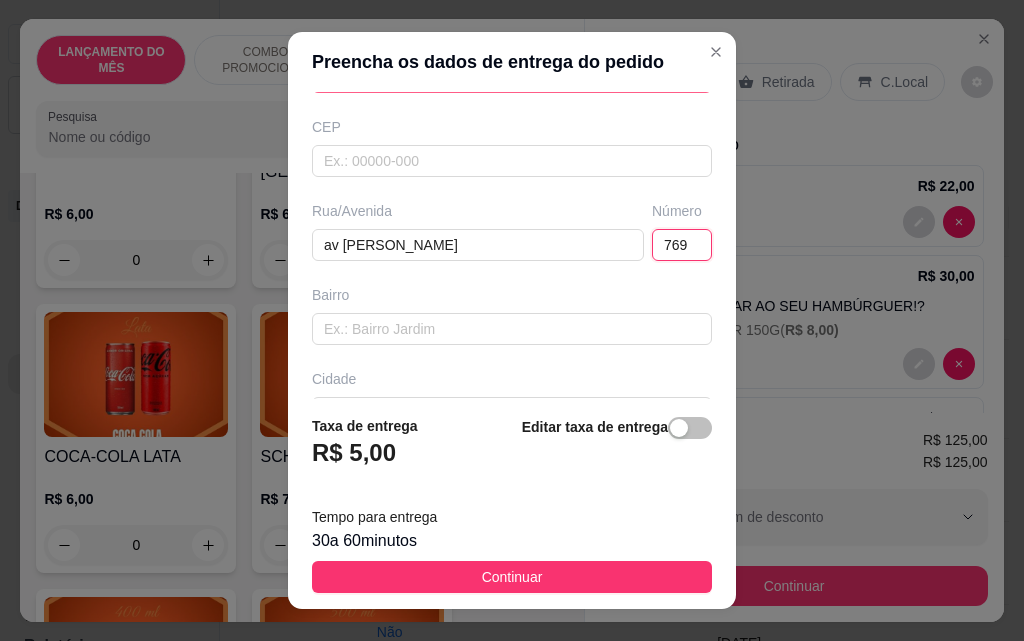 type on "769" 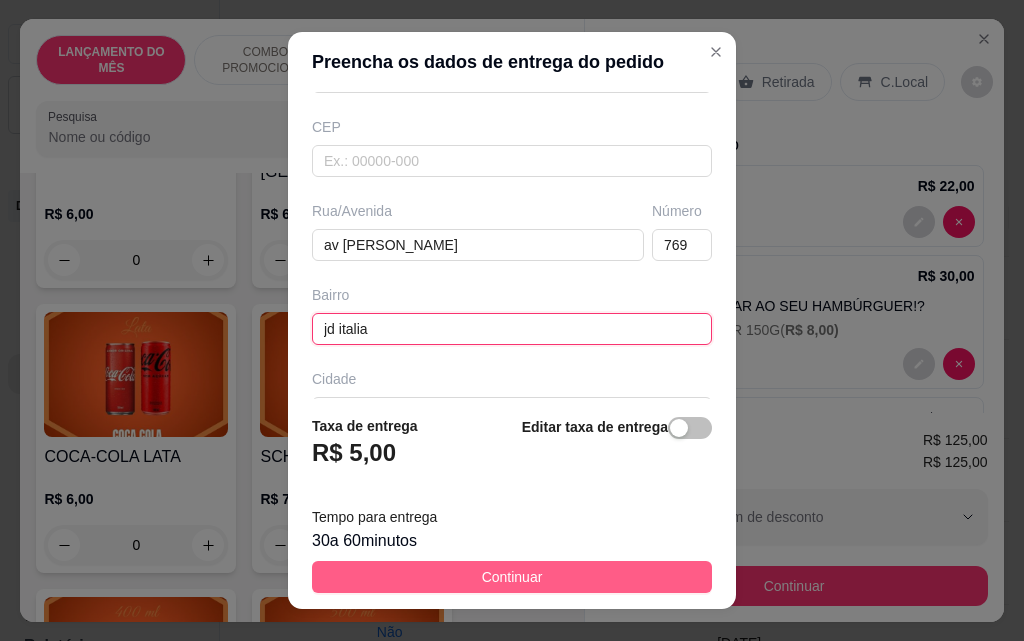 type on "jd italia" 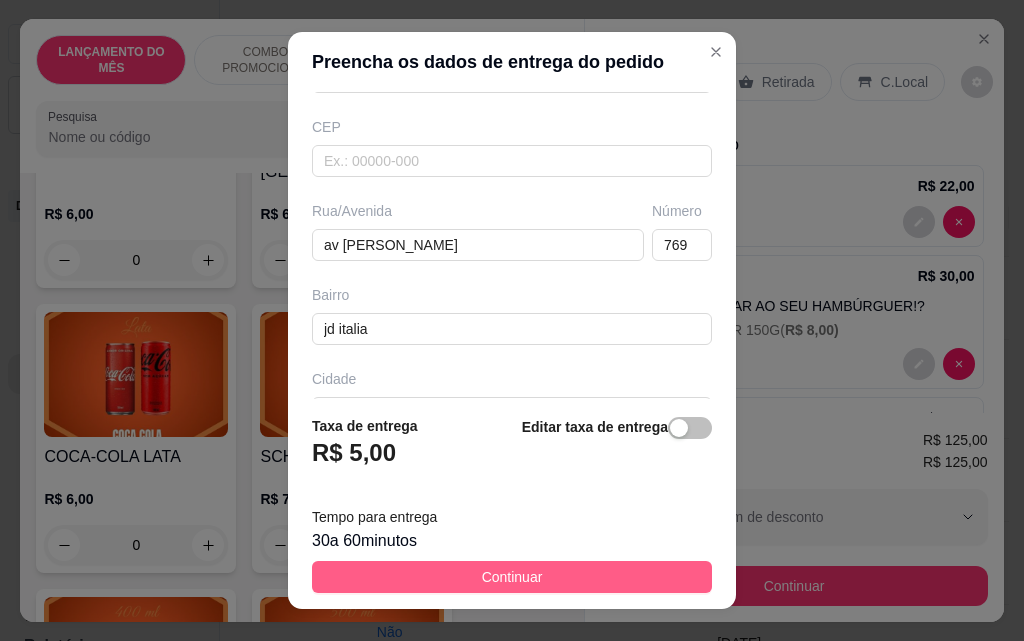 click on "Continuar" at bounding box center (512, 577) 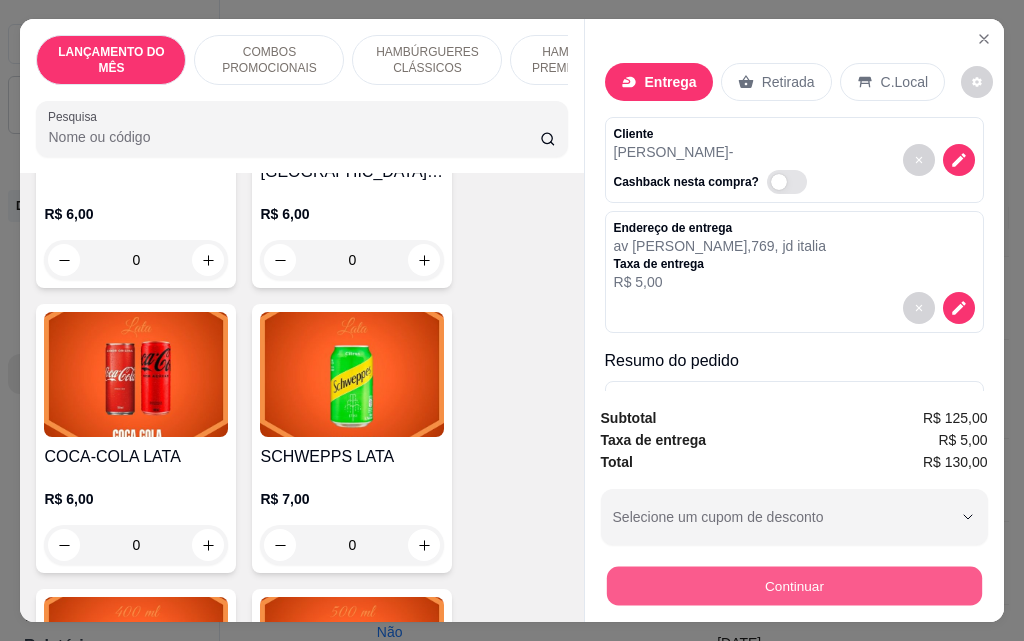 click on "Continuar" at bounding box center [793, 585] 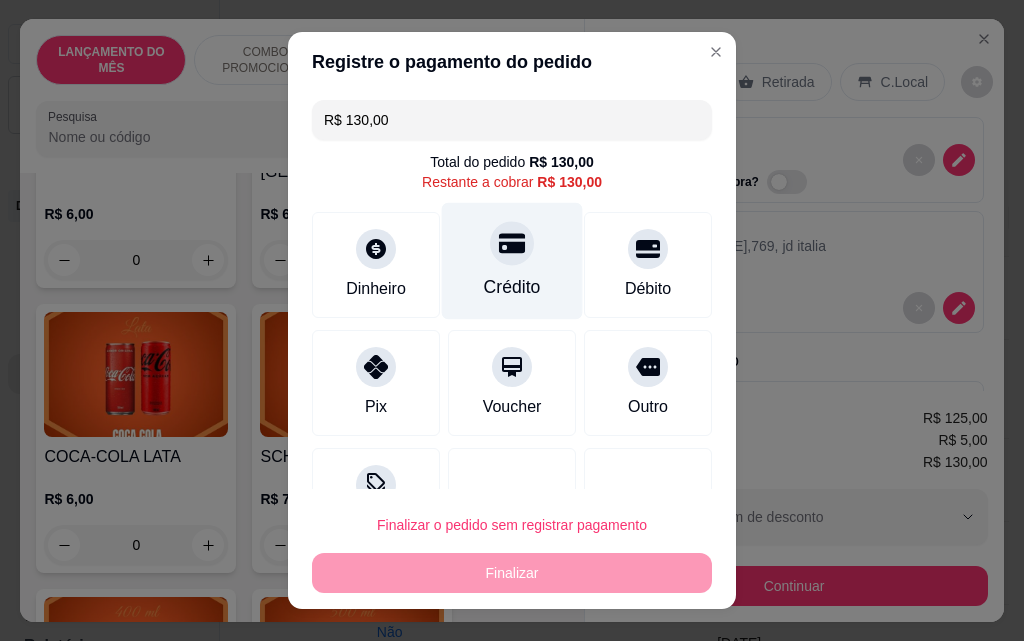 click on "Crédito" at bounding box center (512, 287) 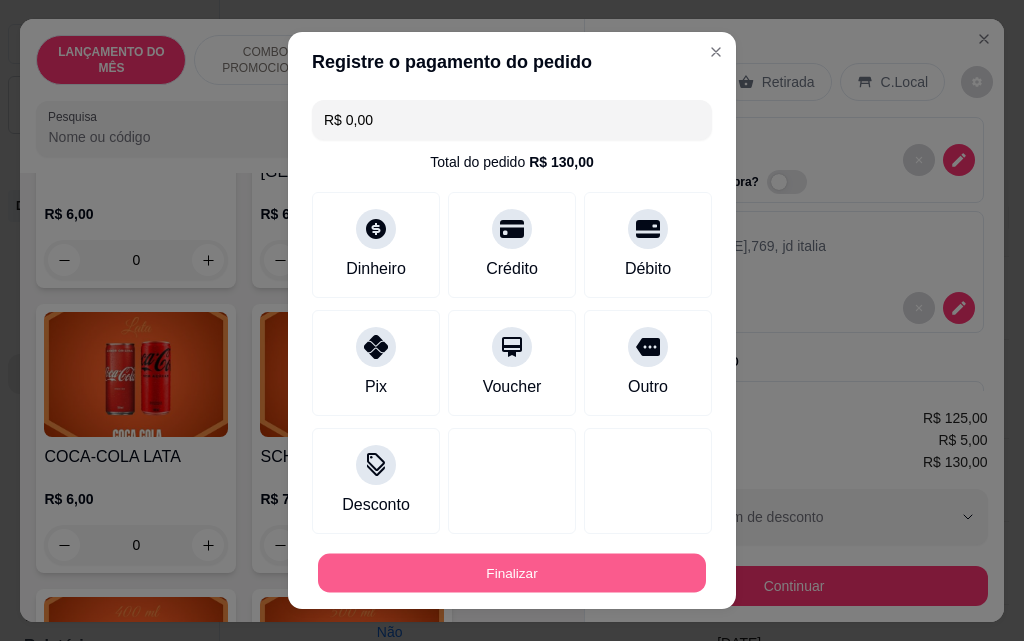 click on "Finalizar" at bounding box center (512, 573) 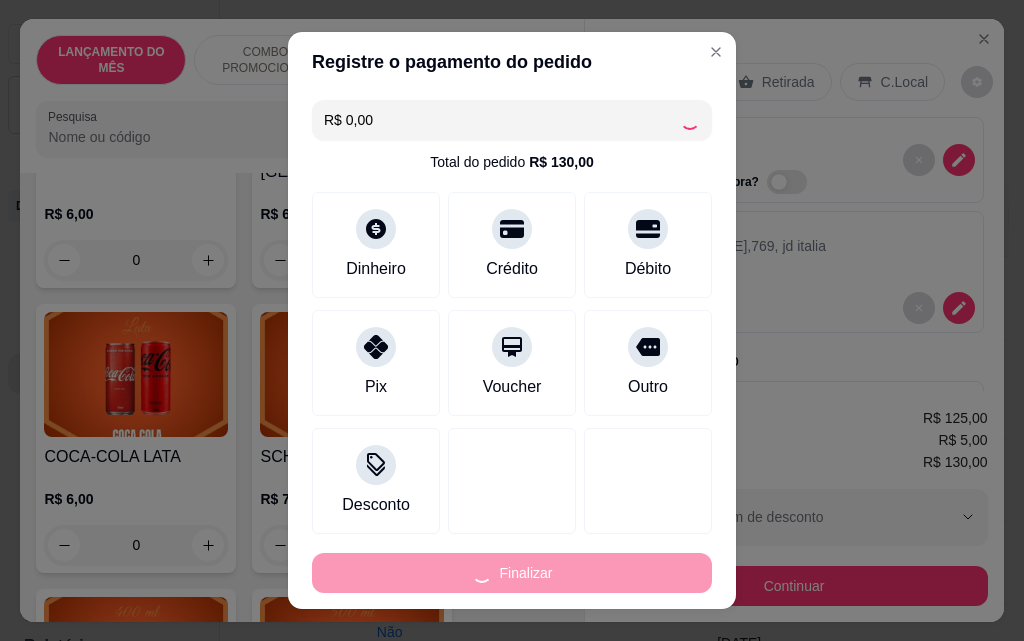 type on "0" 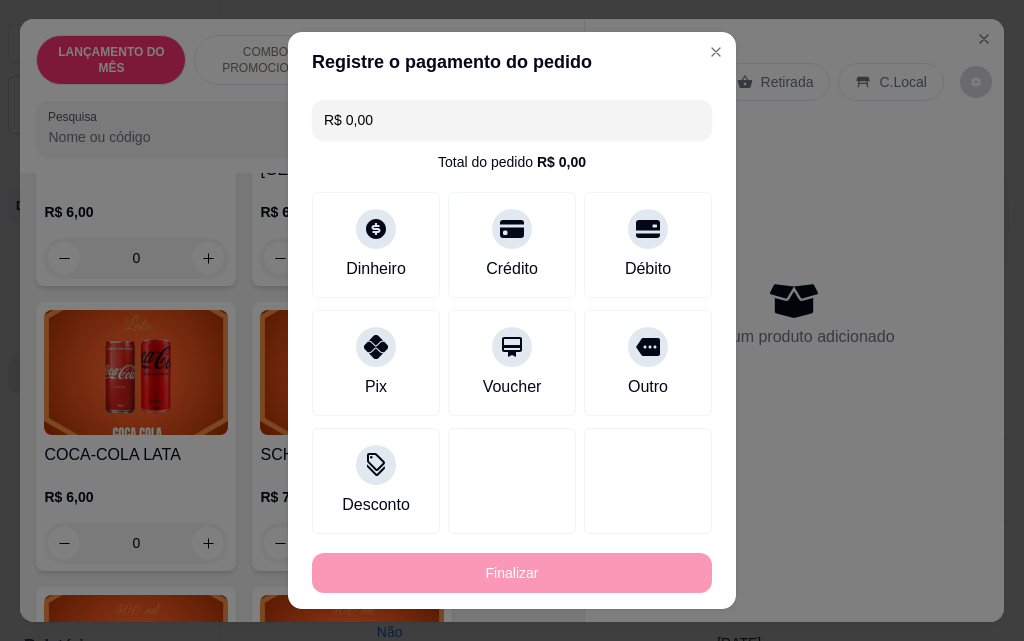 type on "-R$ 130,00" 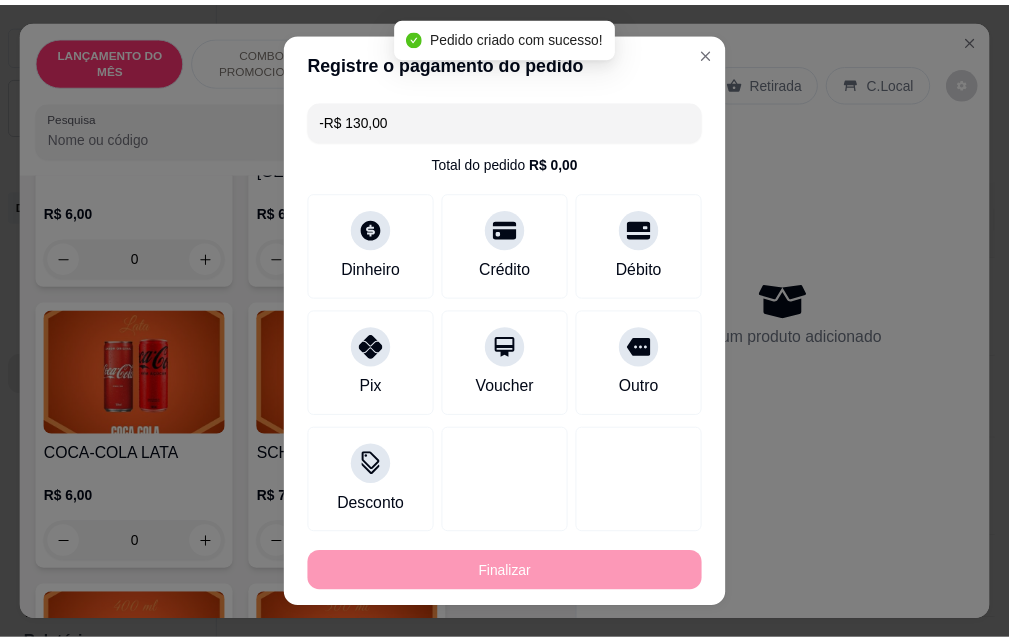 scroll, scrollTop: 7799, scrollLeft: 0, axis: vertical 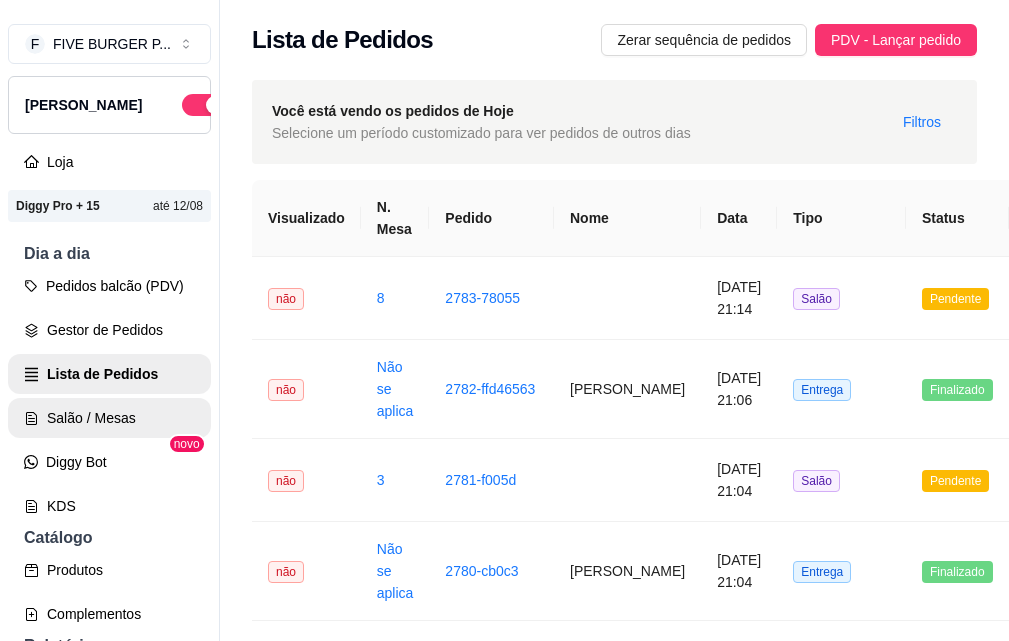 click on "Salão / Mesas" at bounding box center [109, 418] 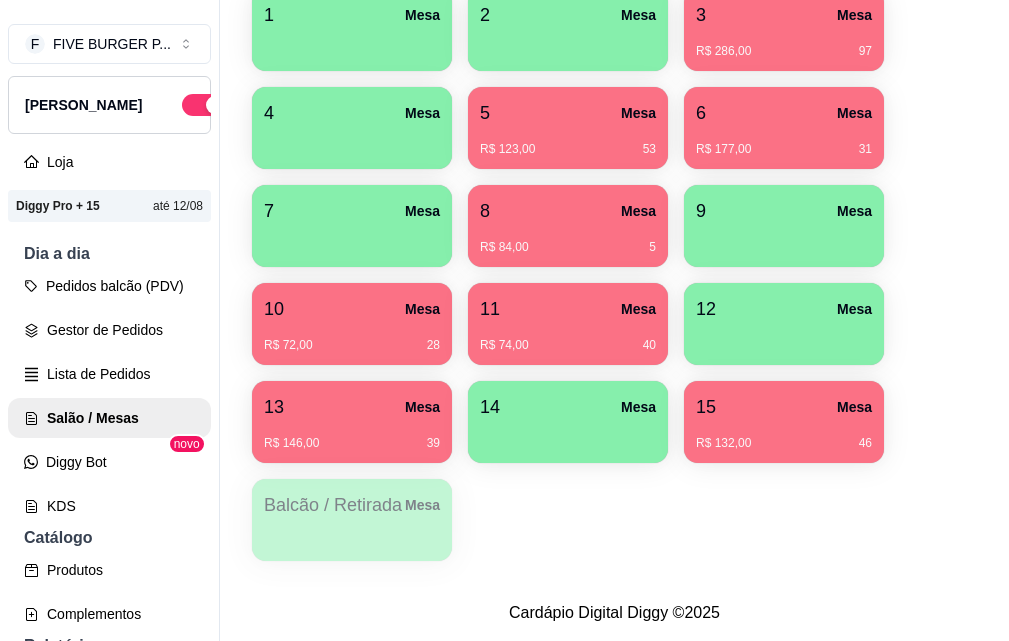 scroll, scrollTop: 576, scrollLeft: 0, axis: vertical 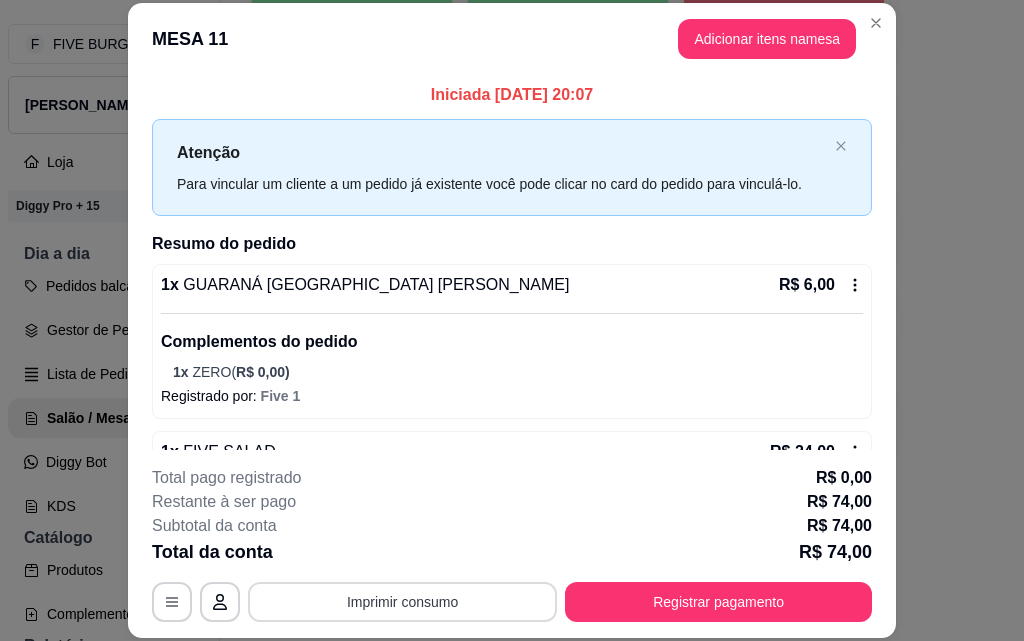 click on "Imprimir consumo" at bounding box center [402, 602] 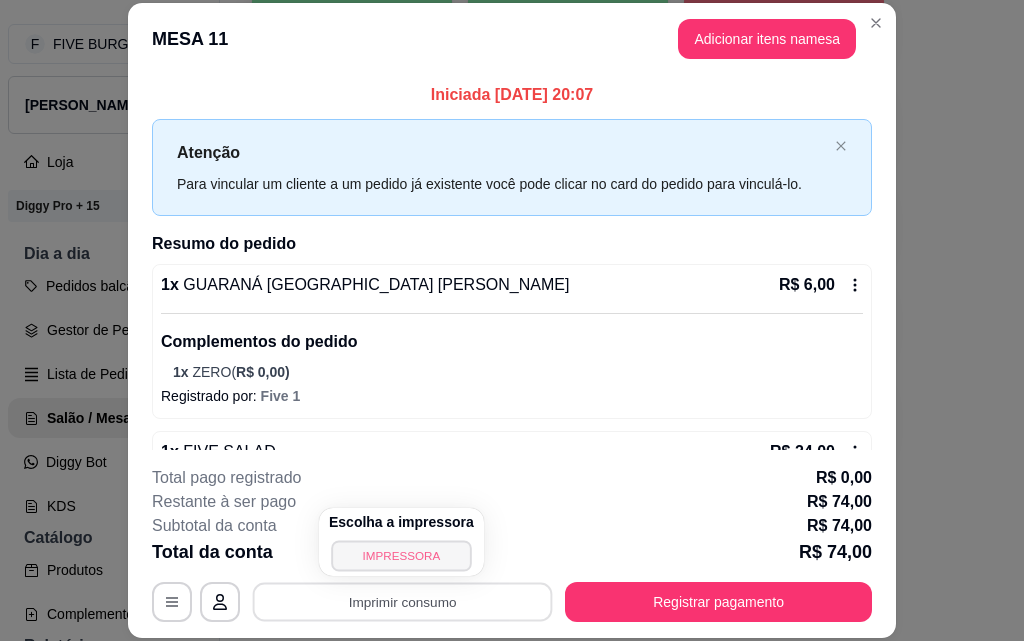 click on "IMPRESSORA" at bounding box center (401, 555) 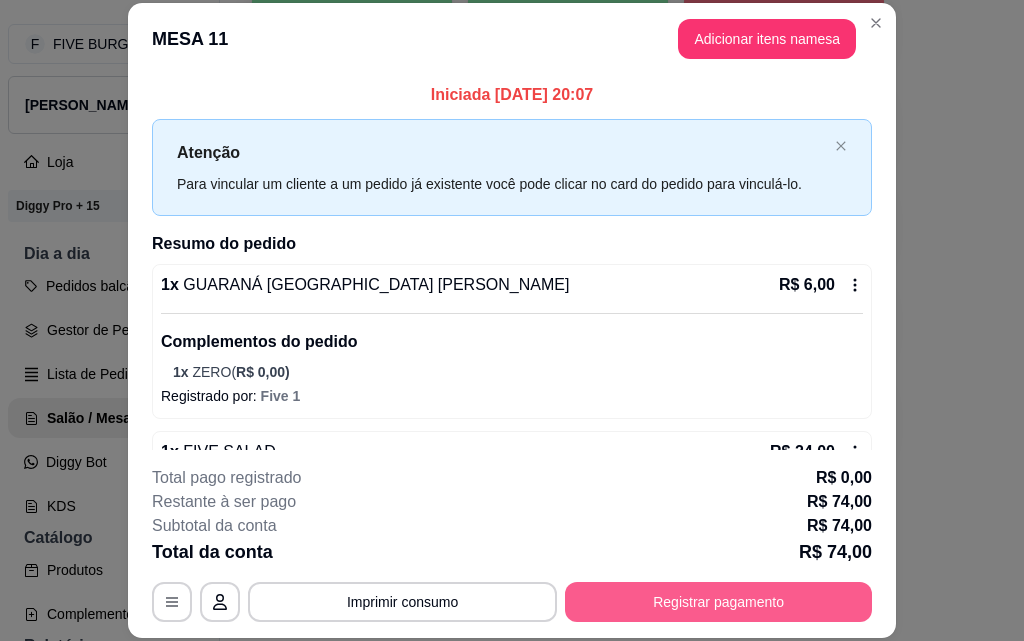click on "Registrar pagamento" at bounding box center (718, 602) 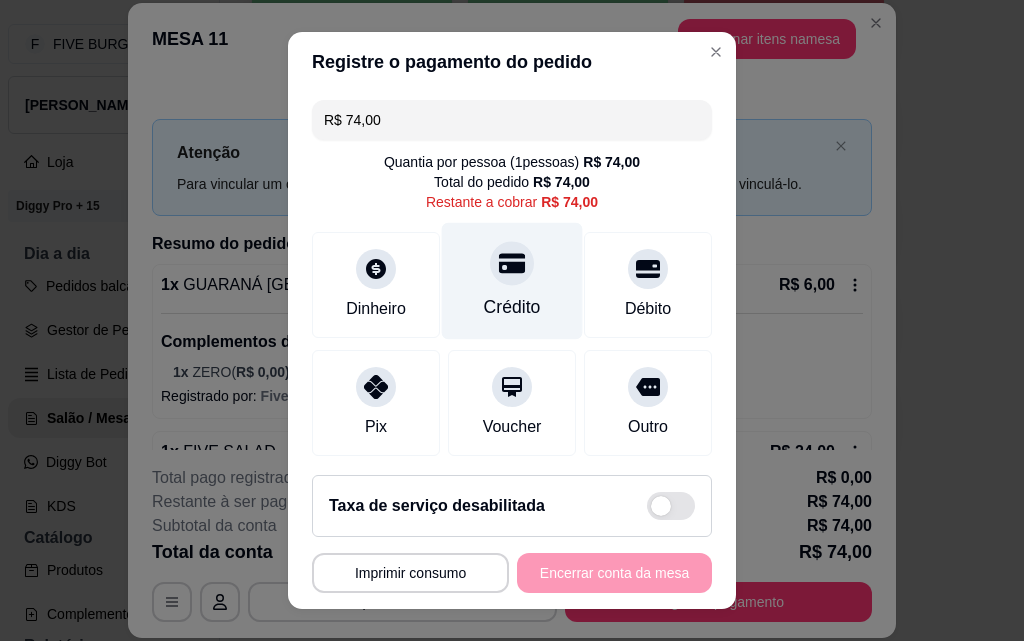 click on "Crédito" at bounding box center [512, 281] 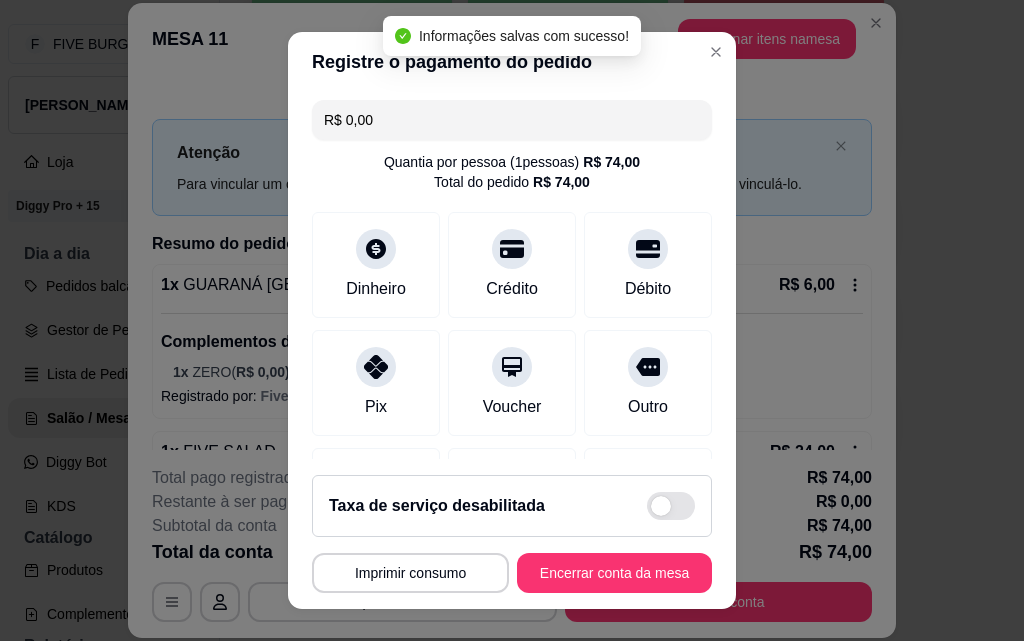 type on "R$ 0,00" 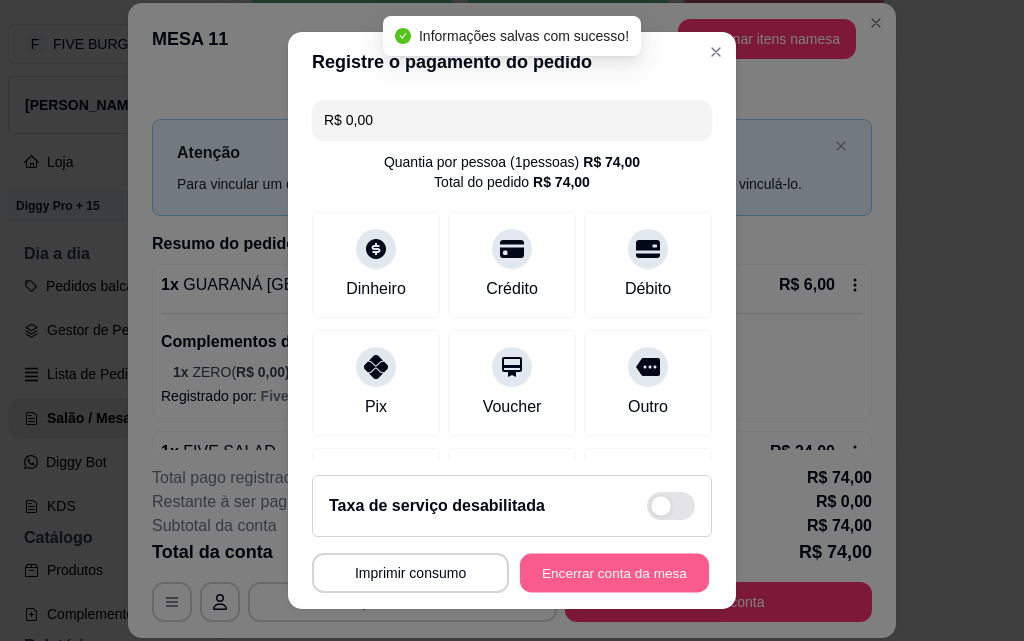 click on "Encerrar conta da mesa" at bounding box center (614, 573) 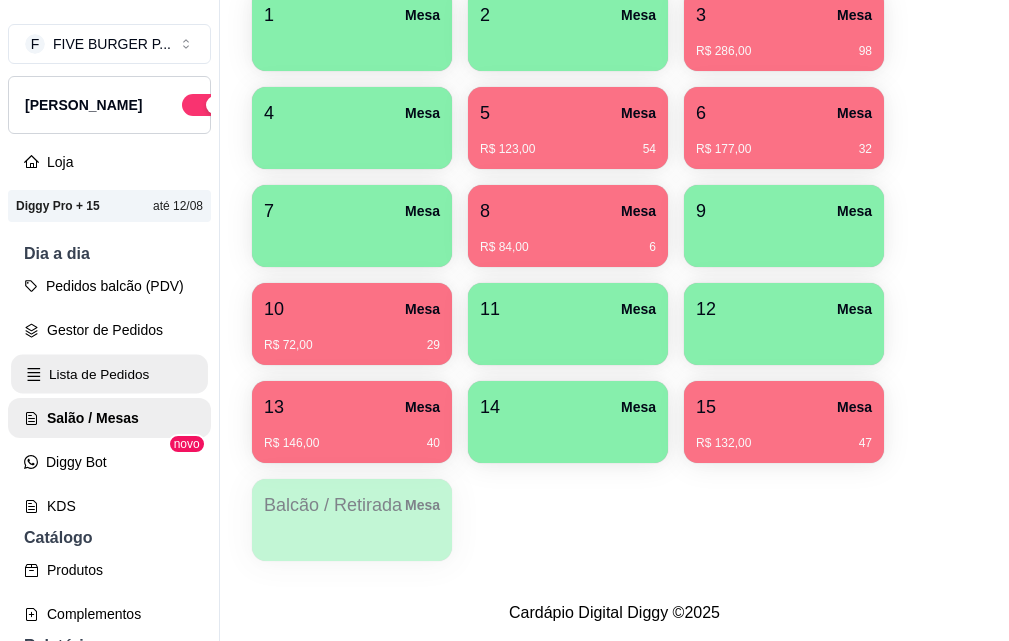 click on "Lista de Pedidos" at bounding box center (109, 374) 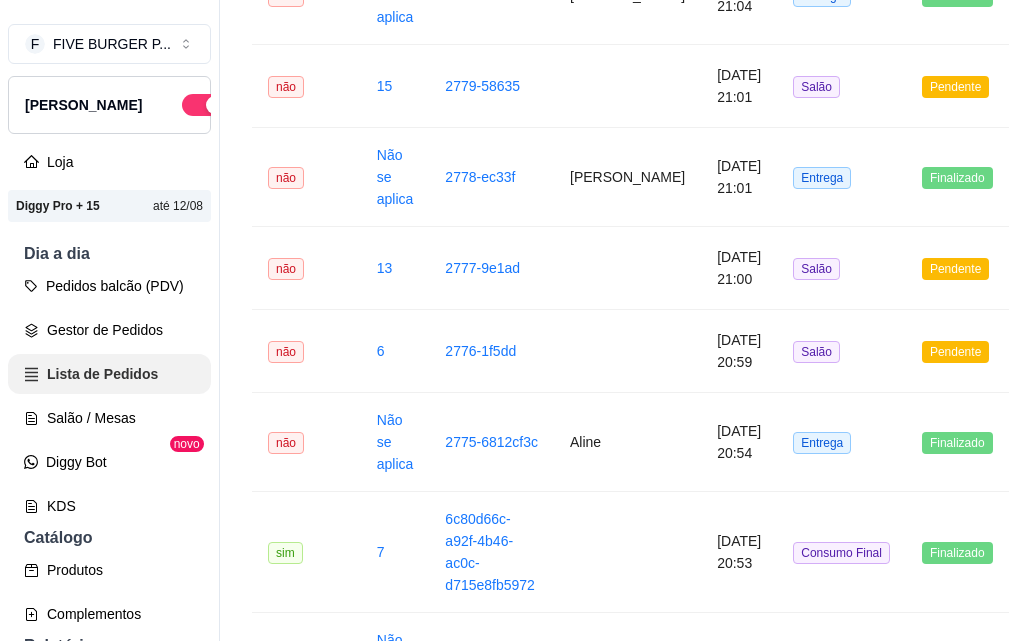 scroll, scrollTop: 0, scrollLeft: 0, axis: both 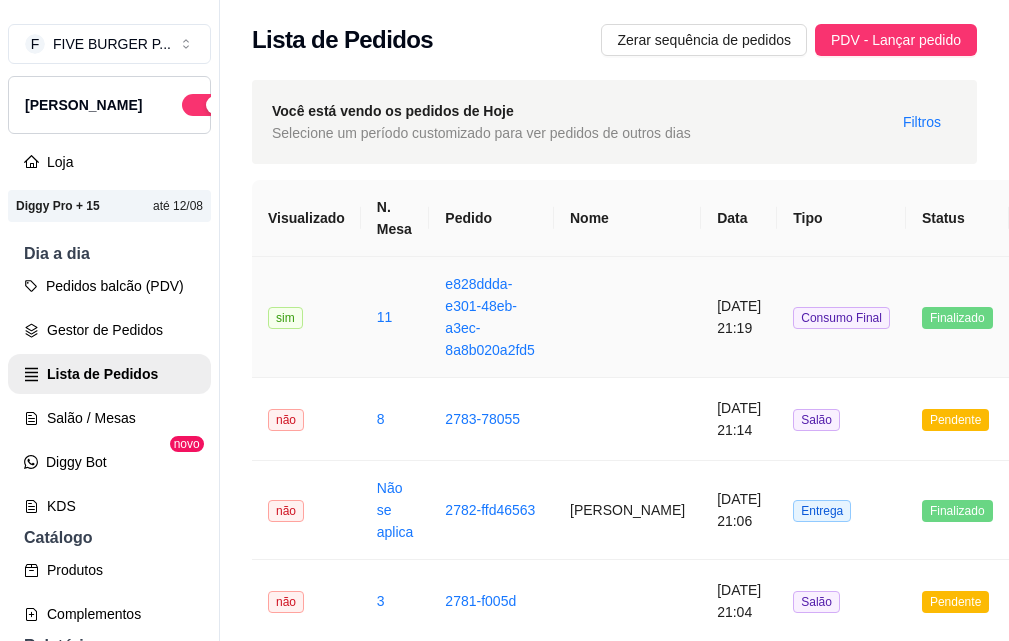 click at bounding box center (627, 317) 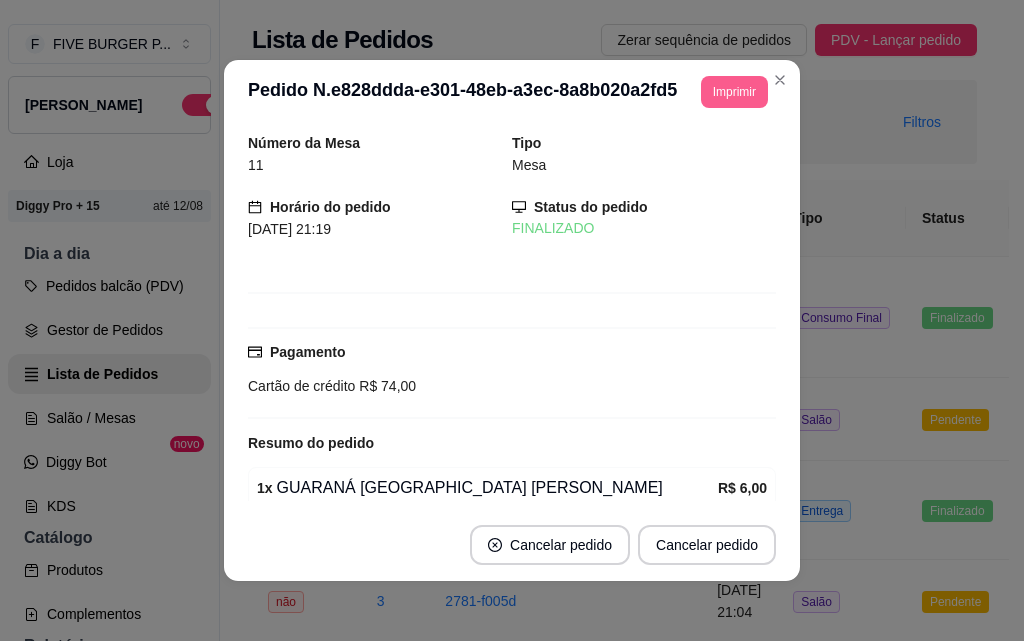 click on "Imprimir" at bounding box center [734, 92] 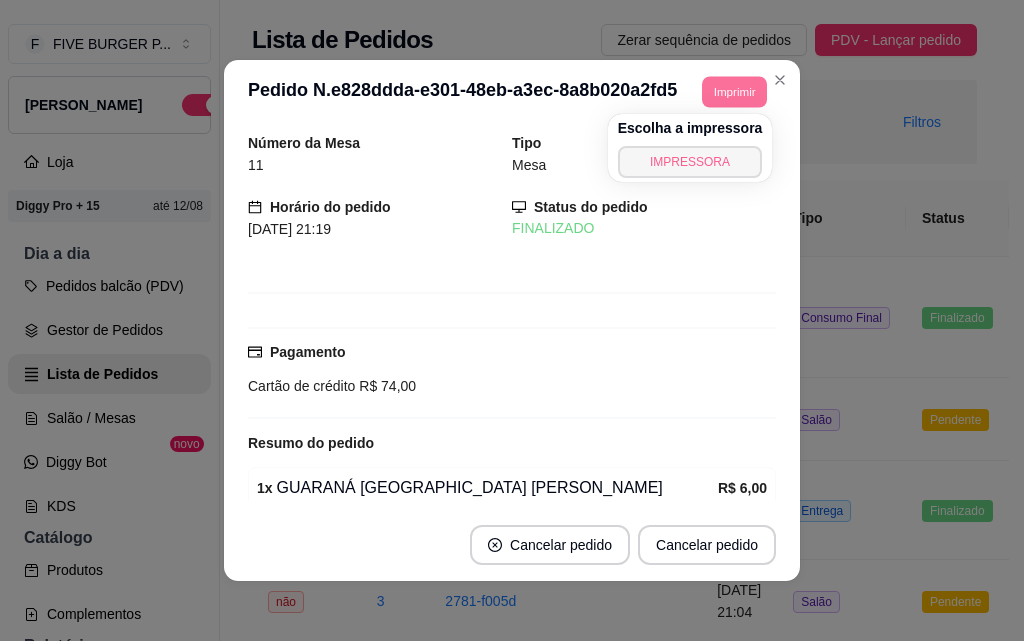 click on "IMPRESSORA" at bounding box center [690, 162] 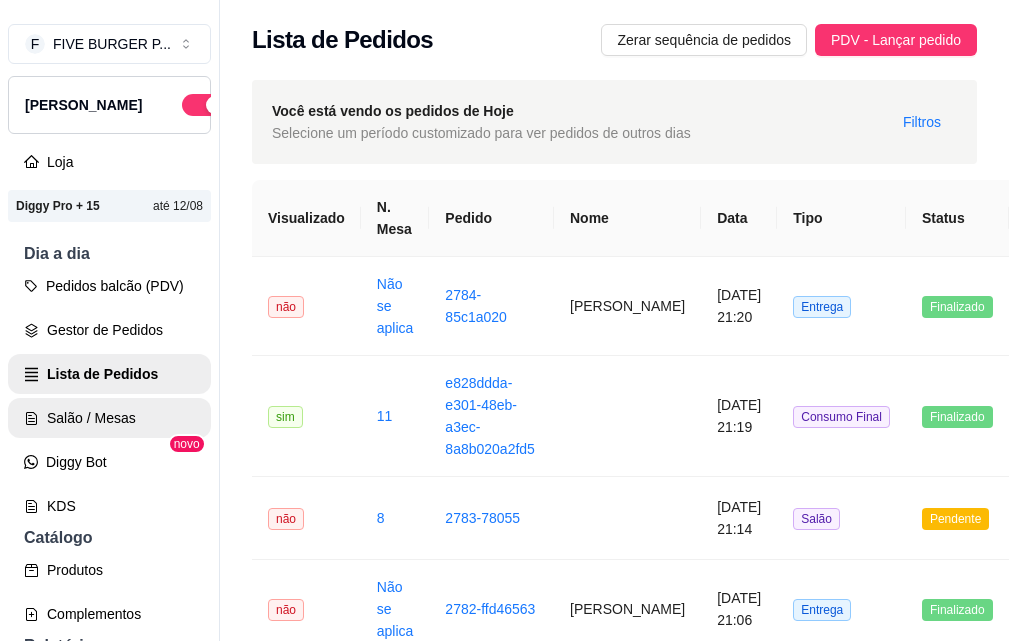 click on "Salão / Mesas" at bounding box center [109, 418] 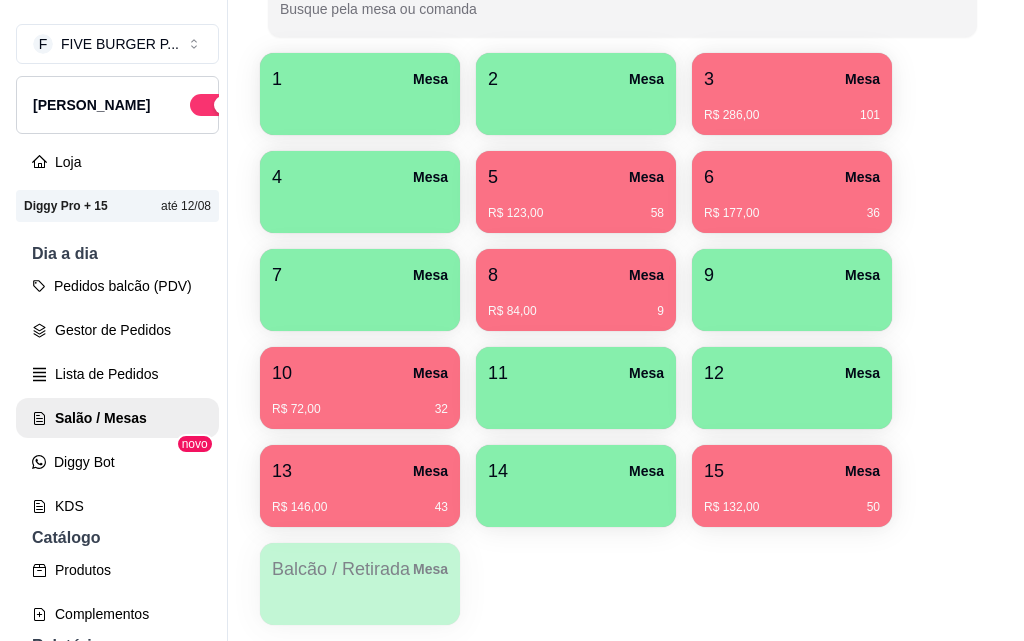 scroll, scrollTop: 500, scrollLeft: 0, axis: vertical 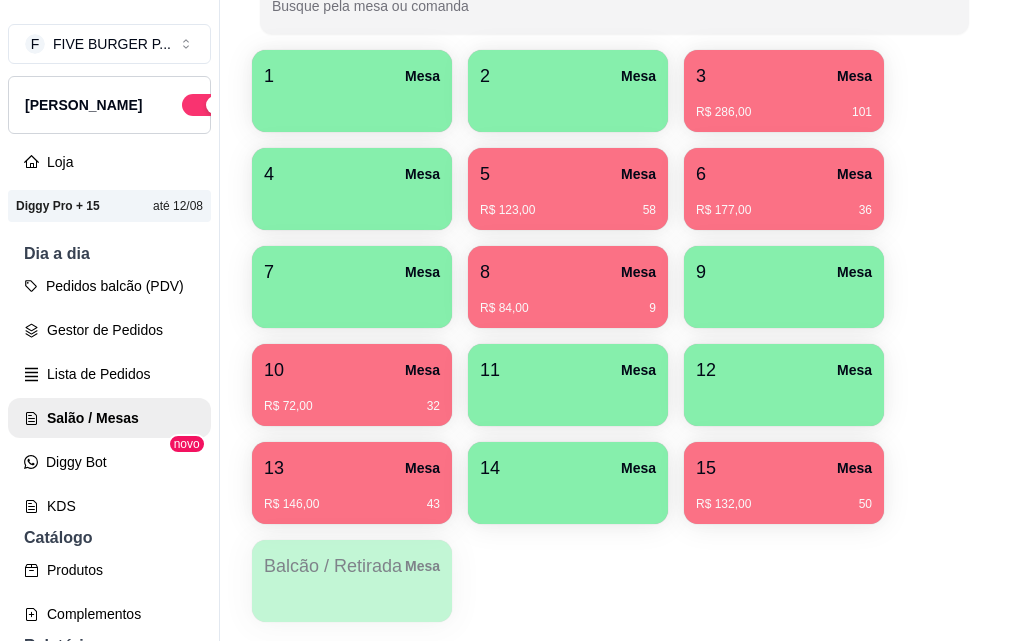 click on "6 Mesa" at bounding box center (784, 174) 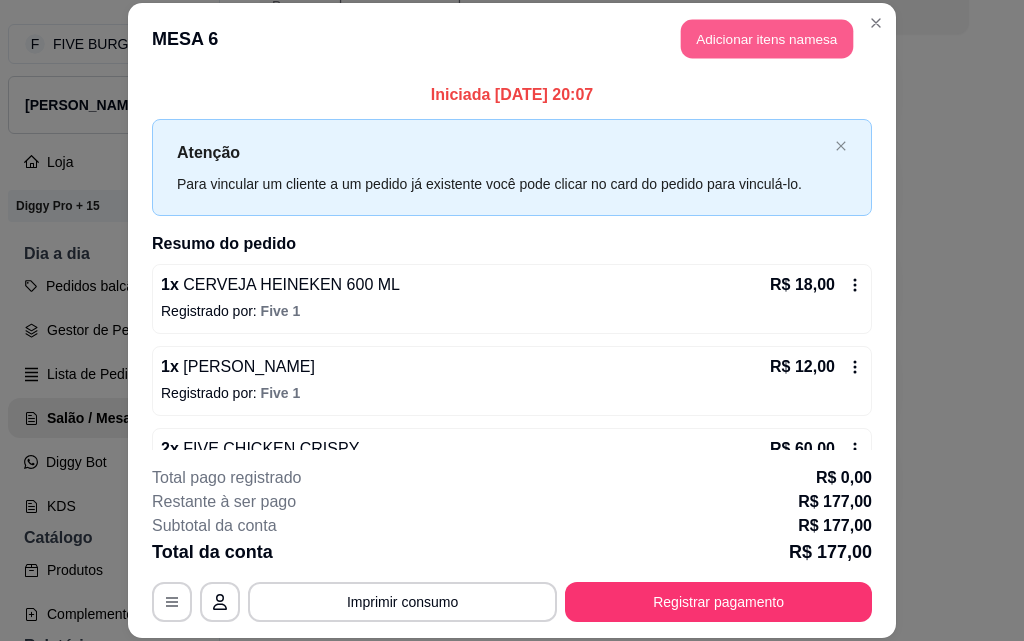 click on "Adicionar itens na  mesa" at bounding box center [767, 39] 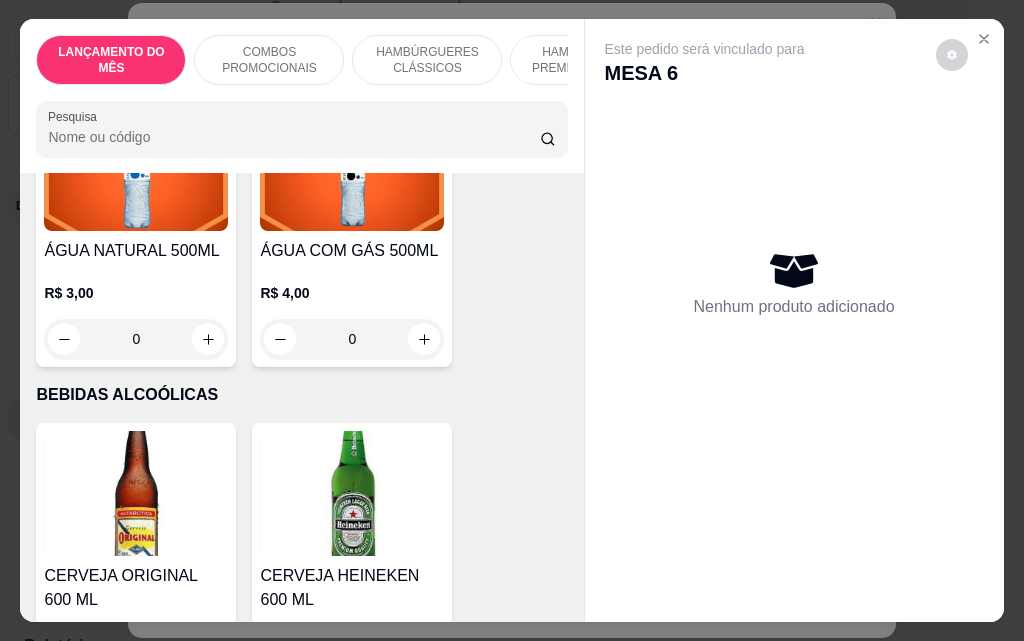 scroll, scrollTop: 9300, scrollLeft: 0, axis: vertical 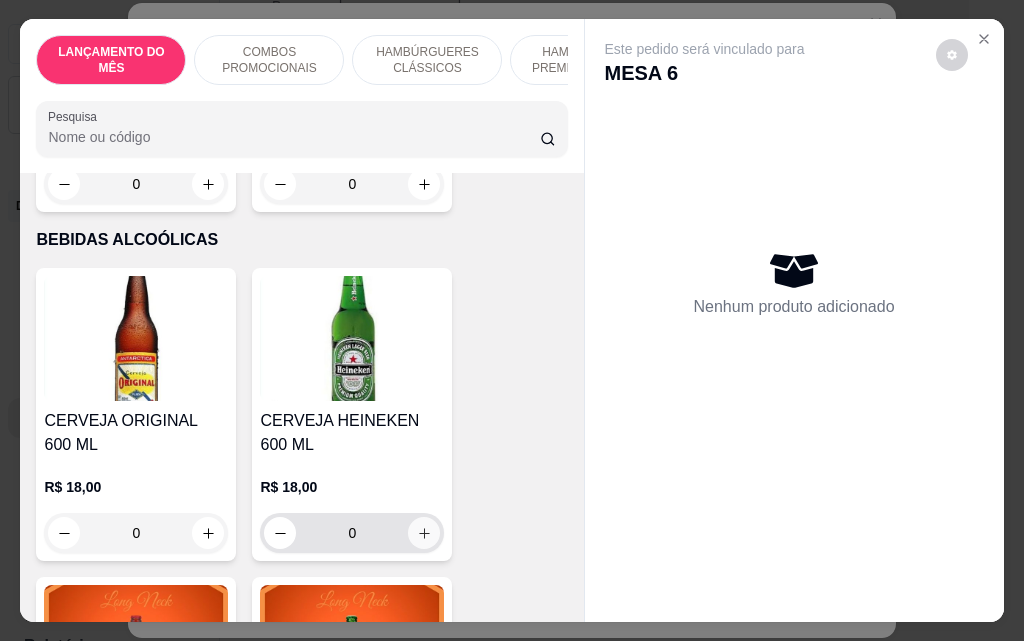 click 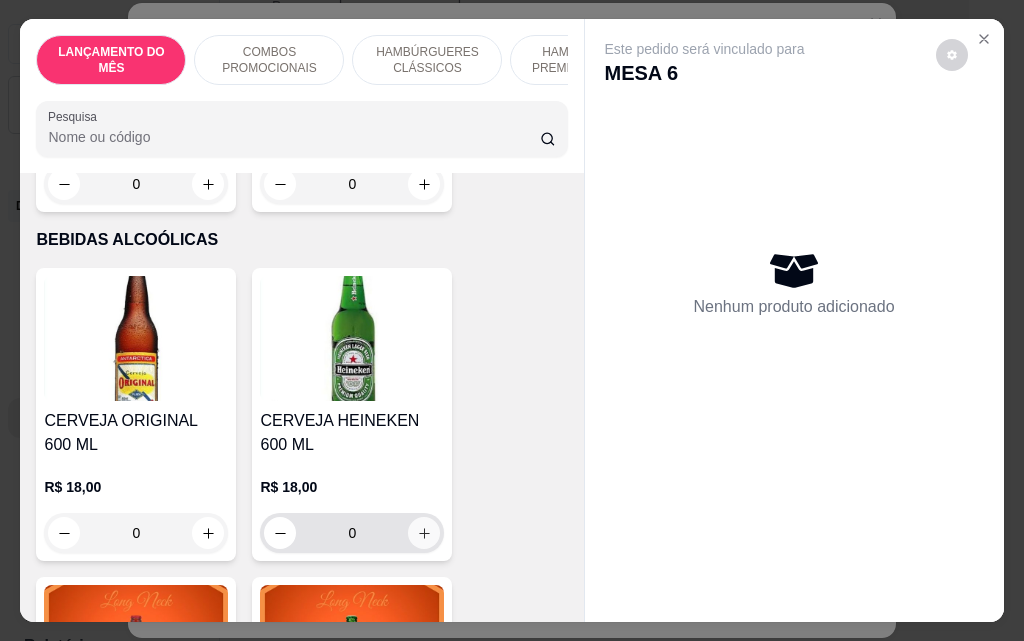 type on "1" 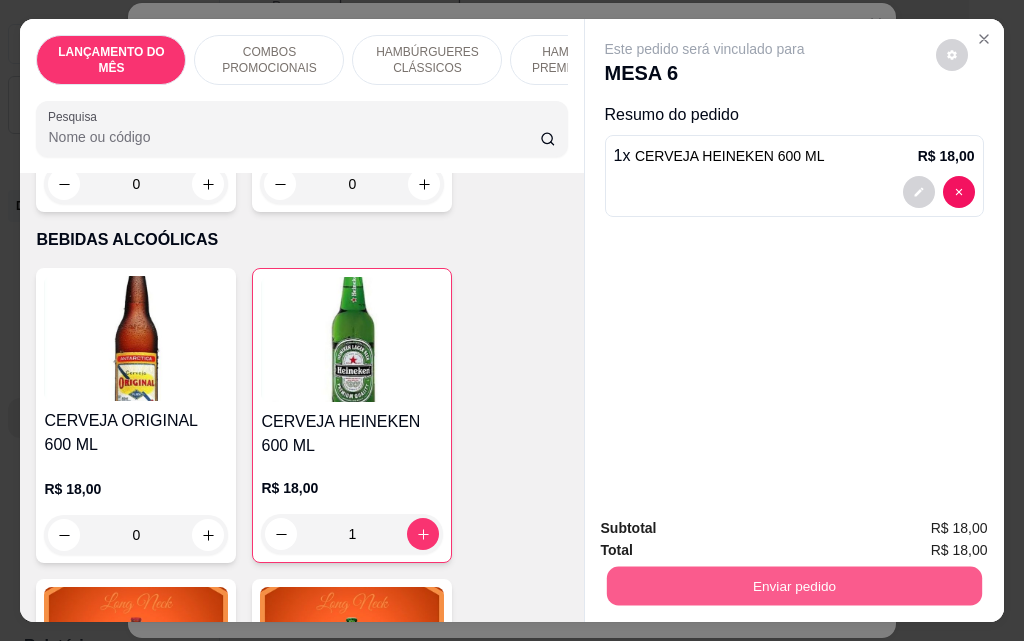 click on "Enviar pedido" at bounding box center (793, 585) 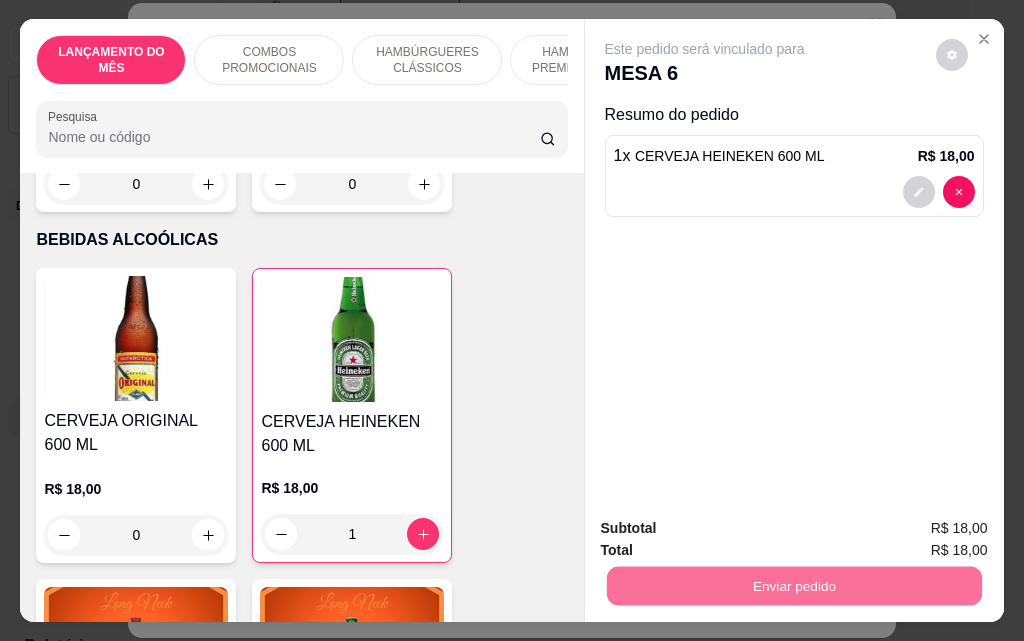 click on "Não registrar e enviar pedido" at bounding box center (728, 529) 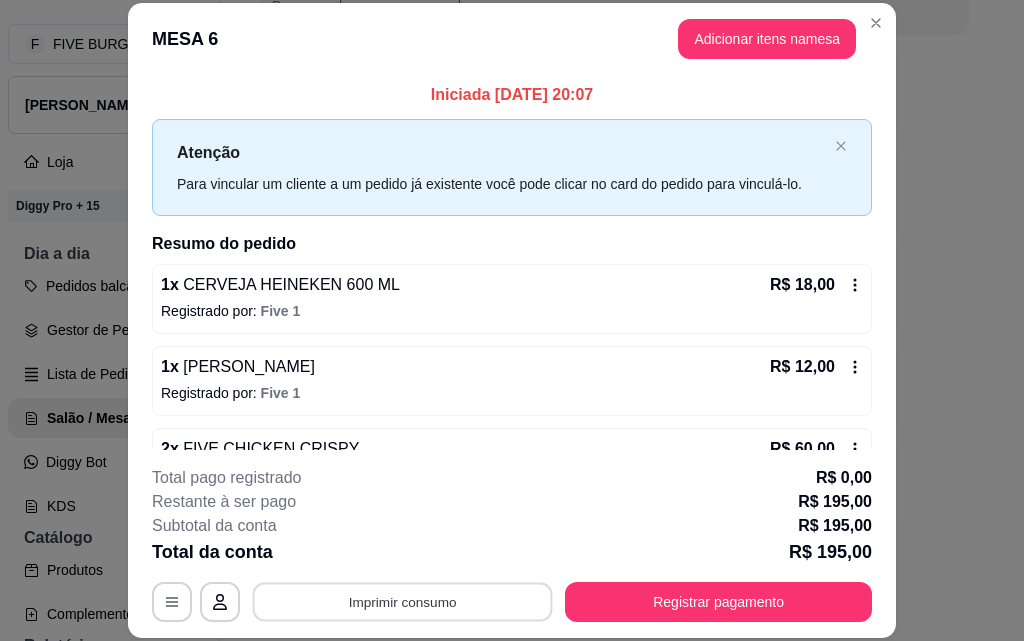 click on "Imprimir consumo" at bounding box center [403, 601] 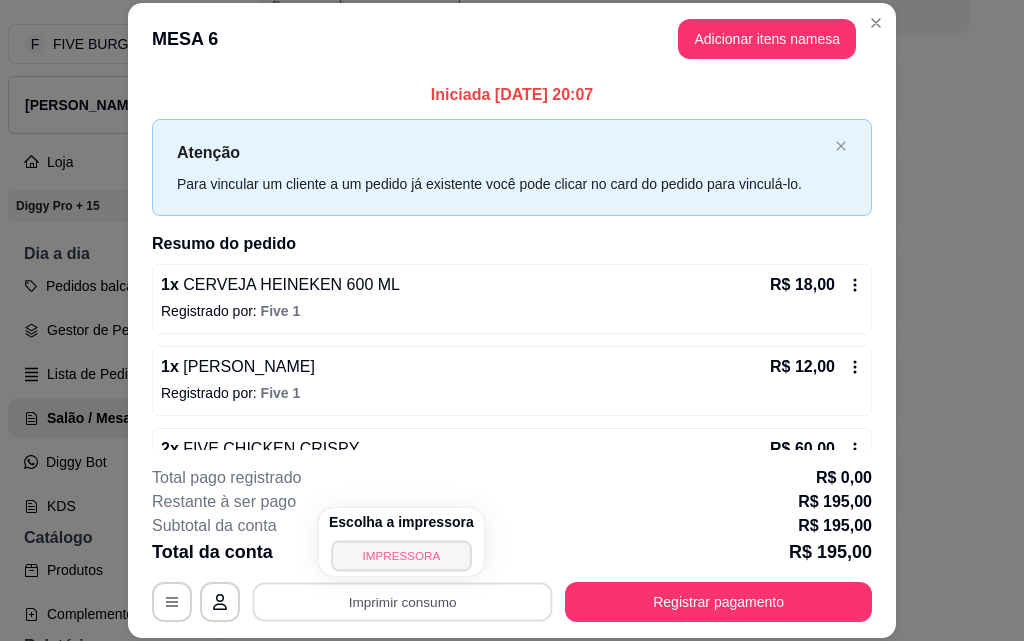 click on "IMPRESSORA" at bounding box center [401, 555] 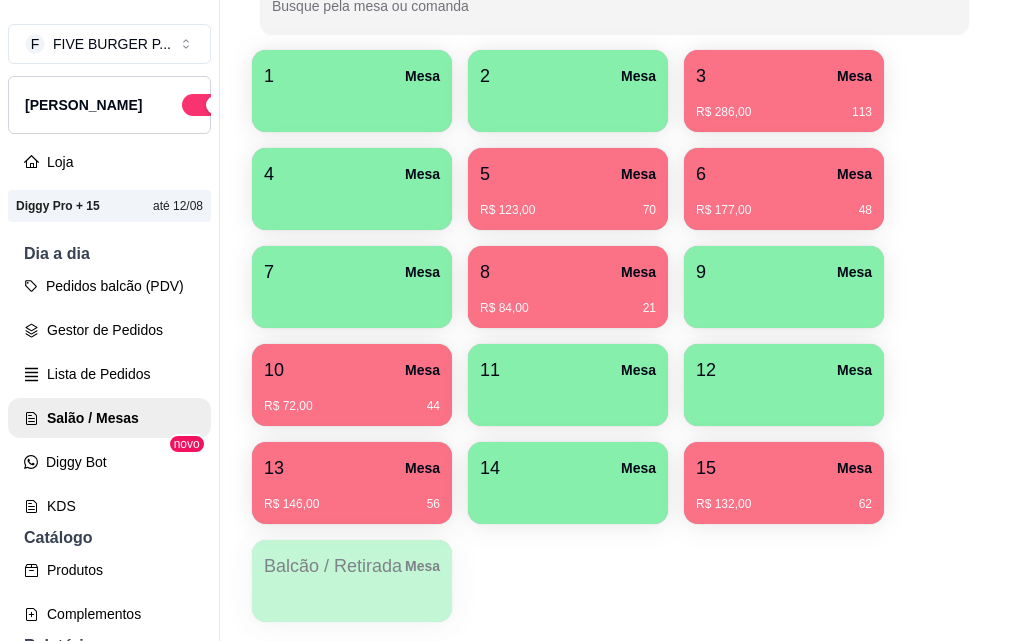 click on "6 Mesa" at bounding box center [784, 174] 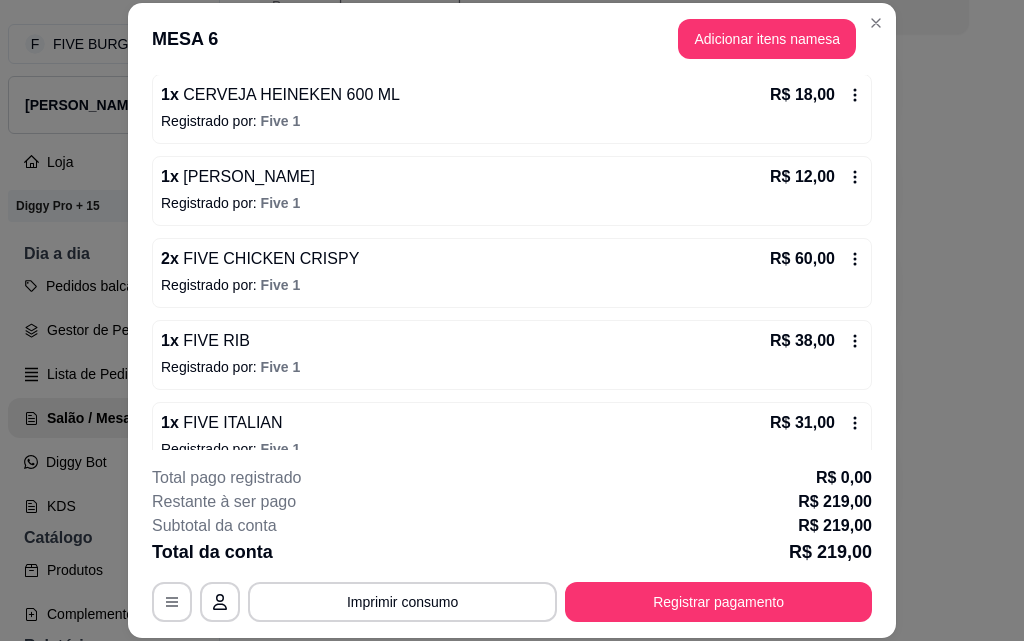 scroll, scrollTop: 522, scrollLeft: 0, axis: vertical 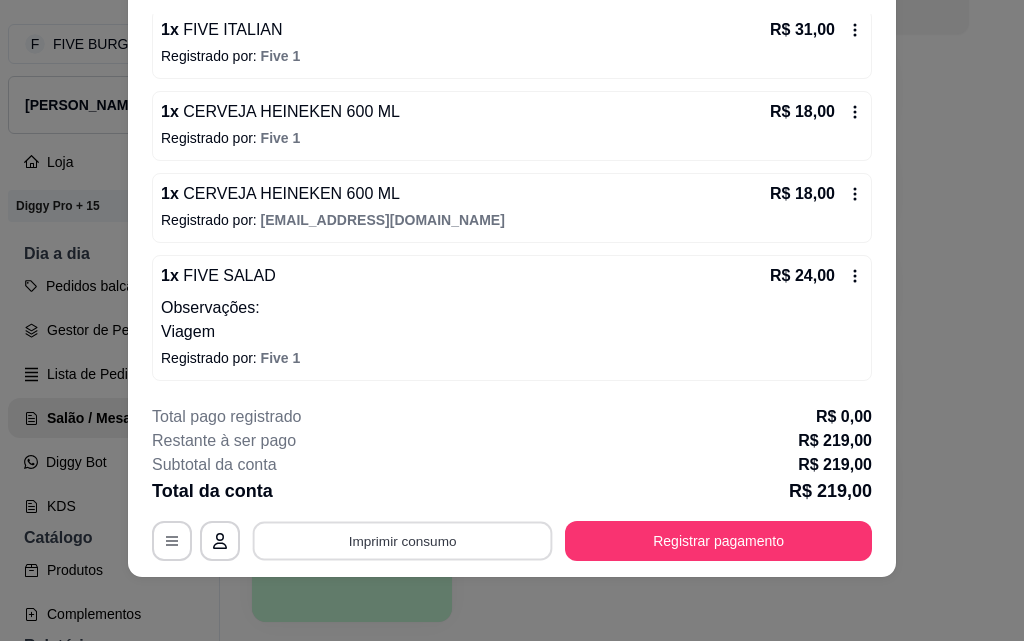 click on "Imprimir consumo" at bounding box center (403, 540) 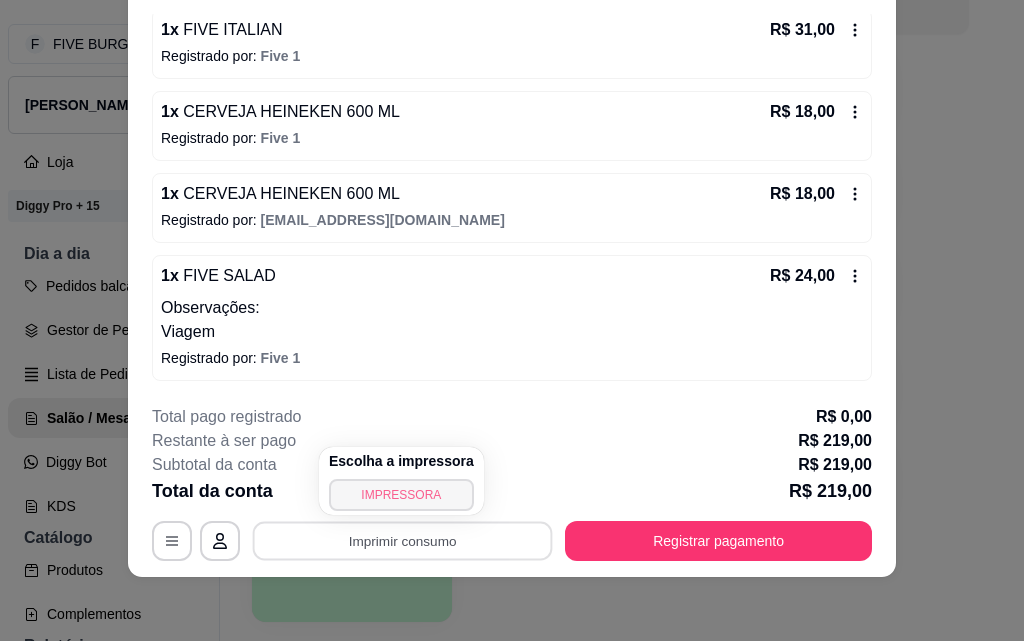 click on "IMPRESSORA" at bounding box center (401, 495) 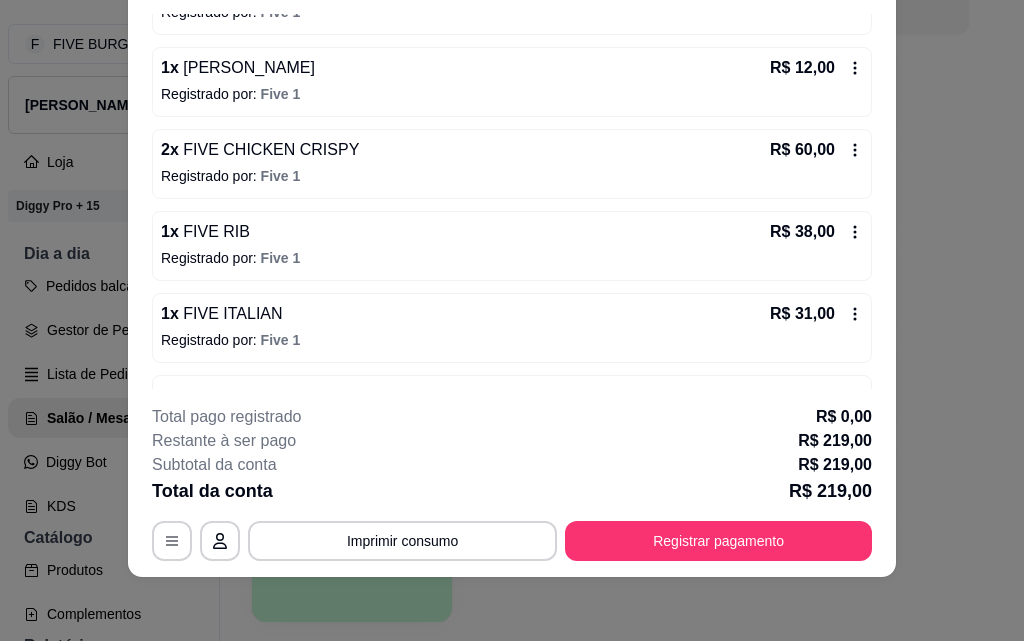 scroll, scrollTop: 0, scrollLeft: 0, axis: both 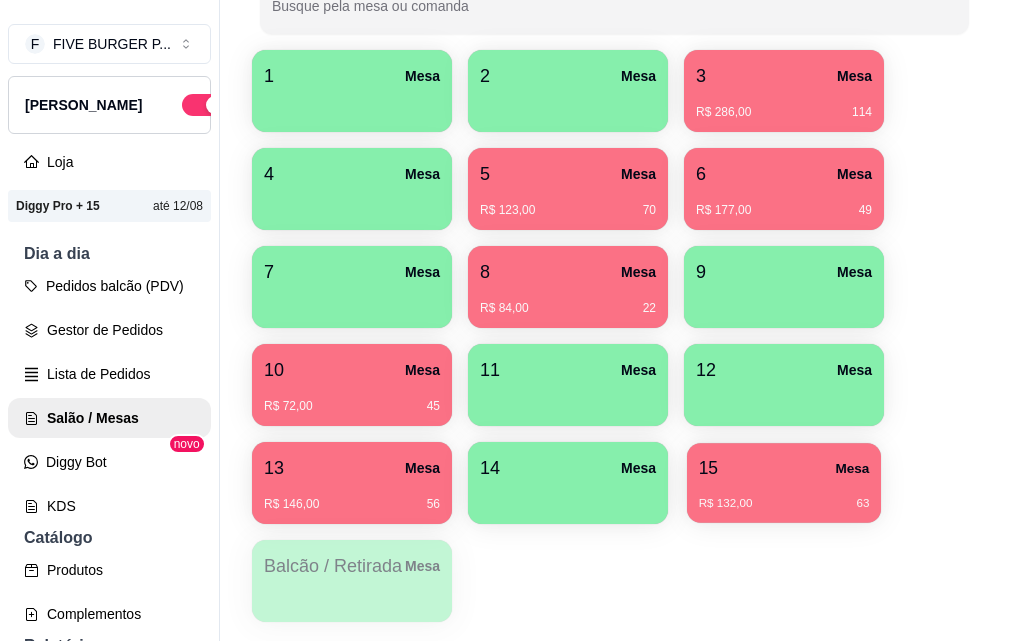 click on "R$ 132,00 63" at bounding box center (784, 496) 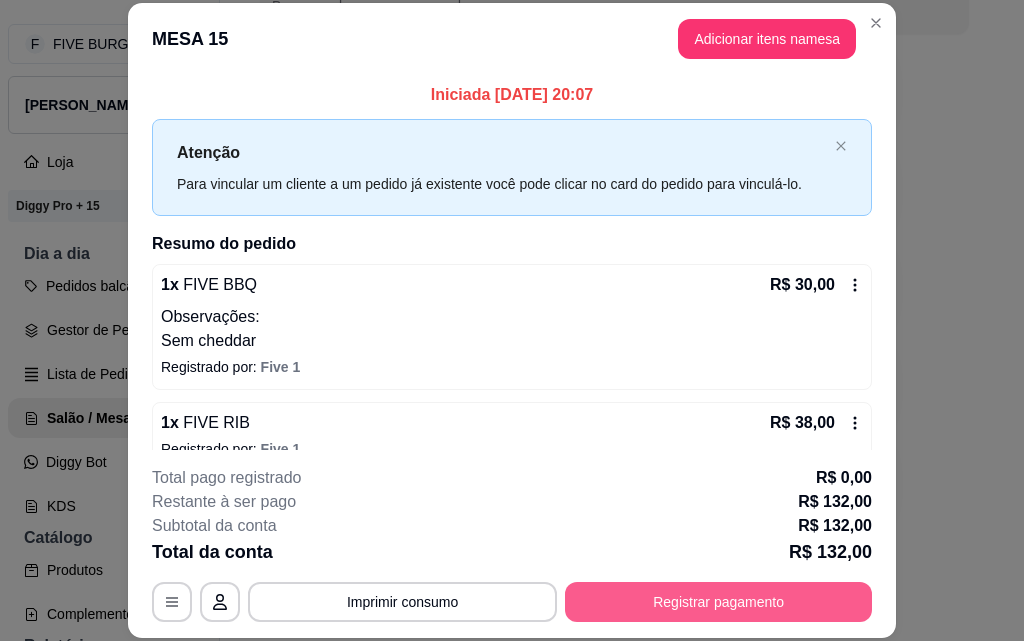 click on "Registrar pagamento" at bounding box center [718, 602] 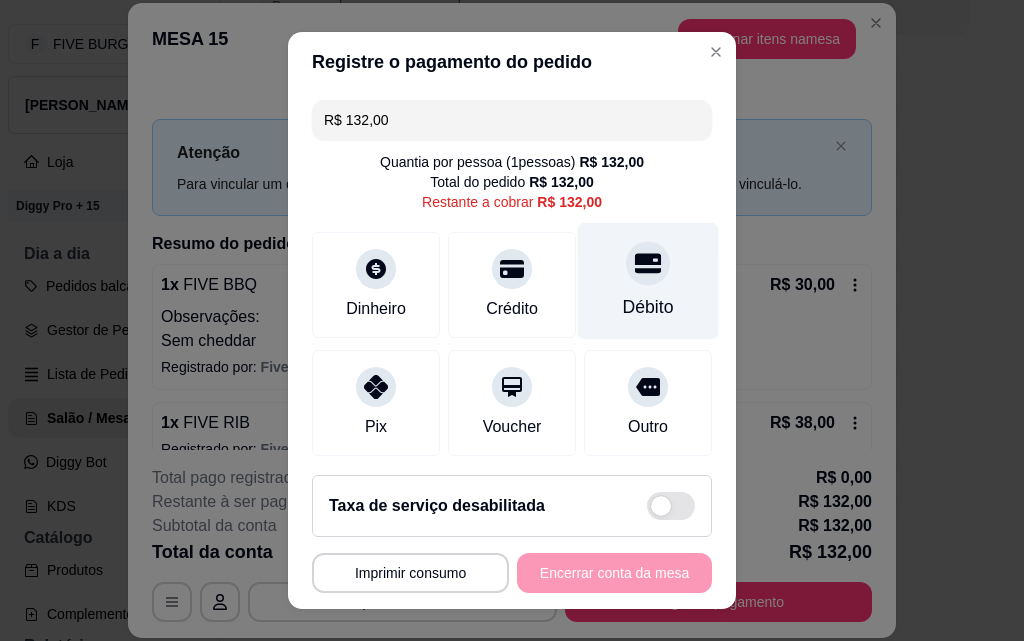 click on "Débito" at bounding box center (648, 307) 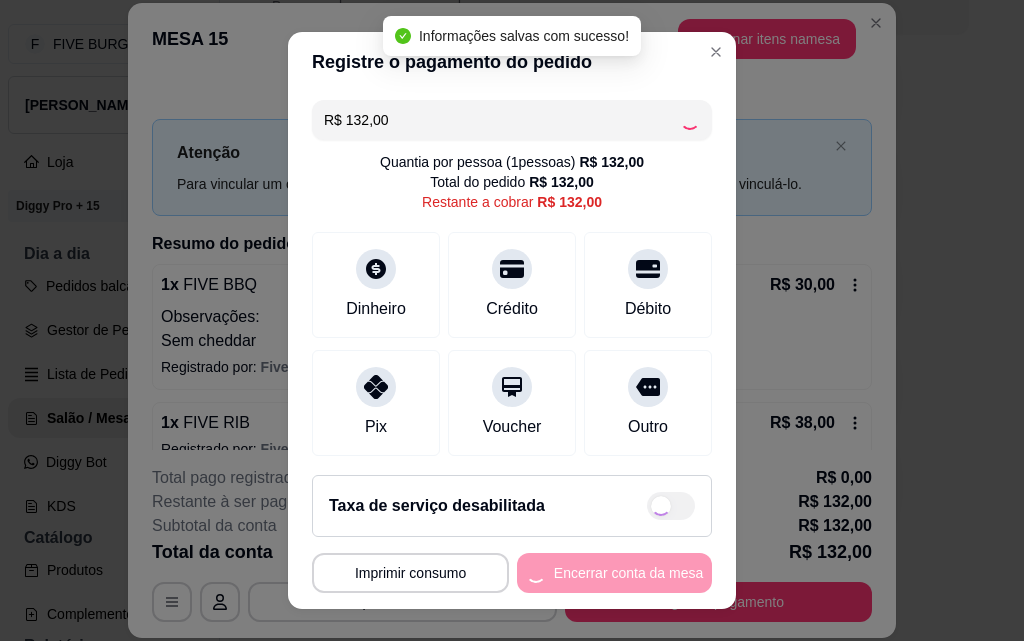 type on "R$ 0,00" 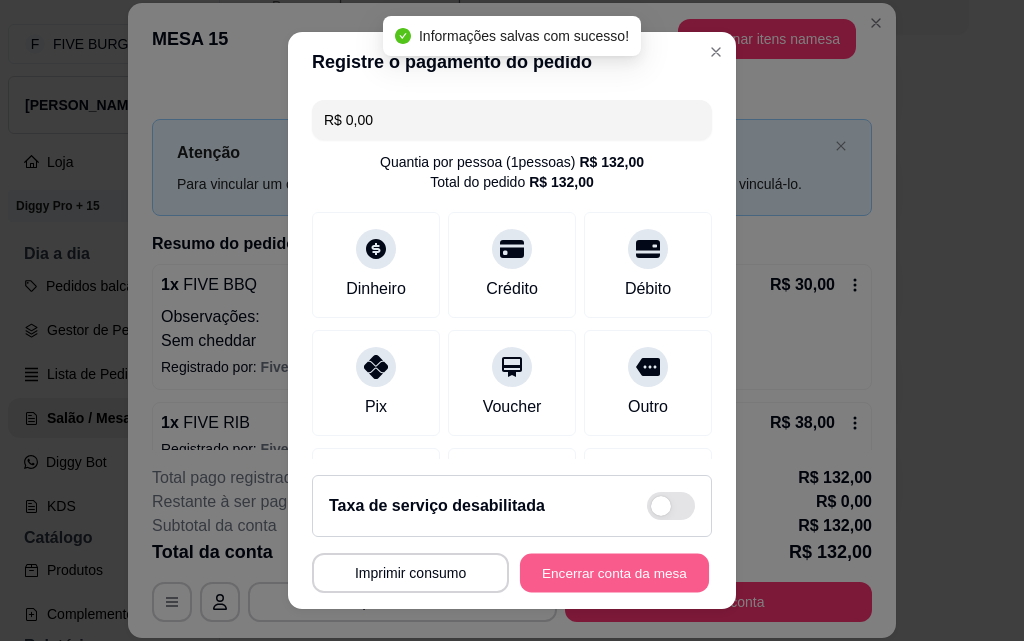 click on "Encerrar conta da mesa" at bounding box center [614, 573] 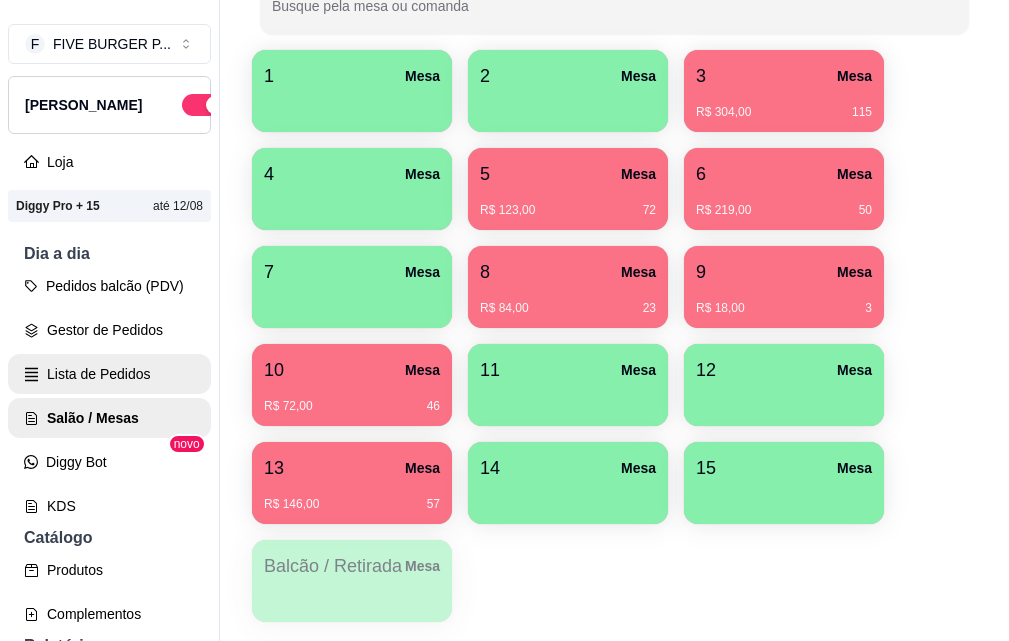 click on "Lista de Pedidos" at bounding box center (109, 374) 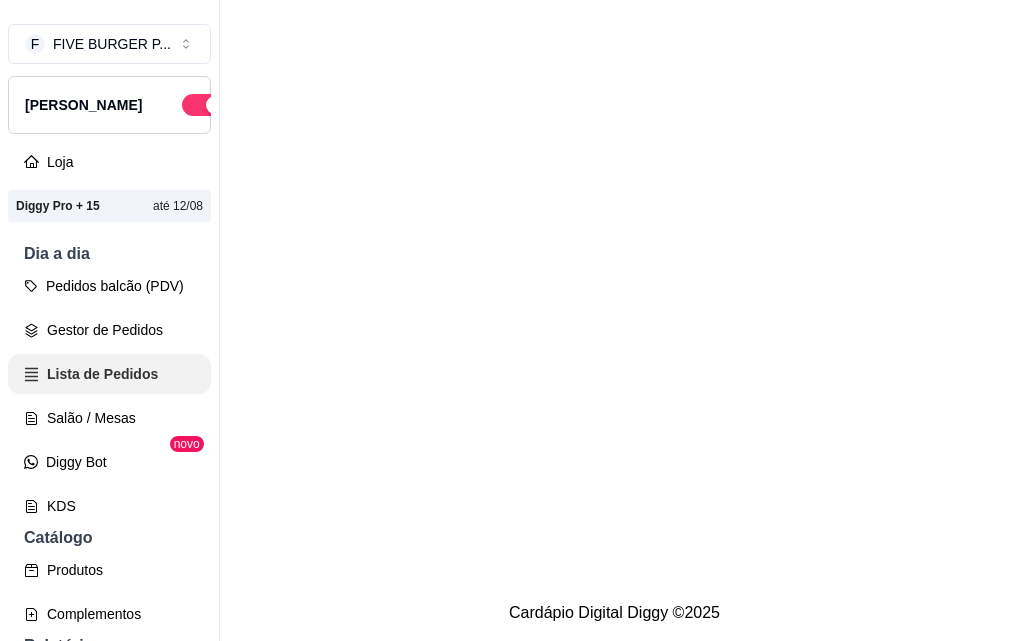 scroll, scrollTop: 0, scrollLeft: 0, axis: both 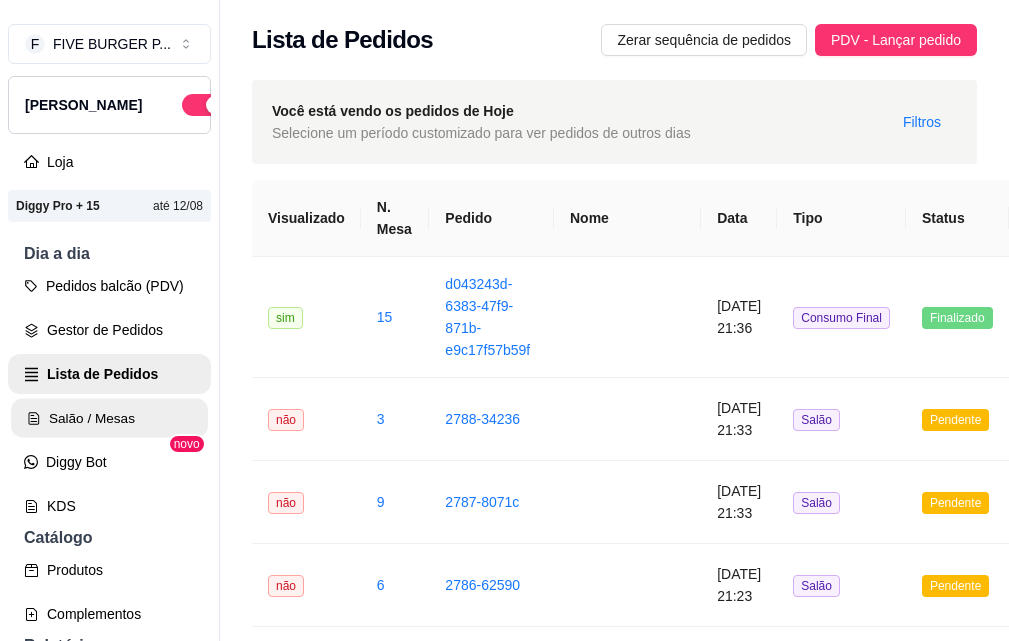 click on "Salão / Mesas" at bounding box center (109, 418) 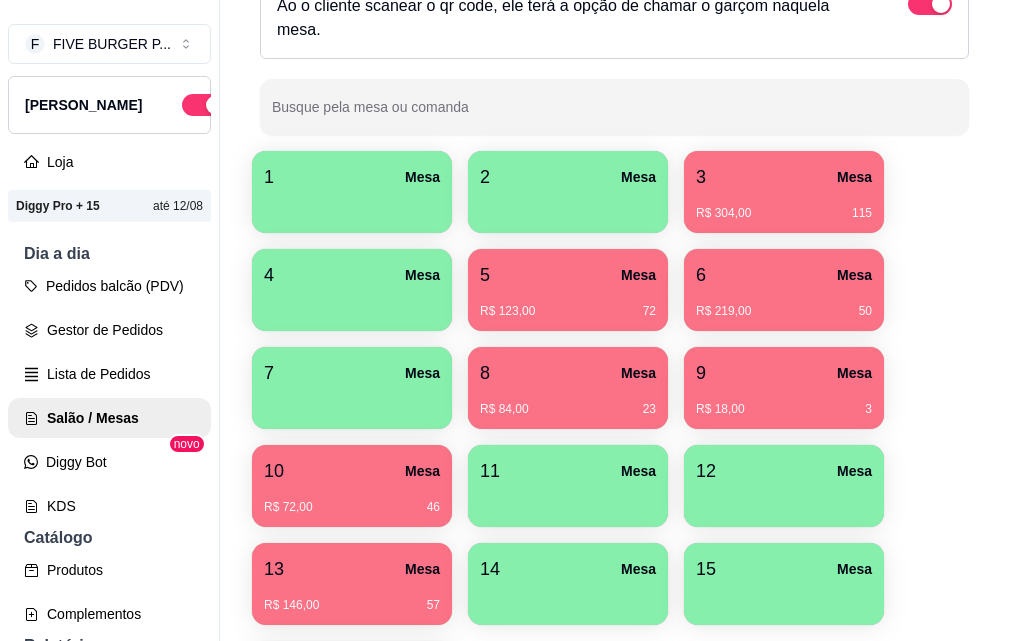 scroll, scrollTop: 400, scrollLeft: 0, axis: vertical 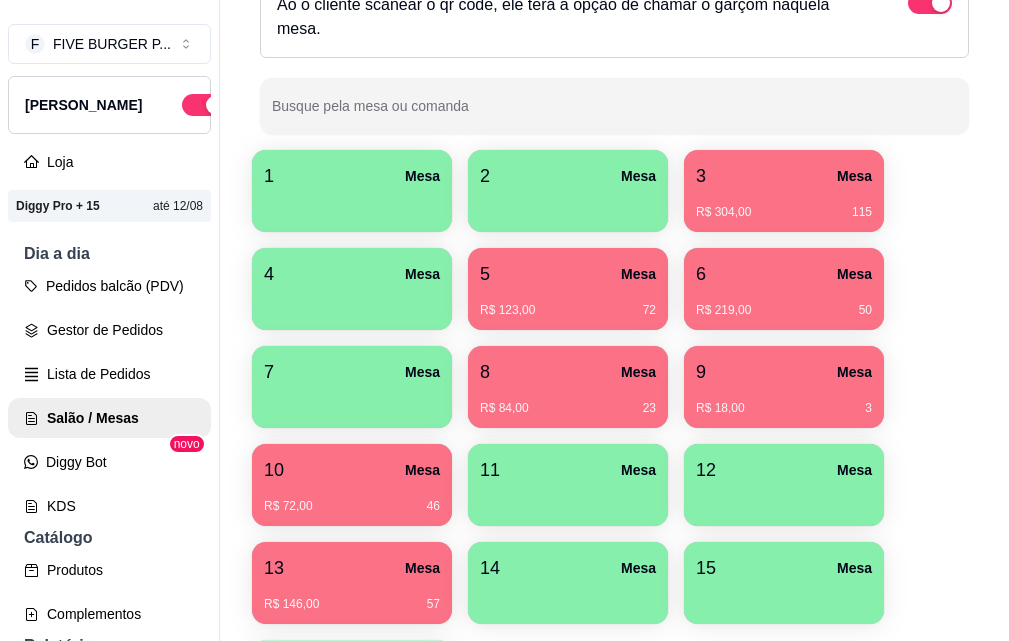click on "R$ 219,00" at bounding box center [723, 310] 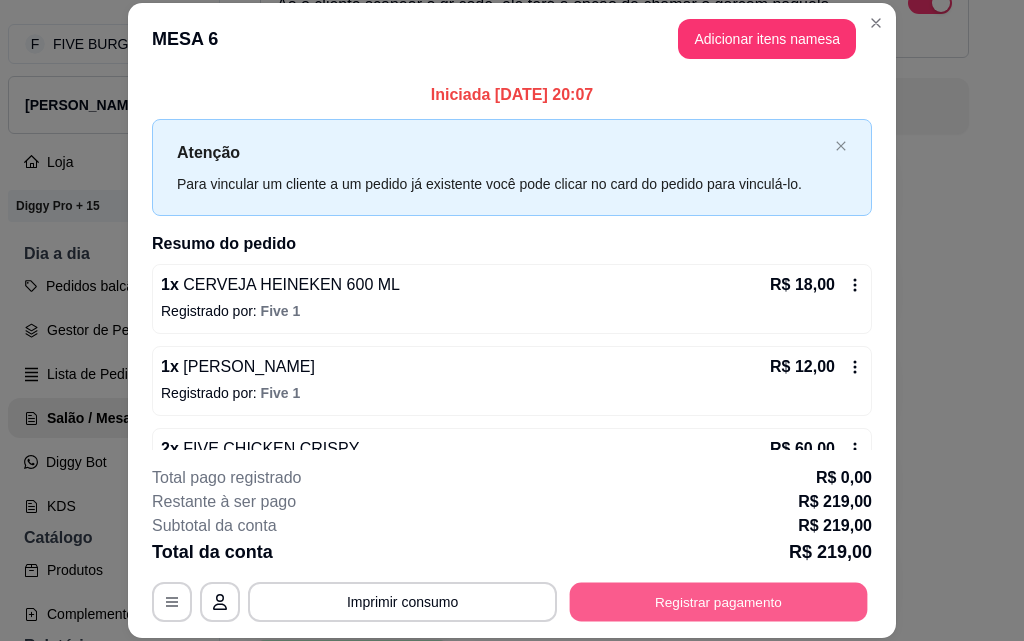 click on "Registrar pagamento" at bounding box center (719, 601) 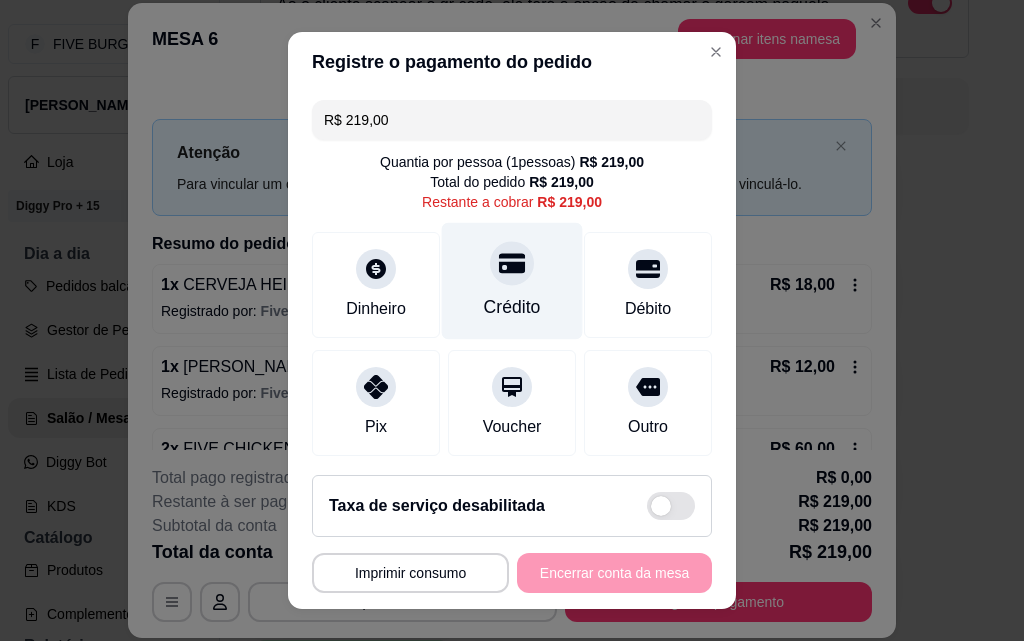 drag, startPoint x: 473, startPoint y: 268, endPoint x: 604, endPoint y: 374, distance: 168.5141 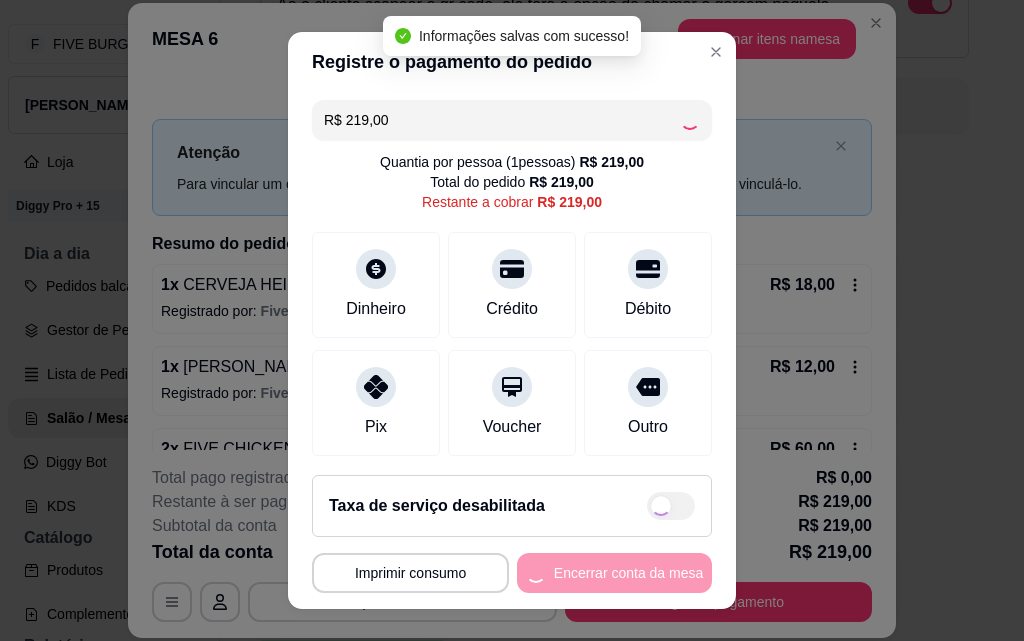 type on "R$ 0,00" 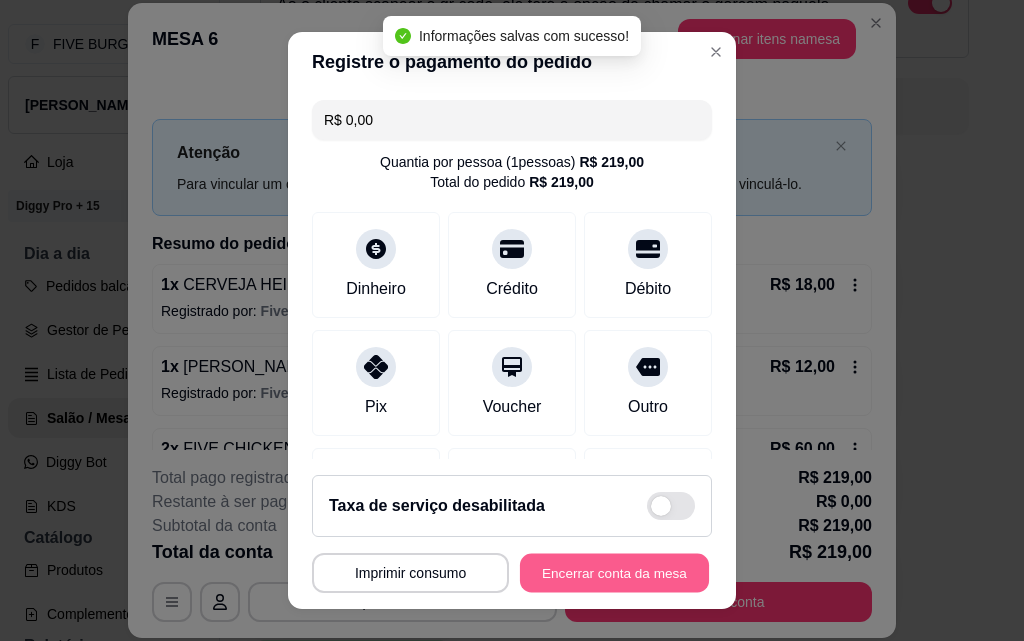 click on "Encerrar conta da mesa" at bounding box center (614, 573) 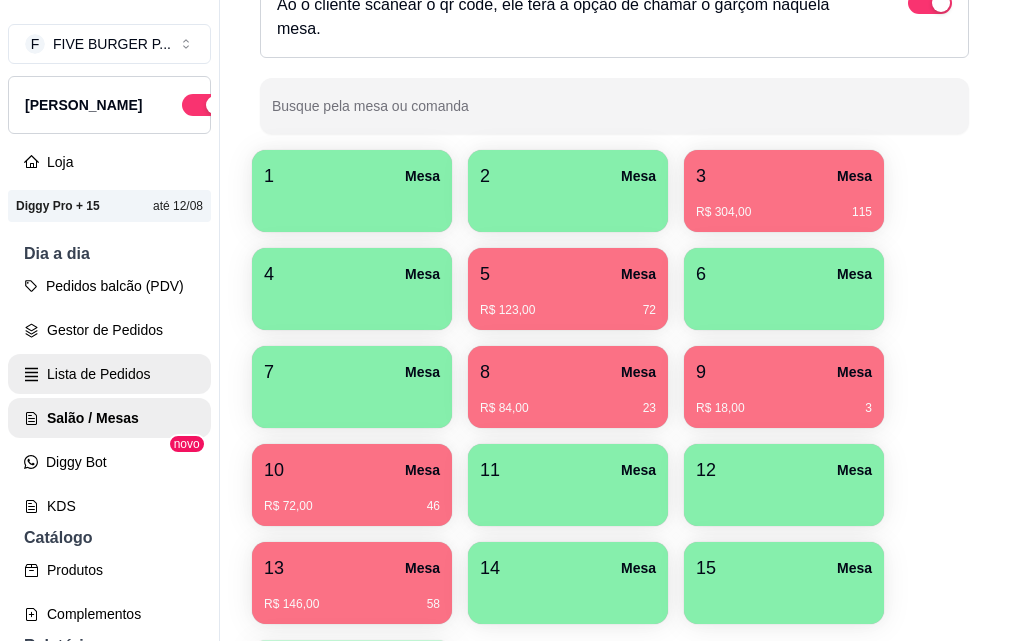 click on "Lista de Pedidos" at bounding box center [109, 374] 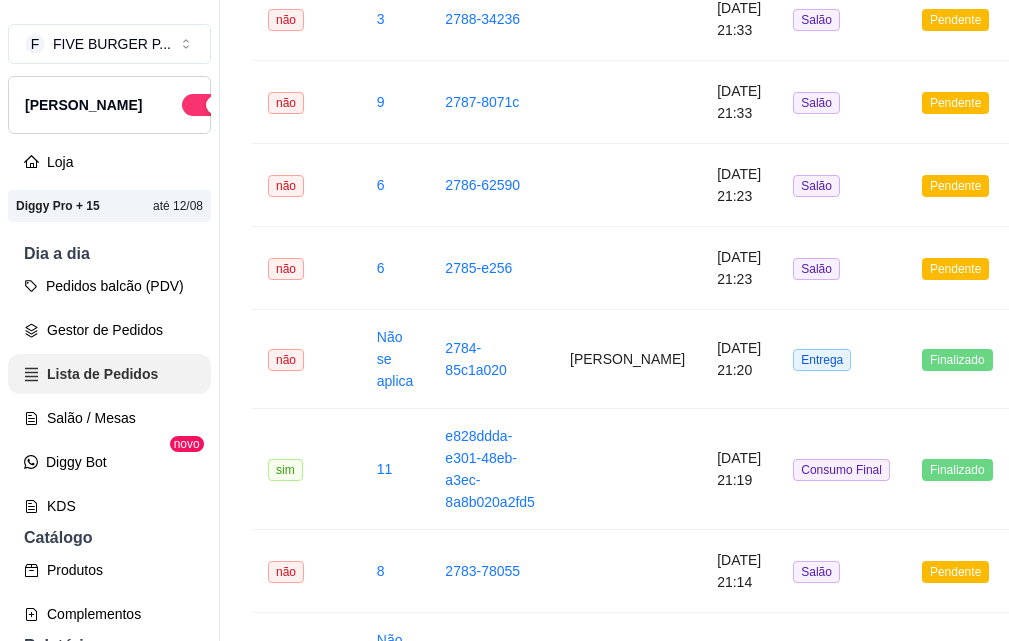 scroll, scrollTop: 0, scrollLeft: 0, axis: both 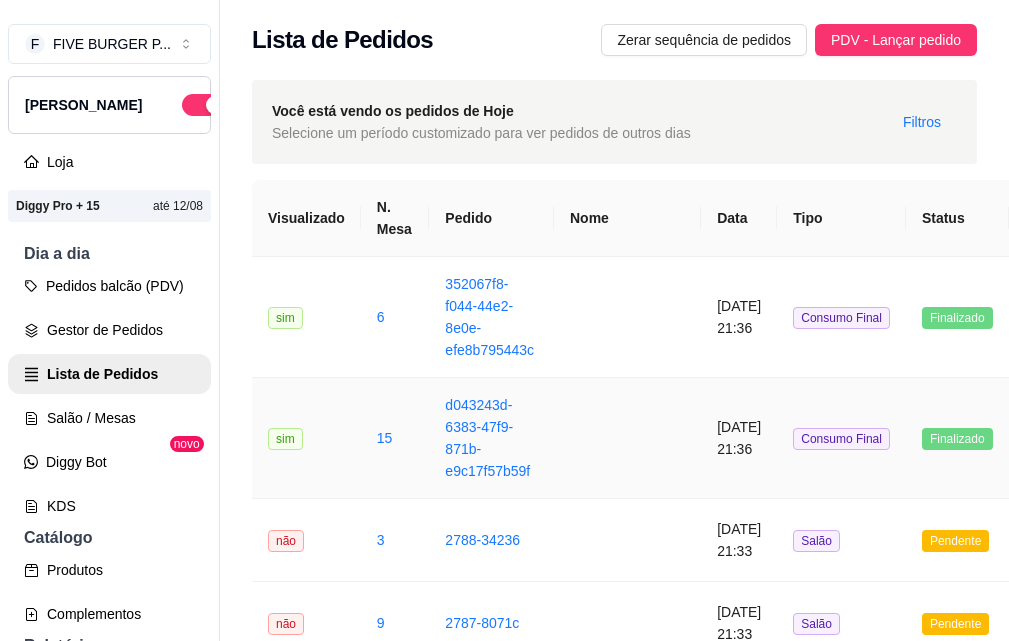 click at bounding box center [627, 438] 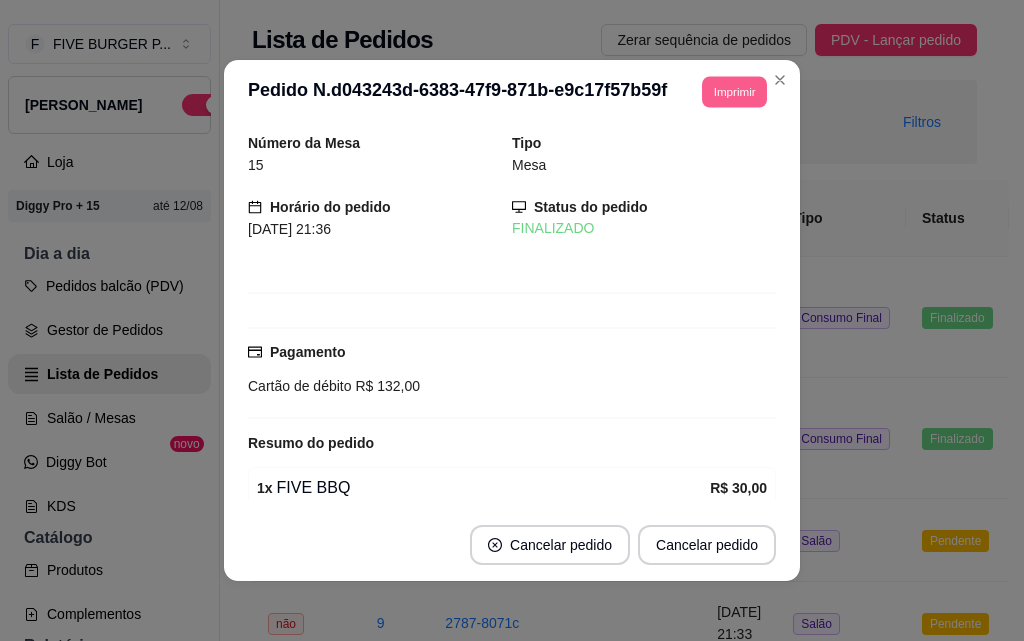 click on "Imprimir" at bounding box center (734, 91) 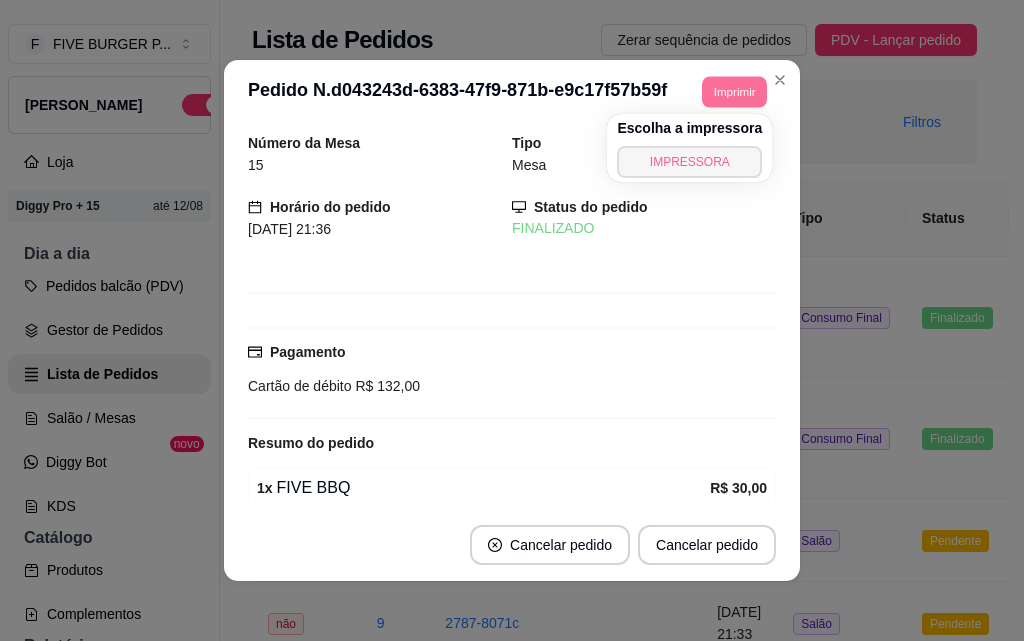 click on "IMPRESSORA" at bounding box center [689, 162] 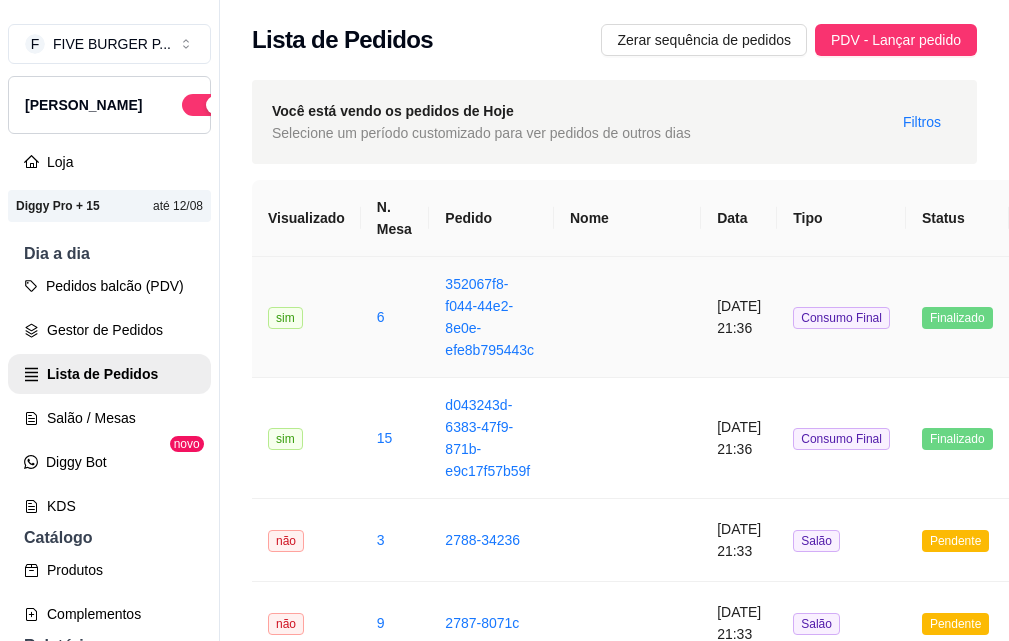 click at bounding box center [627, 317] 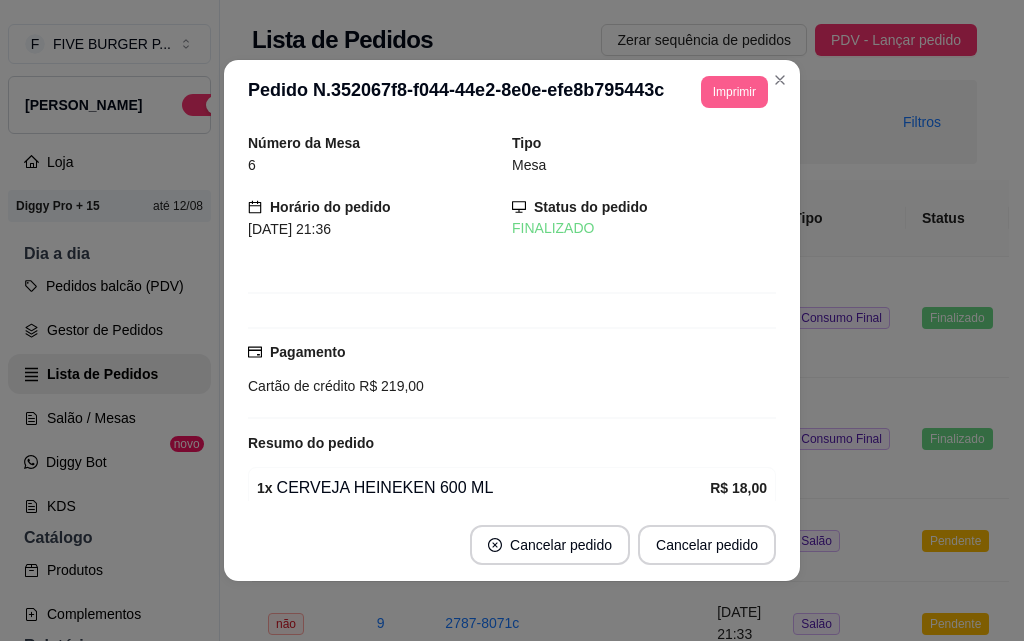 click on "Imprimir" at bounding box center [734, 92] 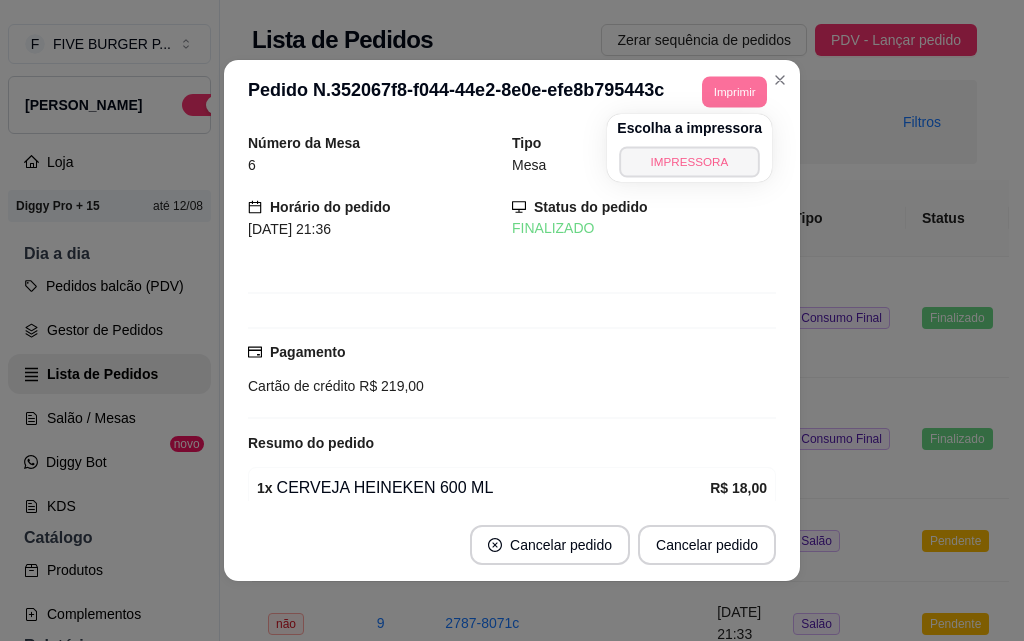 click on "IMPRESSORA" at bounding box center [690, 161] 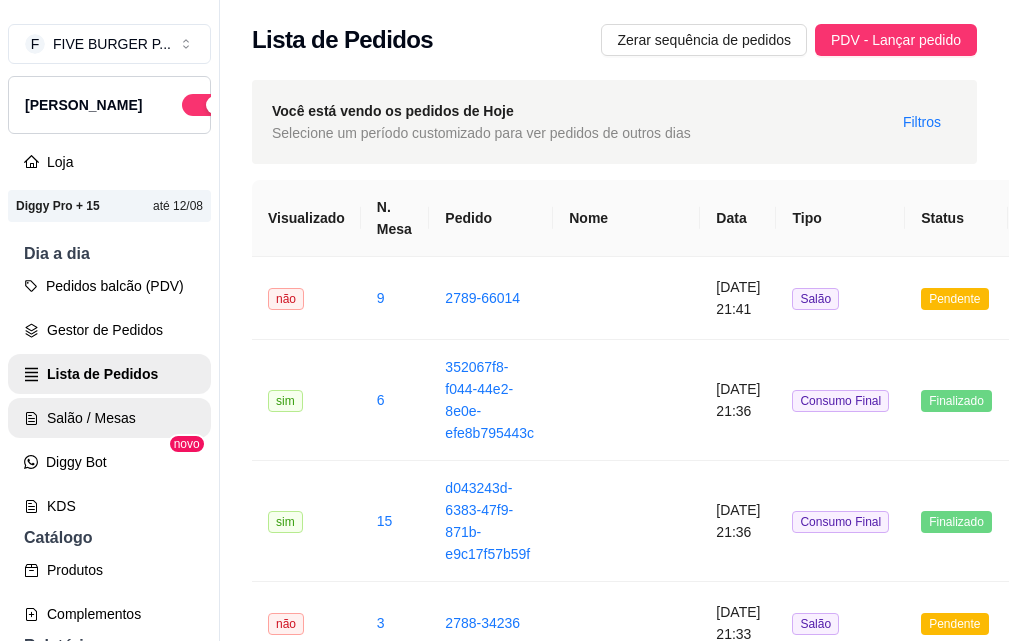 click on "Salão / Mesas" at bounding box center [109, 418] 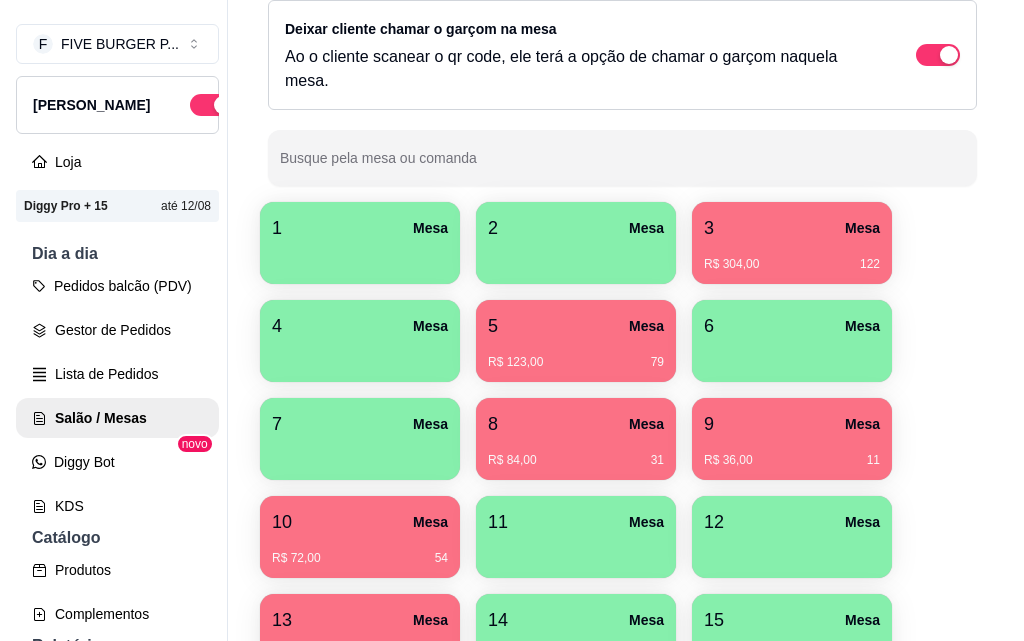 scroll, scrollTop: 500, scrollLeft: 0, axis: vertical 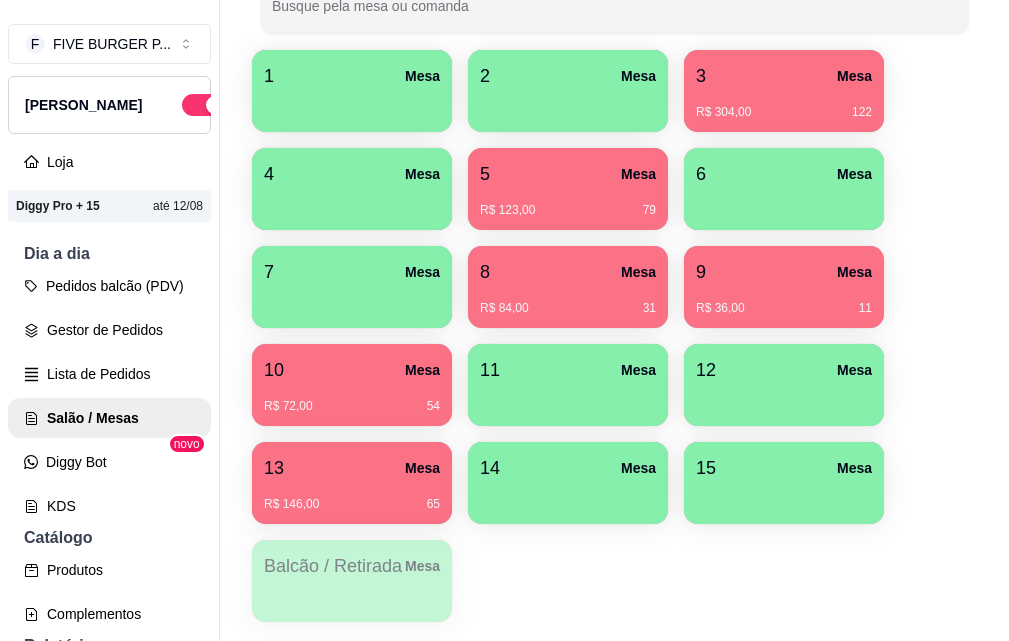 click on "9 Mesa" at bounding box center [784, 272] 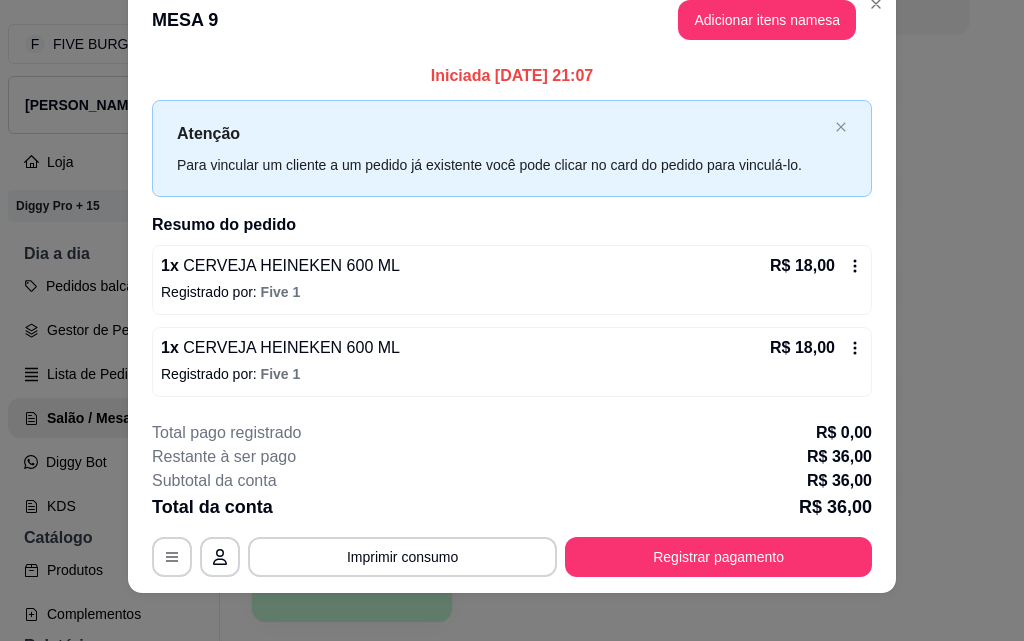 scroll, scrollTop: 48, scrollLeft: 0, axis: vertical 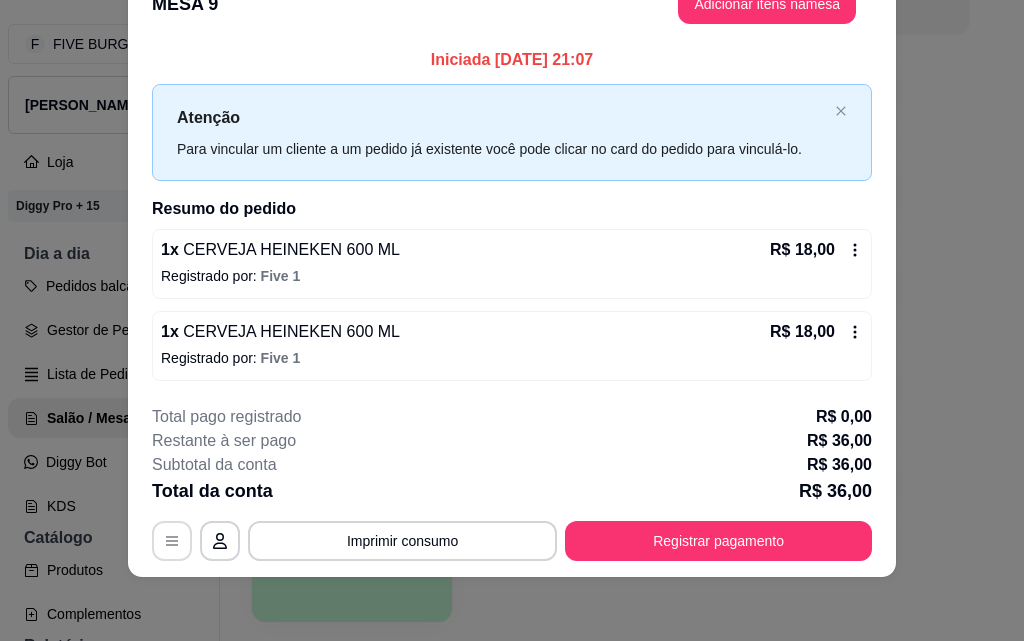 click at bounding box center (172, 541) 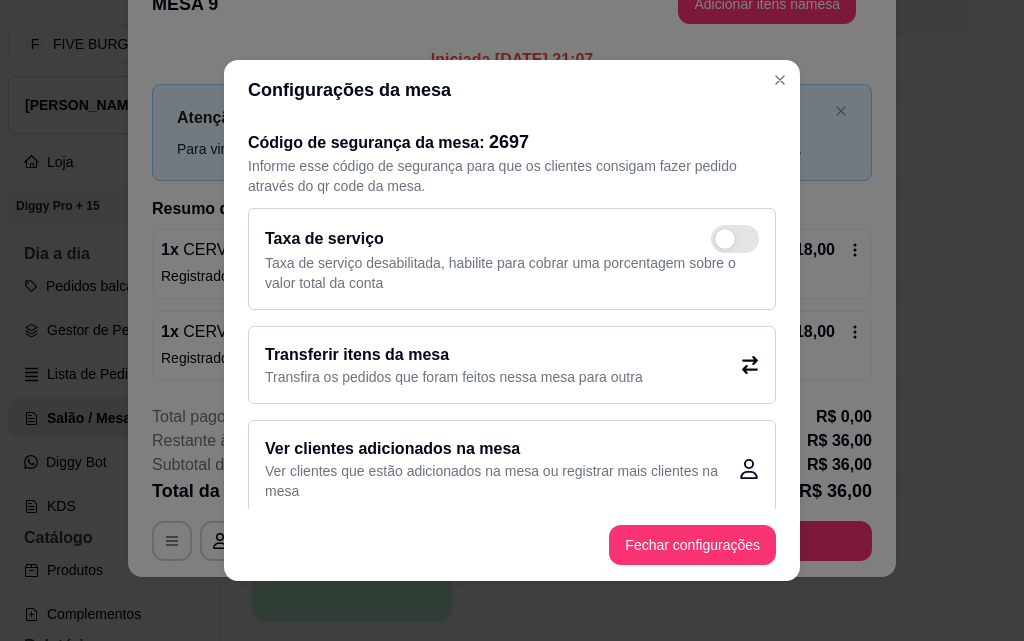 click 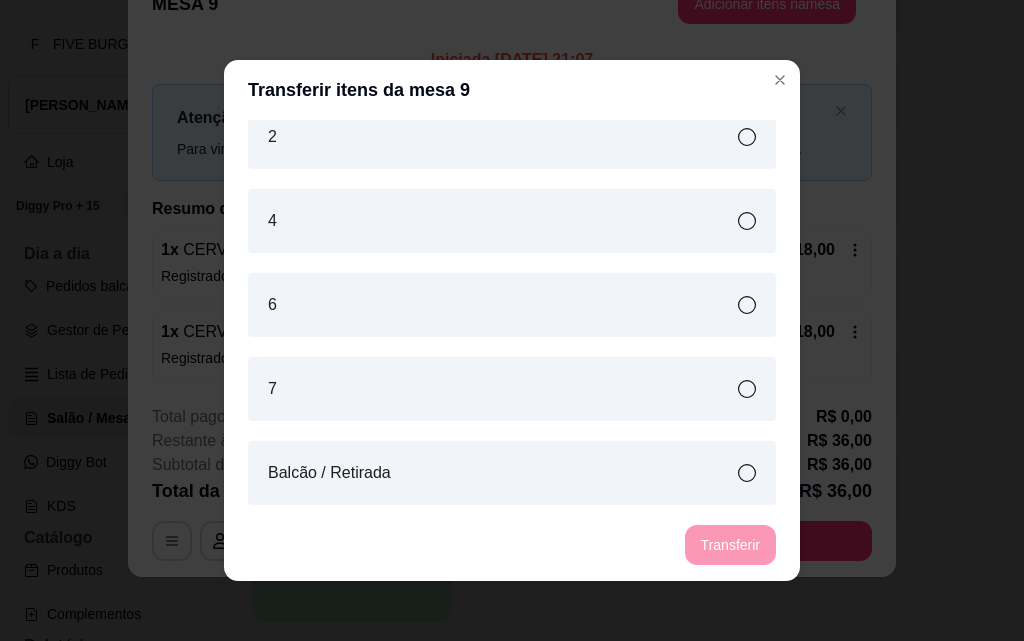 scroll, scrollTop: 447, scrollLeft: 0, axis: vertical 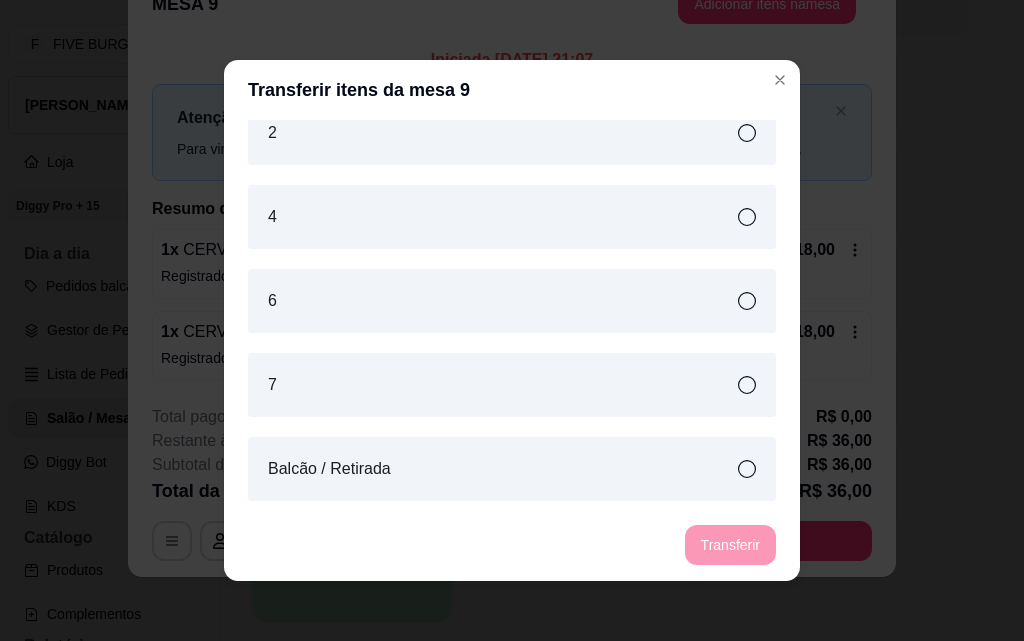 click 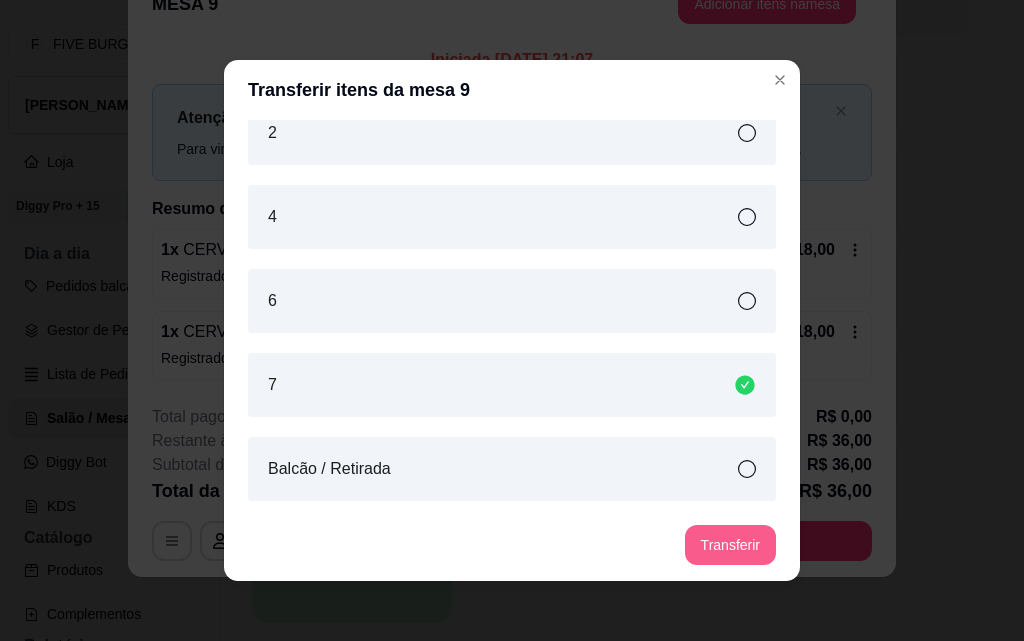 click on "Transferir" at bounding box center [730, 545] 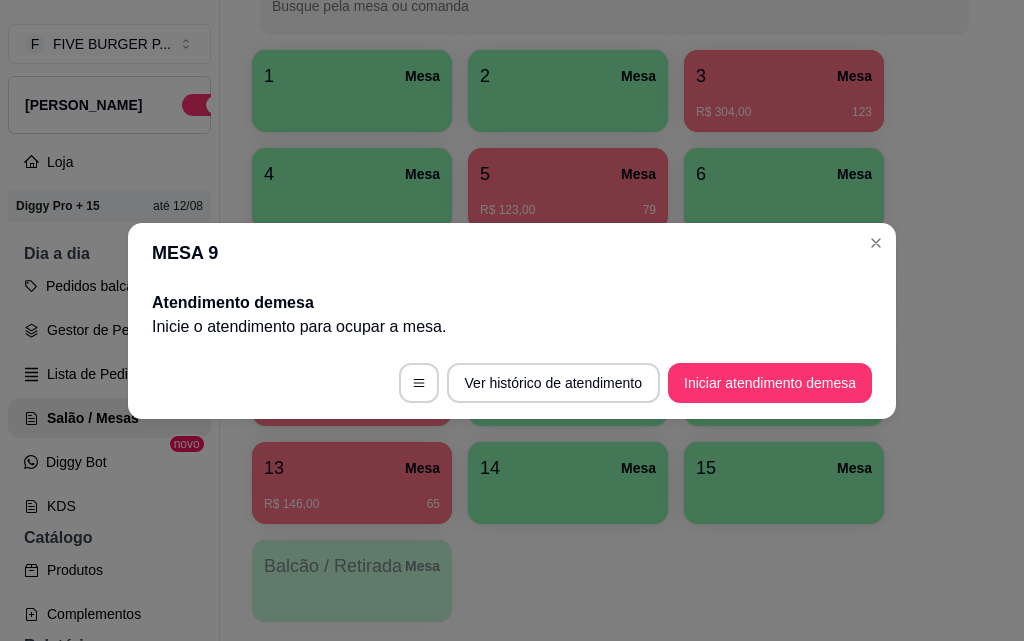 scroll, scrollTop: 0, scrollLeft: 0, axis: both 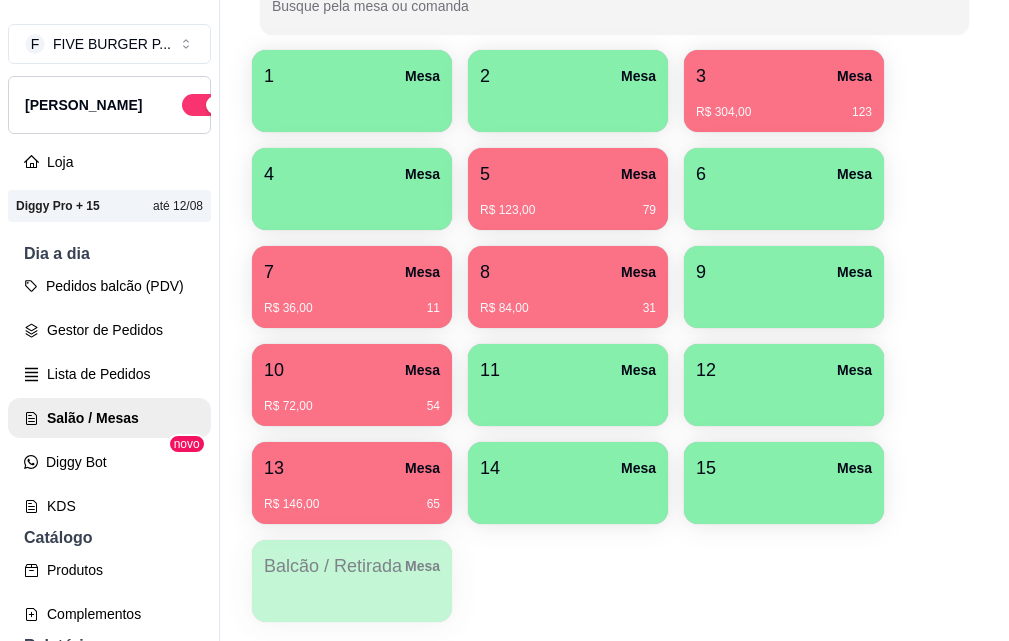 click on "10 Mesa R$ 72,00 54" at bounding box center (352, 385) 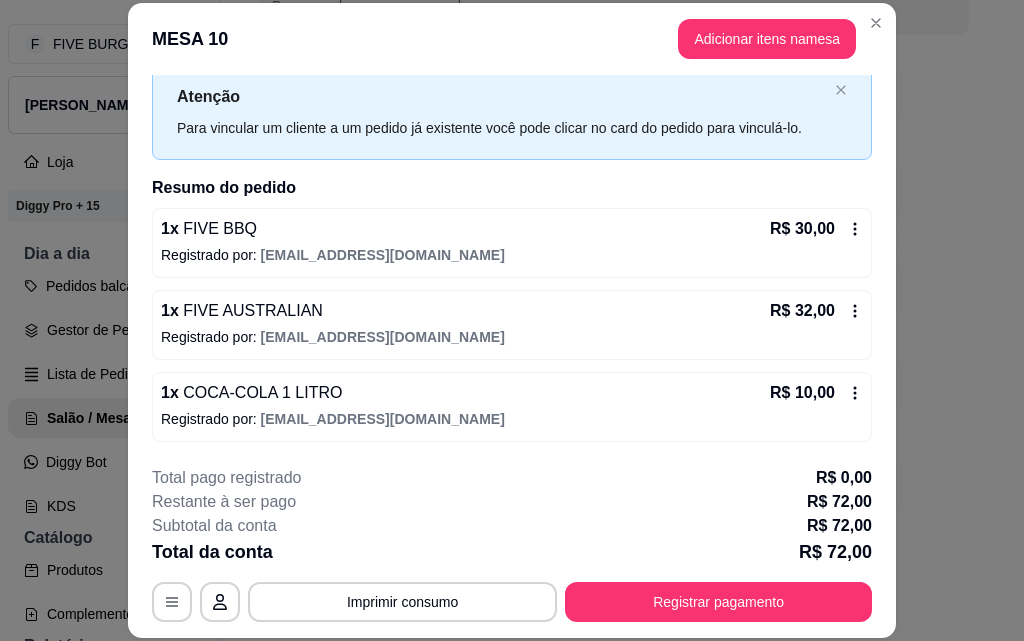 scroll, scrollTop: 0, scrollLeft: 0, axis: both 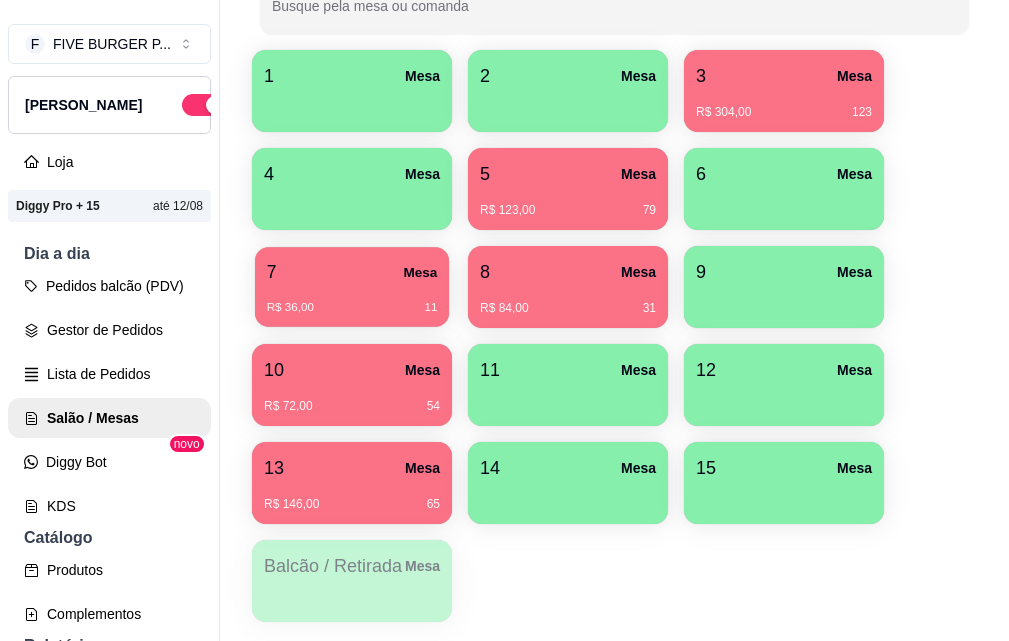 click on "R$ 36,00 11" at bounding box center (352, 308) 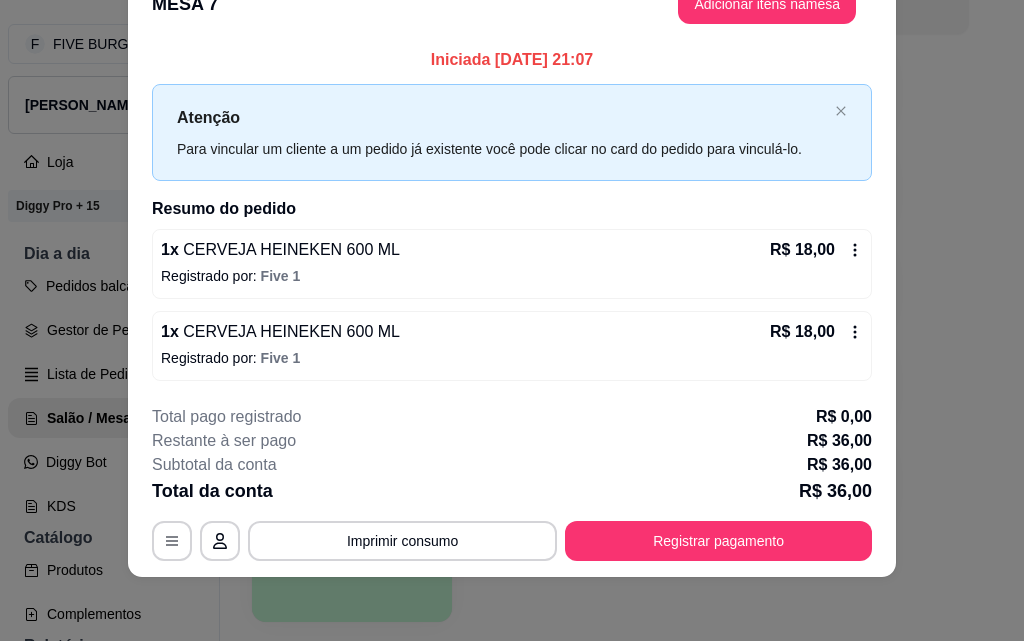 scroll, scrollTop: 0, scrollLeft: 0, axis: both 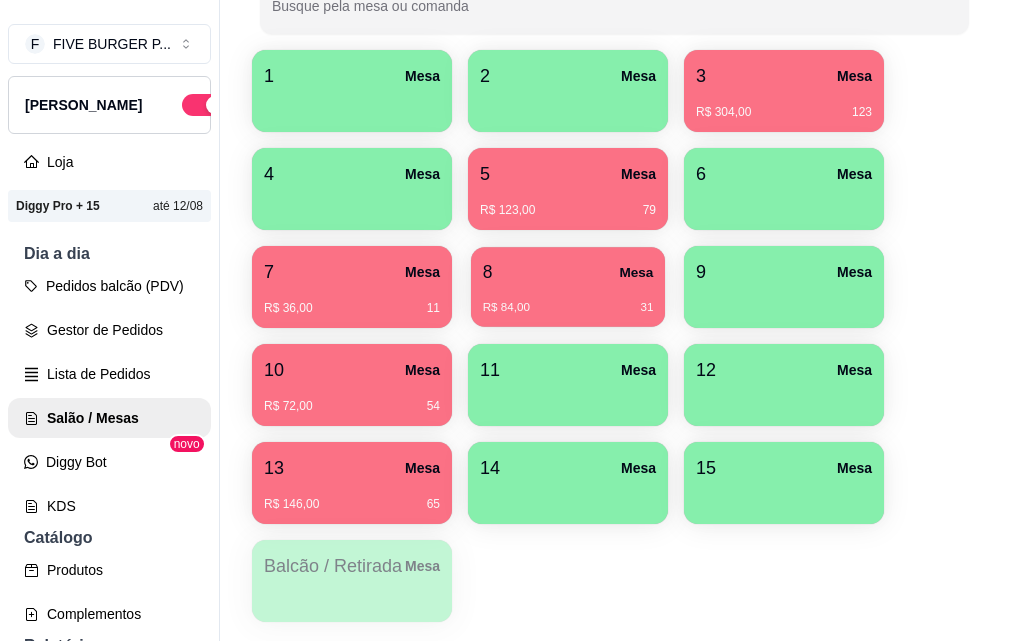 click on "R$ 84,00 31" at bounding box center (568, 300) 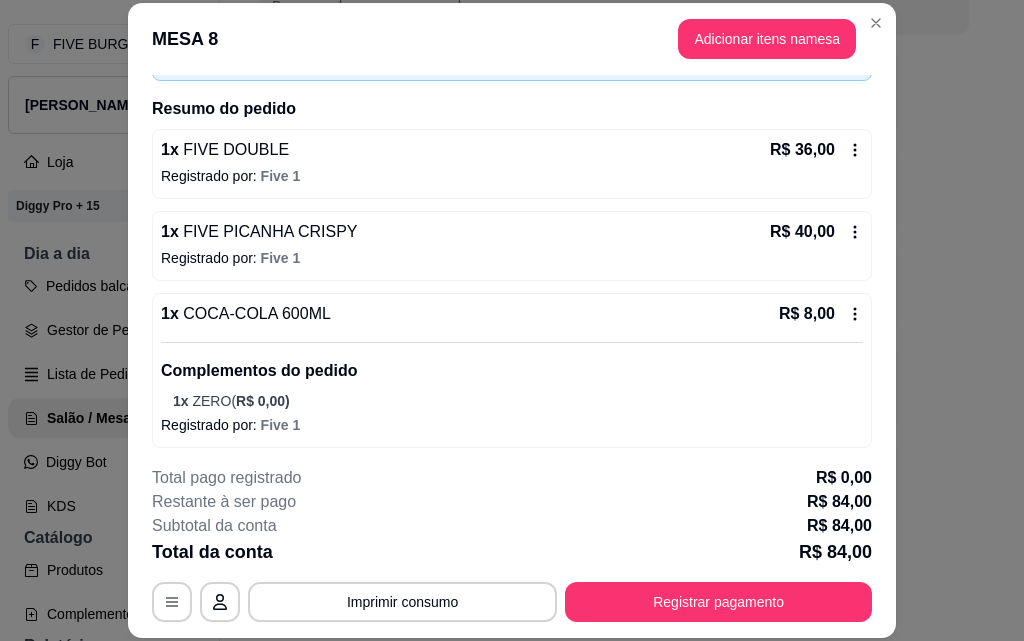 scroll, scrollTop: 141, scrollLeft: 0, axis: vertical 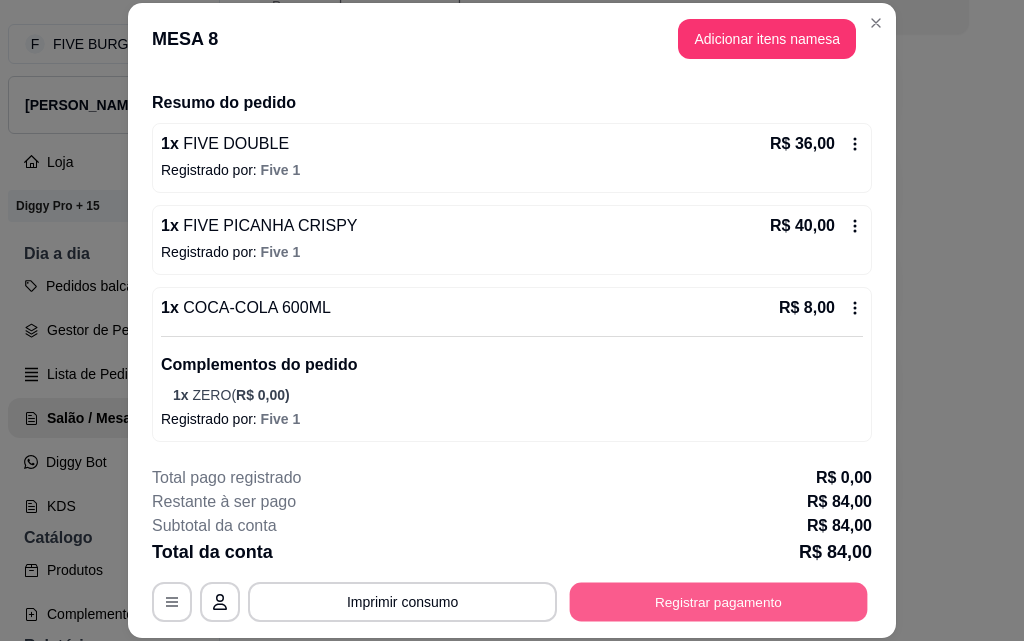 click on "Registrar pagamento" at bounding box center (719, 601) 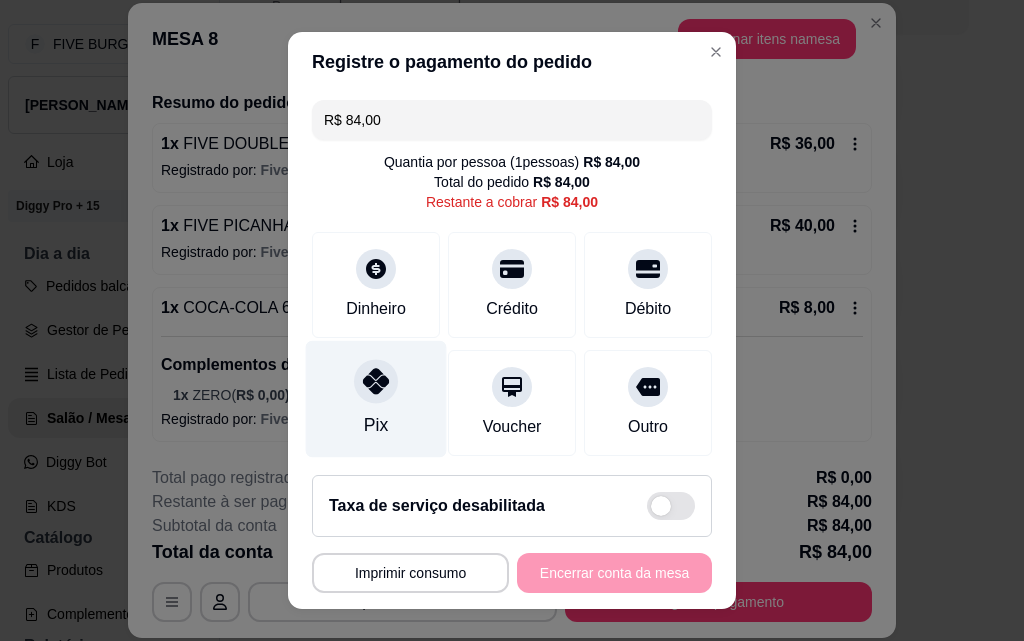click on "Pix" at bounding box center [376, 399] 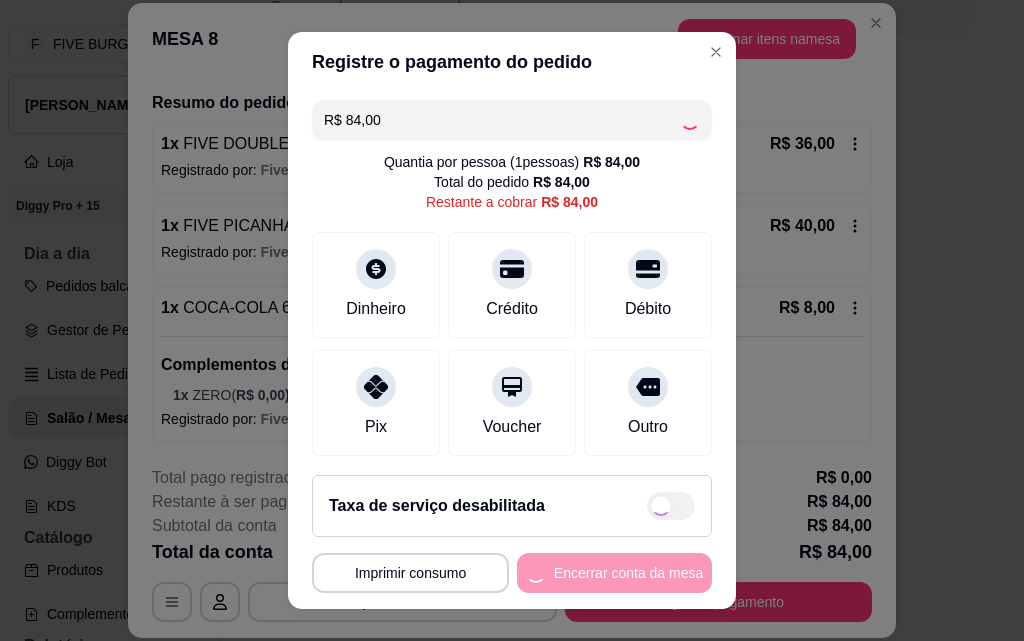 type on "R$ 0,00" 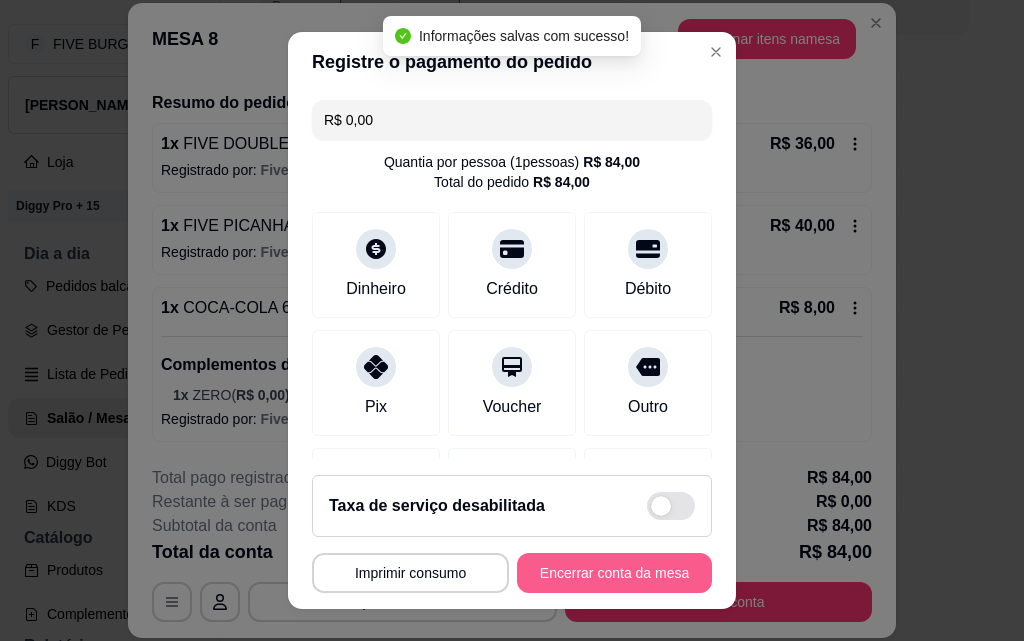 click on "Encerrar conta da mesa" at bounding box center (614, 573) 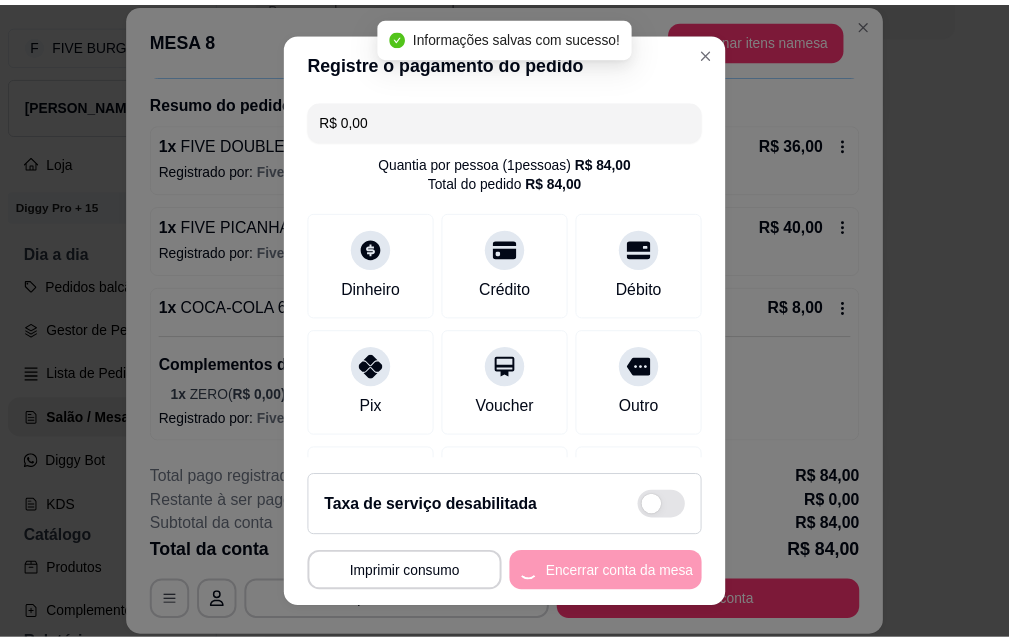 scroll, scrollTop: 0, scrollLeft: 0, axis: both 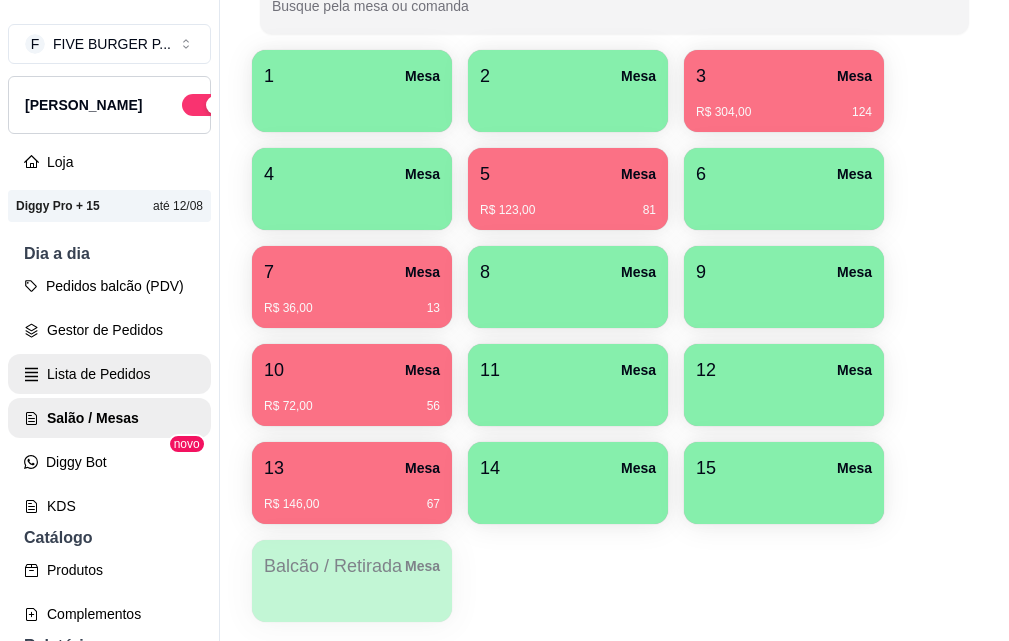 click on "Lista de Pedidos" at bounding box center (109, 374) 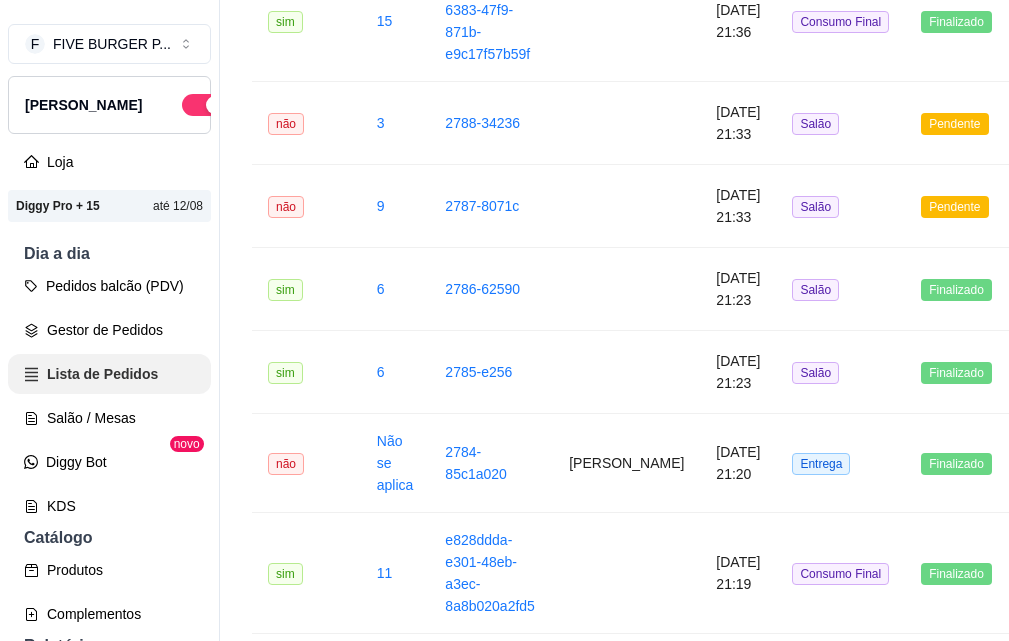 scroll, scrollTop: 0, scrollLeft: 0, axis: both 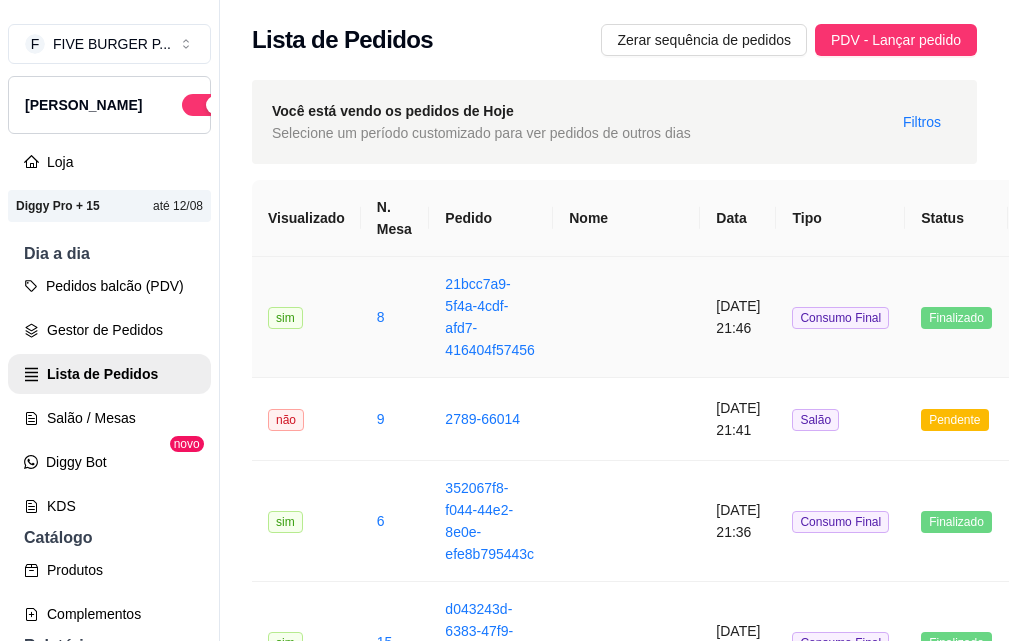 click at bounding box center (626, 317) 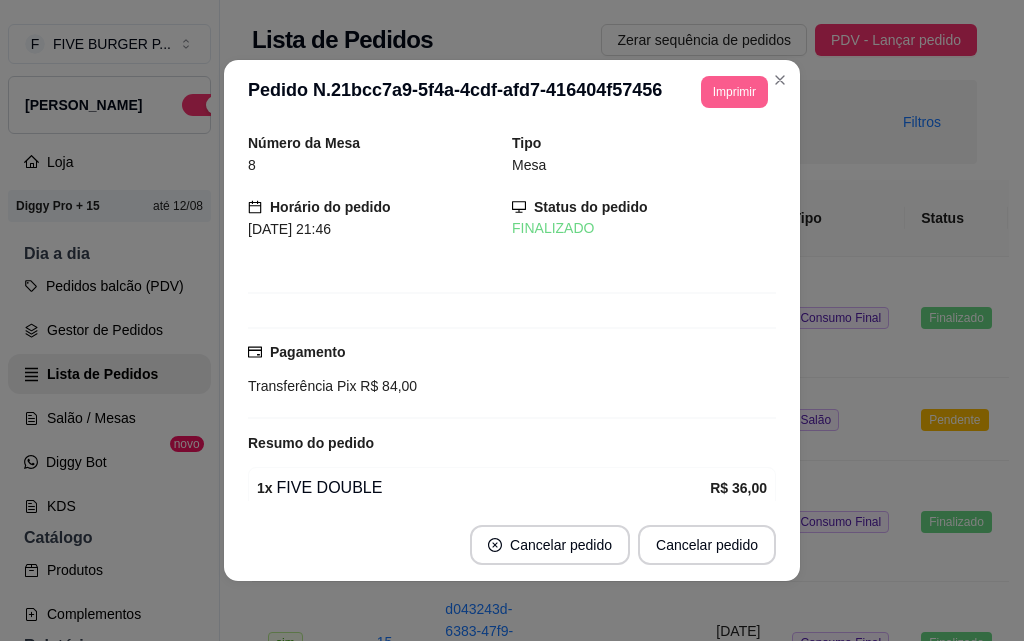 click on "Imprimir" at bounding box center [734, 92] 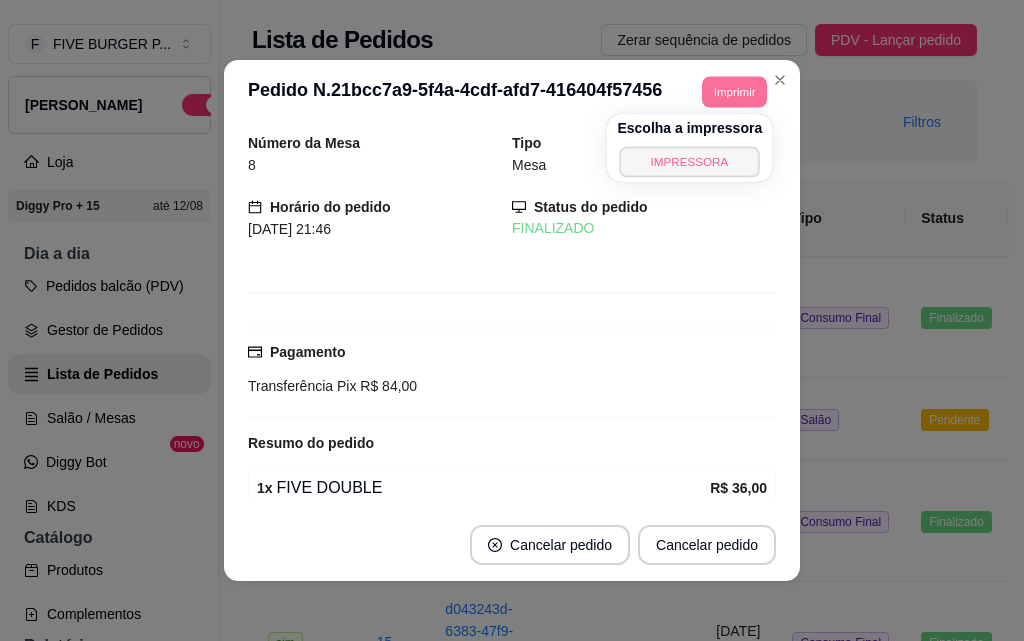 click on "IMPRESSORA" at bounding box center (690, 161) 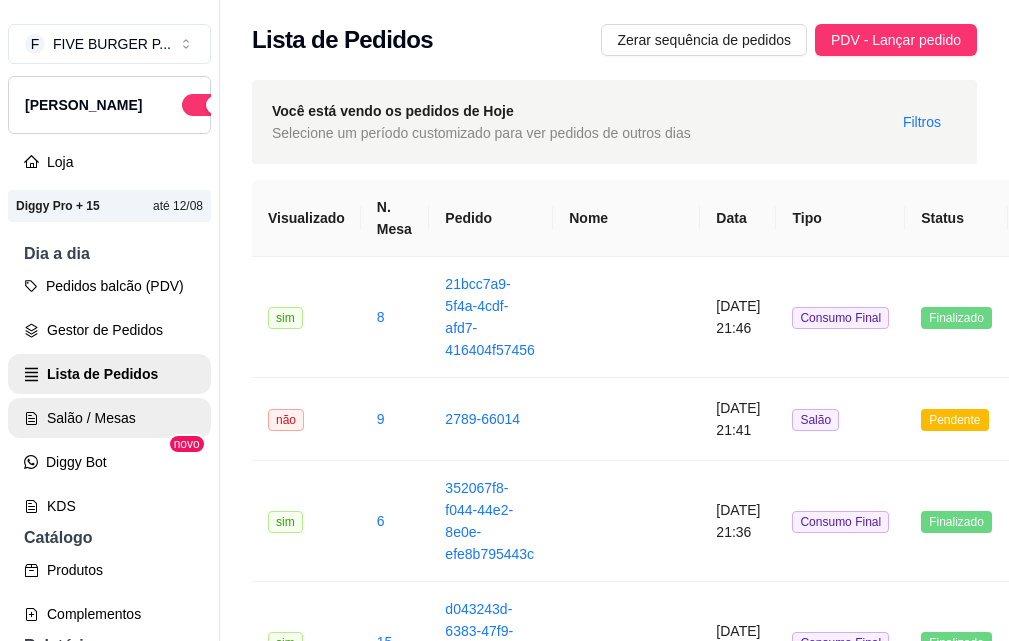 click on "Salão / Mesas" at bounding box center (109, 418) 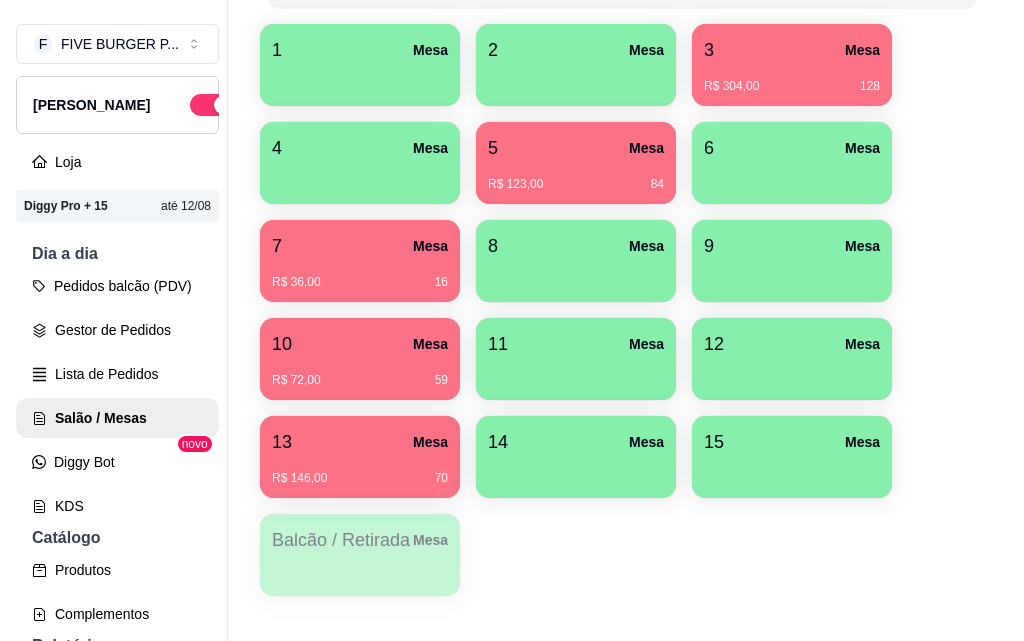 scroll, scrollTop: 576, scrollLeft: 0, axis: vertical 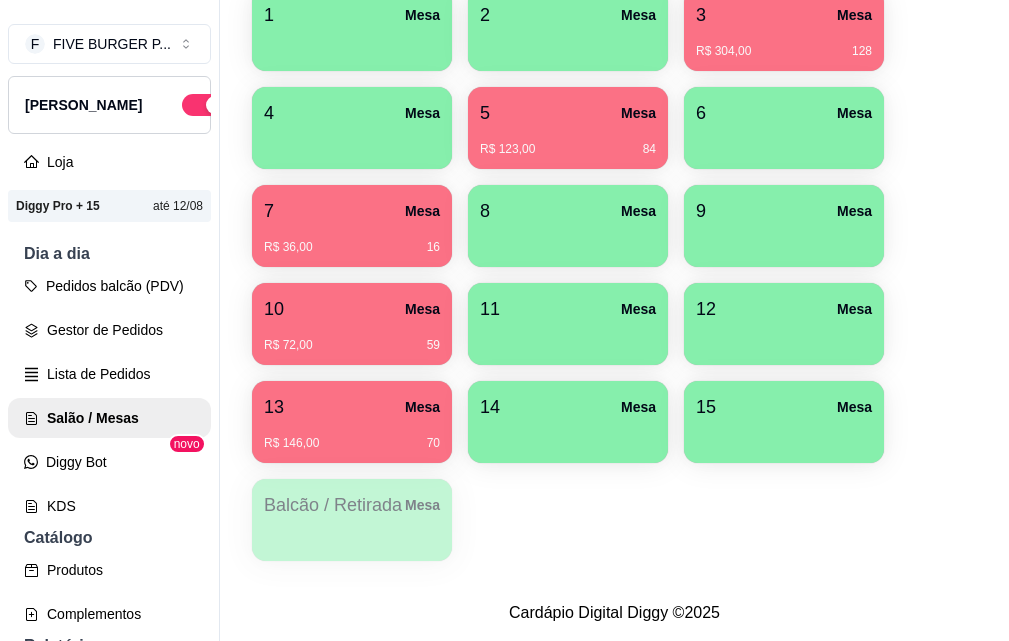 click on "R$ 72,00 59" at bounding box center (352, 338) 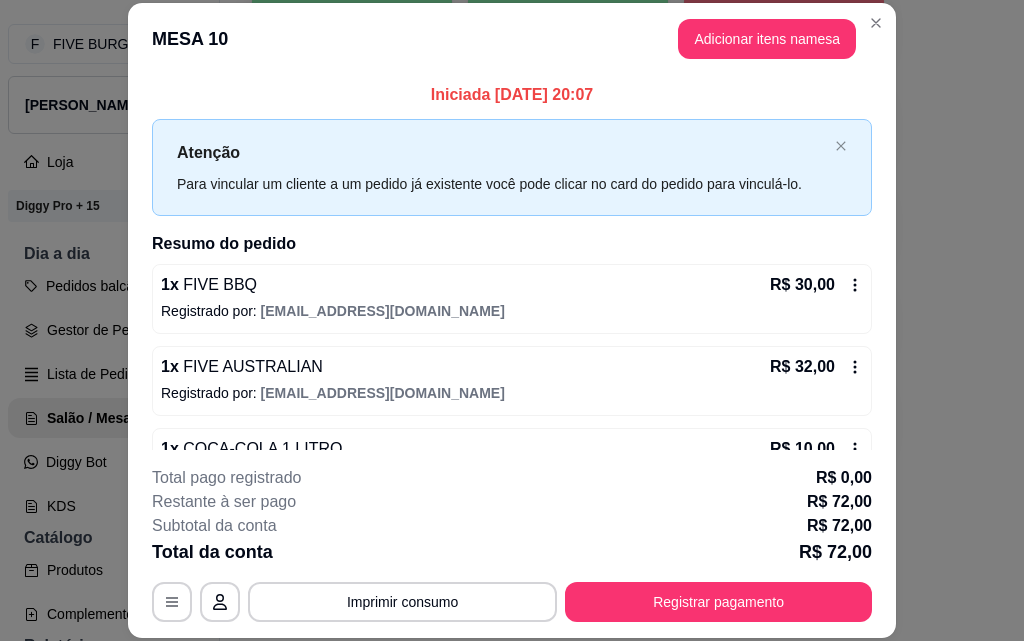 scroll, scrollTop: 56, scrollLeft: 0, axis: vertical 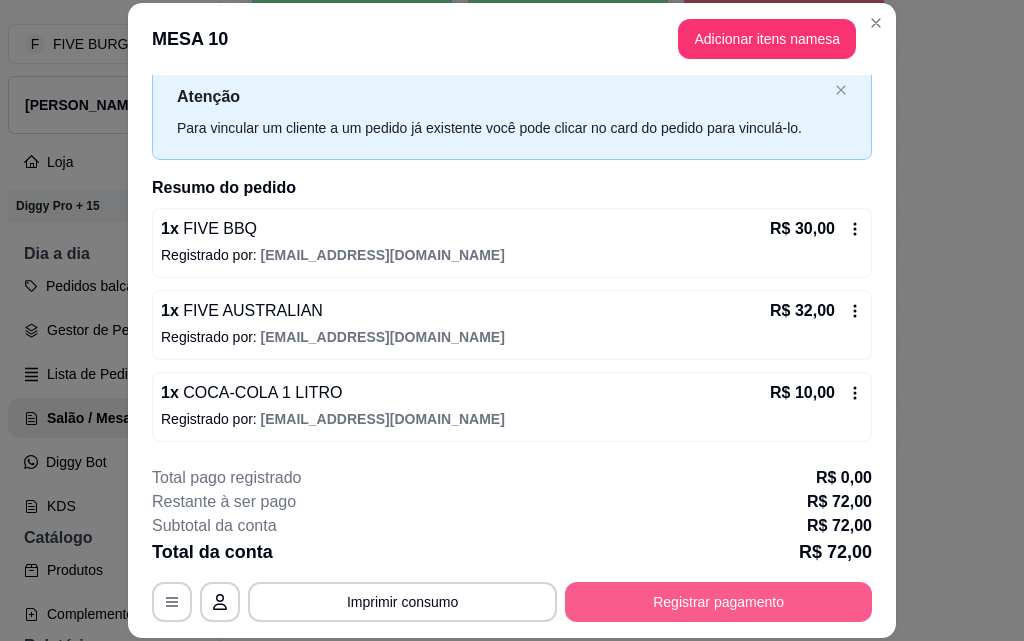 click on "Registrar pagamento" at bounding box center (718, 602) 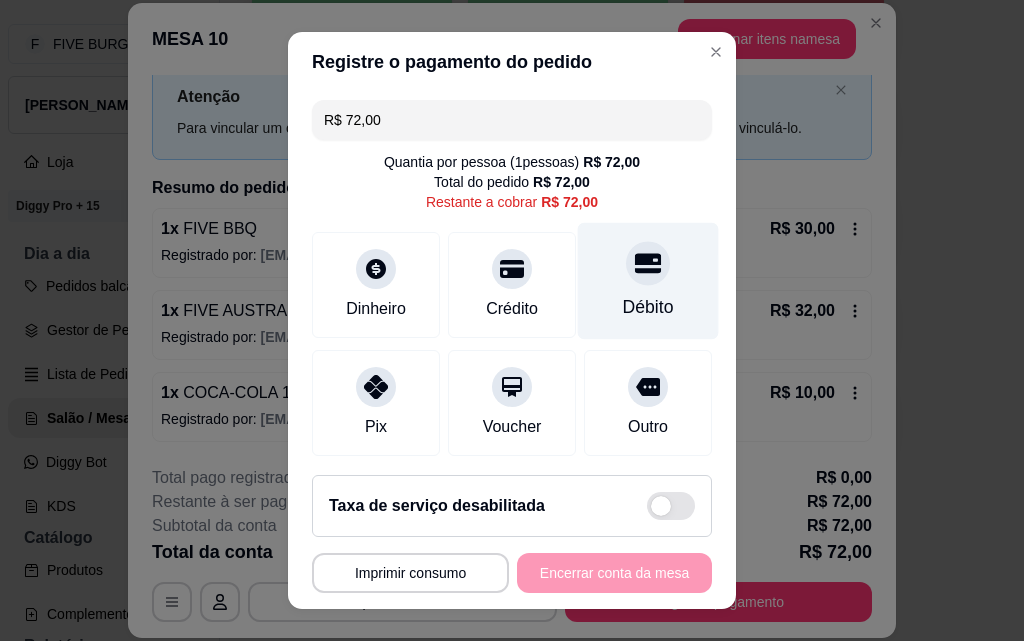 click on "Débito" at bounding box center [648, 307] 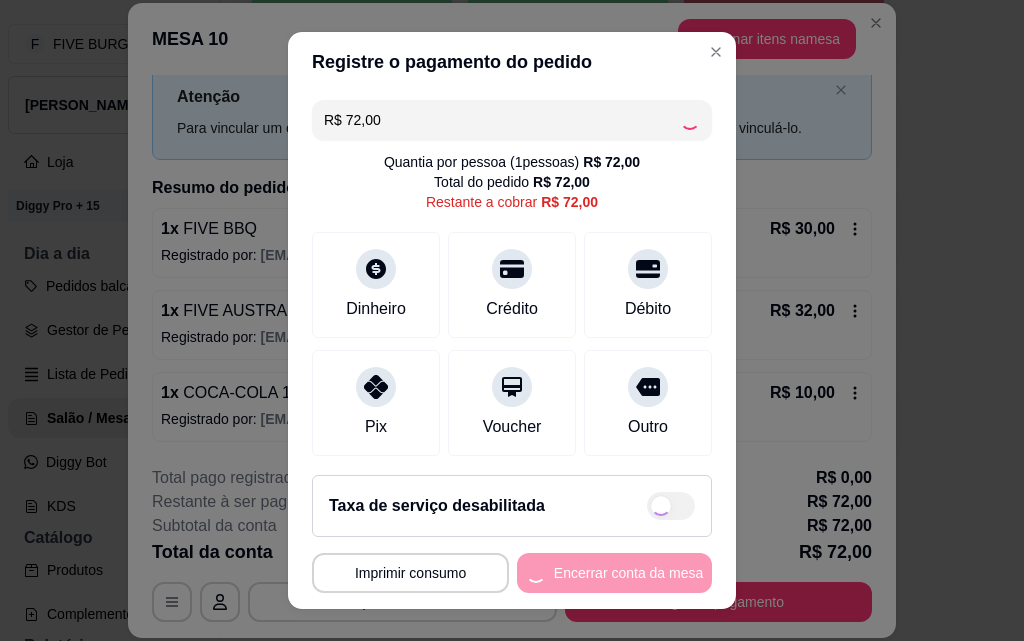 type on "R$ 0,00" 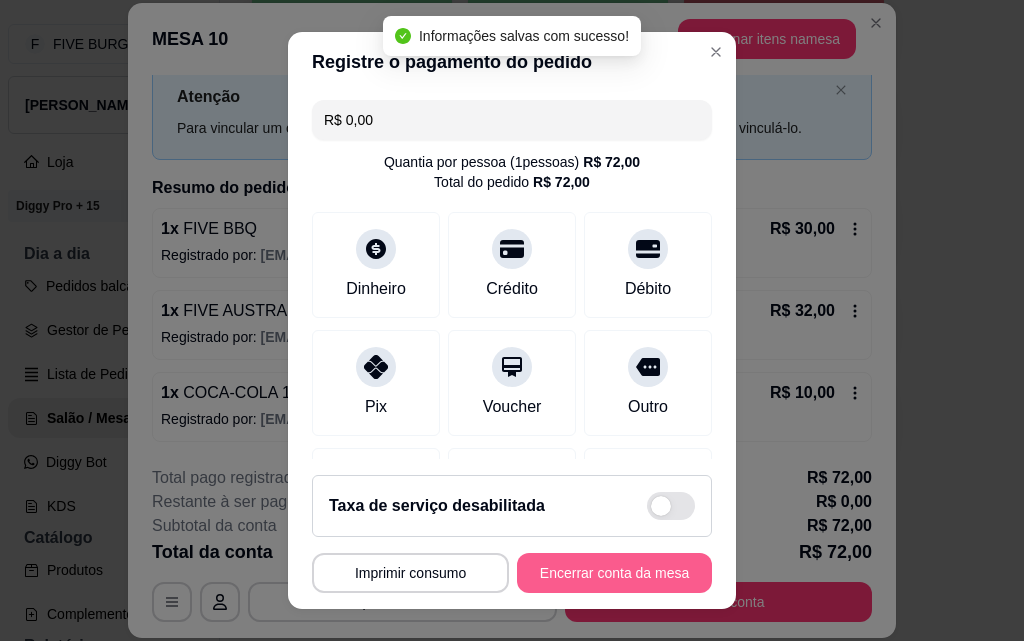 click on "Encerrar conta da mesa" at bounding box center [614, 573] 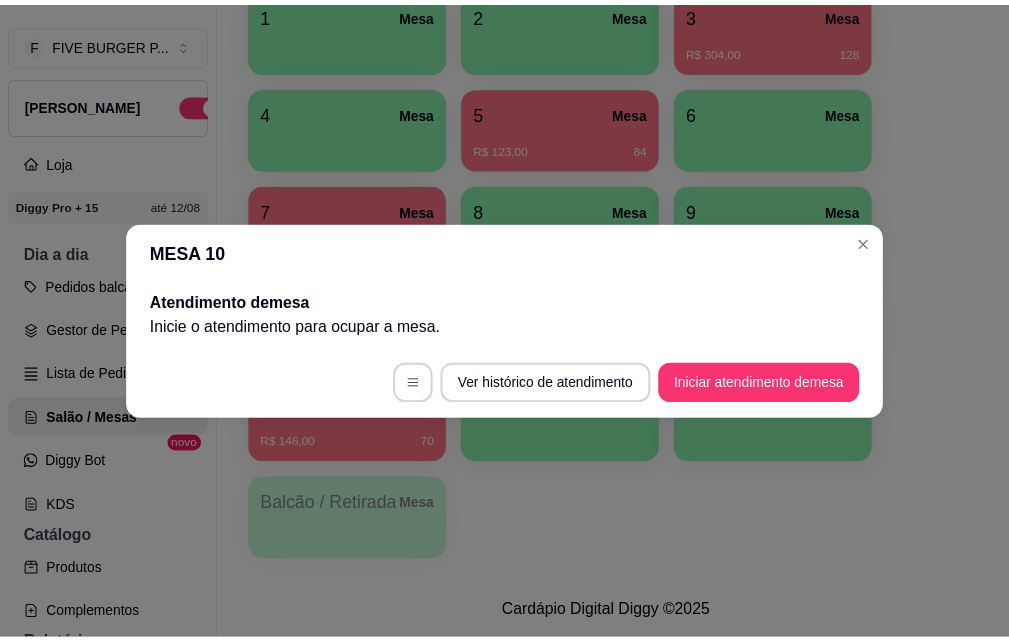 scroll, scrollTop: 0, scrollLeft: 0, axis: both 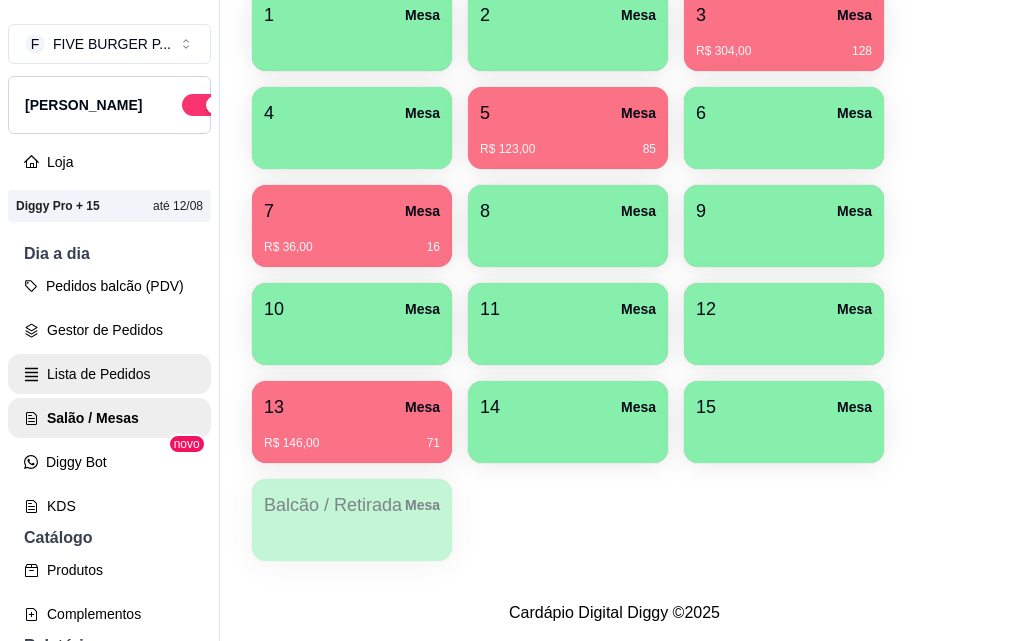 click on "Lista de Pedidos" at bounding box center (109, 374) 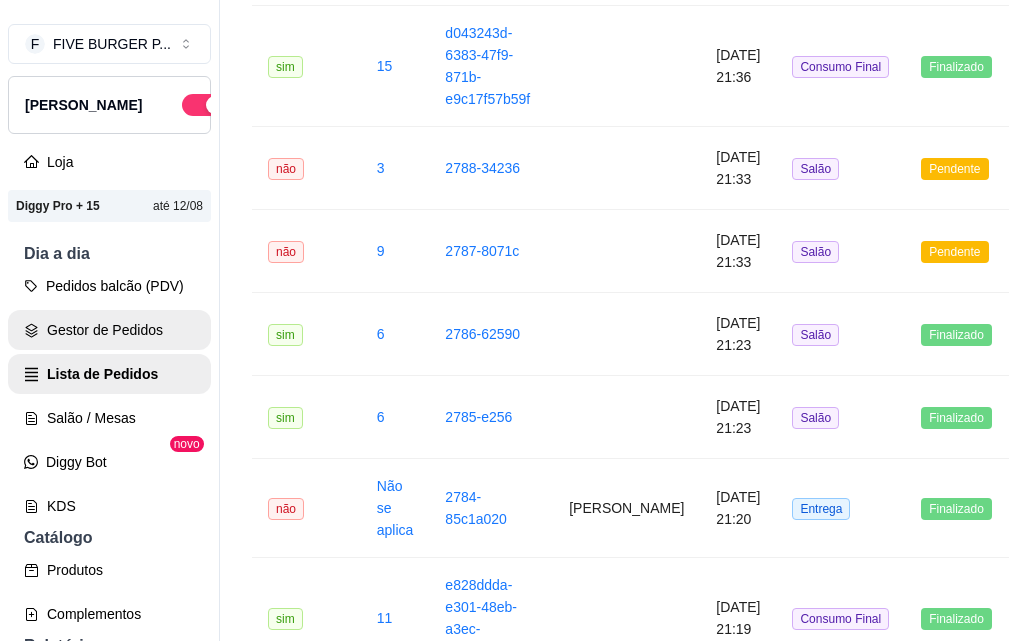 scroll, scrollTop: 0, scrollLeft: 0, axis: both 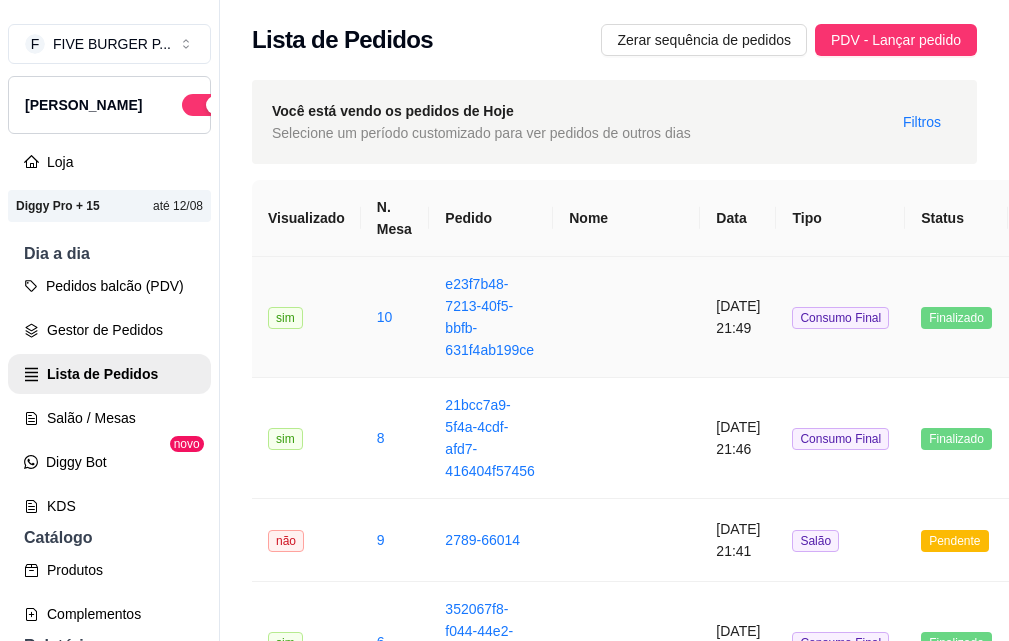 click at bounding box center (626, 317) 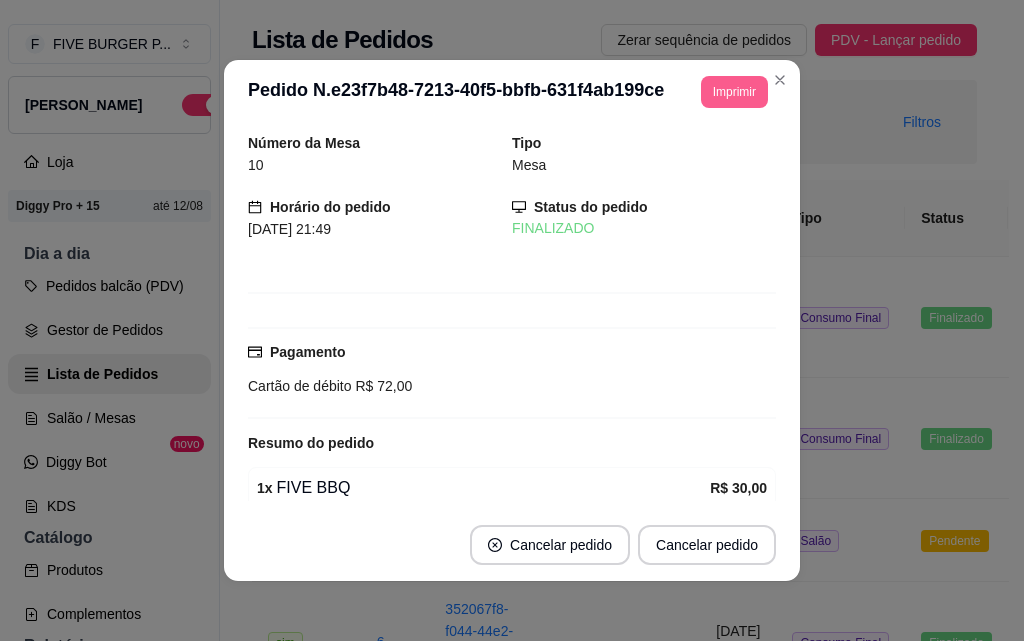 click on "Imprimir" at bounding box center [734, 92] 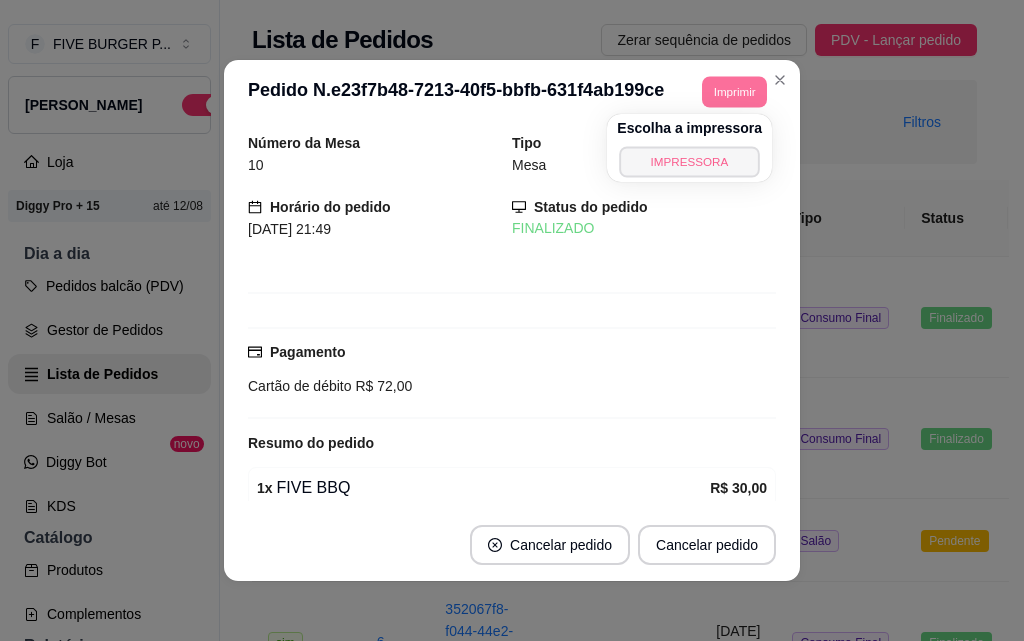 click on "IMPRESSORA" at bounding box center (690, 161) 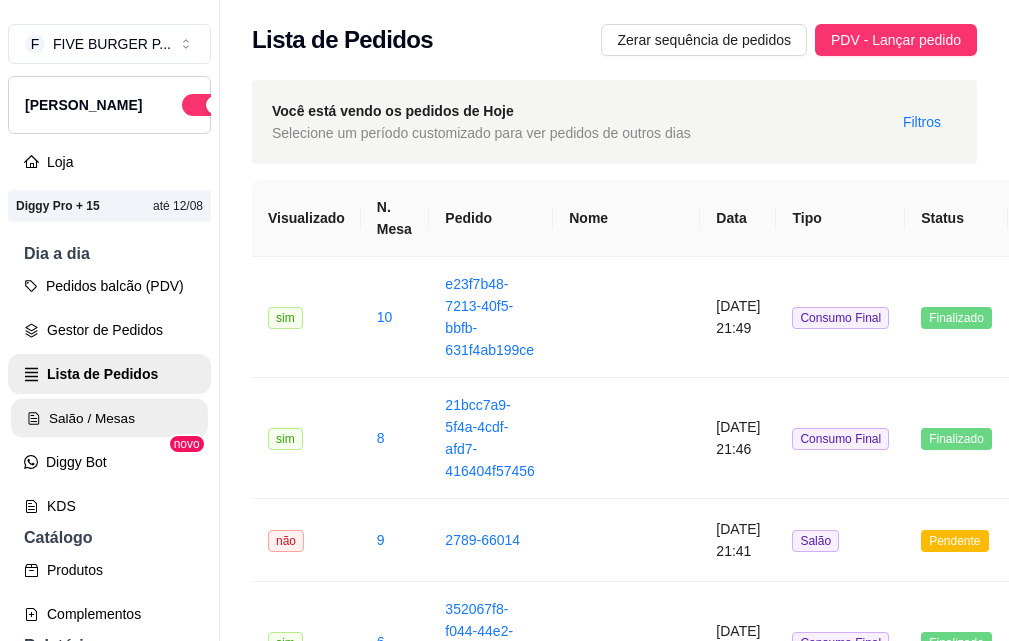 click on "Salão / Mesas" at bounding box center [109, 418] 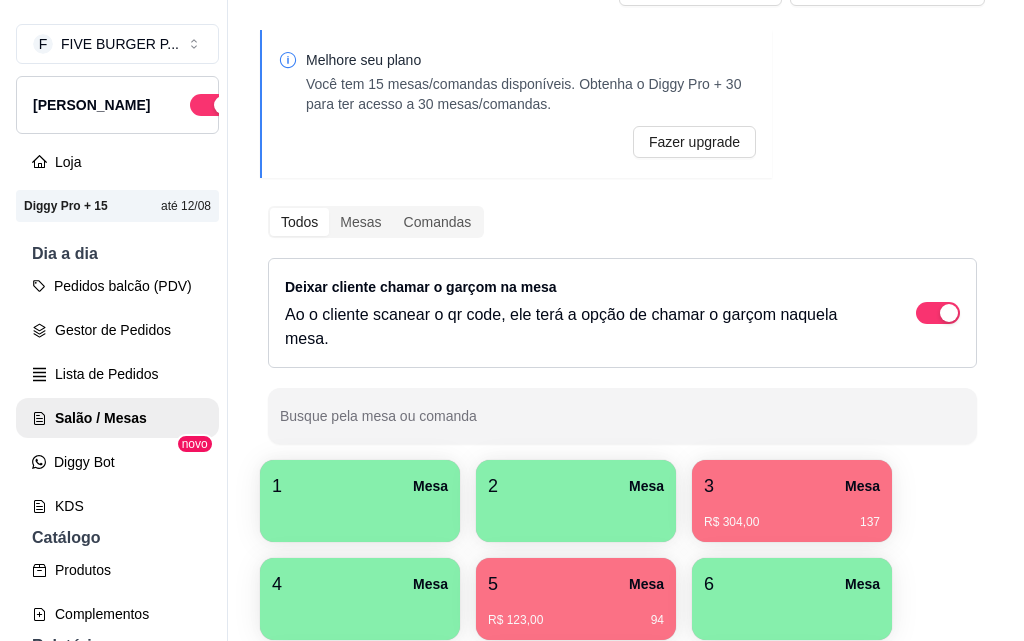 scroll, scrollTop: 576, scrollLeft: 0, axis: vertical 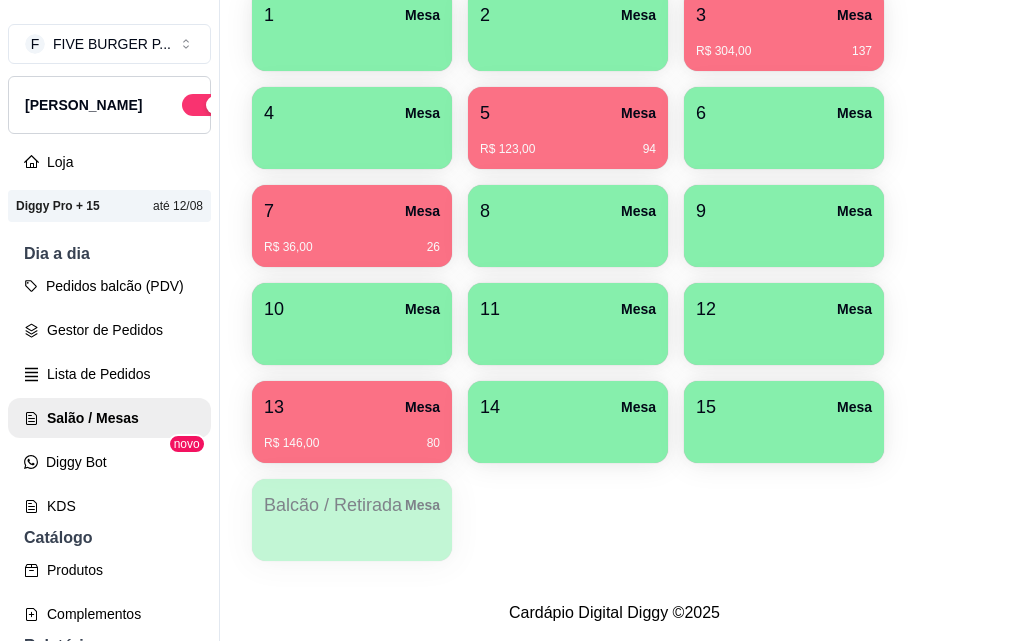click on "R$ 146,00 80" at bounding box center [352, 443] 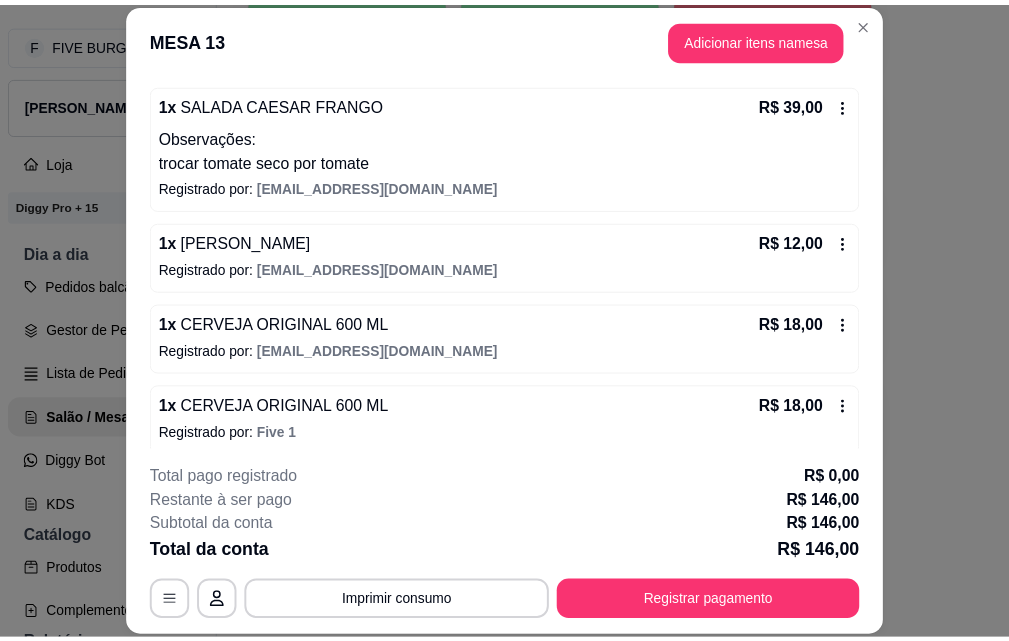 scroll, scrollTop: 414, scrollLeft: 0, axis: vertical 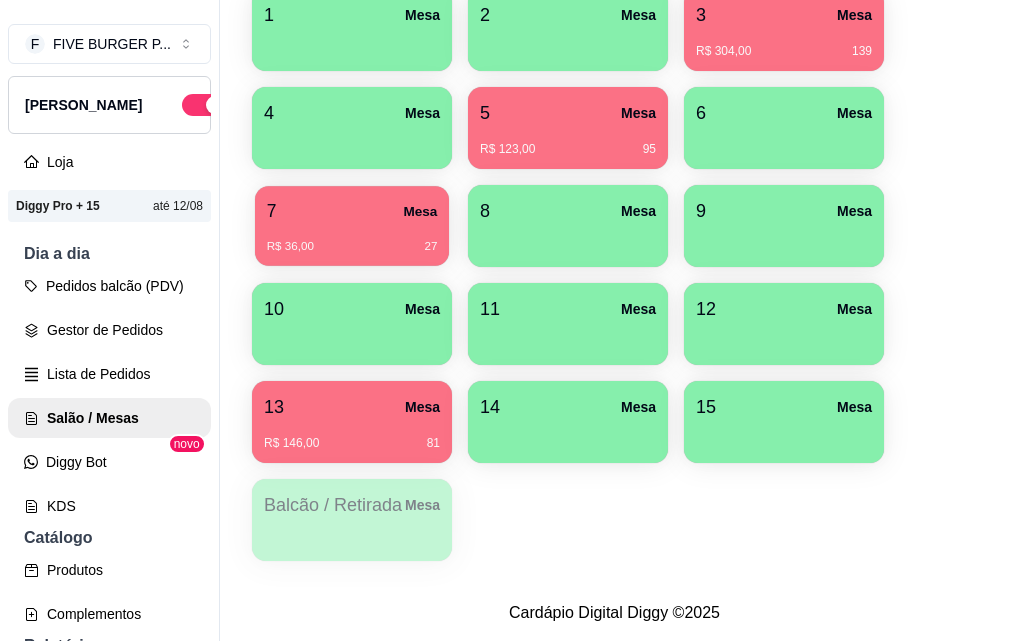 click on "Mesa" at bounding box center [420, 211] 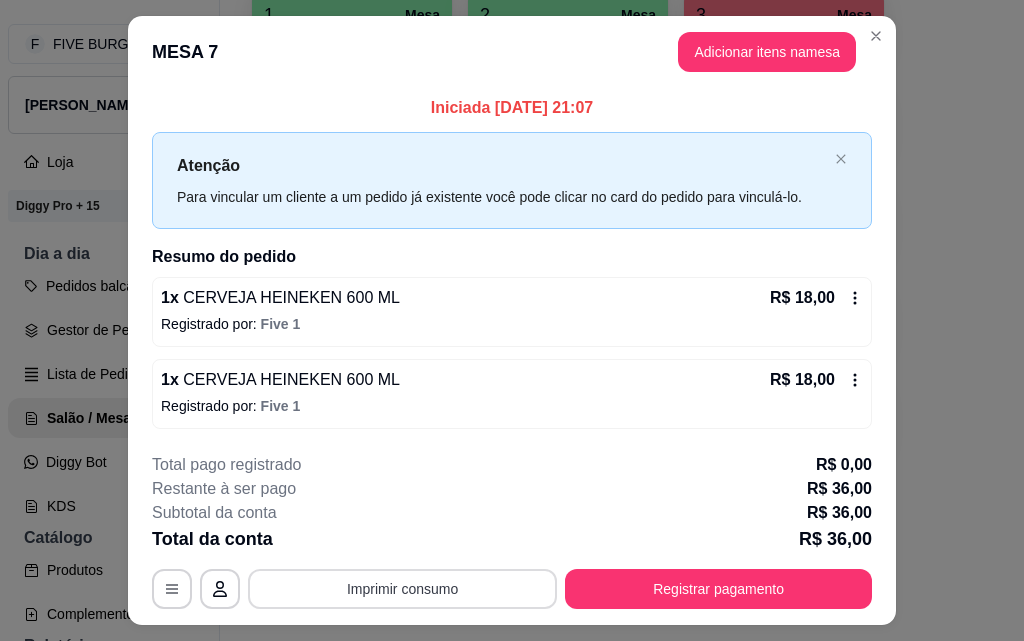 click on "Imprimir consumo" at bounding box center [402, 589] 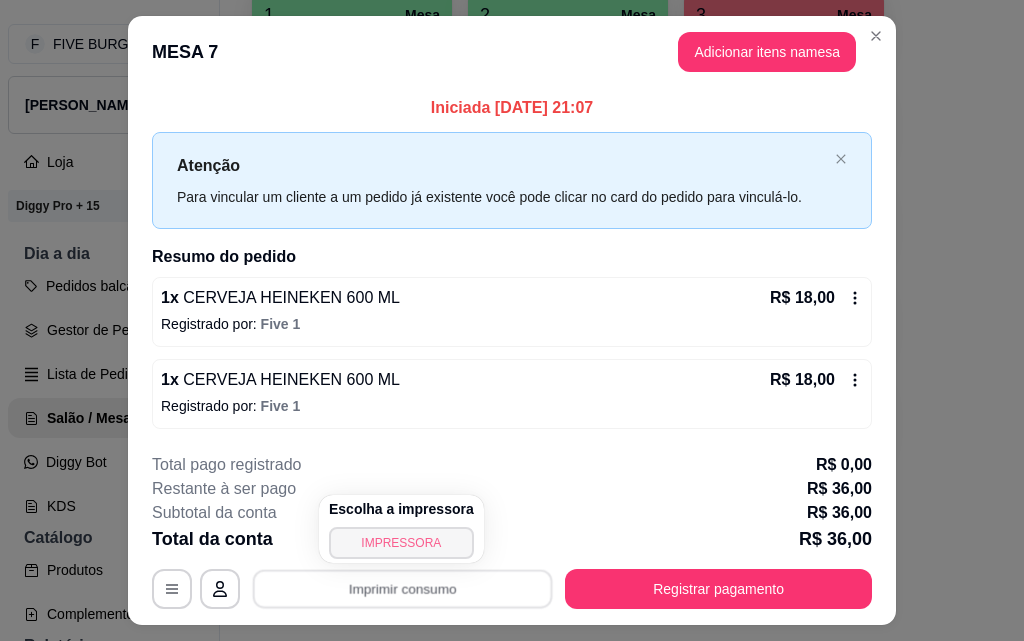 click on "IMPRESSORA" at bounding box center (401, 543) 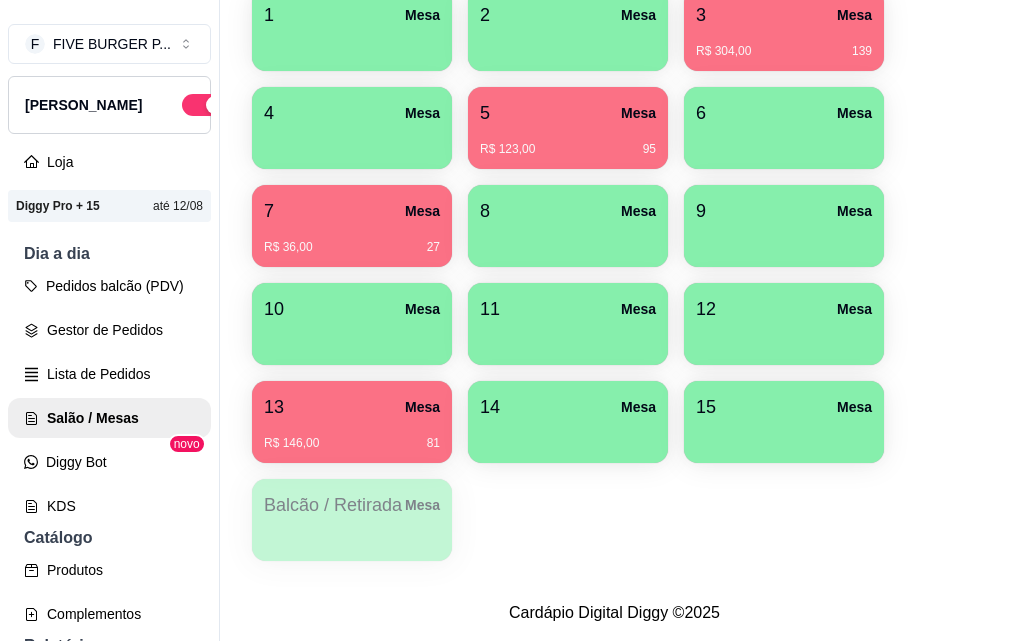 click on "7 Mesa" at bounding box center (352, 211) 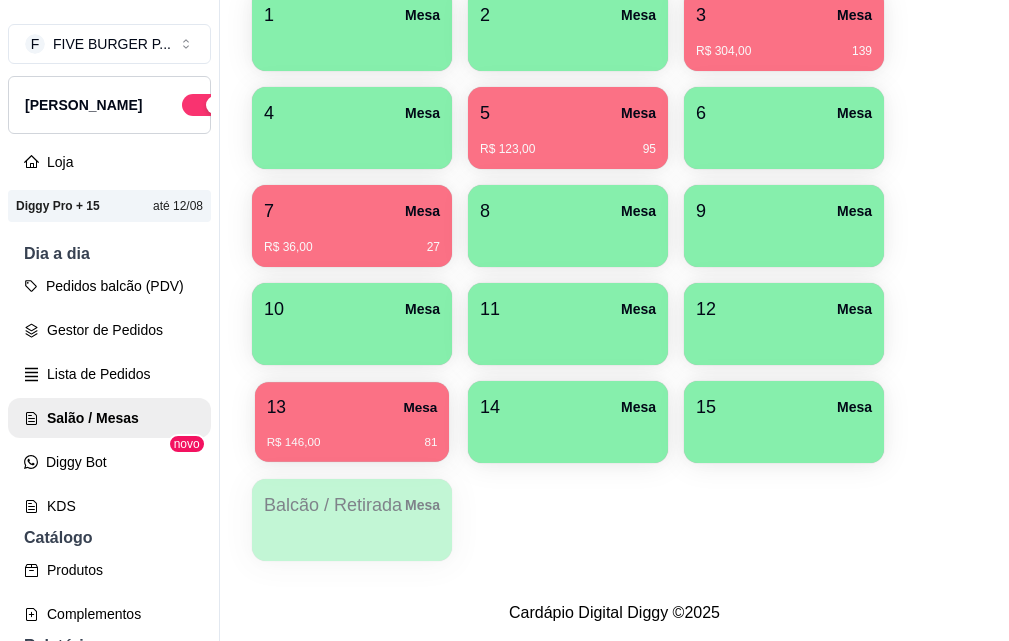click on "R$ 146,00 81" at bounding box center (352, 443) 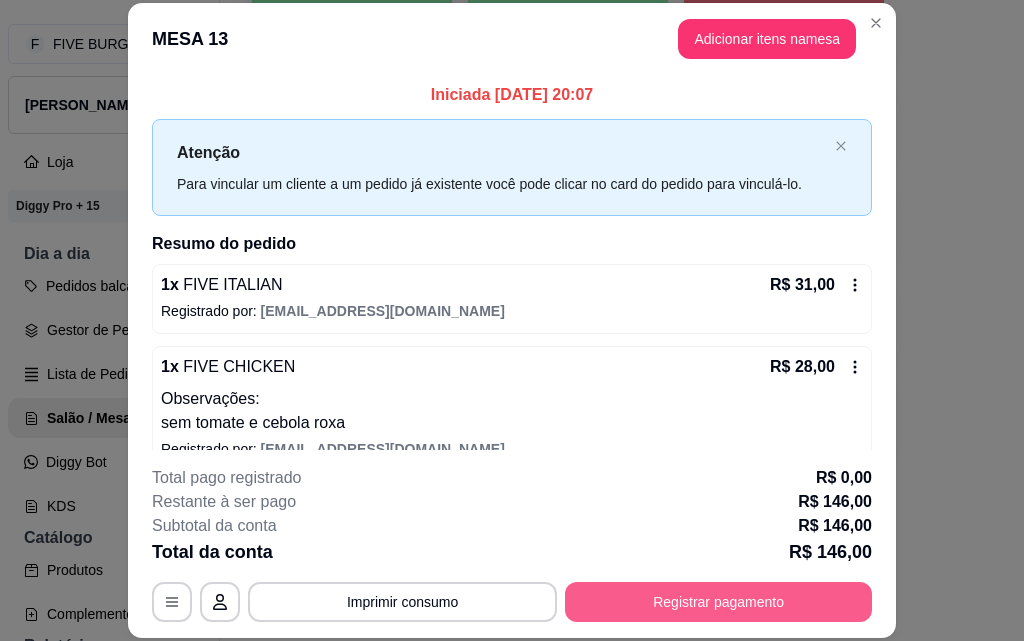 click on "Registrar pagamento" at bounding box center [718, 602] 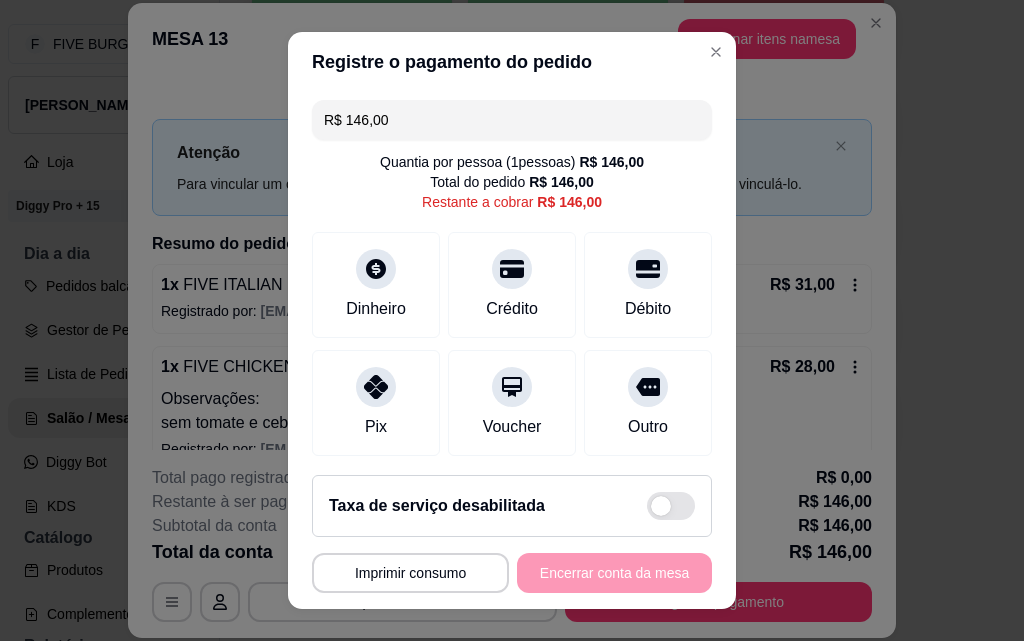 drag, startPoint x: 380, startPoint y: 118, endPoint x: 280, endPoint y: 115, distance: 100.04499 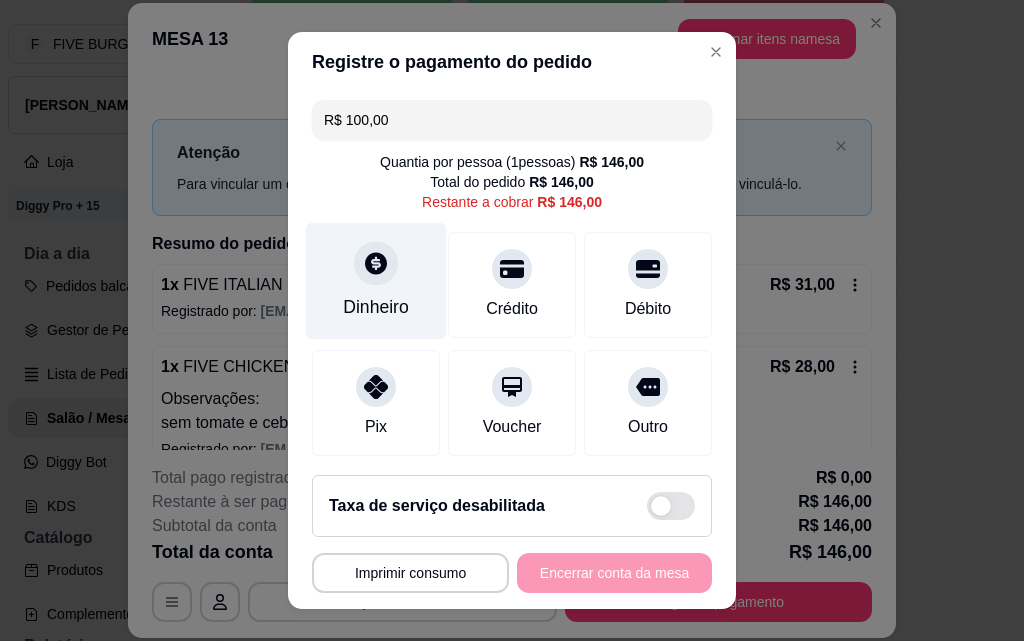 click on "Dinheiro" at bounding box center [376, 281] 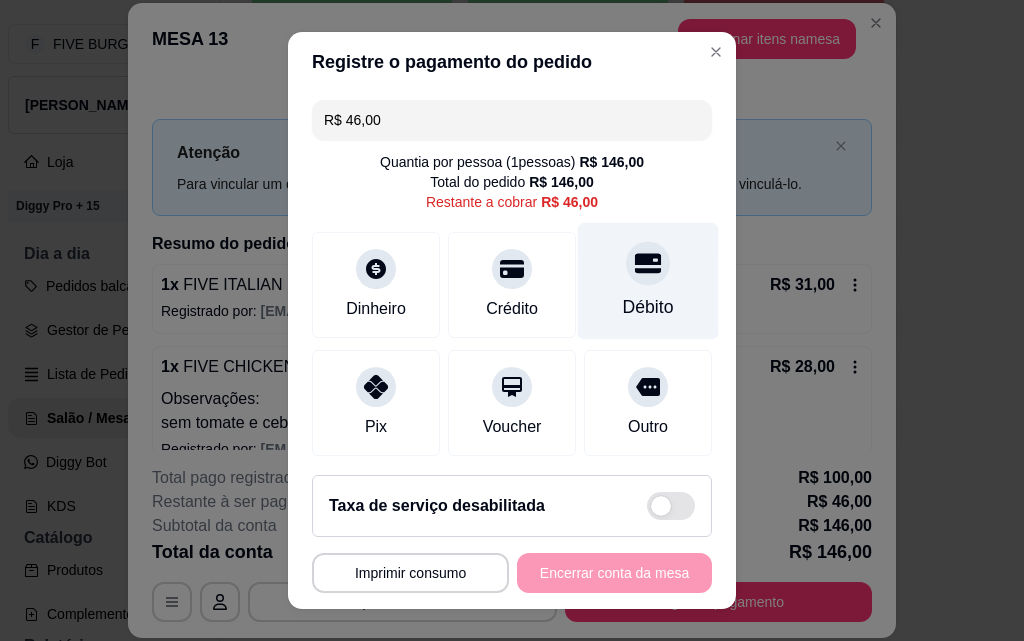 click at bounding box center [648, 263] 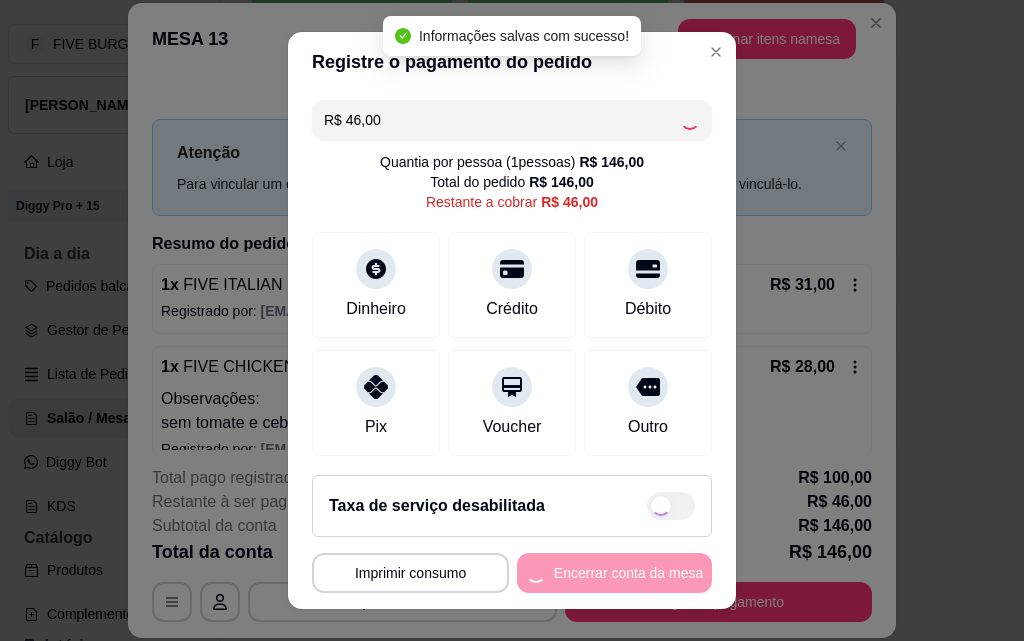 type on "R$ 0,00" 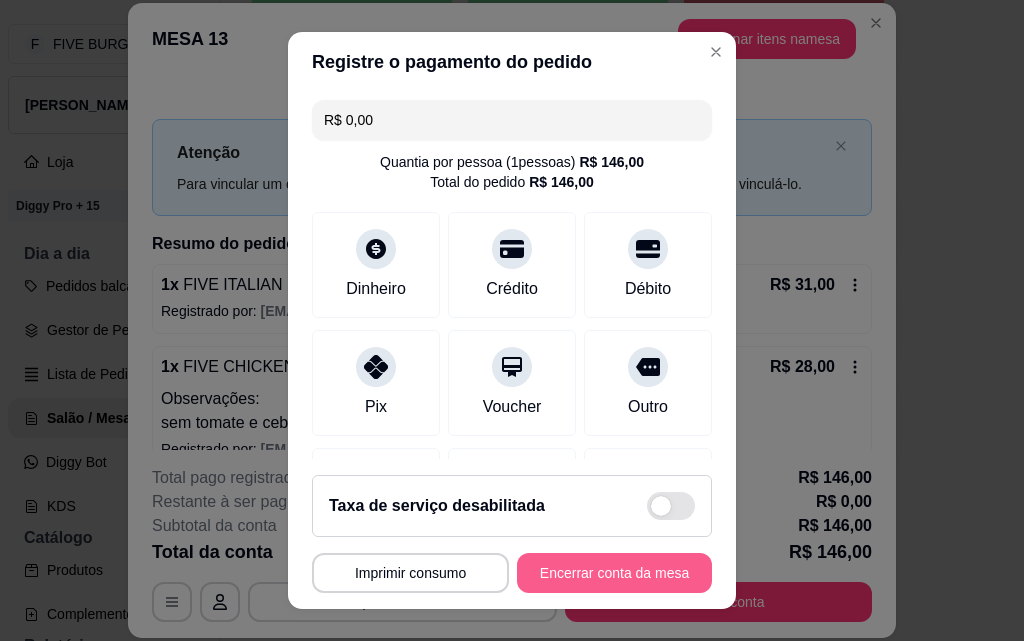 click on "Encerrar conta da mesa" at bounding box center (614, 573) 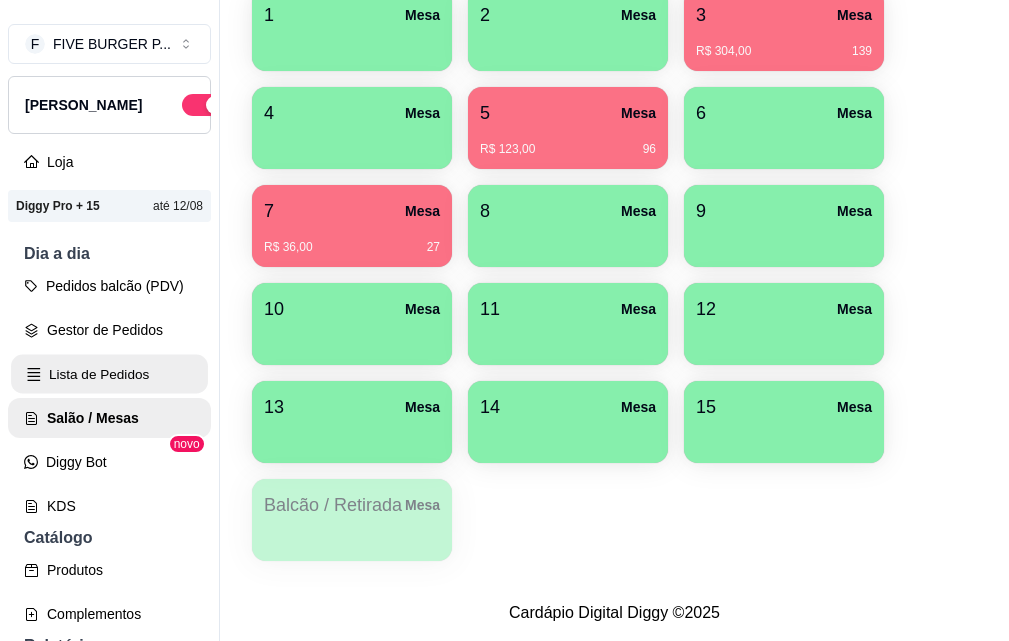 click on "Lista de Pedidos" at bounding box center [109, 374] 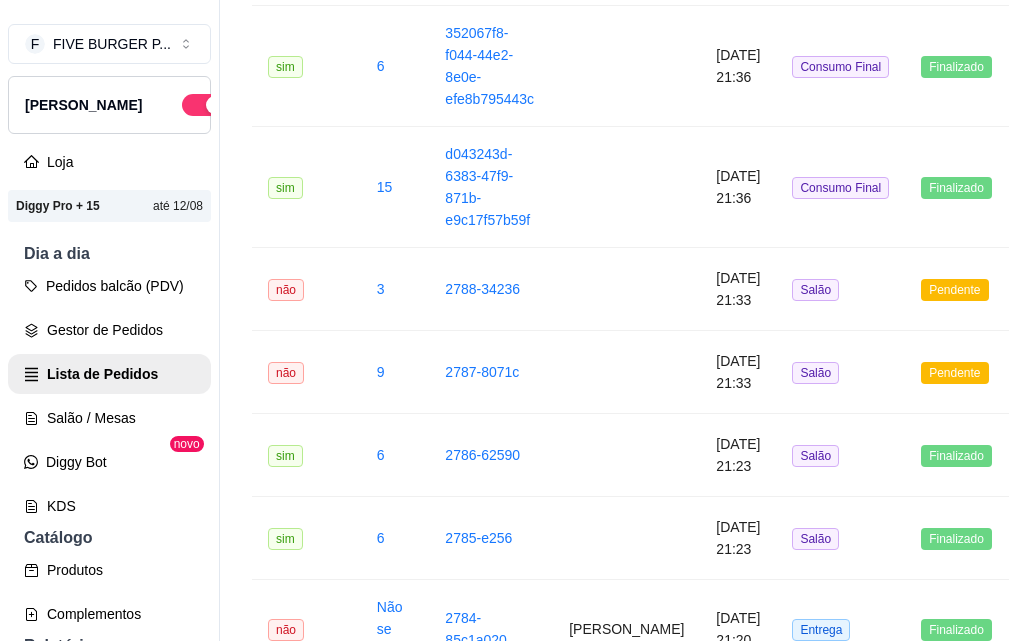 scroll, scrollTop: 0, scrollLeft: 0, axis: both 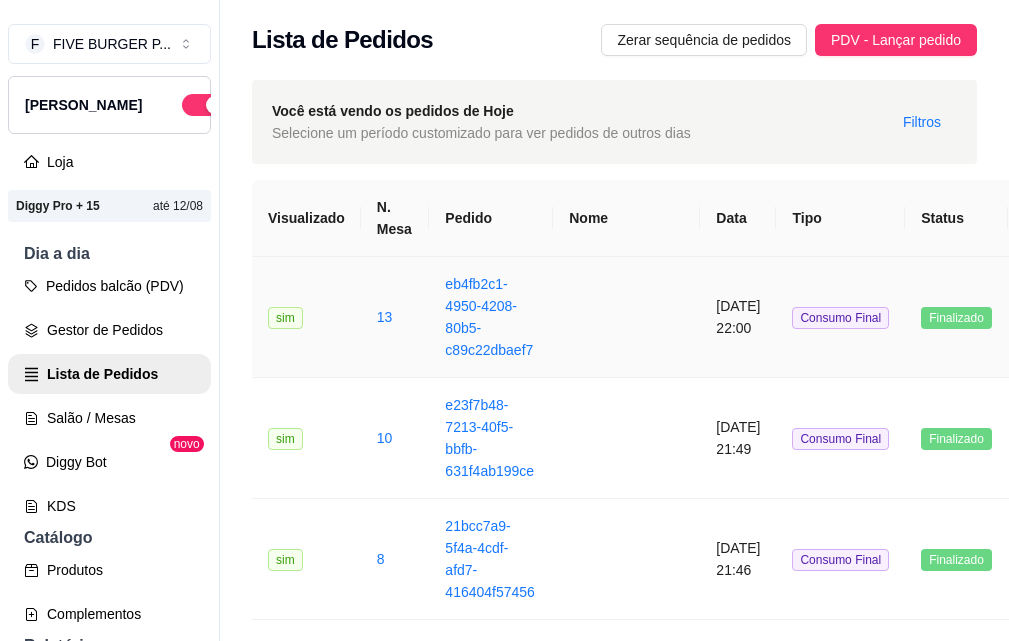 click at bounding box center (626, 317) 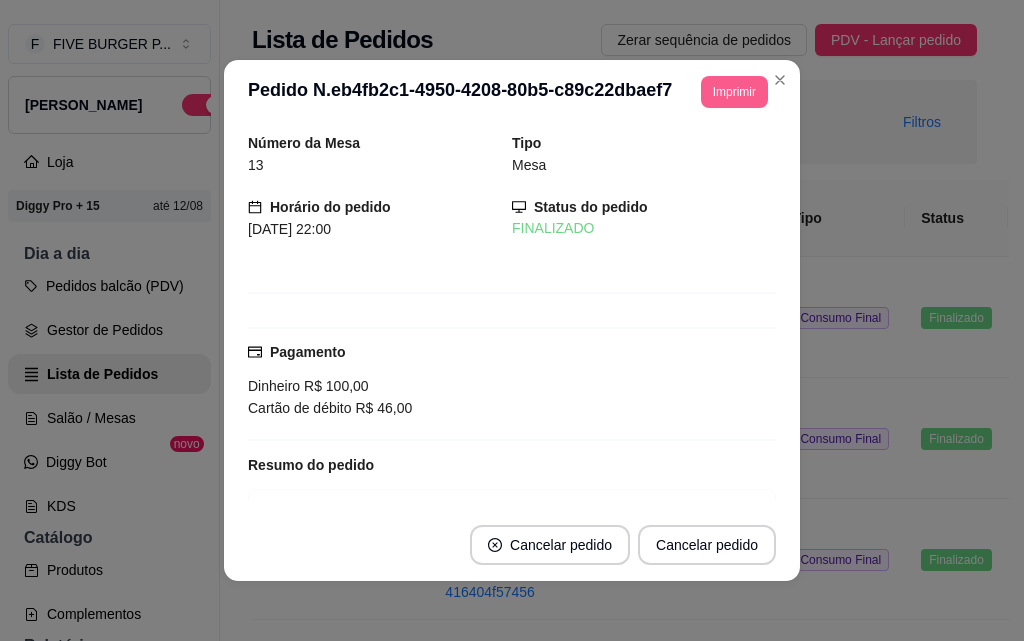 click on "Imprimir" at bounding box center [734, 92] 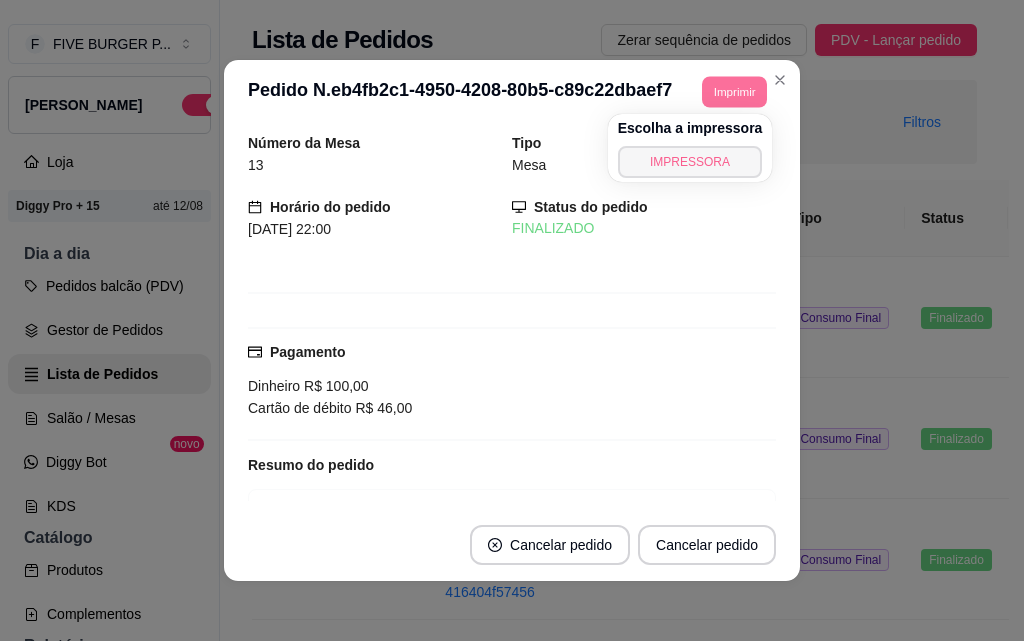 click on "IMPRESSORA" at bounding box center [690, 162] 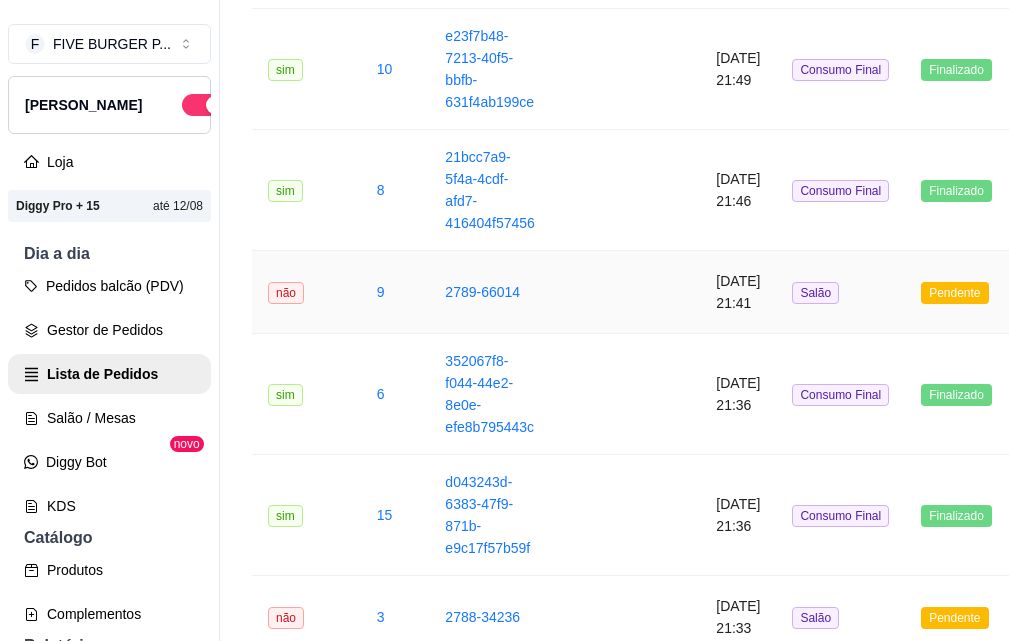 scroll, scrollTop: 400, scrollLeft: 0, axis: vertical 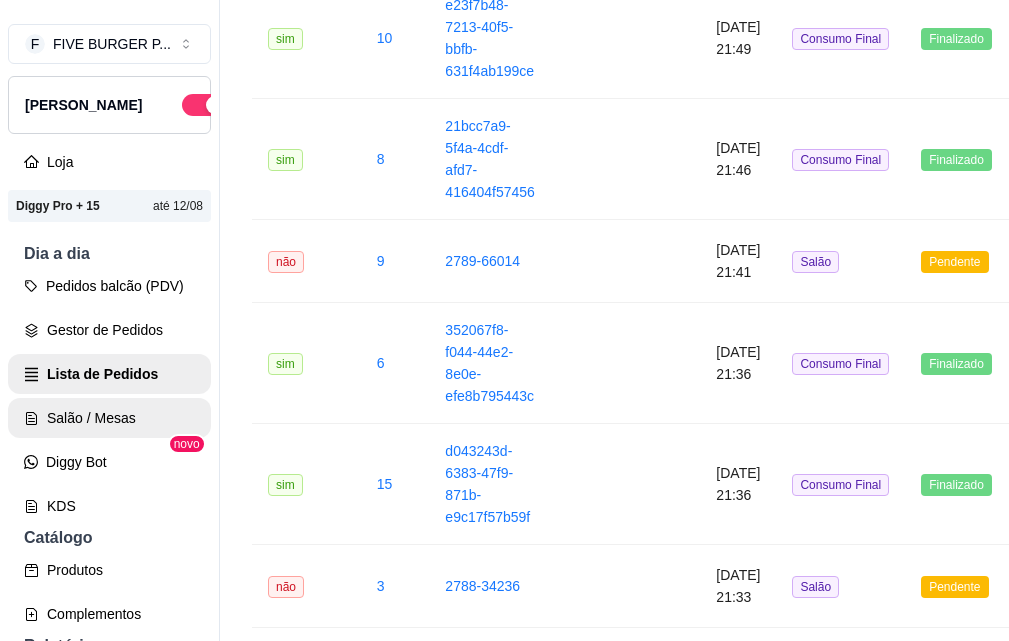 click on "Salão / Mesas" at bounding box center (109, 418) 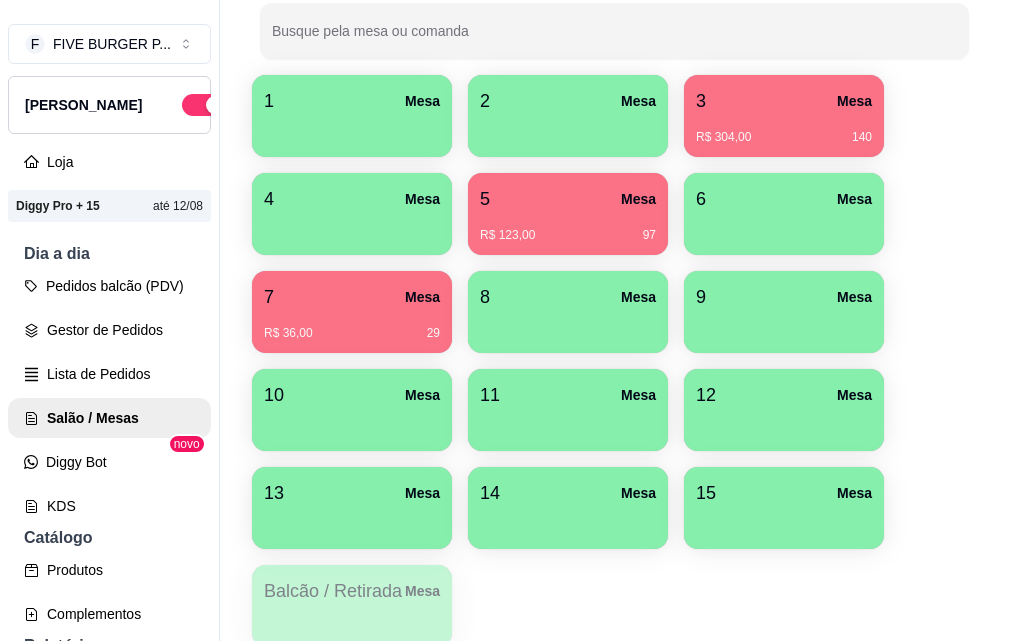 scroll, scrollTop: 500, scrollLeft: 0, axis: vertical 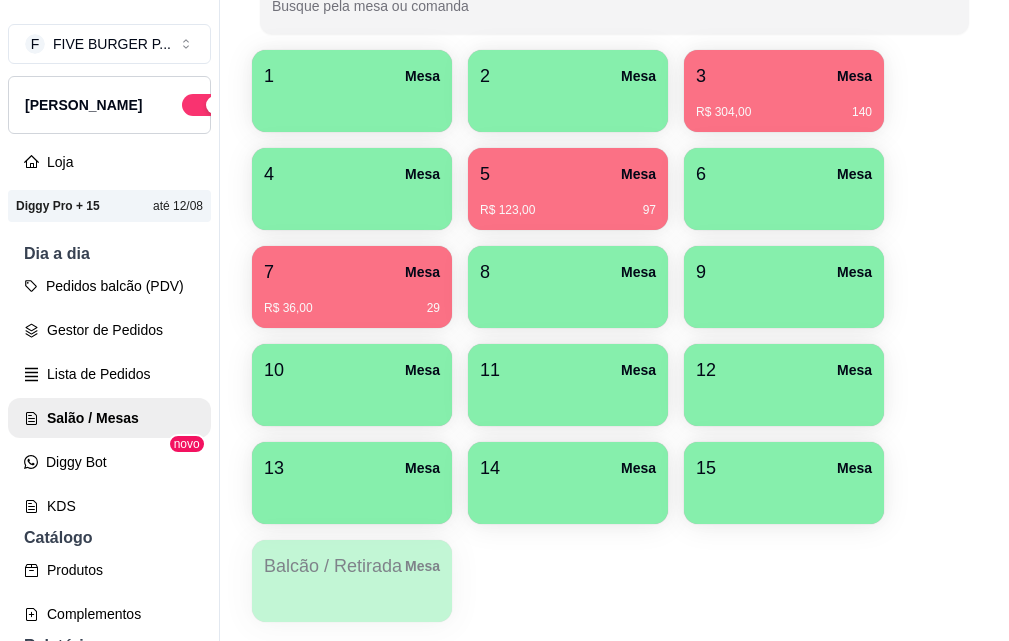 click on "R$ 36,00 29" at bounding box center [352, 308] 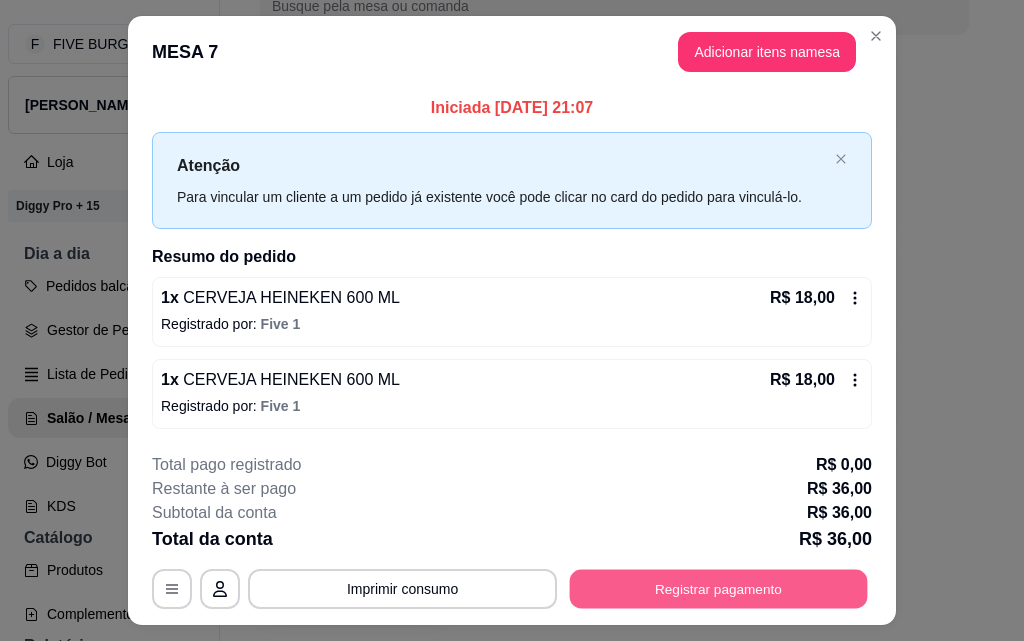 click on "Registrar pagamento" at bounding box center [719, 589] 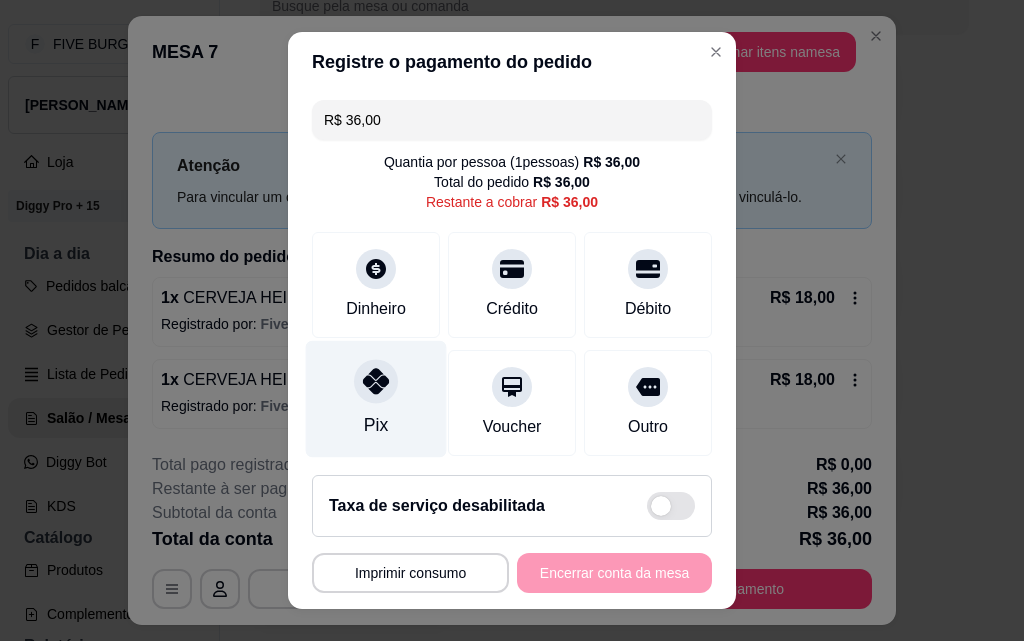 click at bounding box center (376, 381) 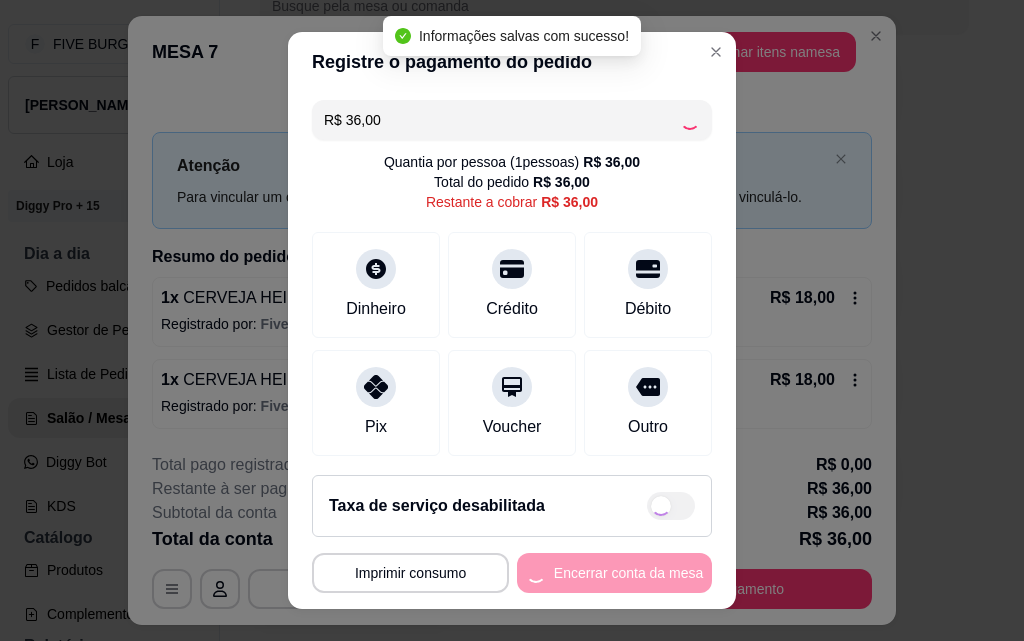type on "R$ 0,00" 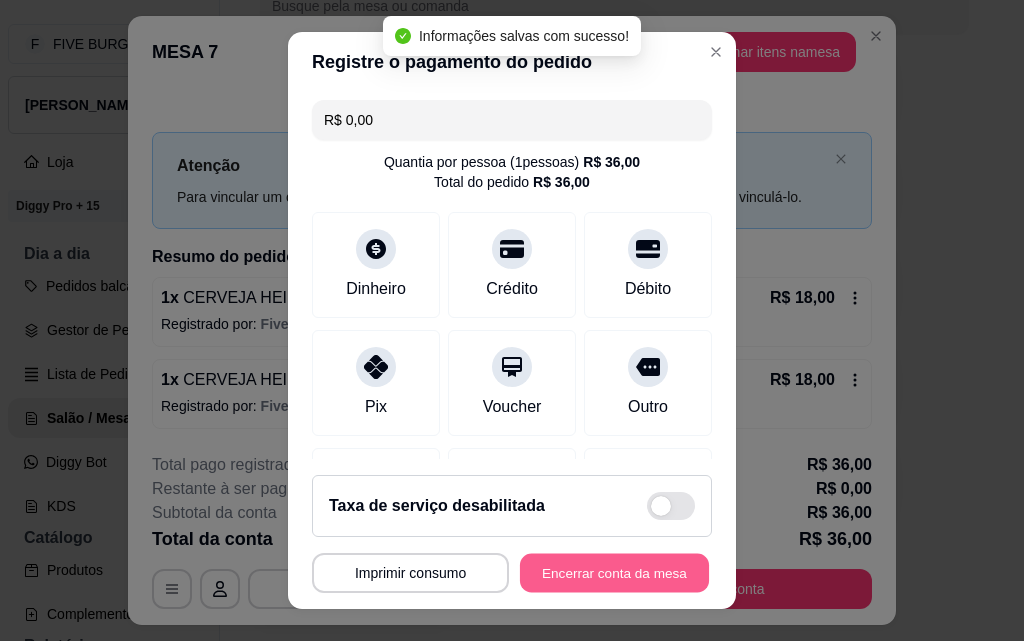 click on "Encerrar conta da mesa" at bounding box center [614, 573] 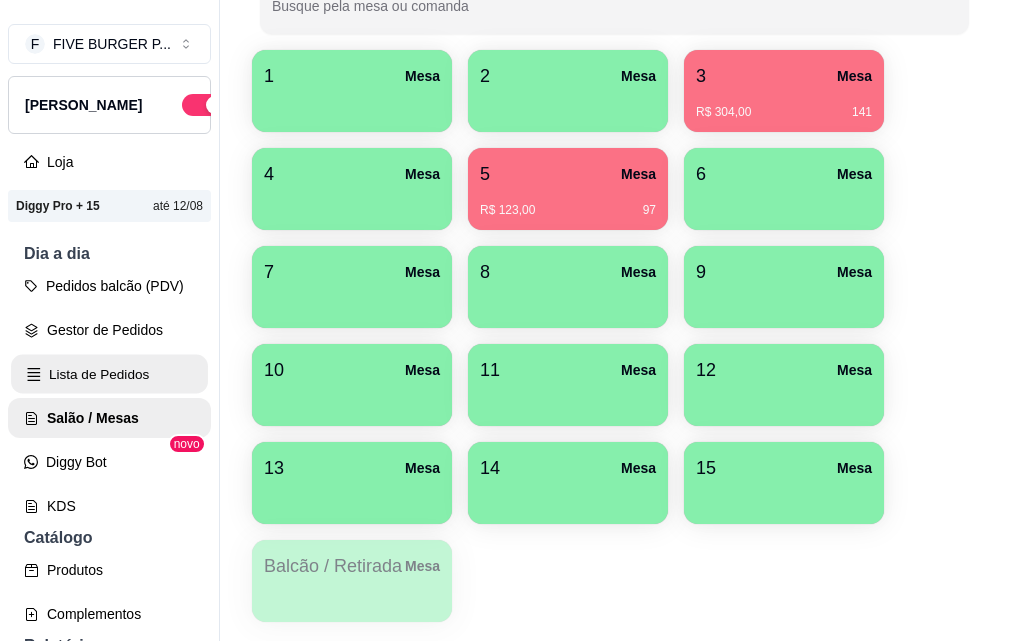 click on "Lista de Pedidos" at bounding box center [109, 374] 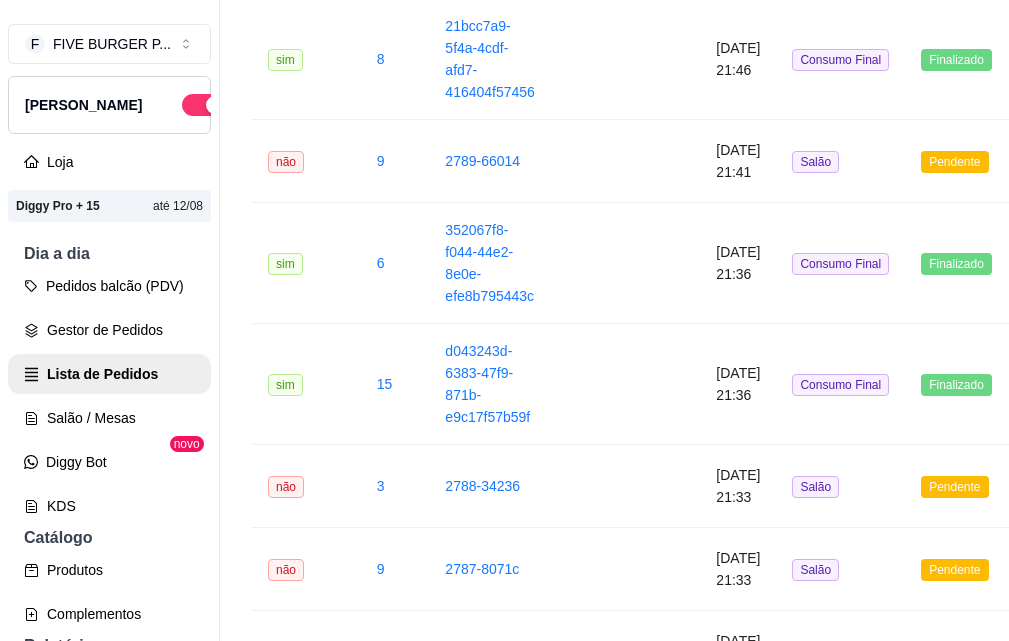 scroll, scrollTop: 0, scrollLeft: 0, axis: both 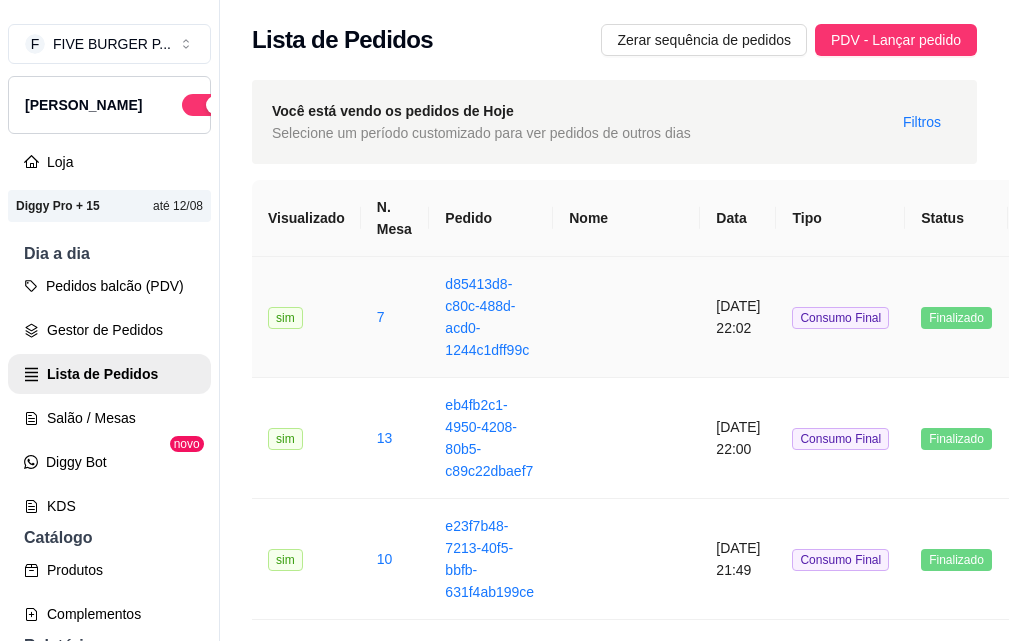 click at bounding box center [626, 317] 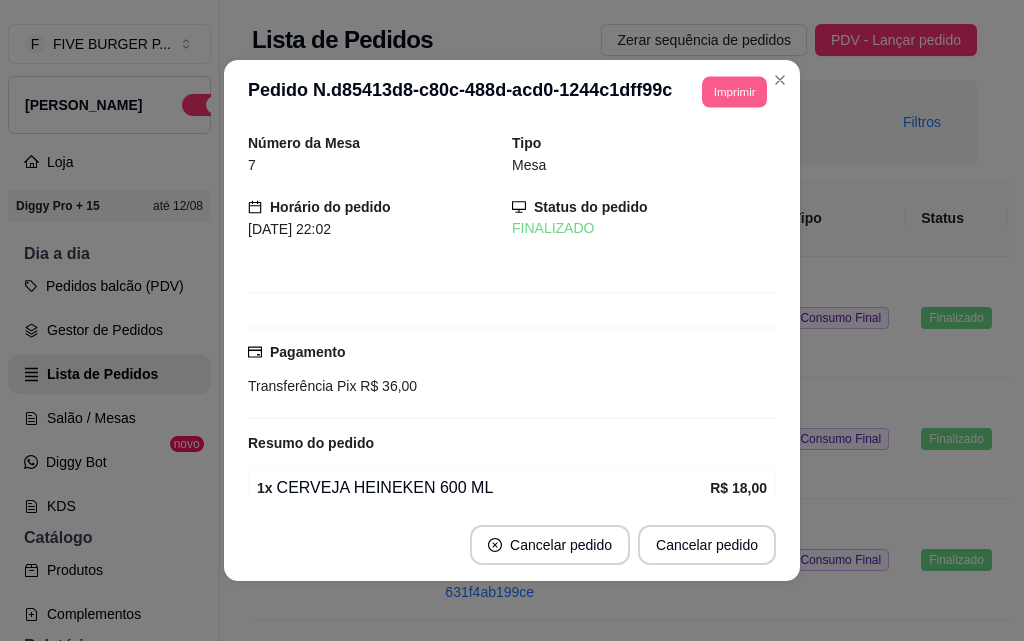 click on "Imprimir" at bounding box center (734, 91) 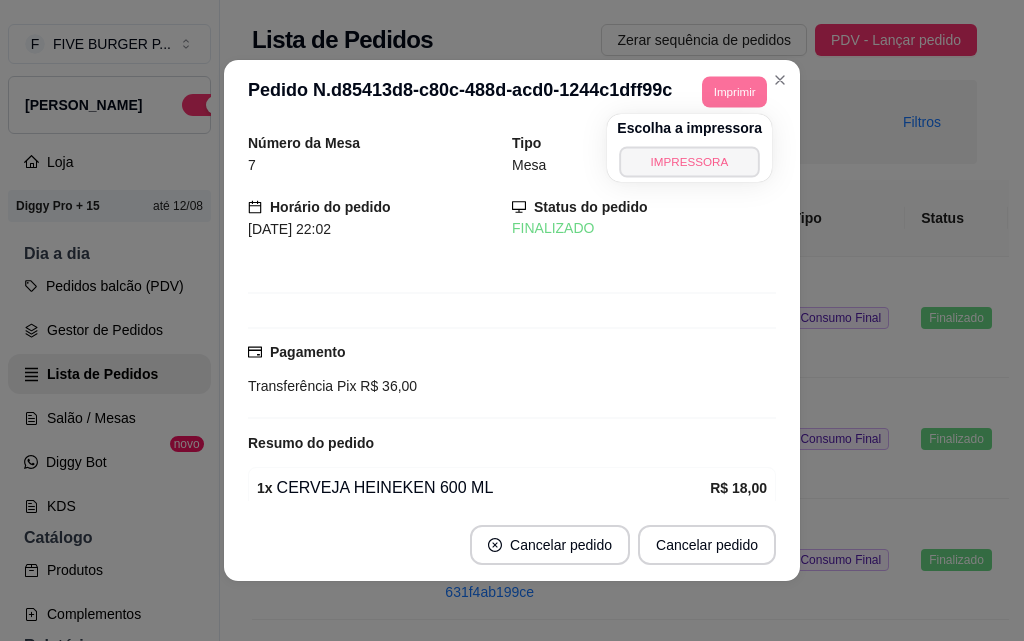 click on "IMPRESSORA" at bounding box center (690, 161) 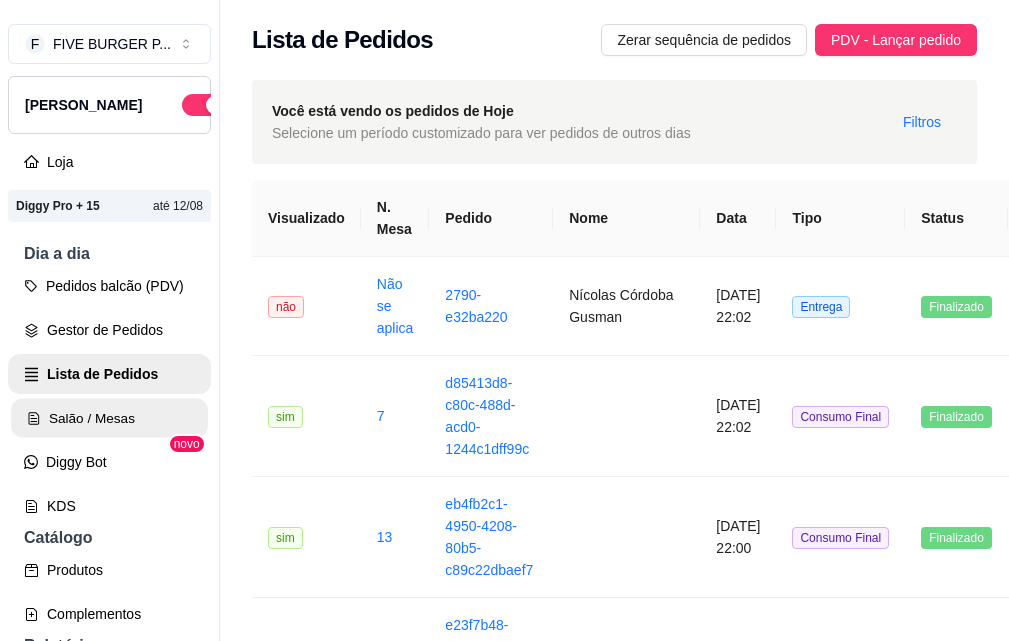 click on "Salão / Mesas" at bounding box center (109, 418) 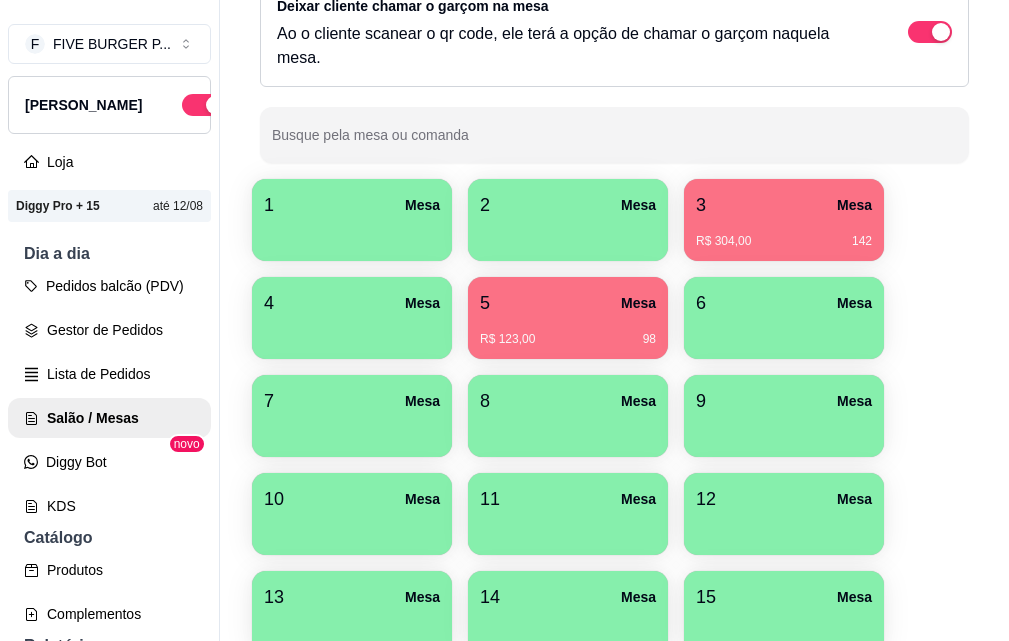 scroll, scrollTop: 500, scrollLeft: 0, axis: vertical 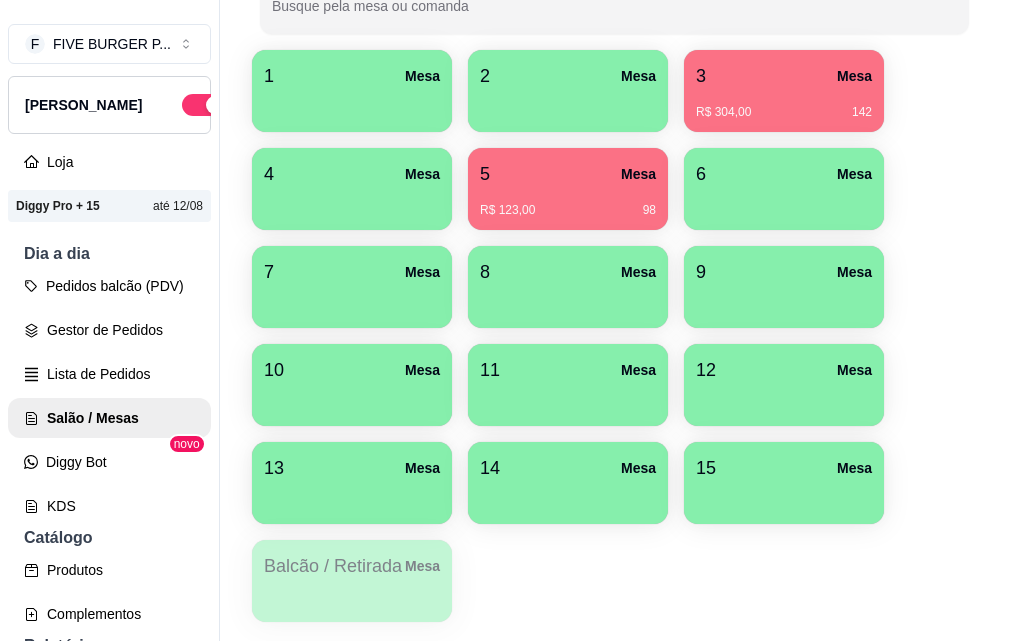click on "R$ 123,00 98" at bounding box center [568, 203] 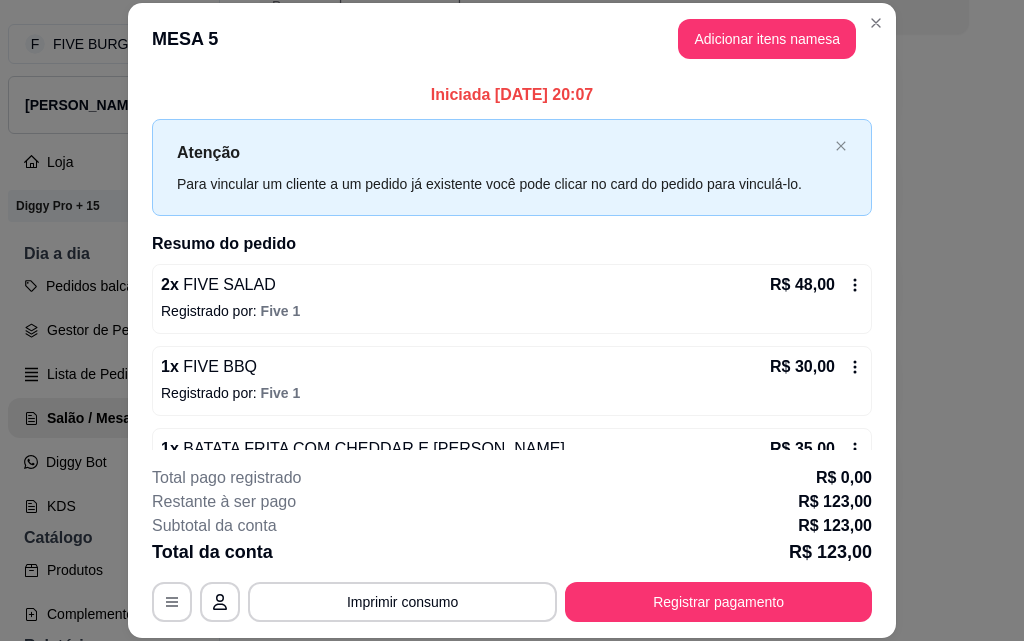 drag, startPoint x: 568, startPoint y: 200, endPoint x: 544, endPoint y: 187, distance: 27.294687 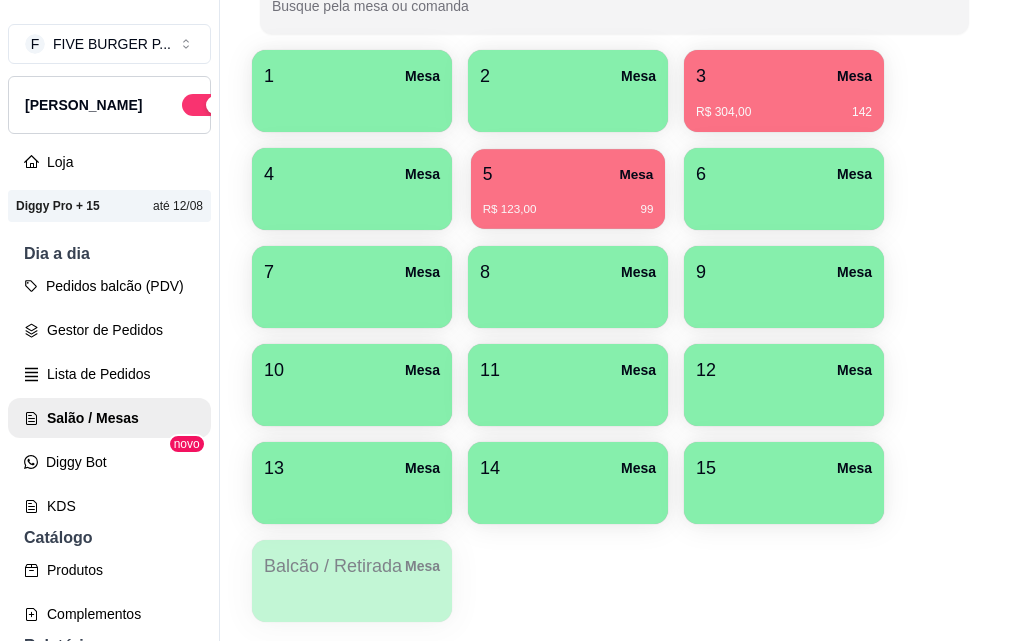 click on "5 Mesa" at bounding box center [568, 174] 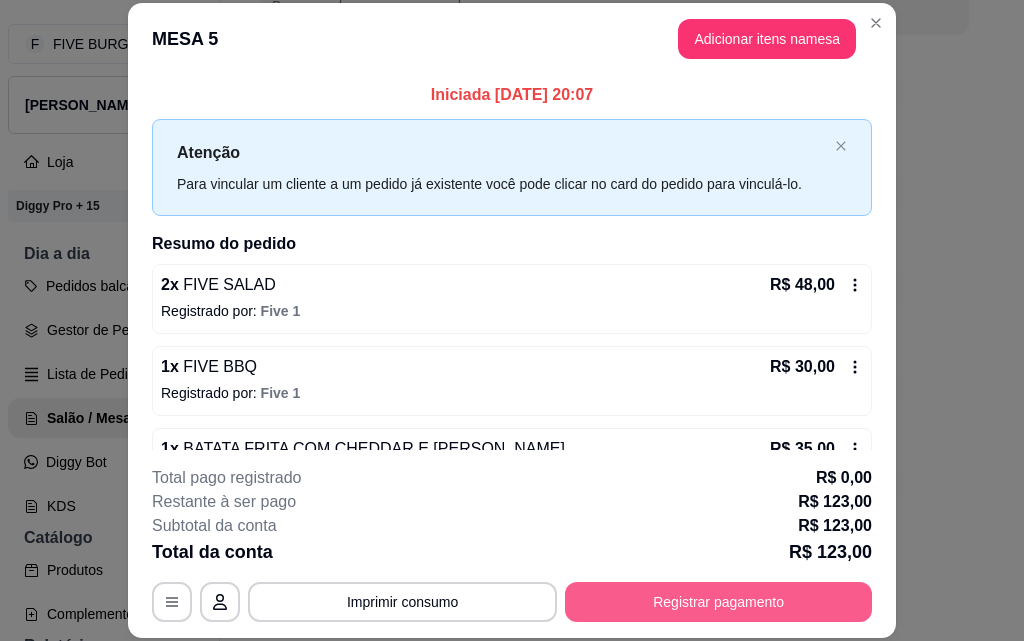click on "Registrar pagamento" at bounding box center (718, 602) 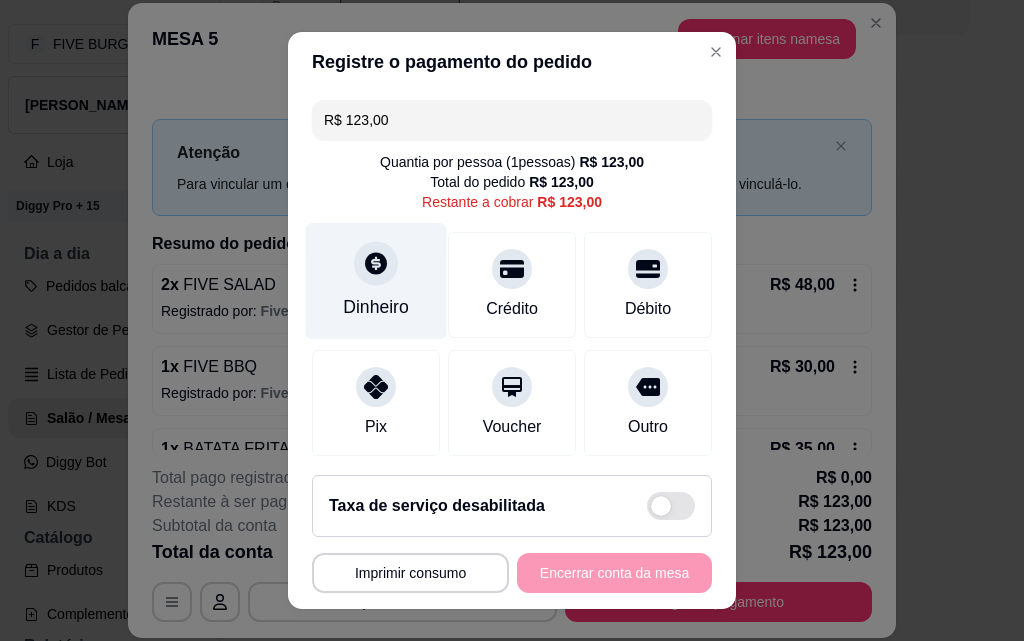 click on "Dinheiro" at bounding box center [376, 281] 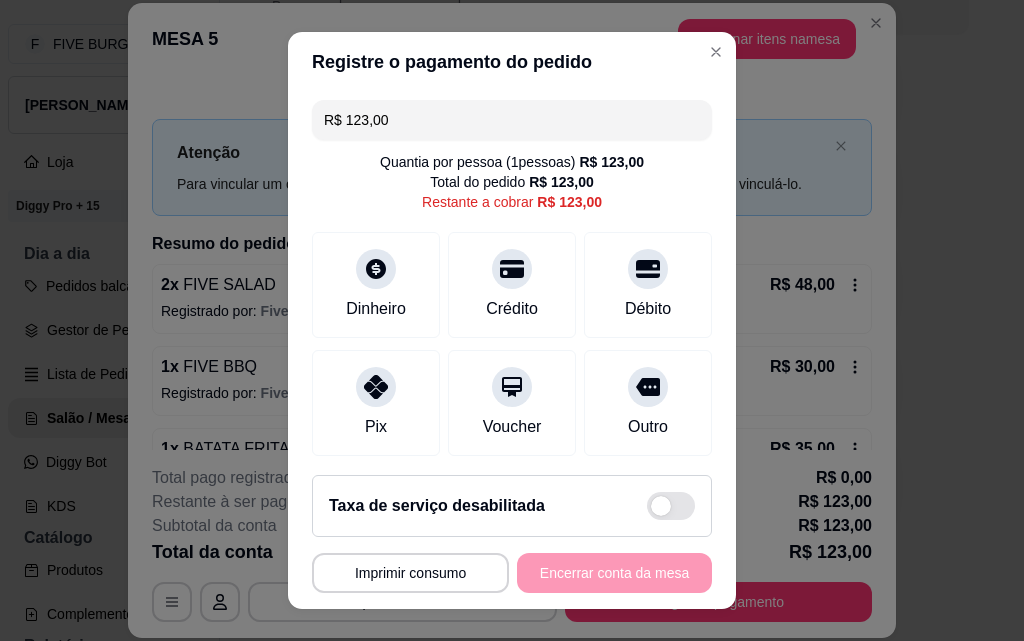 click on "0,00" at bounding box center [512, 302] 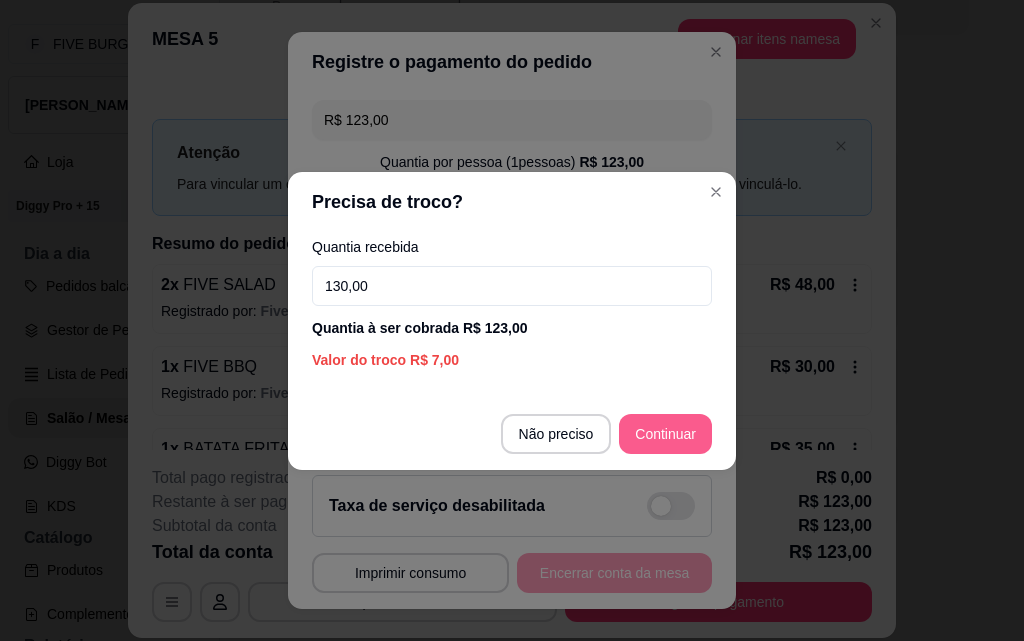 type on "130,00" 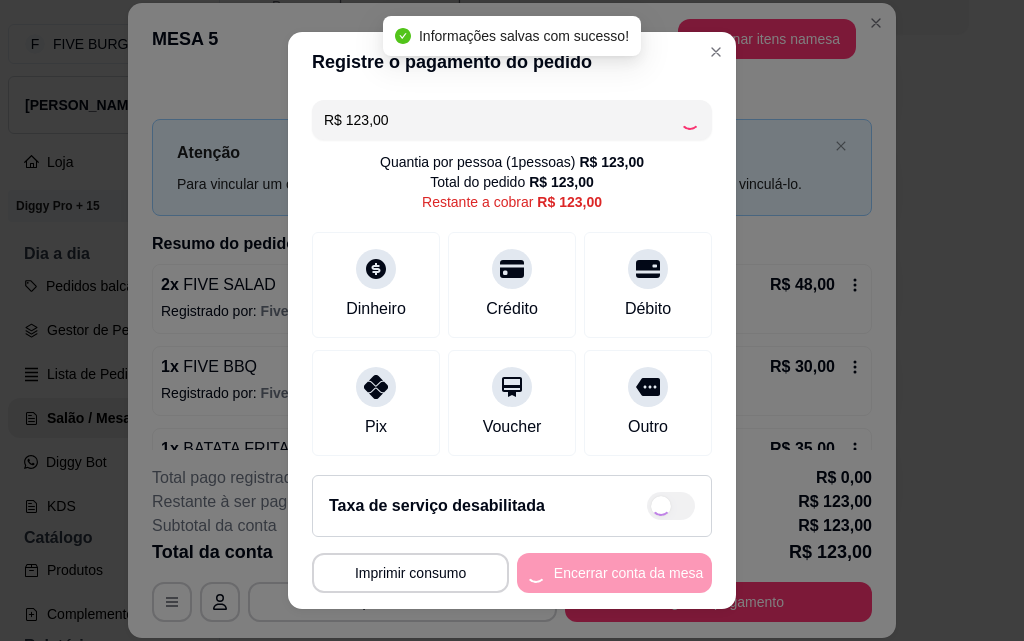 type on "R$ 0,00" 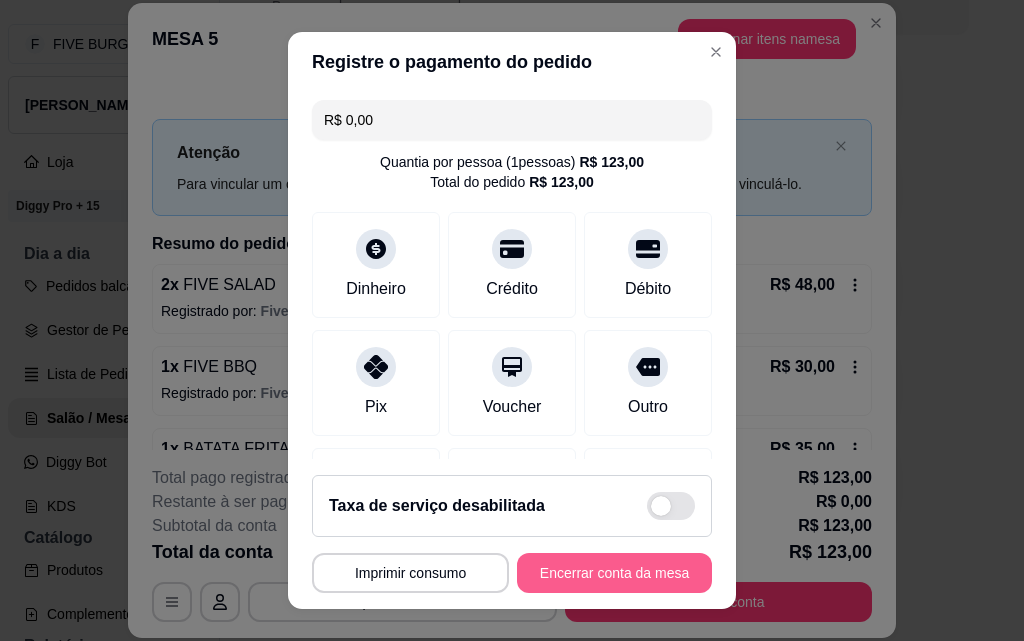 click on "Encerrar conta da mesa" at bounding box center (614, 573) 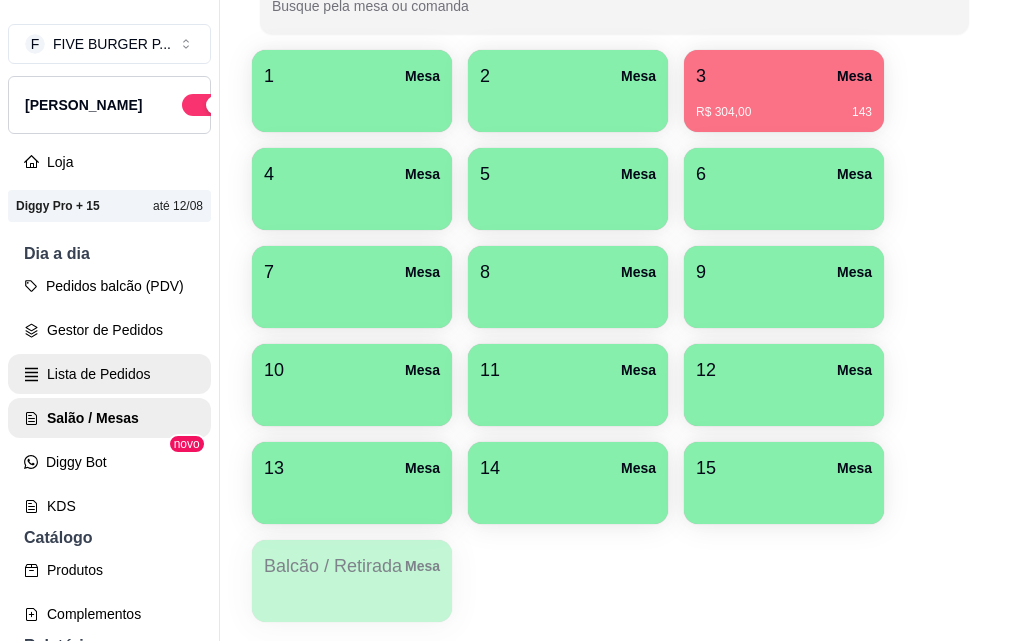 click on "Lista de Pedidos" at bounding box center [109, 374] 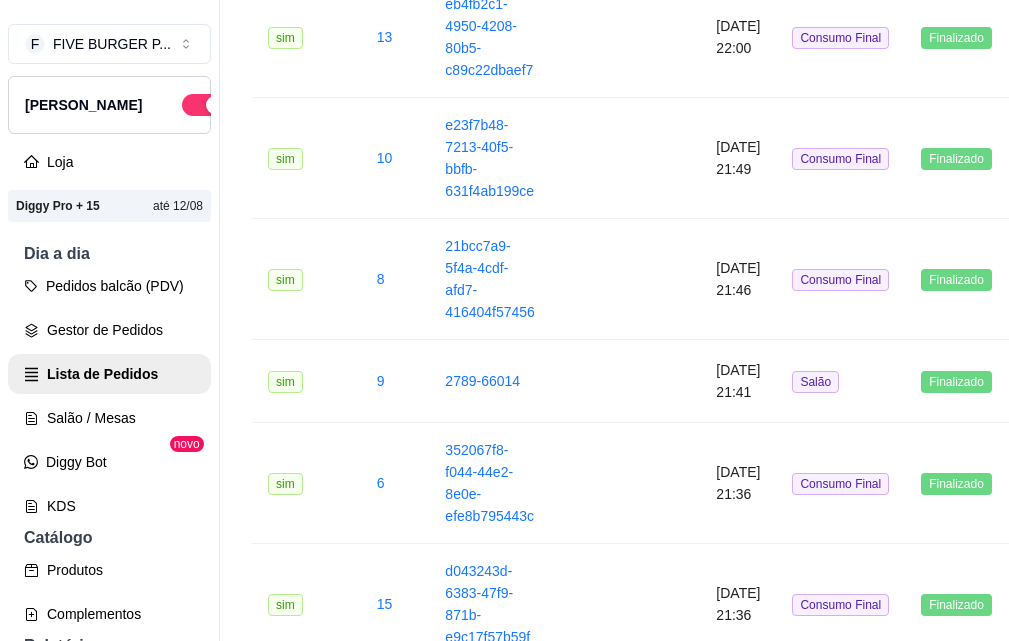 scroll, scrollTop: 0, scrollLeft: 0, axis: both 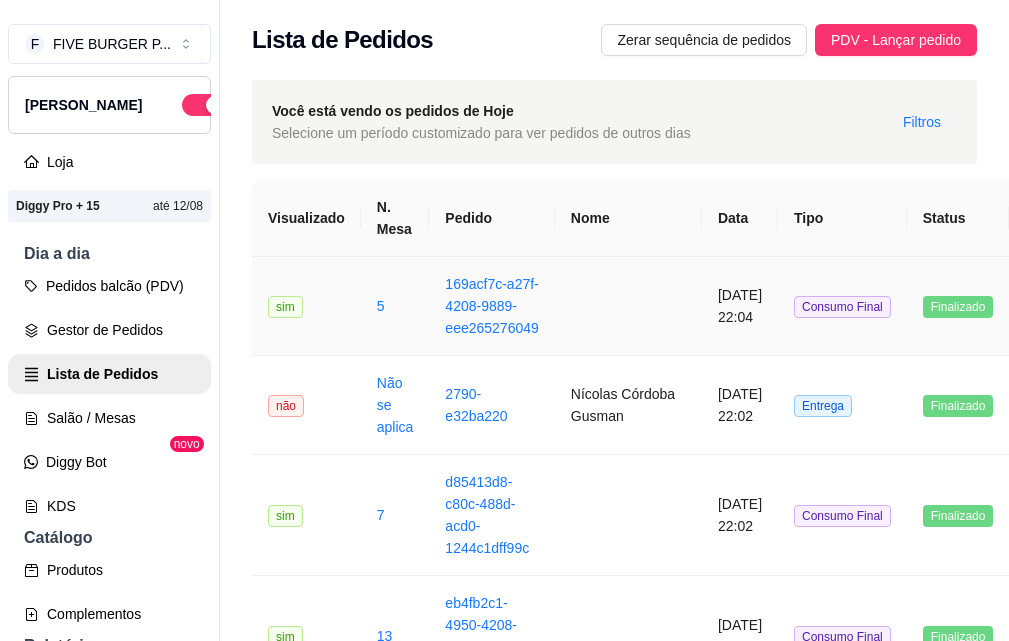 click at bounding box center [628, 306] 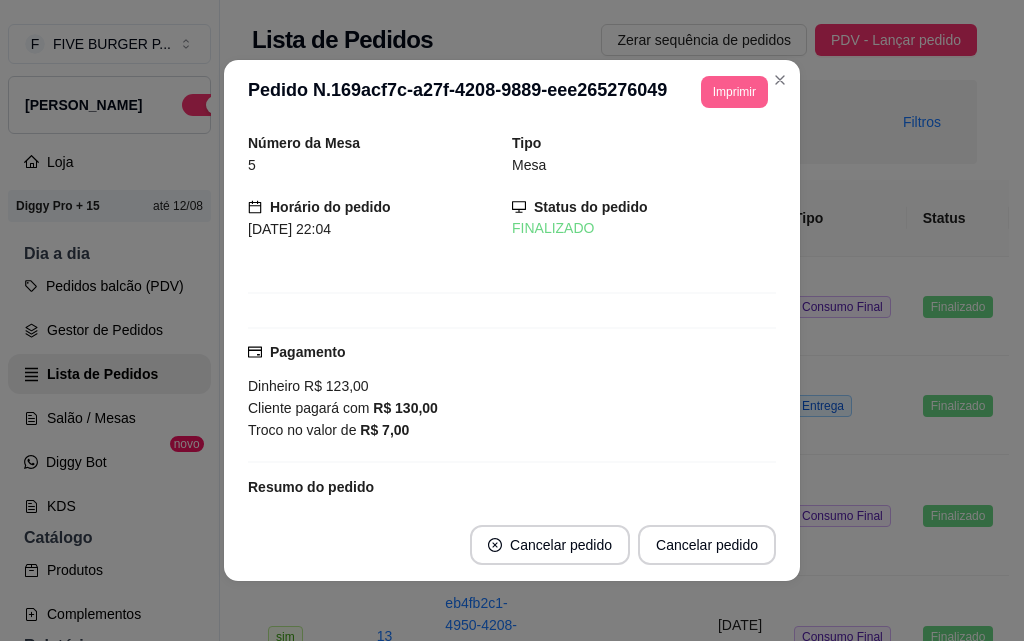 click on "Imprimir" at bounding box center (734, 92) 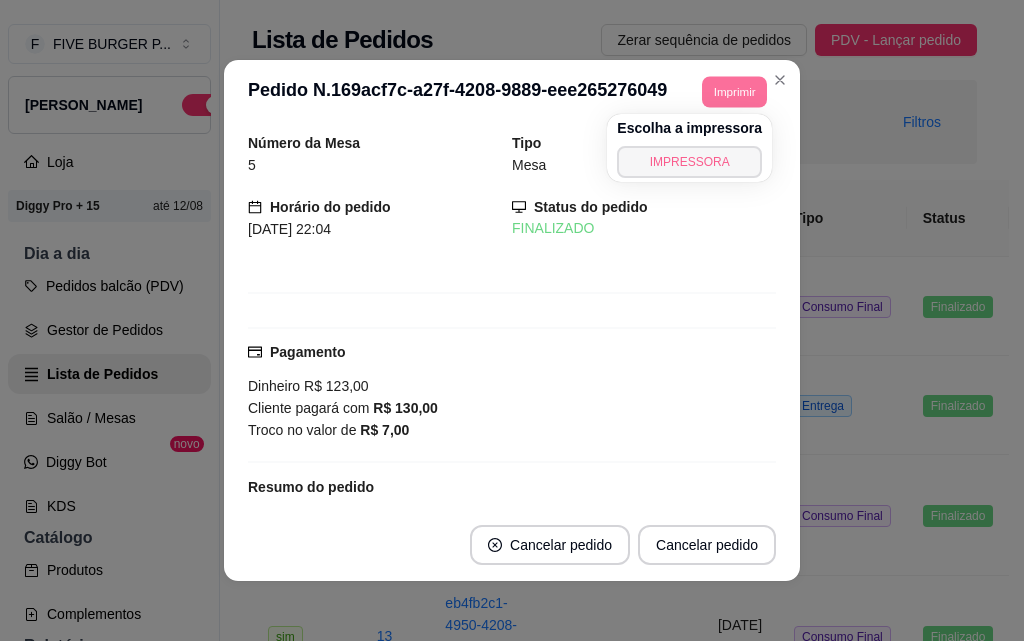 click on "IMPRESSORA" at bounding box center [689, 162] 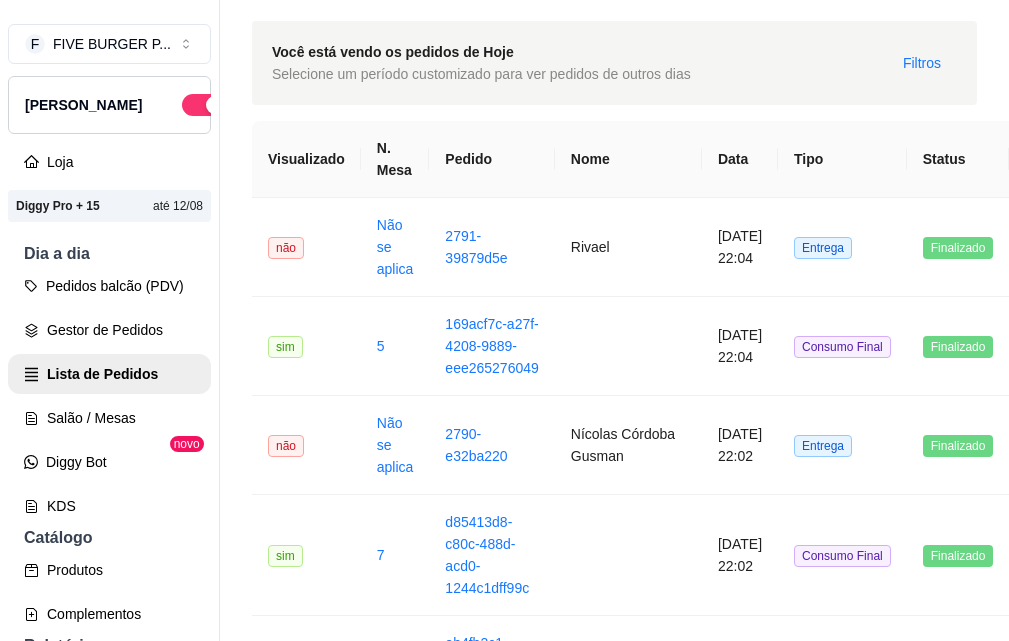 scroll, scrollTop: 0, scrollLeft: 0, axis: both 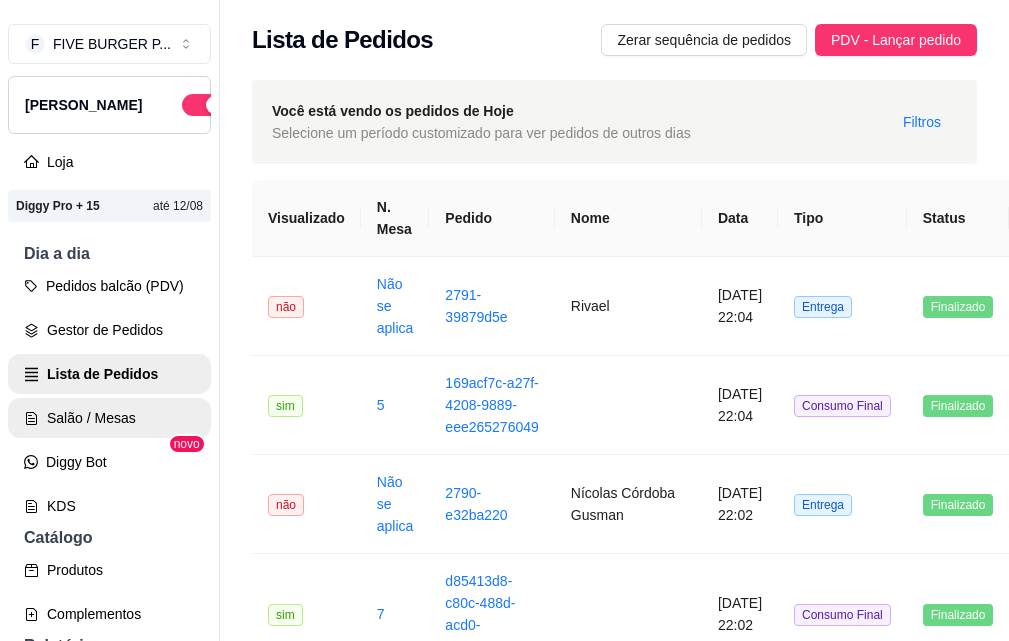 click on "Salão / Mesas" at bounding box center [109, 418] 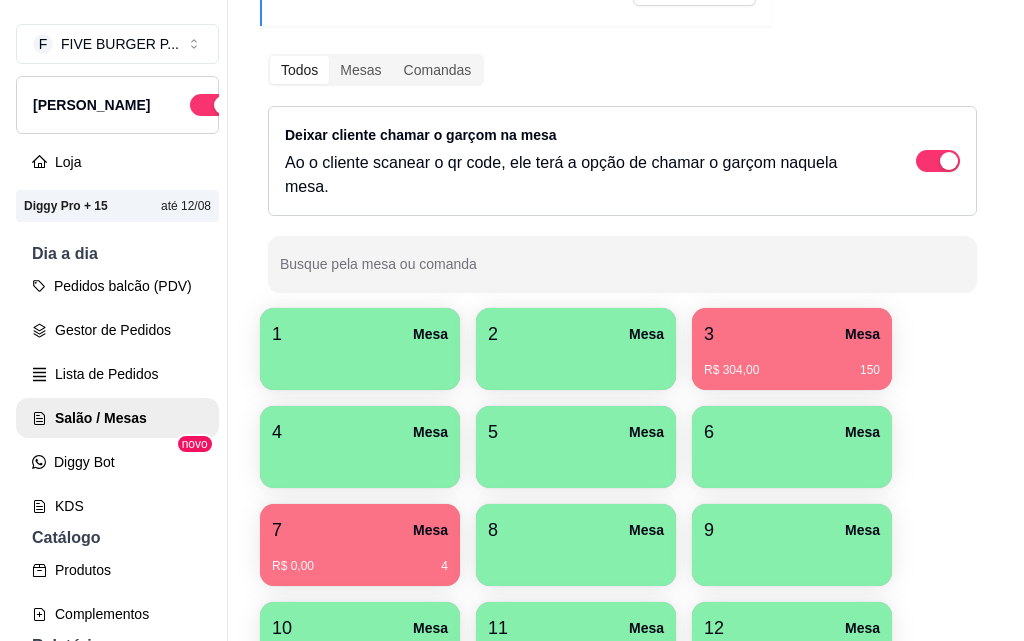 scroll, scrollTop: 576, scrollLeft: 0, axis: vertical 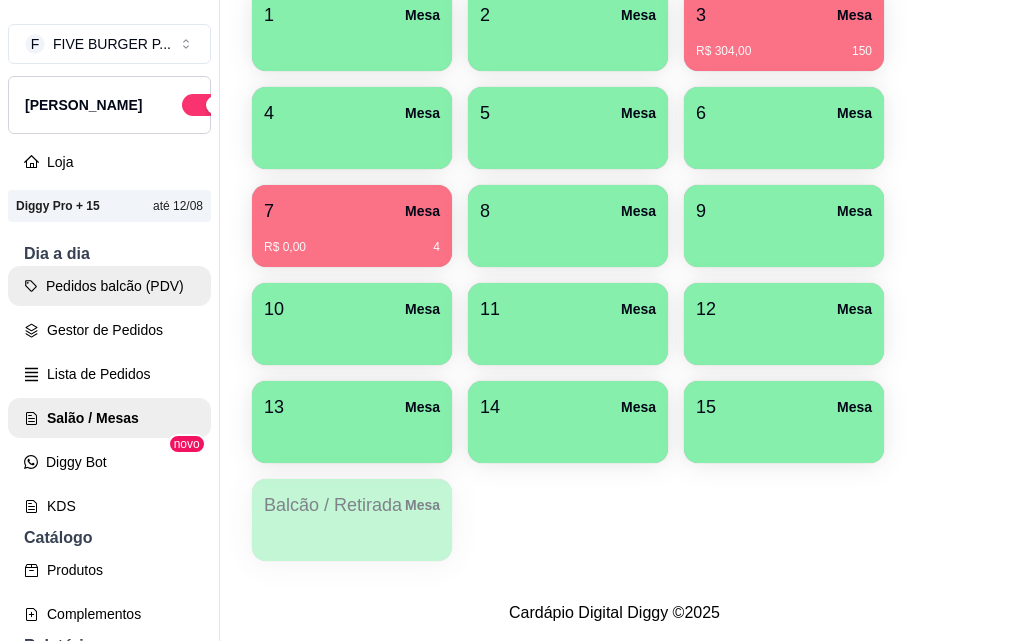 click on "Pedidos balcão (PDV)" at bounding box center (109, 286) 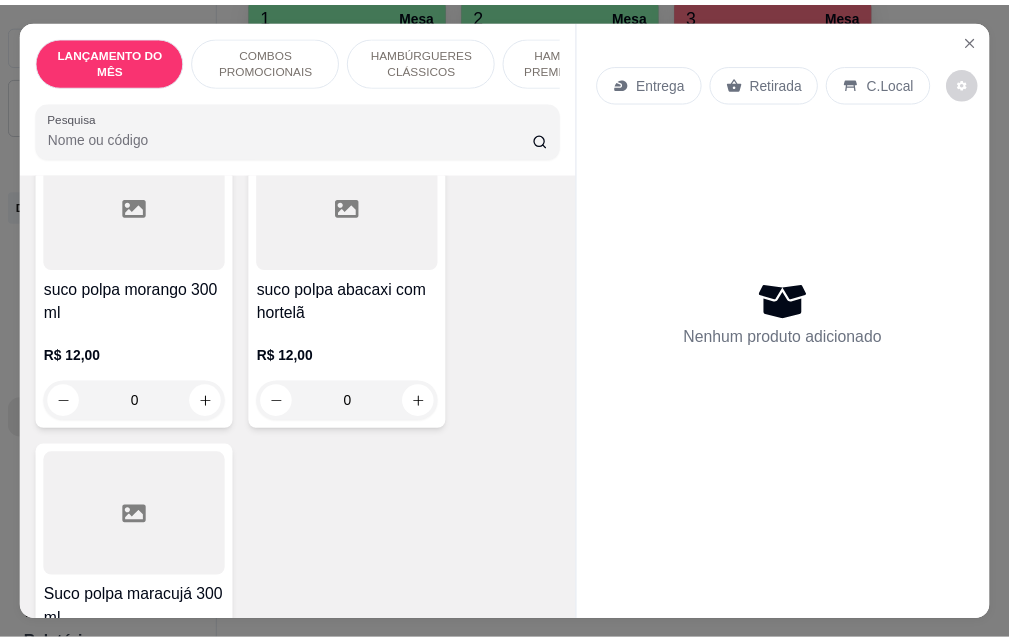 scroll, scrollTop: 6900, scrollLeft: 0, axis: vertical 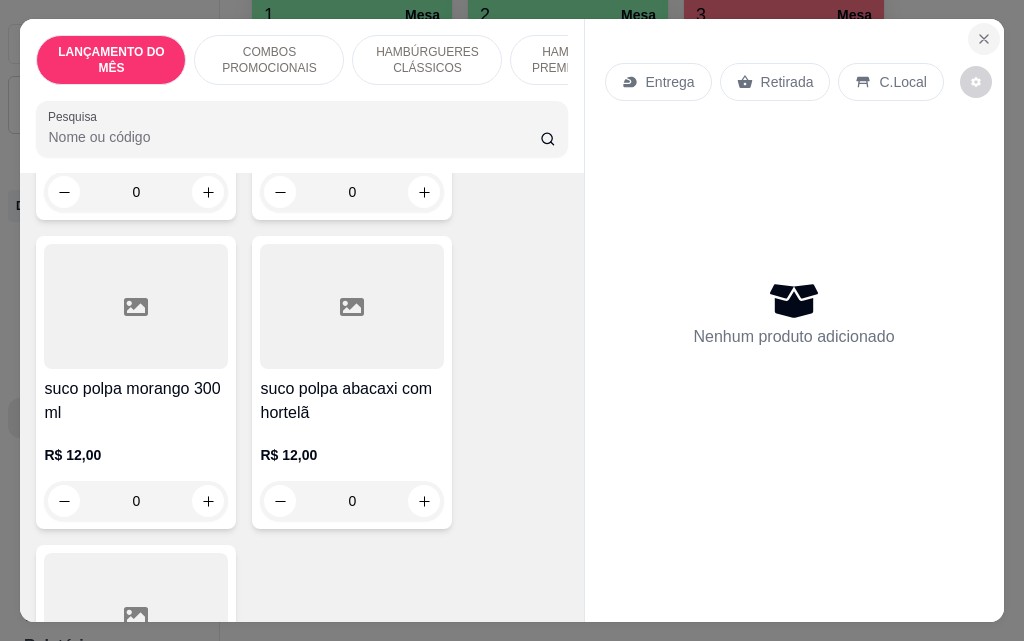 click 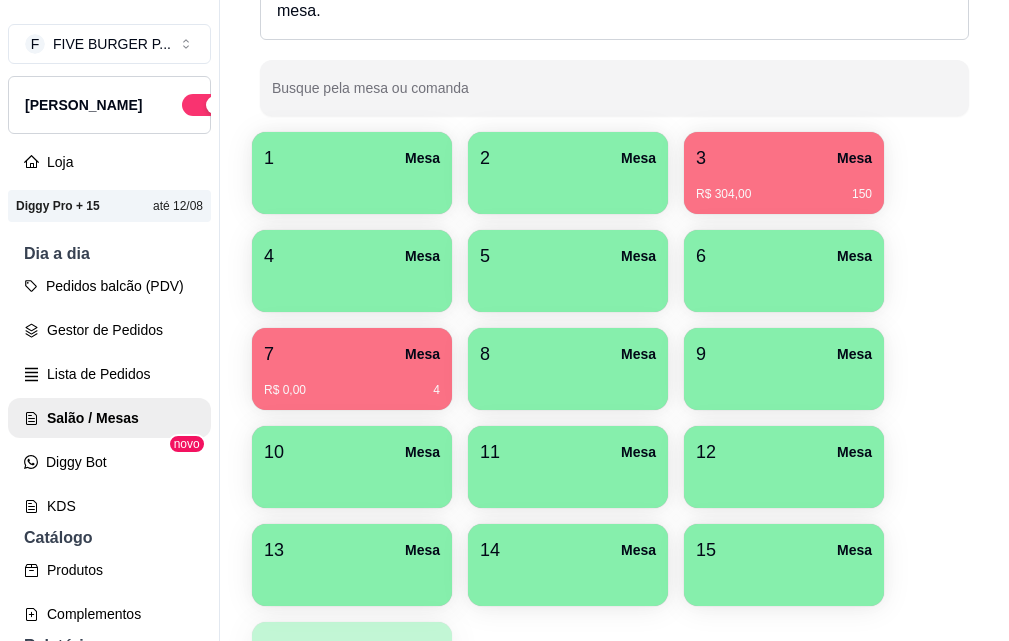 scroll, scrollTop: 176, scrollLeft: 0, axis: vertical 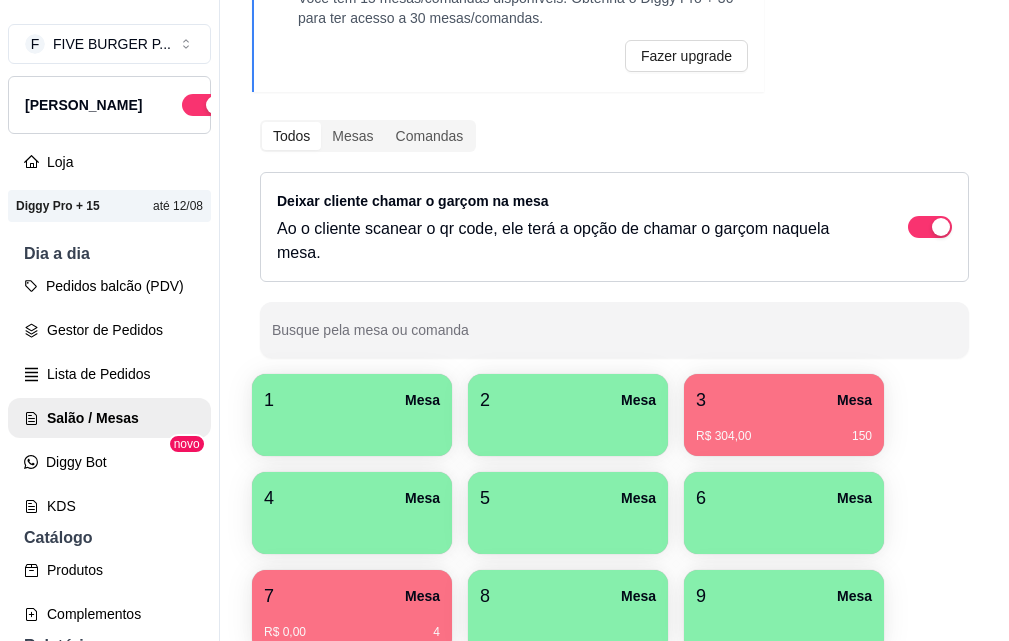click on "R$ 304,00 150" at bounding box center [784, 436] 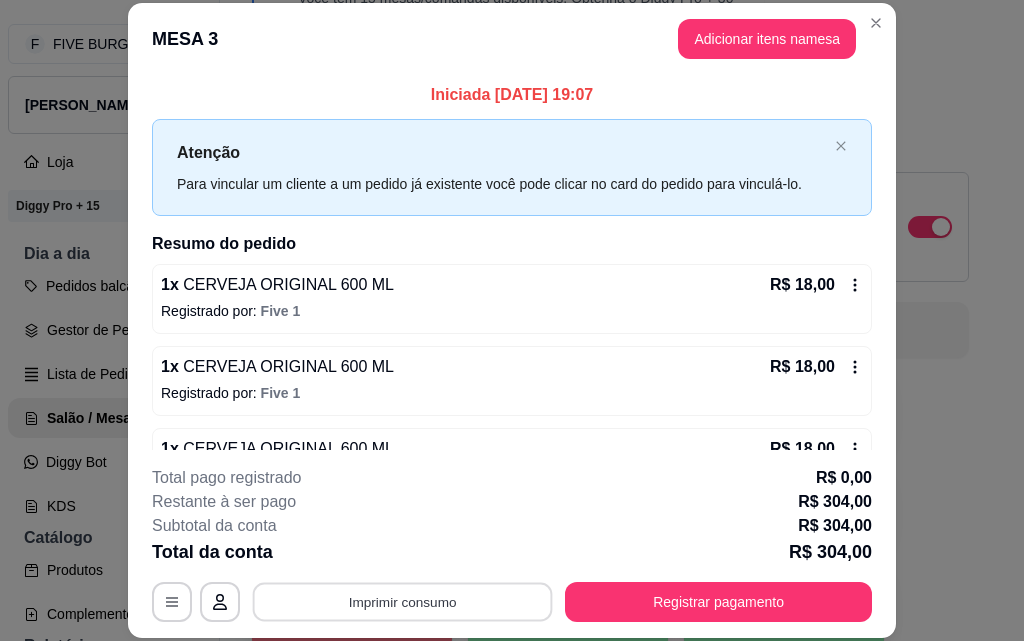 click on "Imprimir consumo" at bounding box center (403, 601) 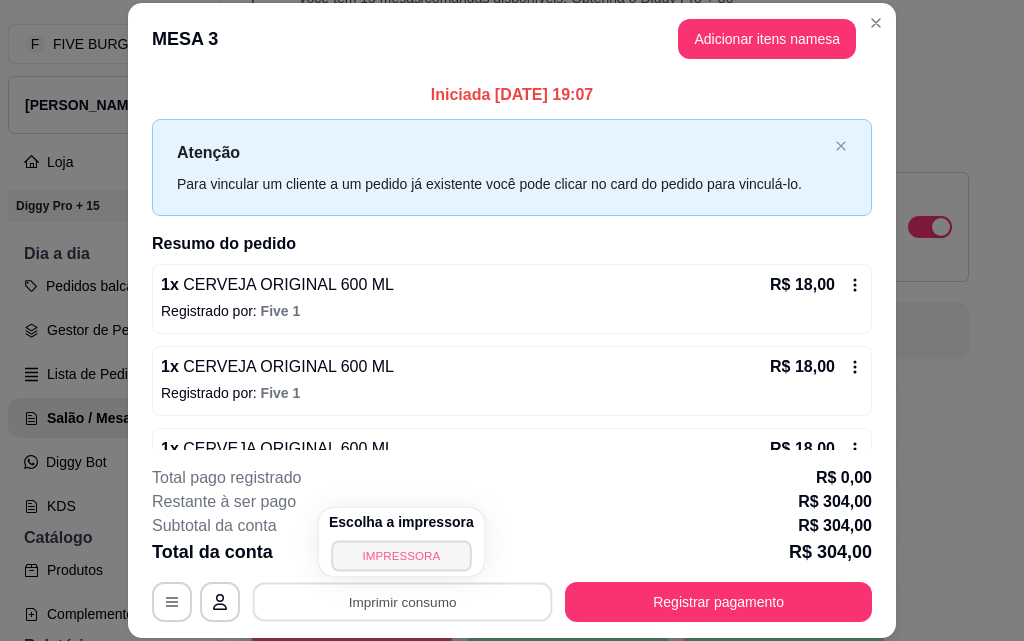 click on "IMPRESSORA" at bounding box center [401, 555] 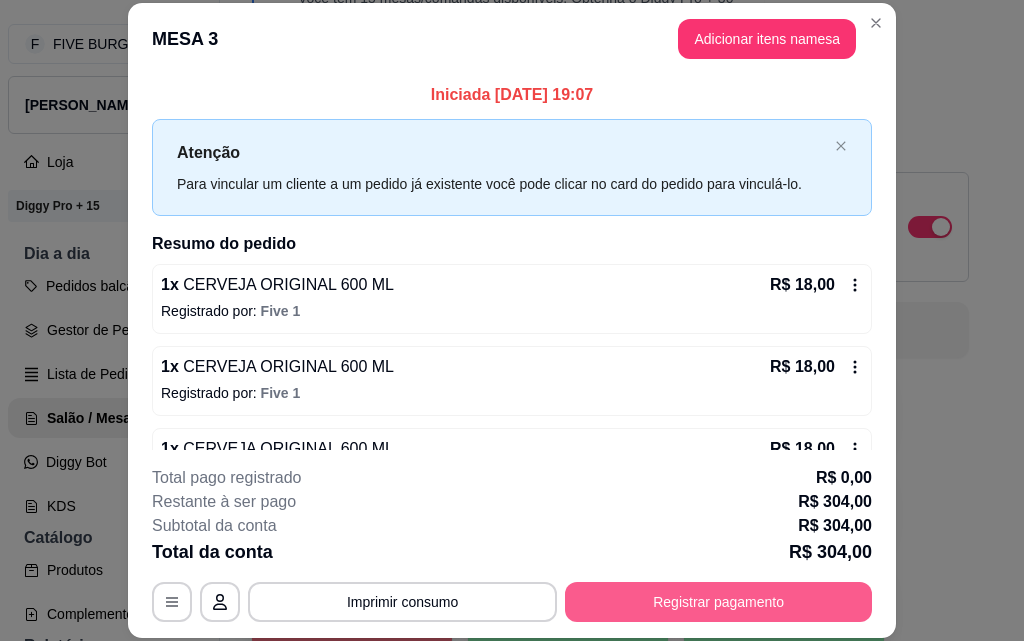 click on "Registrar pagamento" at bounding box center (718, 602) 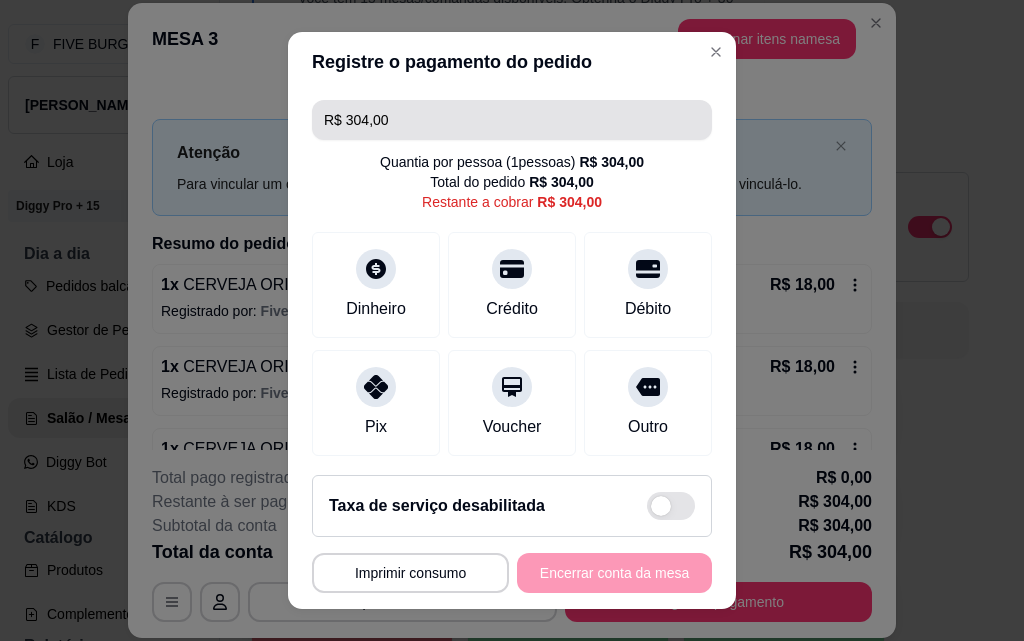 drag, startPoint x: 375, startPoint y: 102, endPoint x: 389, endPoint y: 119, distance: 22.022715 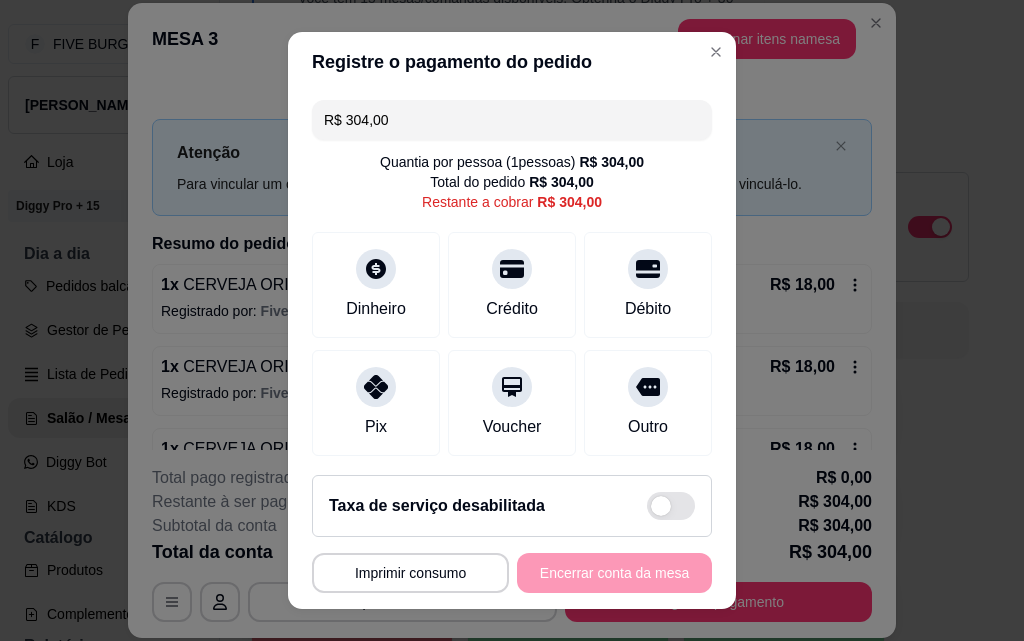 drag, startPoint x: 406, startPoint y: 115, endPoint x: 187, endPoint y: 112, distance: 219.02055 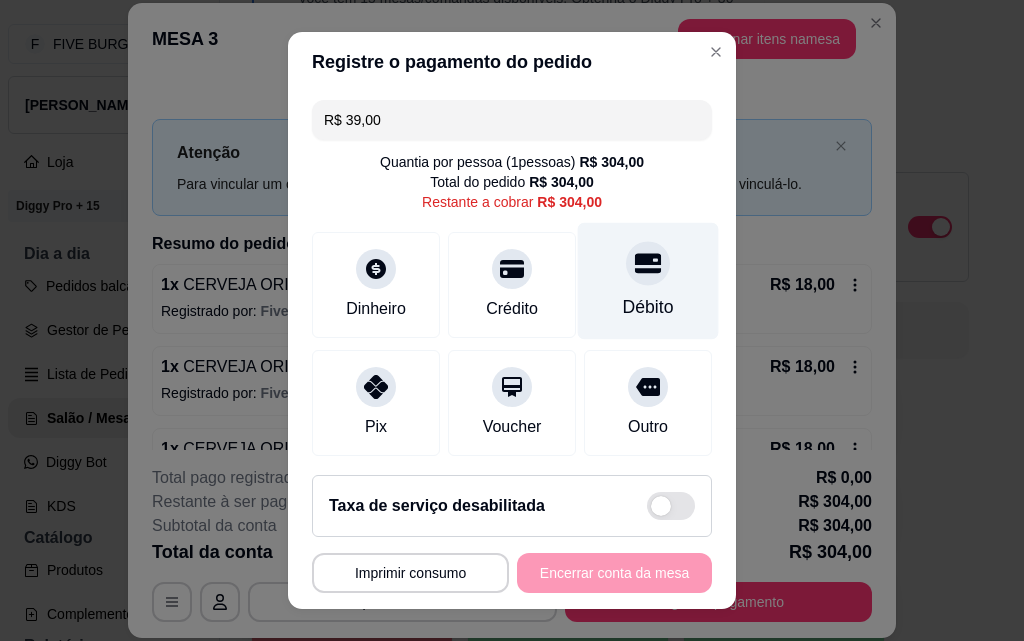 click on "Débito" at bounding box center (648, 307) 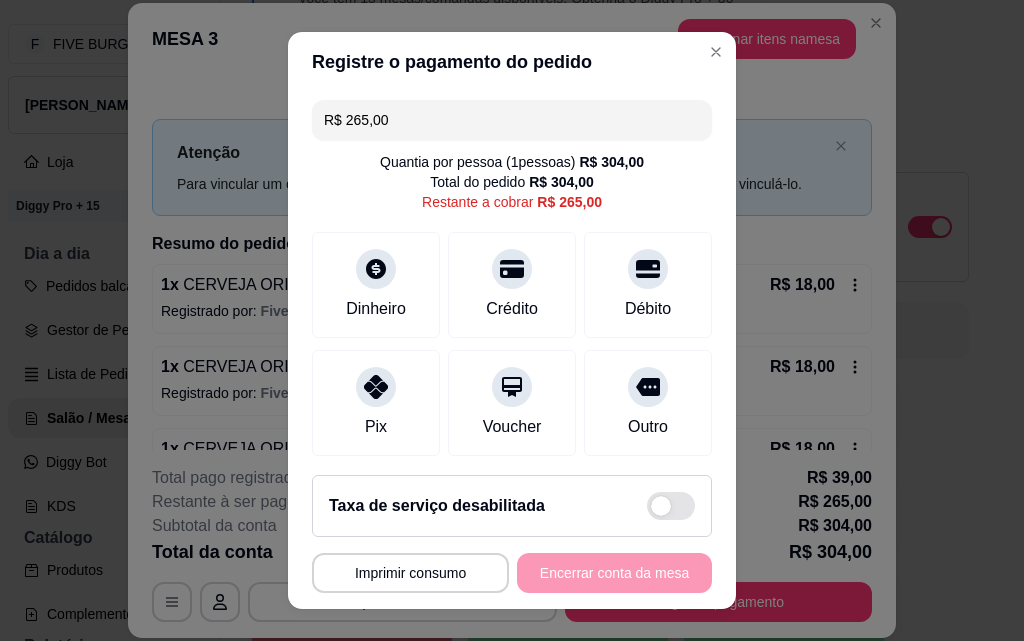 drag, startPoint x: 429, startPoint y: 132, endPoint x: 49, endPoint y: 114, distance: 380.4261 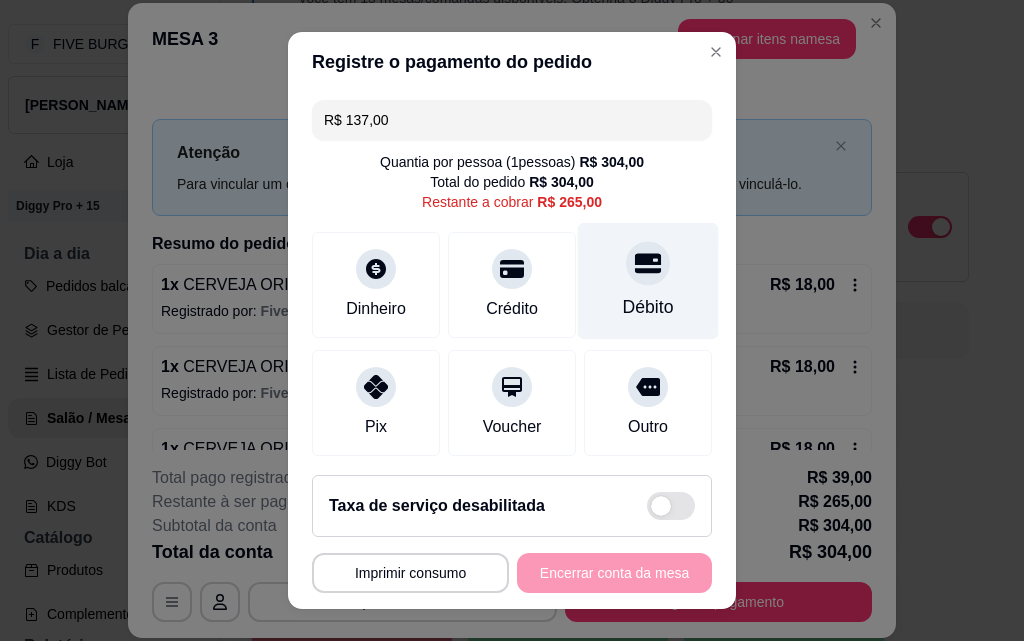 click on "Débito" at bounding box center [648, 281] 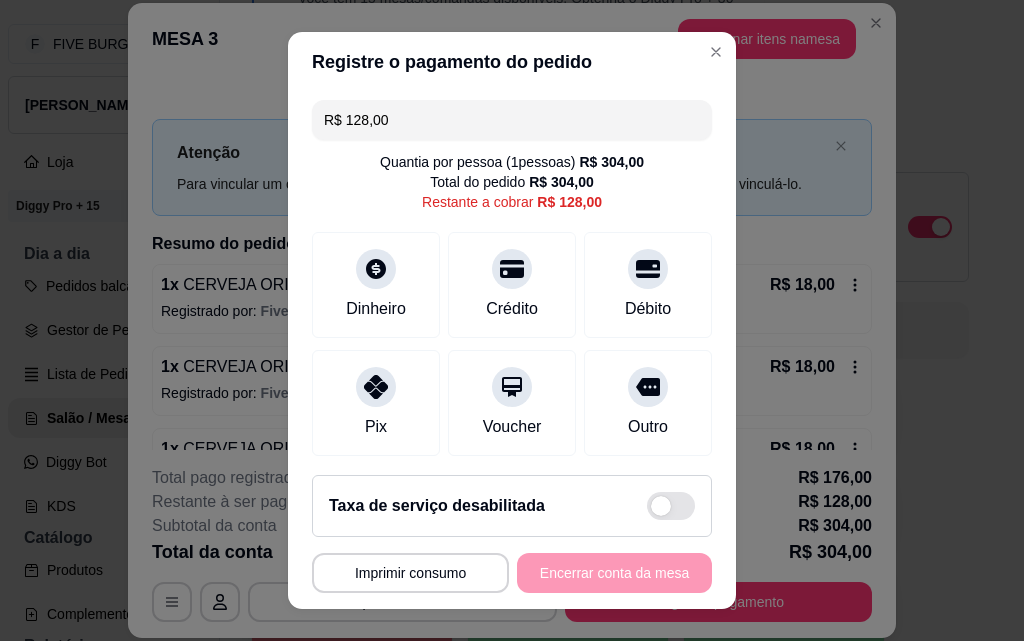 drag, startPoint x: 387, startPoint y: 121, endPoint x: 147, endPoint y: 121, distance: 240 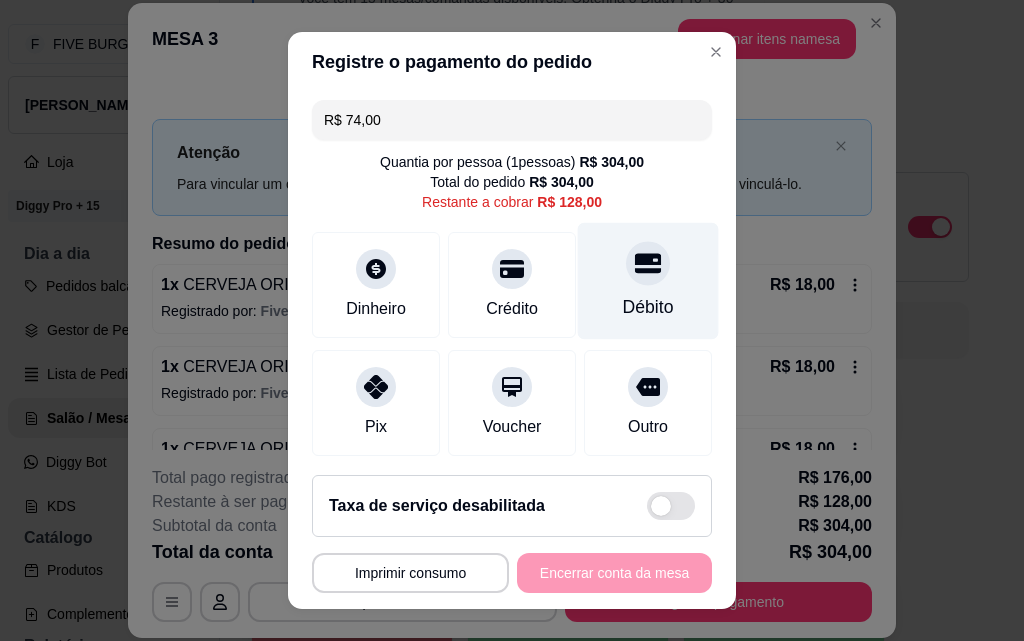 click at bounding box center (648, 263) 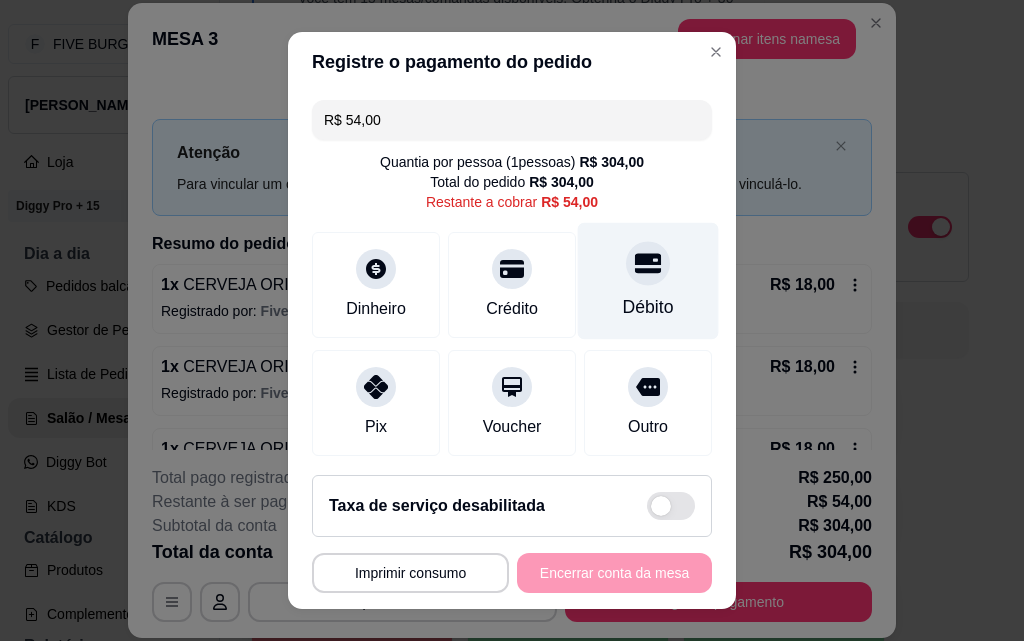 click on "Débito" at bounding box center [648, 307] 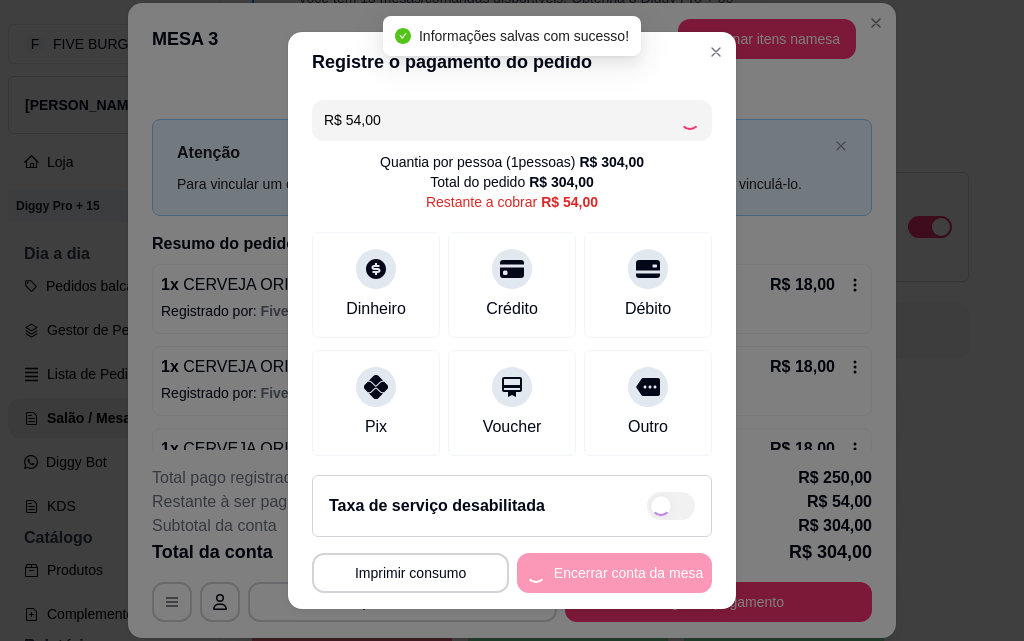 type on "R$ 0,00" 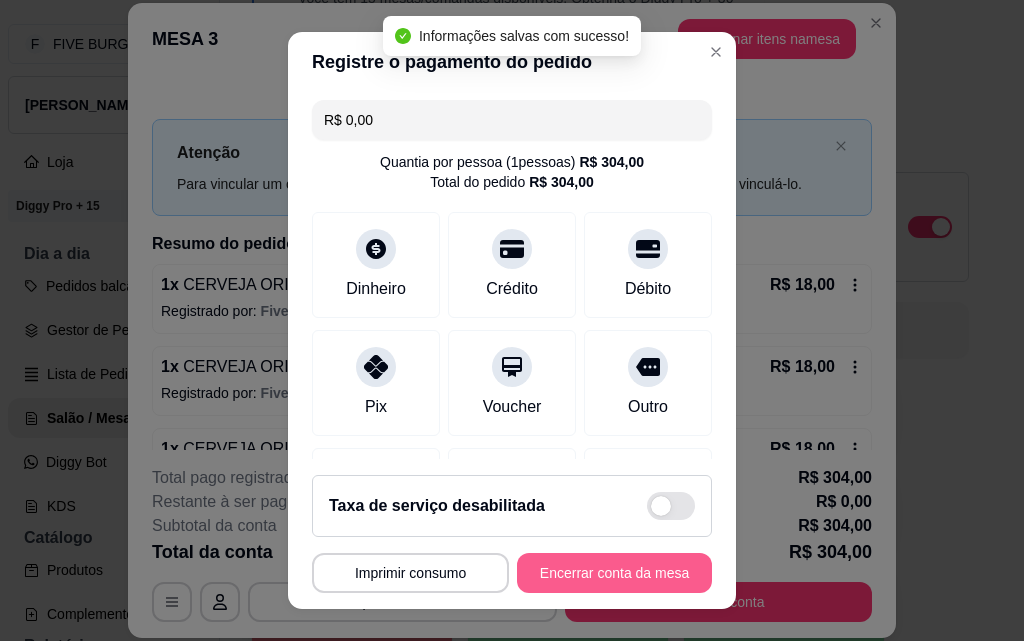 click on "Encerrar conta da mesa" at bounding box center [614, 573] 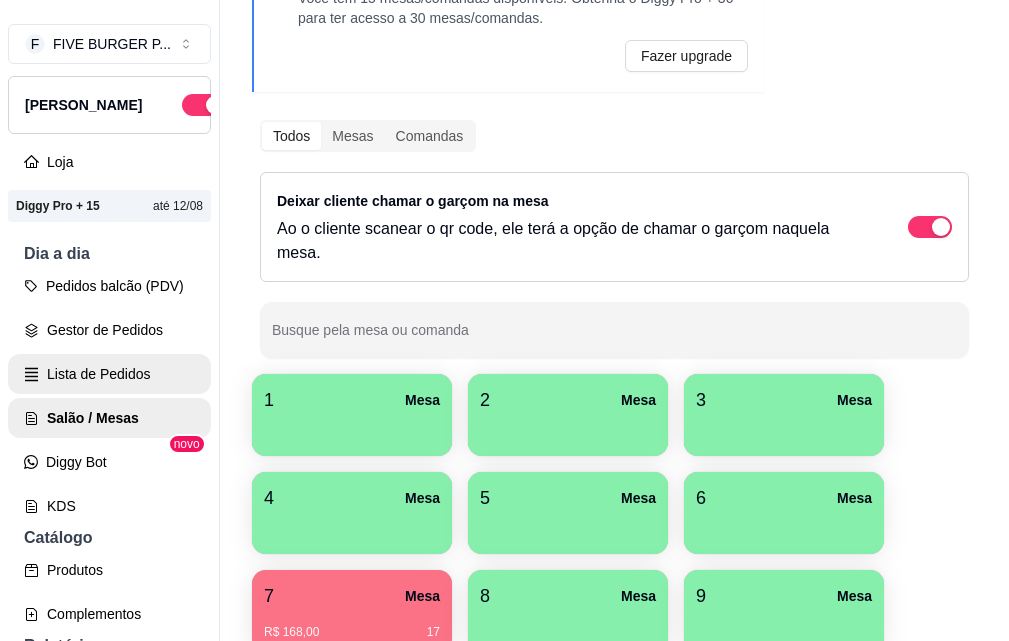 click on "Lista de Pedidos" at bounding box center (109, 374) 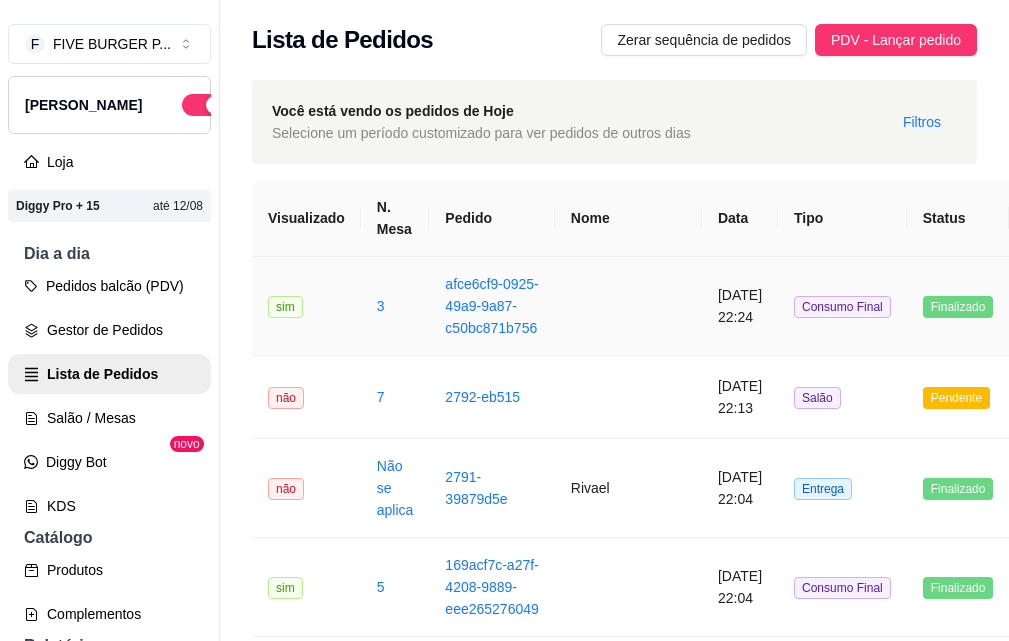 click at bounding box center (628, 306) 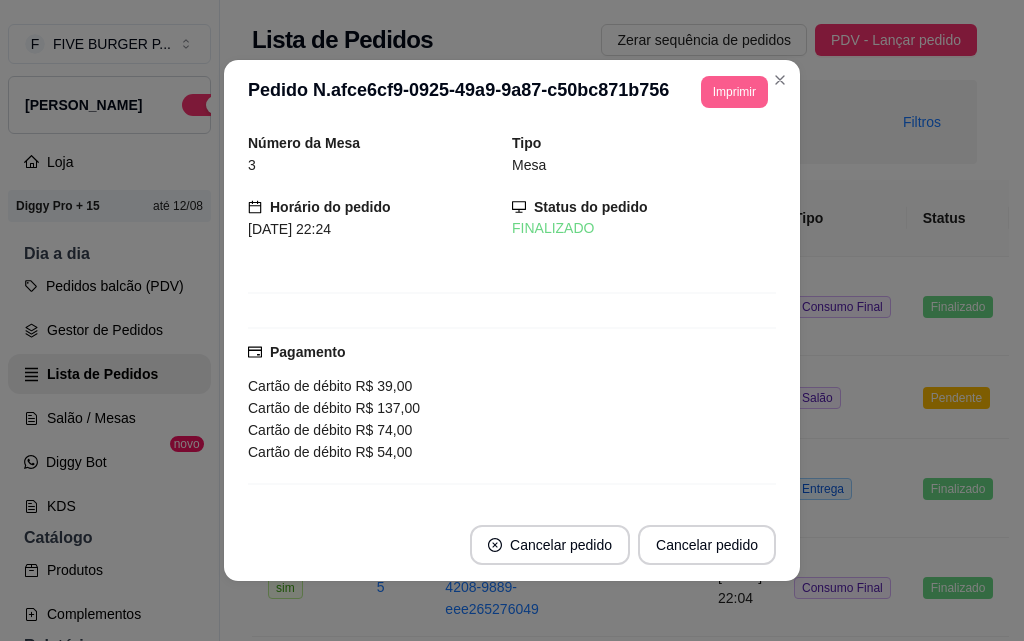 click on "Imprimir" at bounding box center (734, 92) 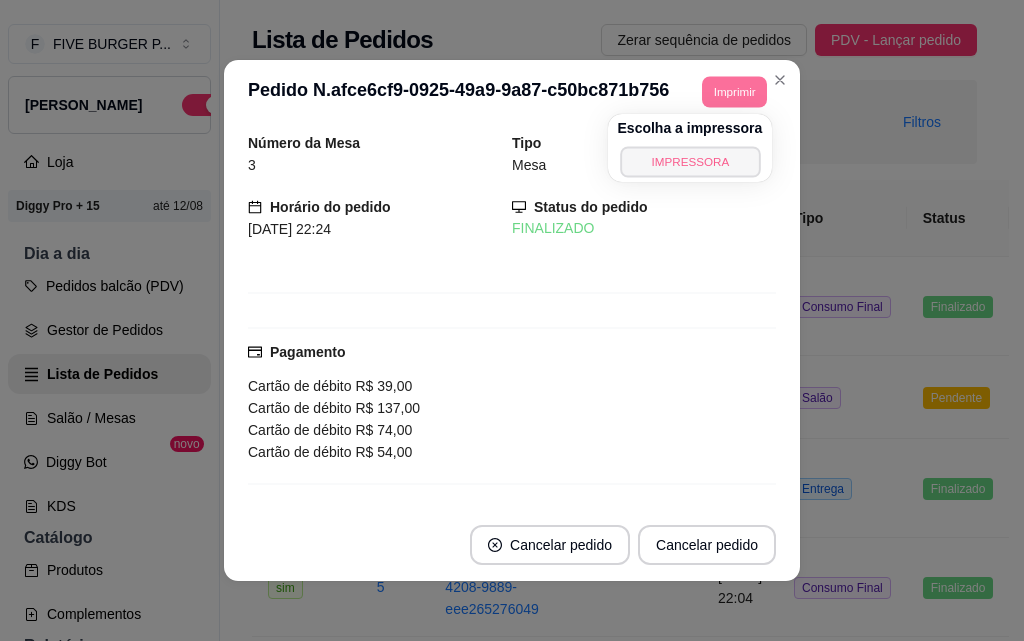 click on "IMPRESSORA" at bounding box center (690, 161) 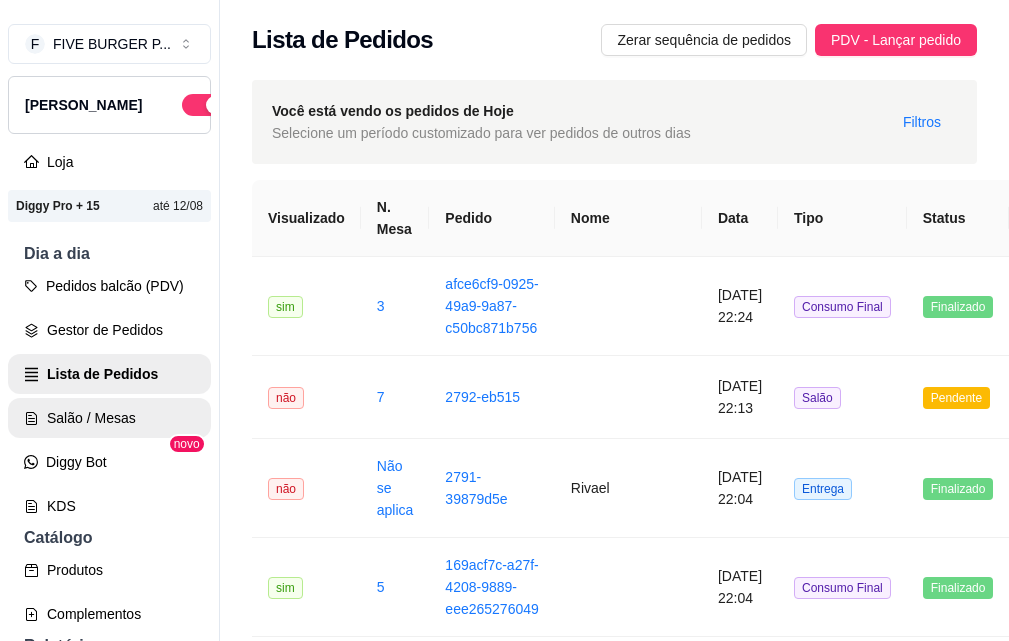 click on "Salão / Mesas" at bounding box center (109, 418) 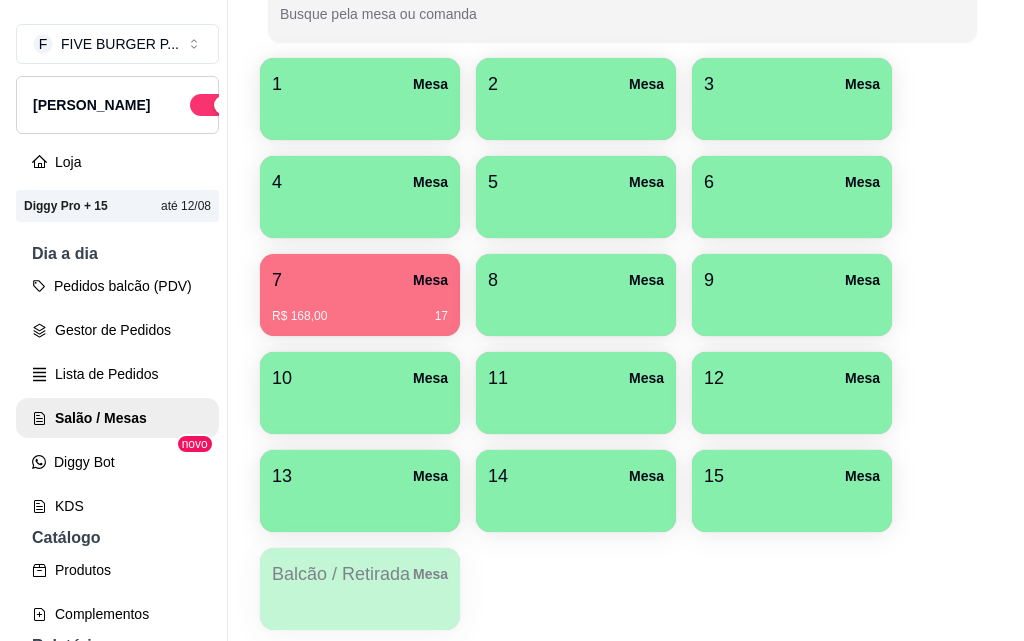 scroll, scrollTop: 500, scrollLeft: 0, axis: vertical 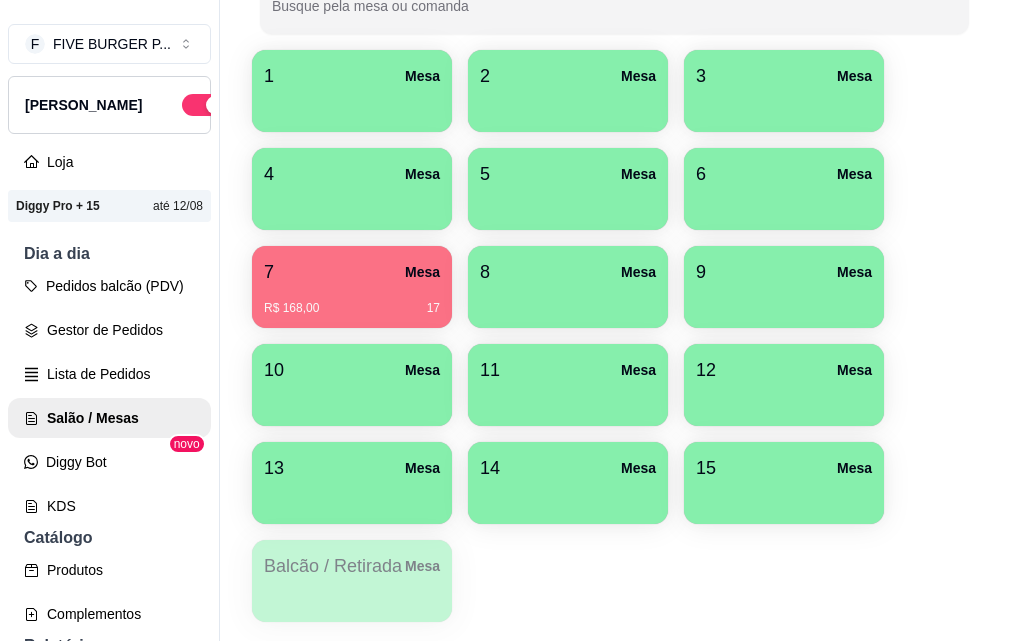 click on "R$ 168,00 17" at bounding box center [352, 301] 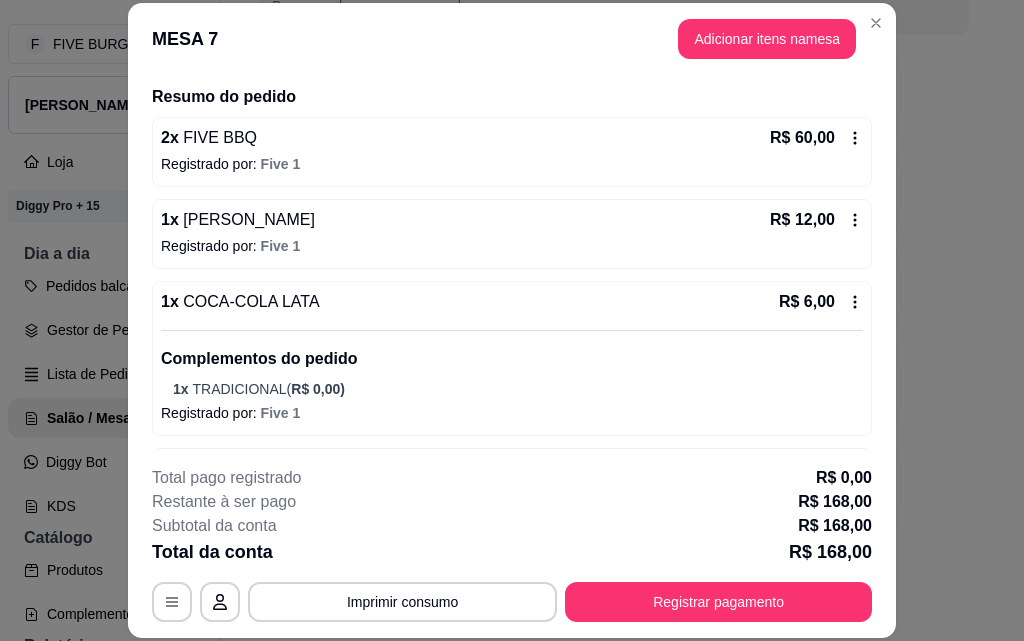 scroll, scrollTop: 200, scrollLeft: 0, axis: vertical 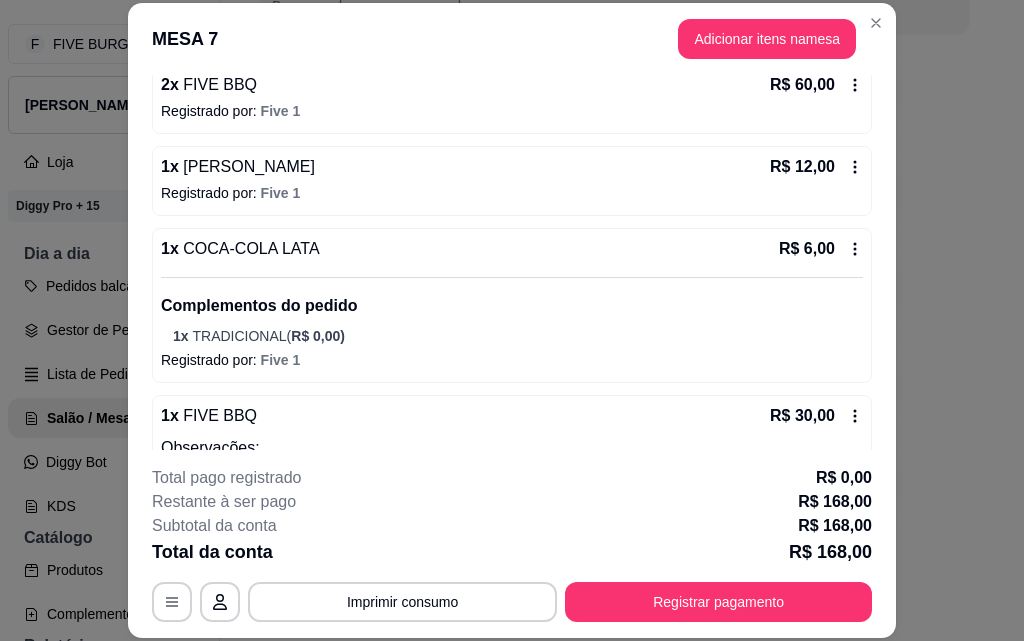 click 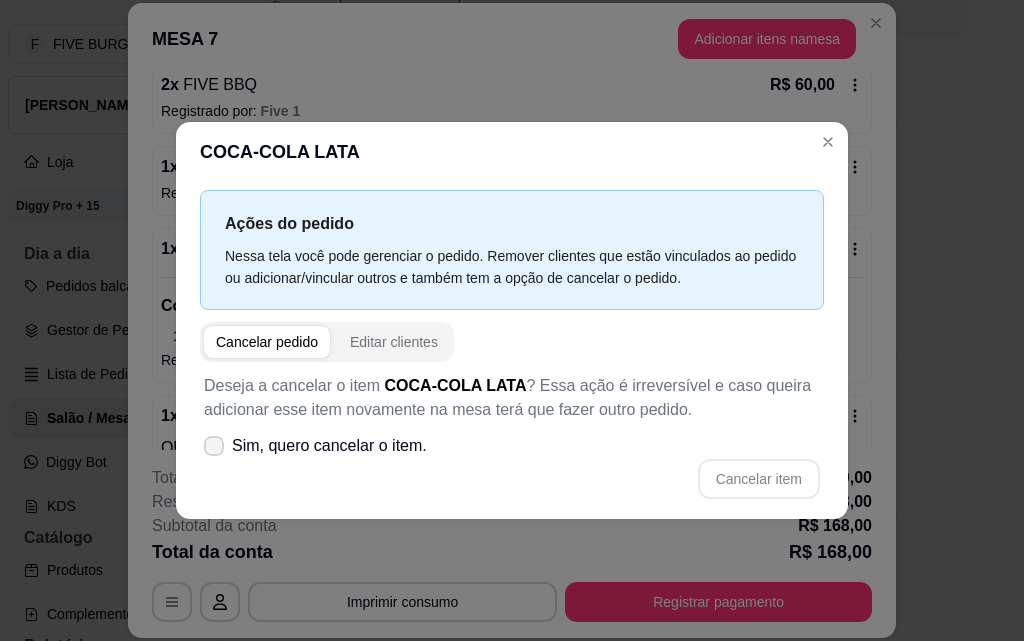 click 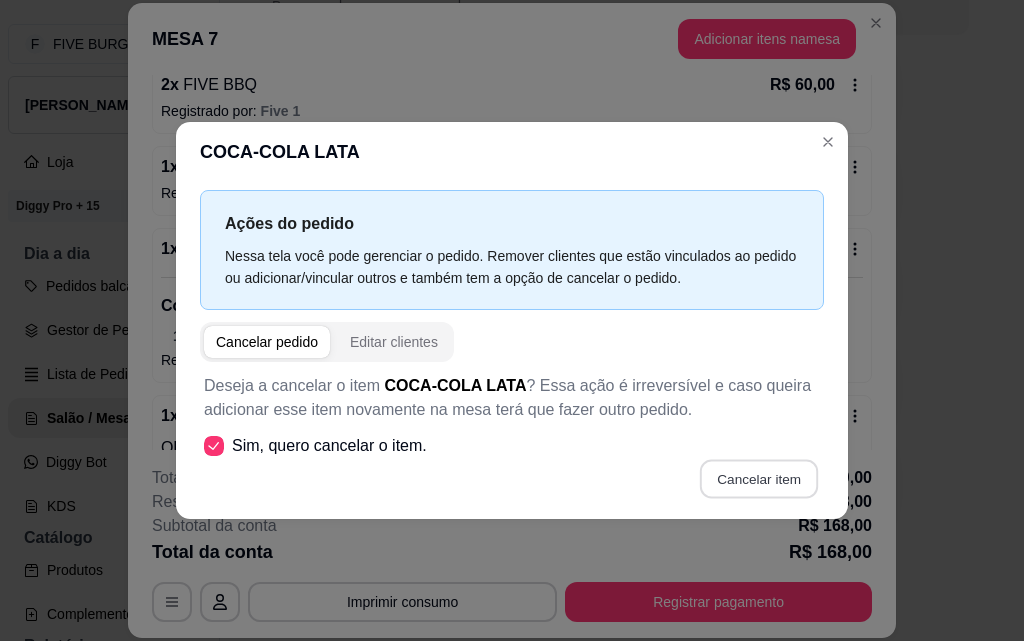 click on "Cancelar item" at bounding box center [758, 478] 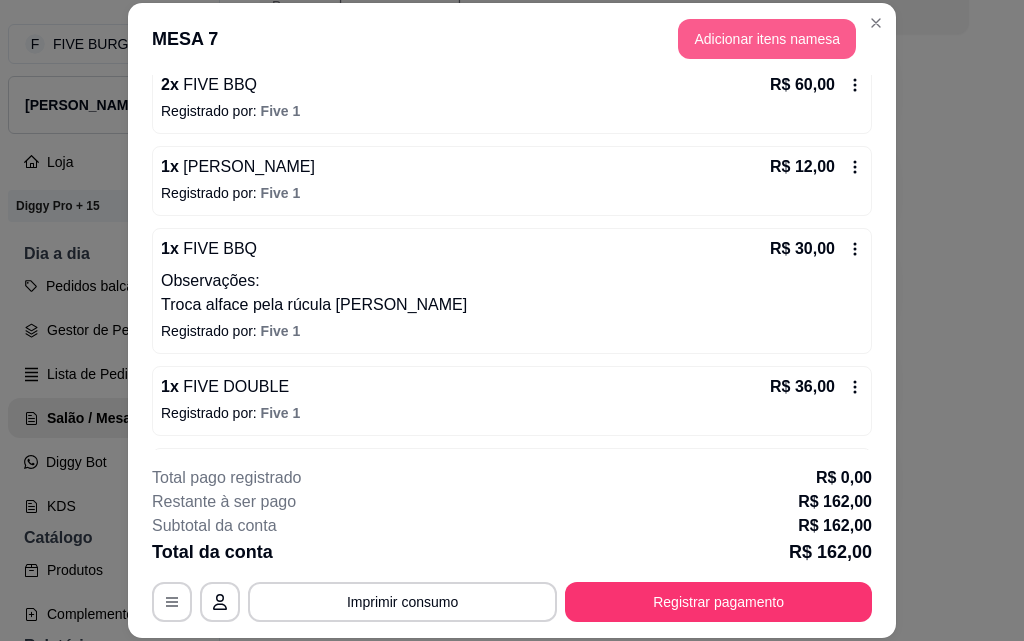 click on "Adicionar itens na  mesa" at bounding box center [767, 39] 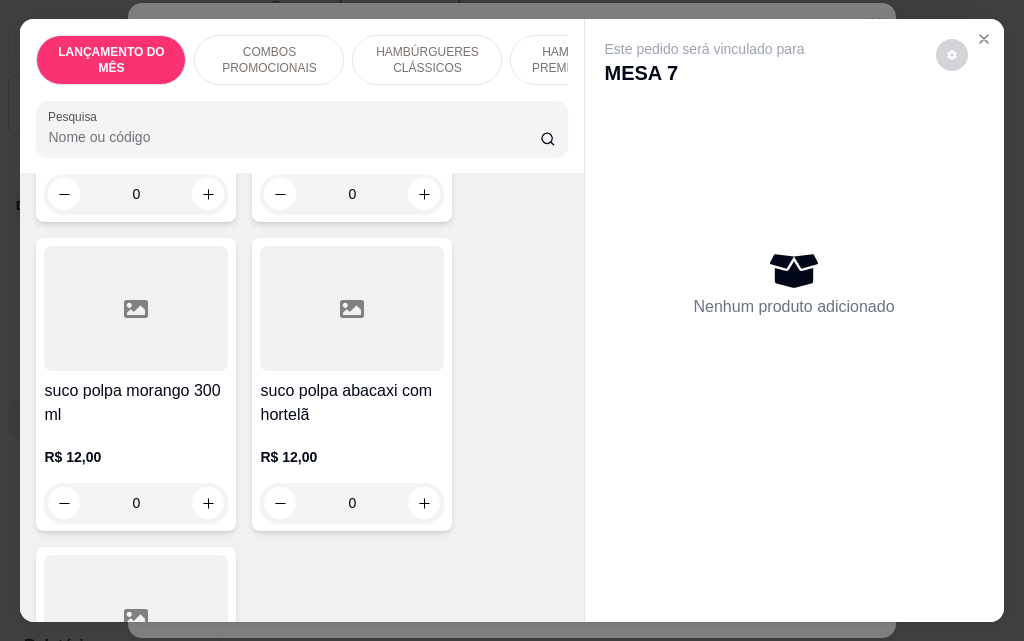 scroll, scrollTop: 6900, scrollLeft: 0, axis: vertical 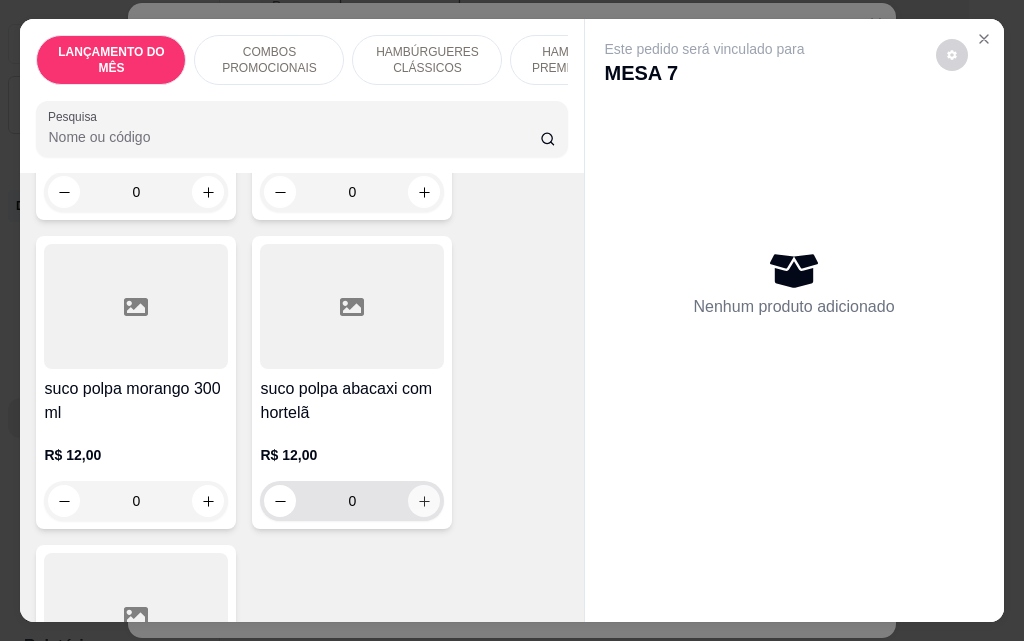 click 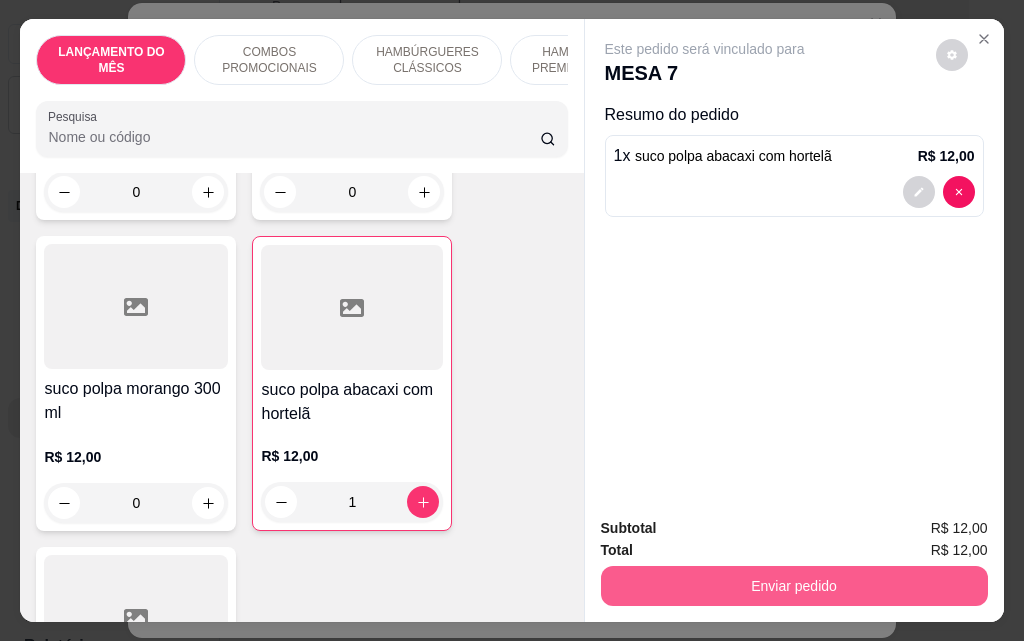 click on "Enviar pedido" at bounding box center [794, 586] 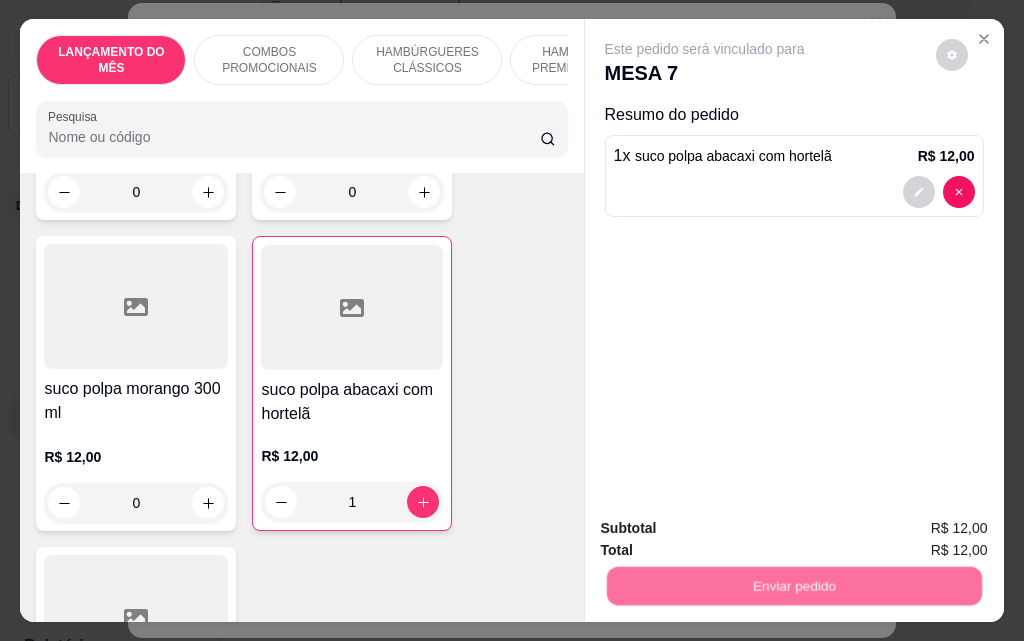 click on "Não registrar e enviar pedido" at bounding box center (728, 529) 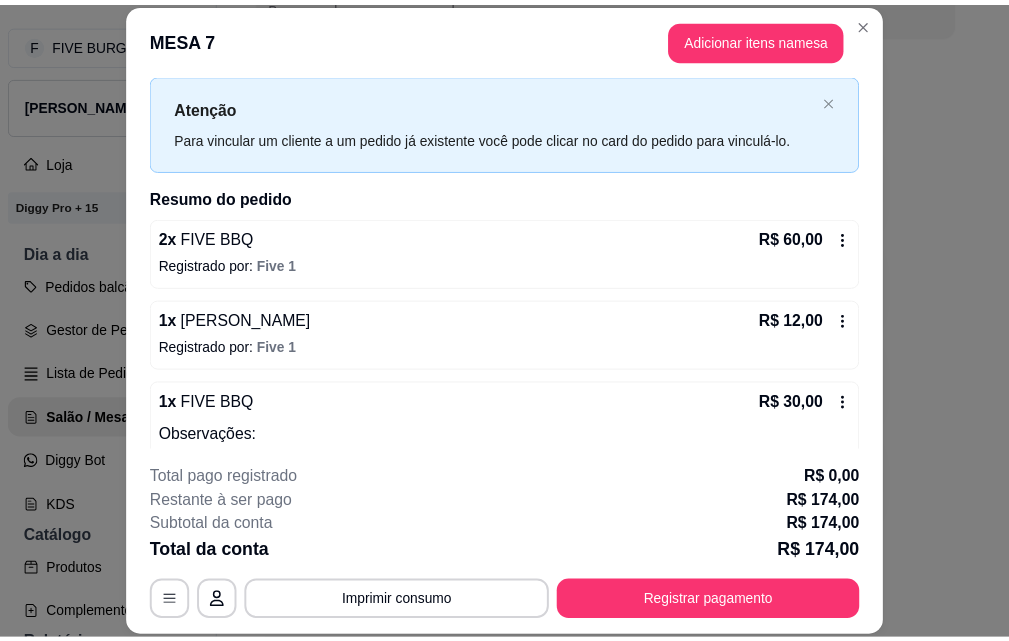 scroll, scrollTop: 0, scrollLeft: 0, axis: both 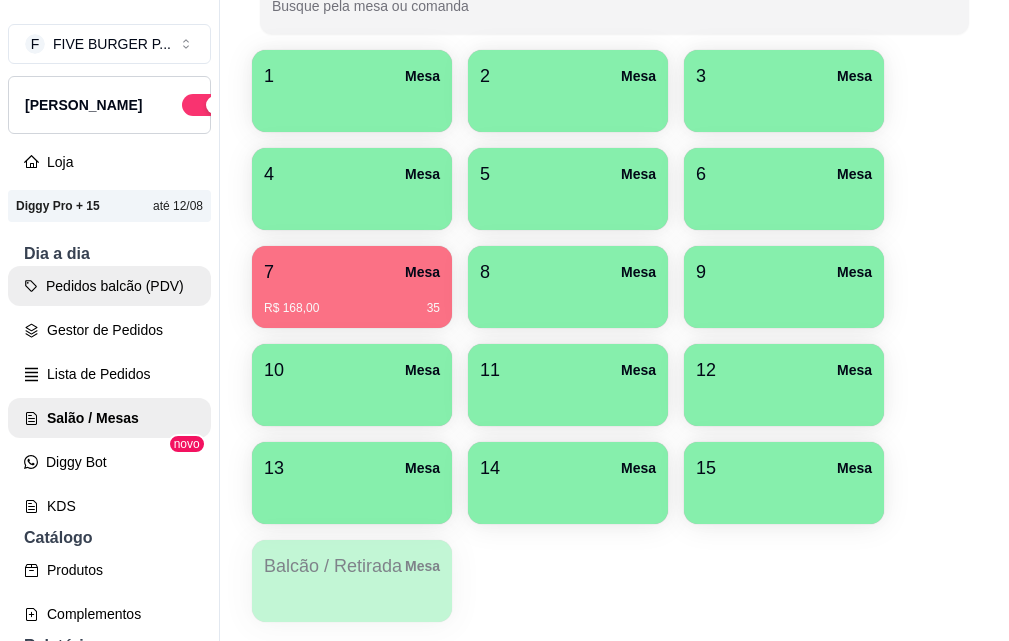 click on "Pedidos balcão (PDV)" at bounding box center (109, 286) 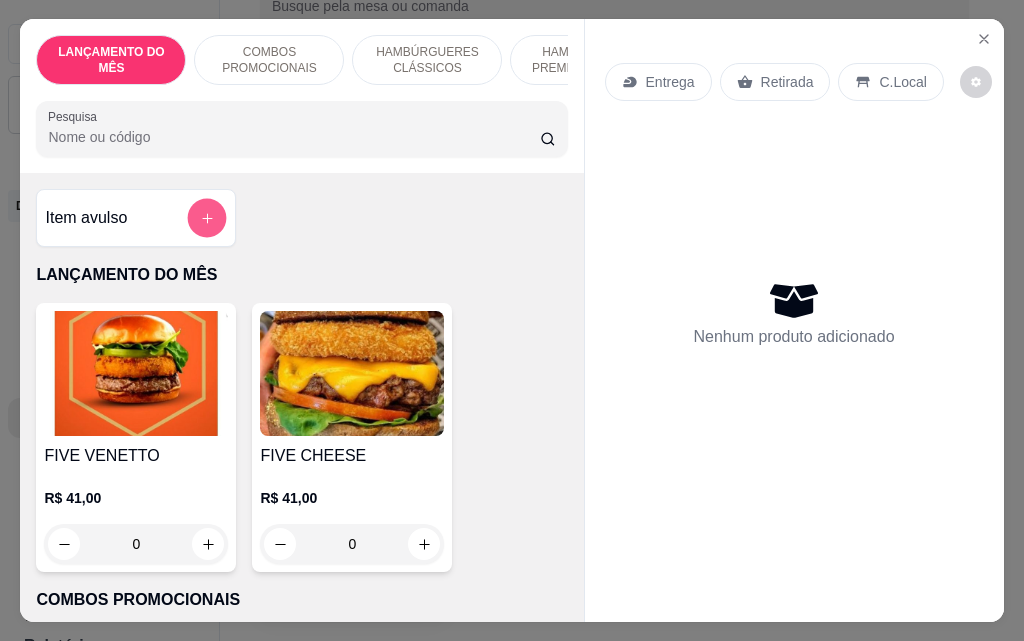 click 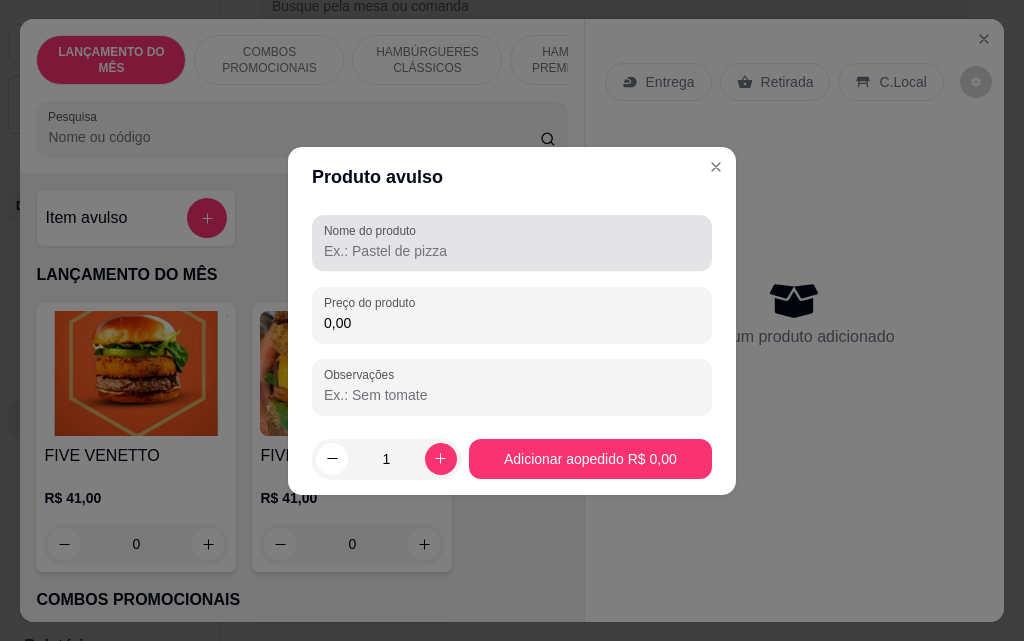 click on "Nome do produto" at bounding box center [512, 251] 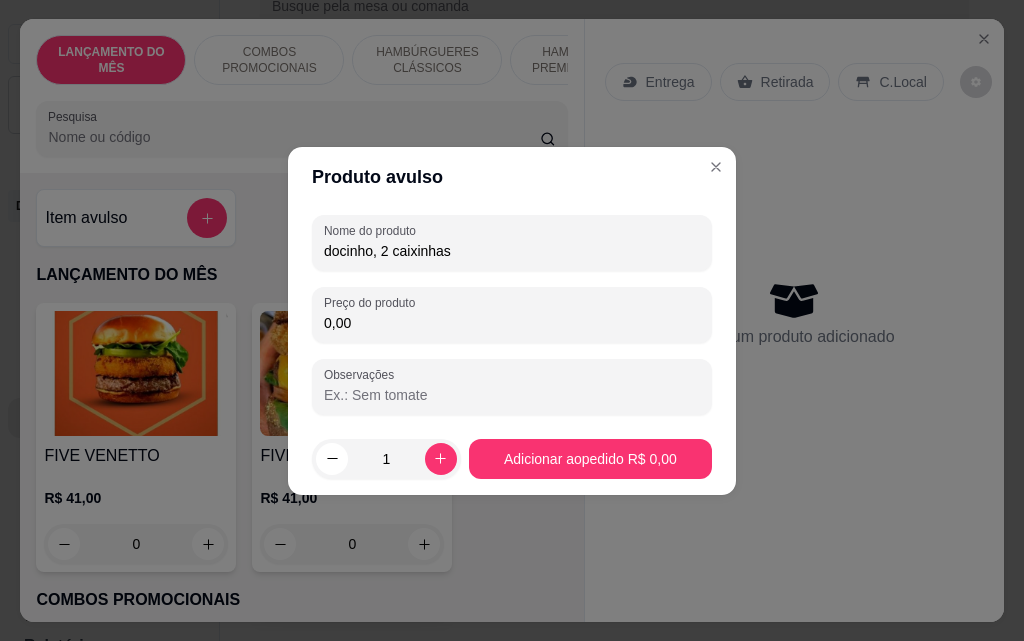 type on "docinho, 2 caixinhas" 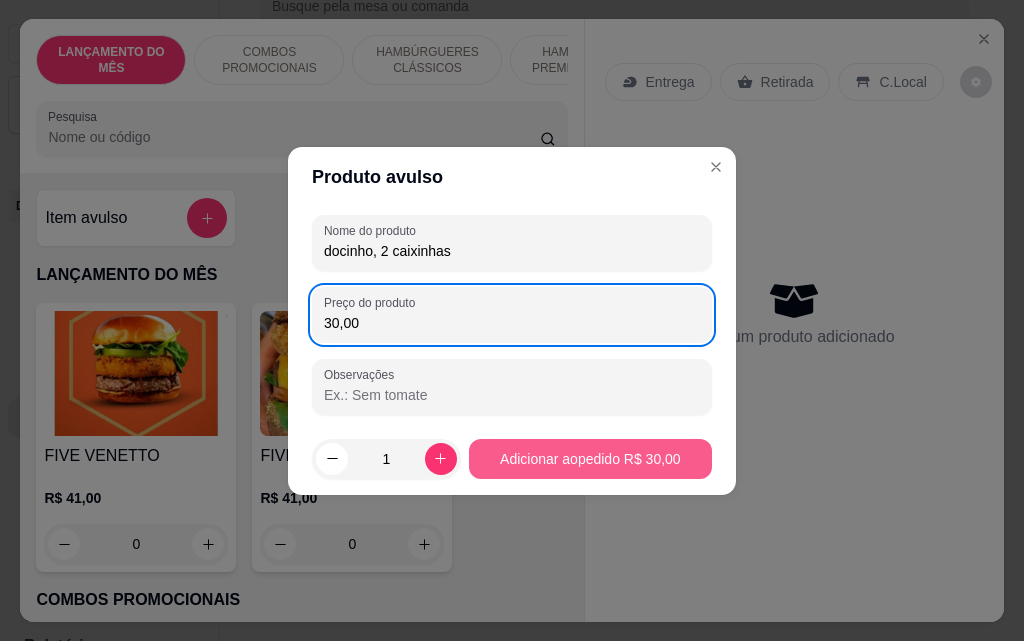 type on "30,00" 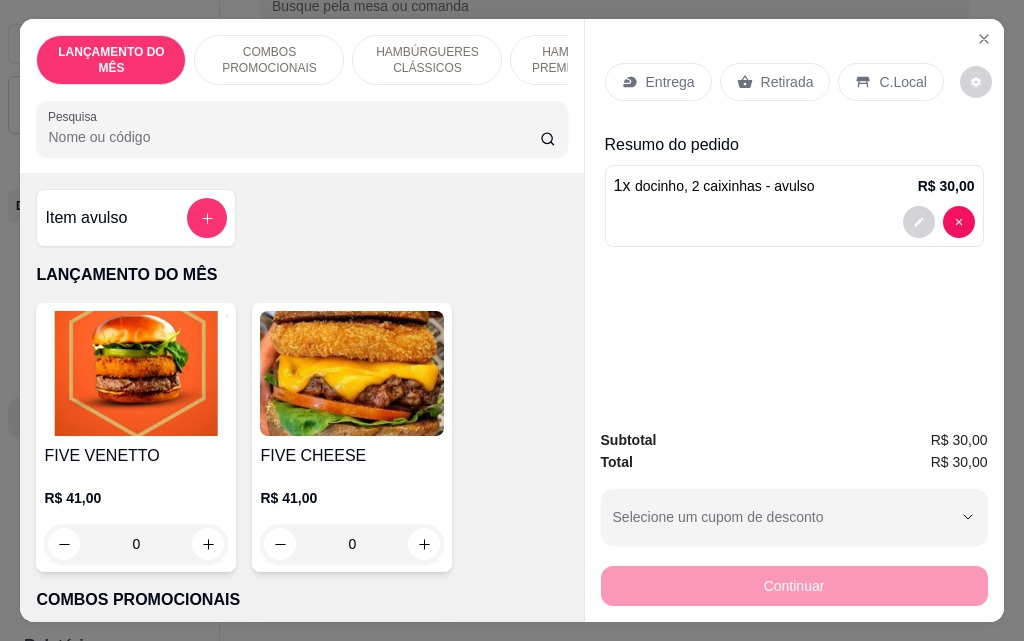 click on "Retirada" at bounding box center (787, 82) 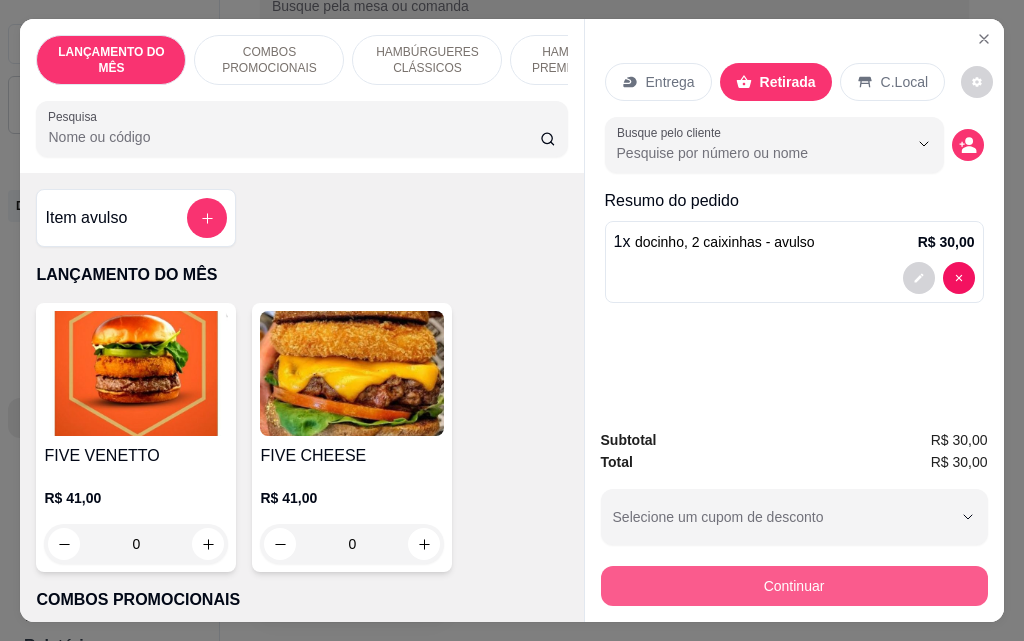 click on "Subtotal R$ 30,00 Total R$ 30,00 Selecione um cupom de desconto Selecione um cupom de desconto Continuar" at bounding box center (794, 517) 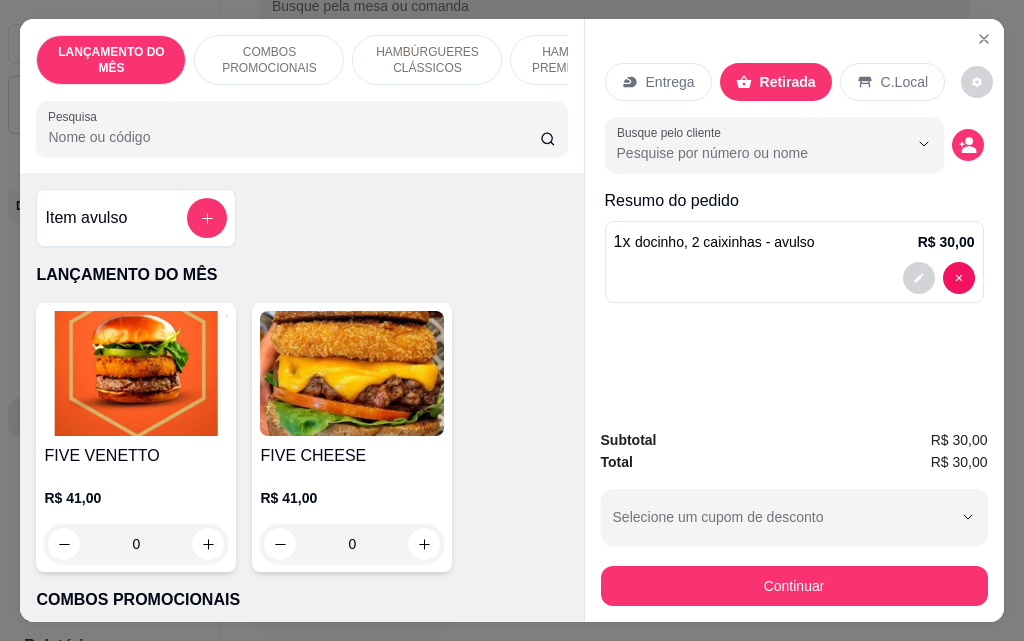 drag, startPoint x: 790, startPoint y: 600, endPoint x: 789, endPoint y: 588, distance: 12.0415945 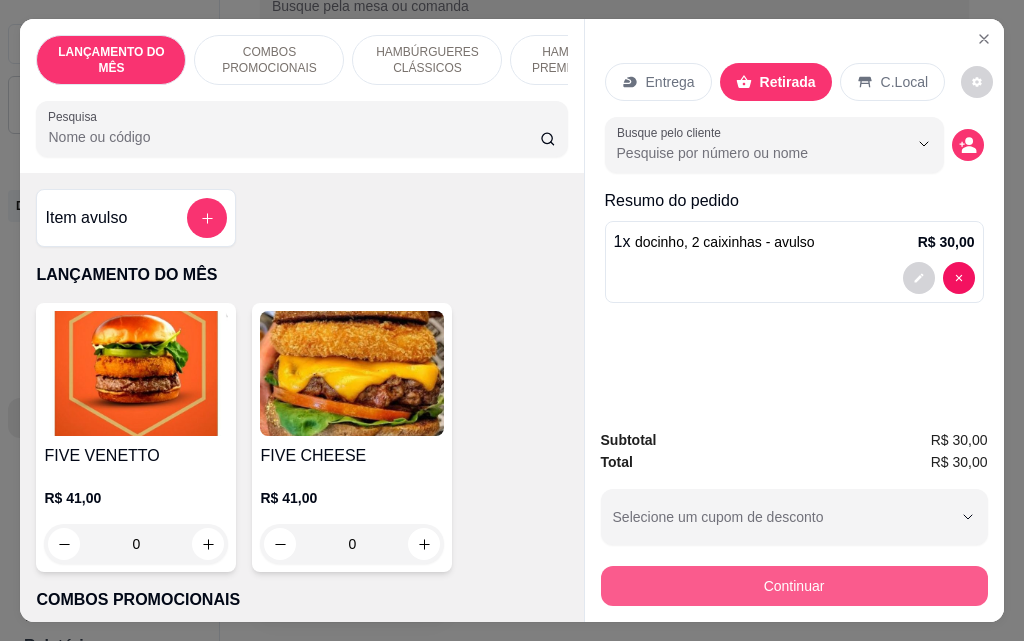 click on "Continuar" at bounding box center (794, 586) 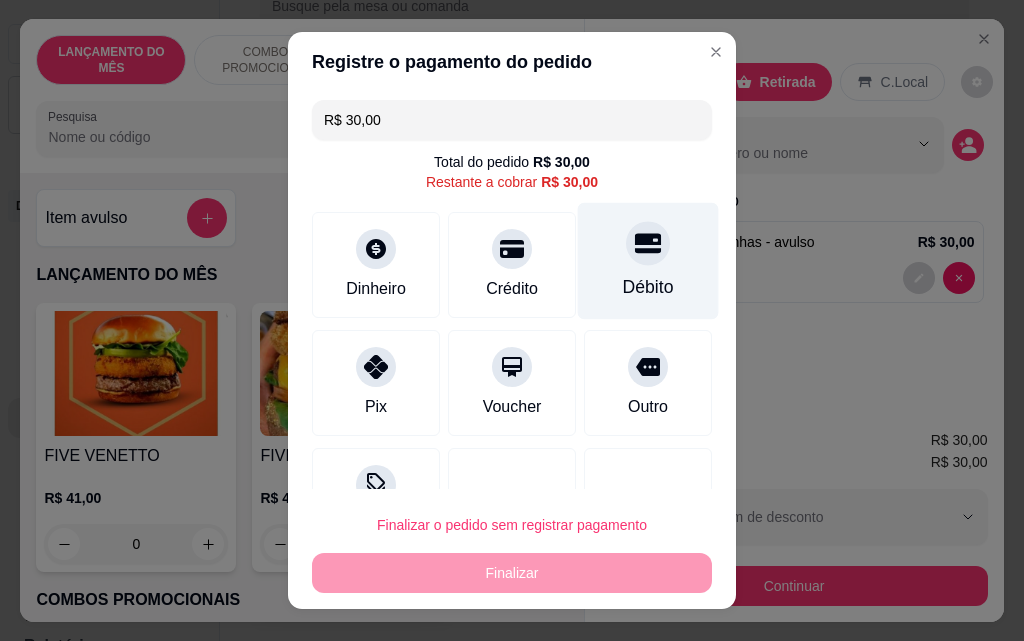 click on "Débito" at bounding box center [648, 261] 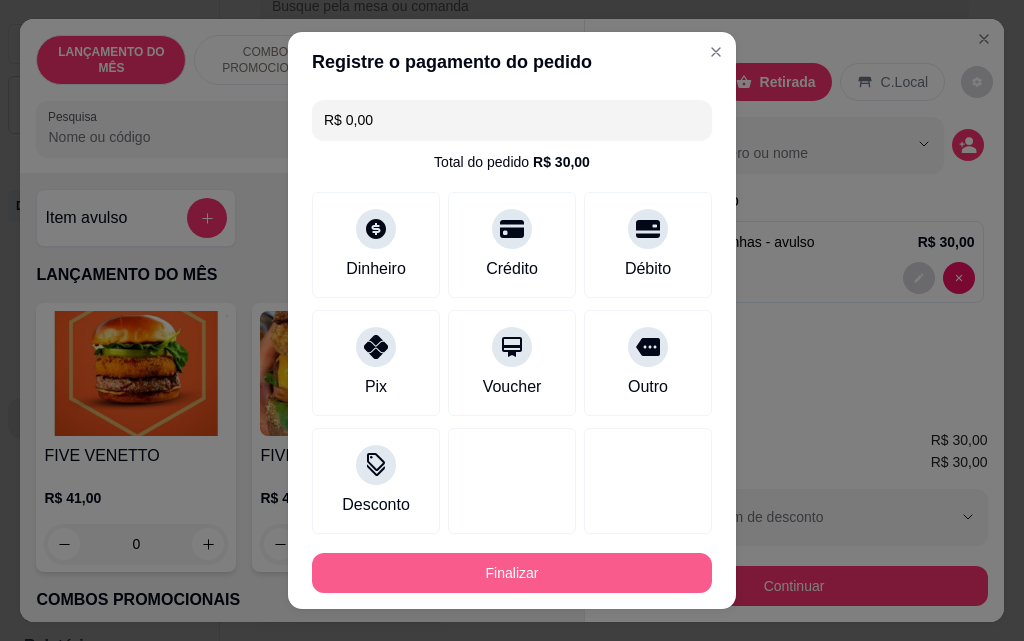 click on "Finalizar" at bounding box center (512, 573) 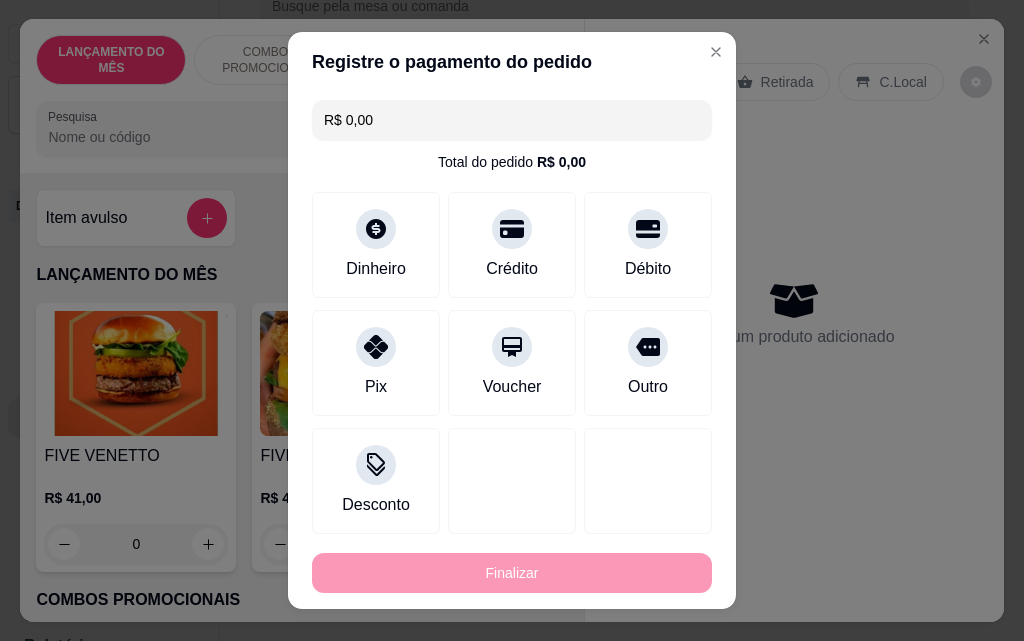 type on "-R$ 30,00" 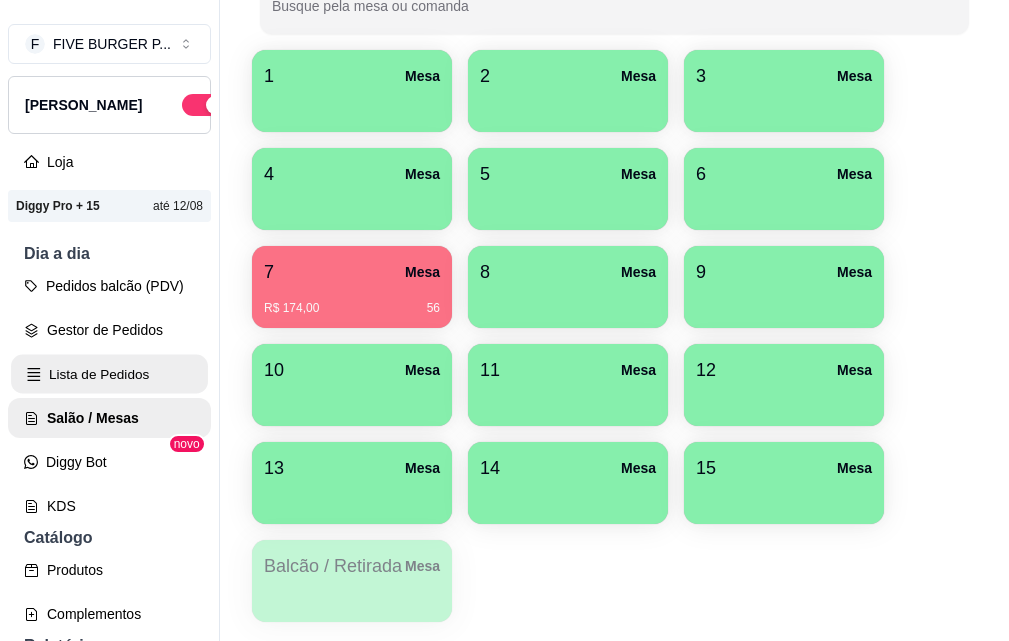 click on "Lista de Pedidos" at bounding box center [109, 374] 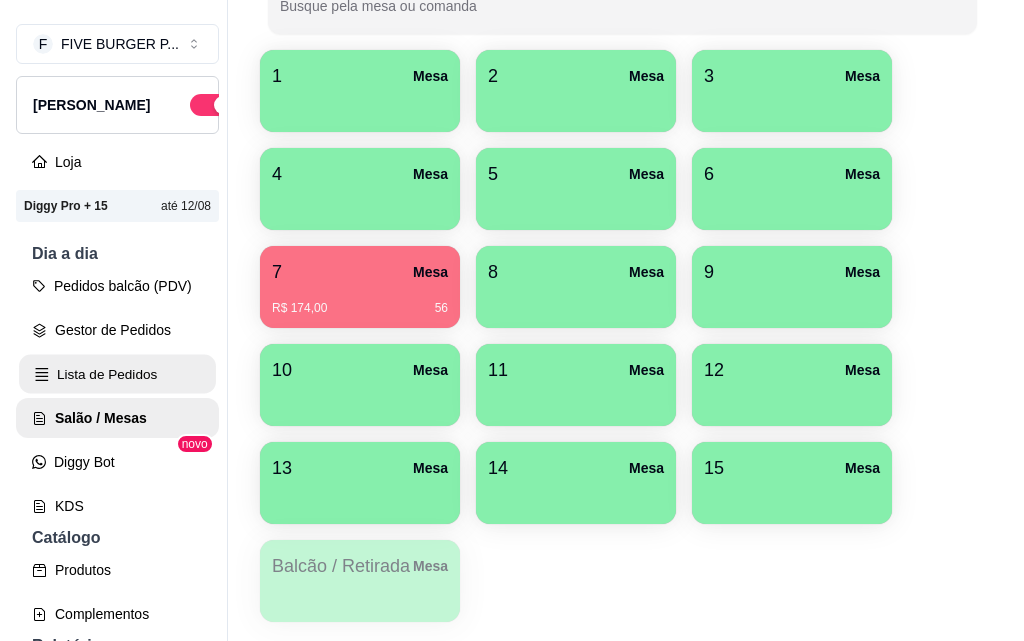 scroll, scrollTop: 0, scrollLeft: 0, axis: both 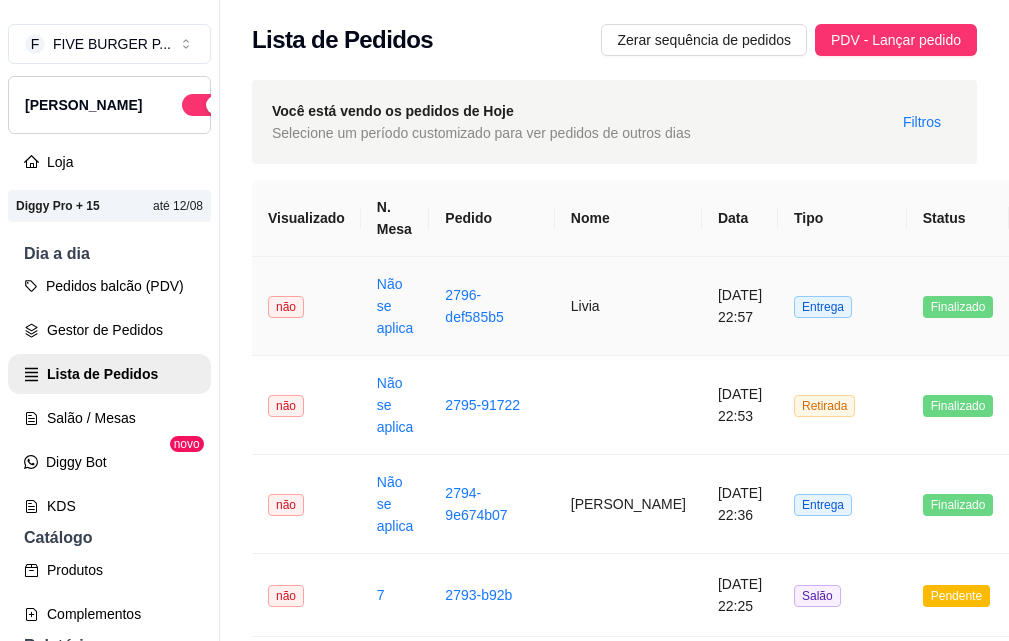 click on "Livia" at bounding box center (628, 306) 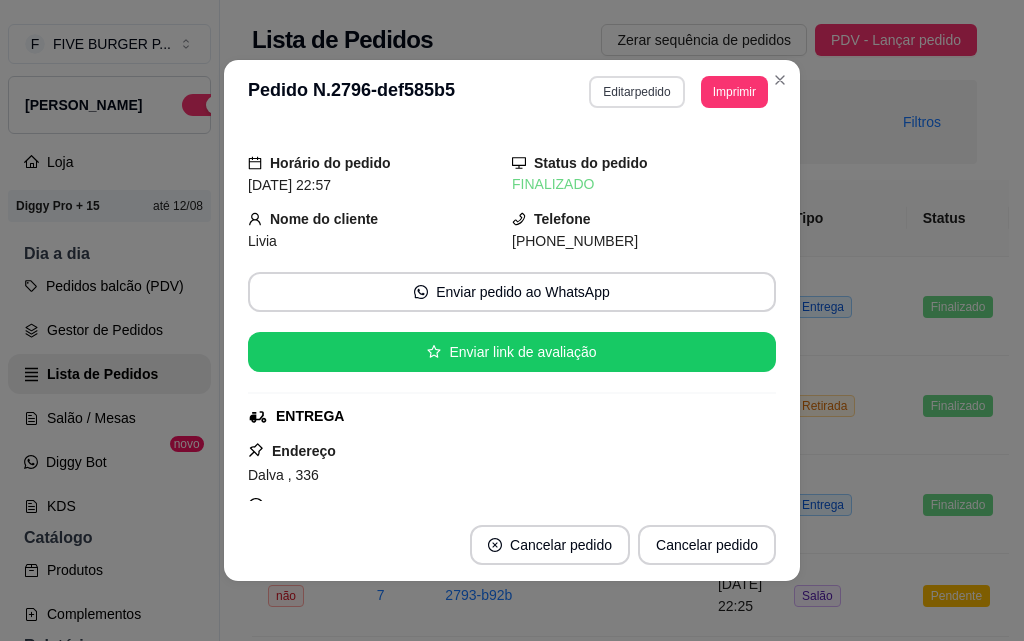 click on "Editar  pedido" at bounding box center [636, 92] 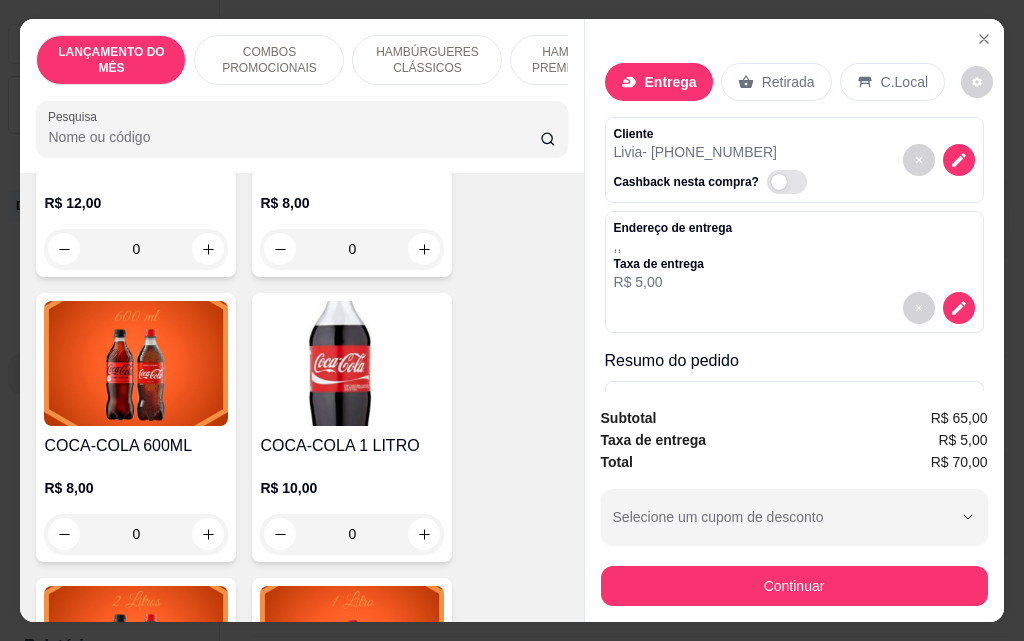 scroll, scrollTop: 8400, scrollLeft: 0, axis: vertical 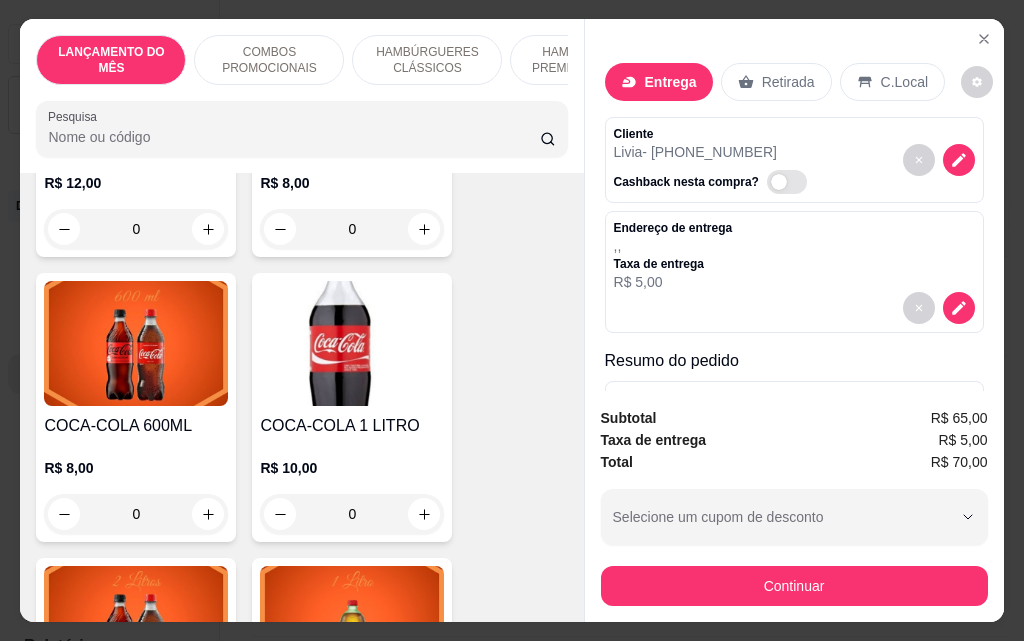click on "0" at bounding box center (136, 514) 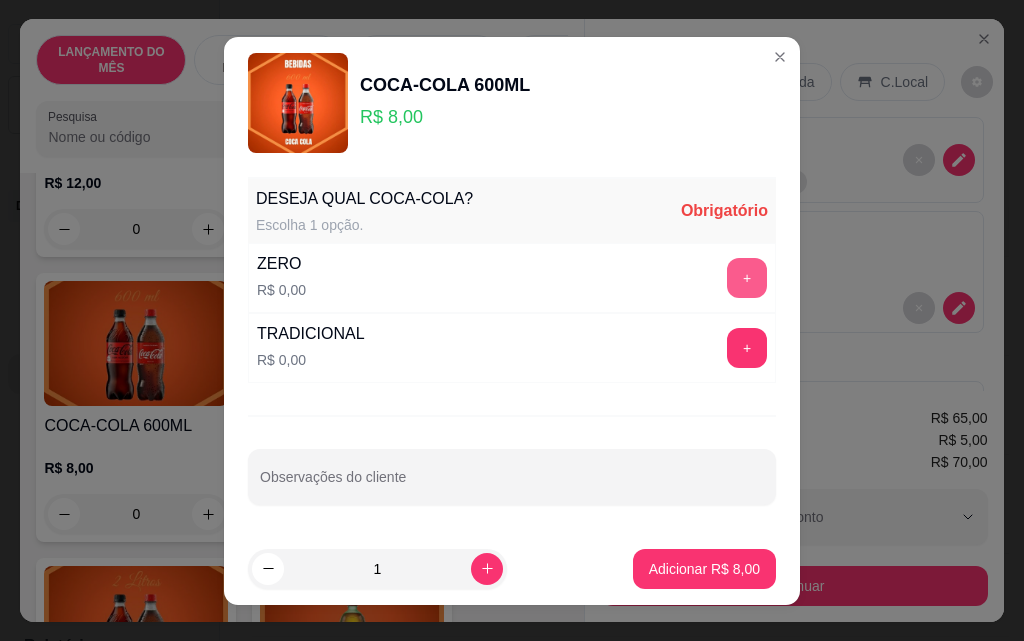click on "+" at bounding box center [747, 278] 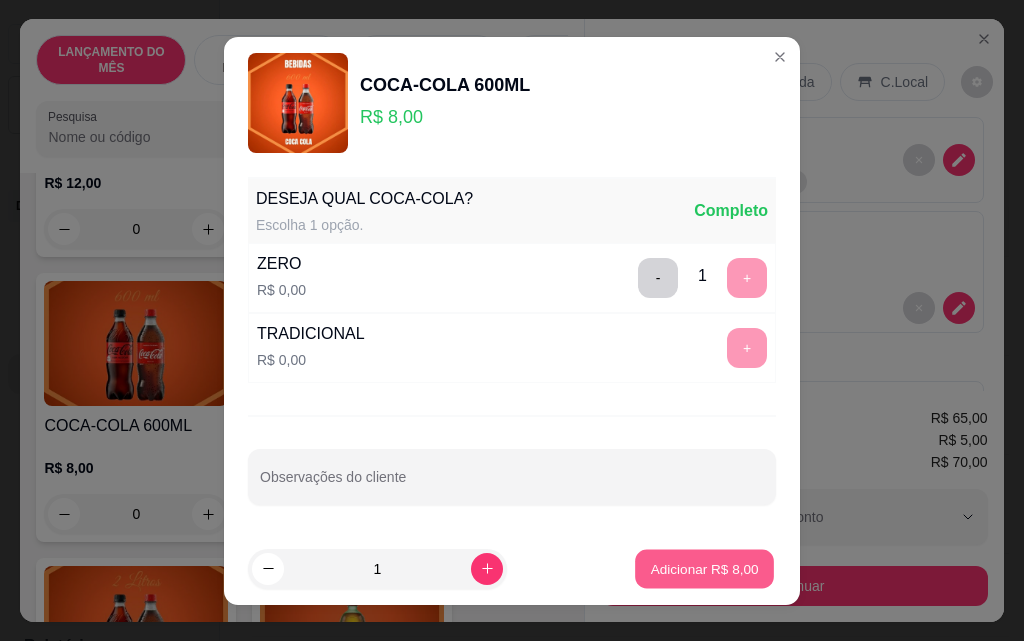 click on "Adicionar   R$ 8,00" at bounding box center (704, 568) 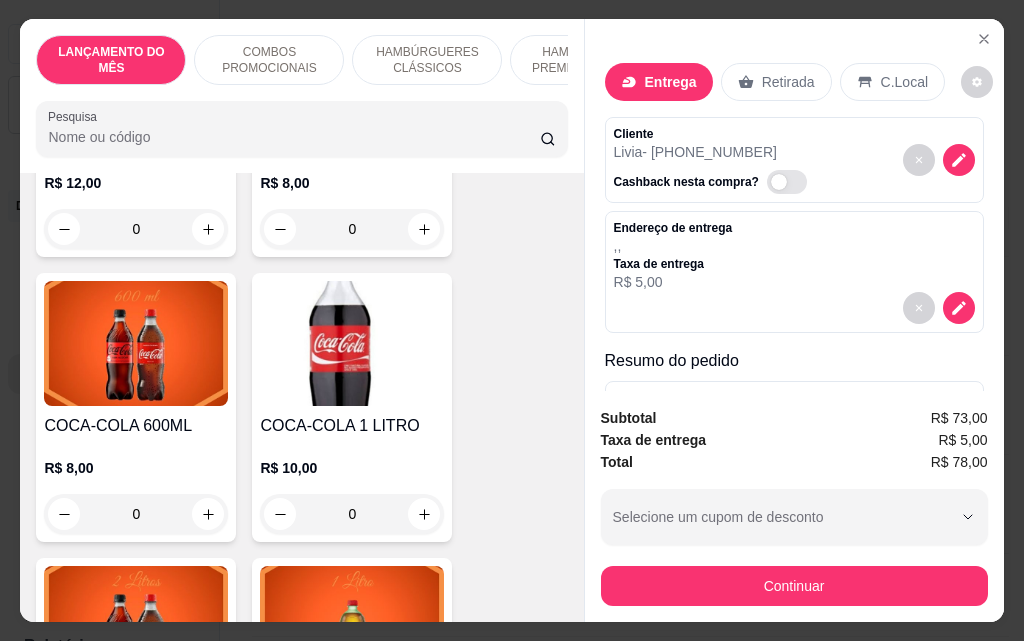 click on "0" at bounding box center (136, 514) 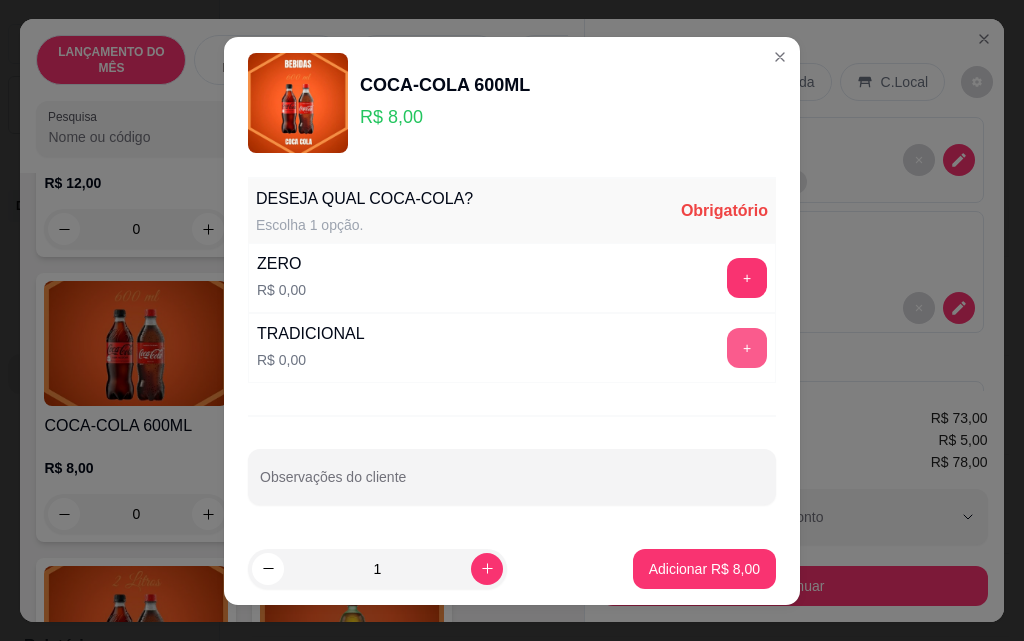 click on "+" at bounding box center [747, 348] 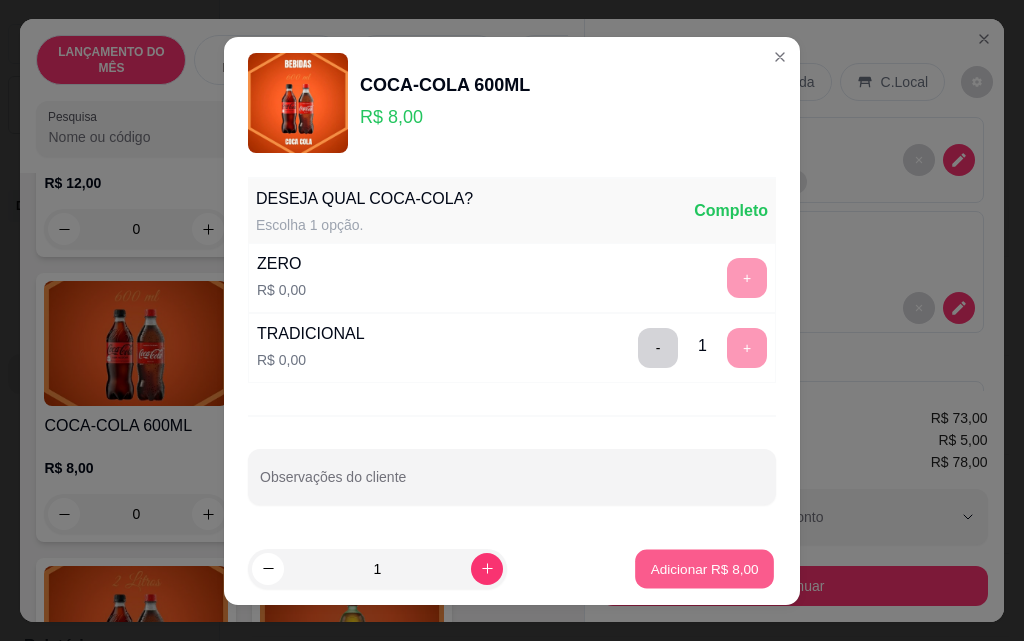 click on "Adicionar   R$ 8,00" at bounding box center [704, 568] 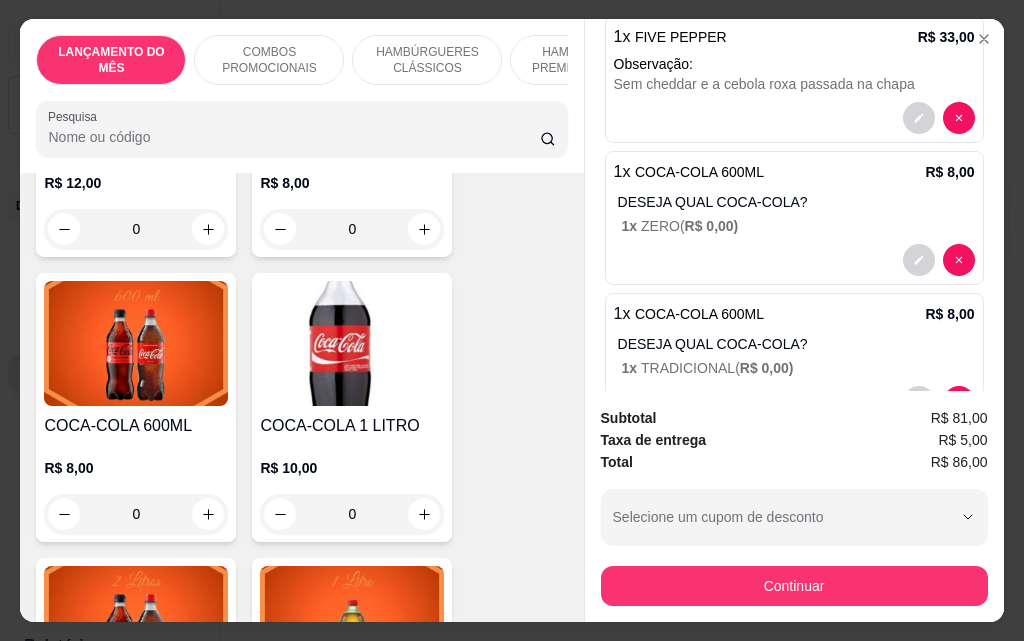 scroll, scrollTop: 564, scrollLeft: 0, axis: vertical 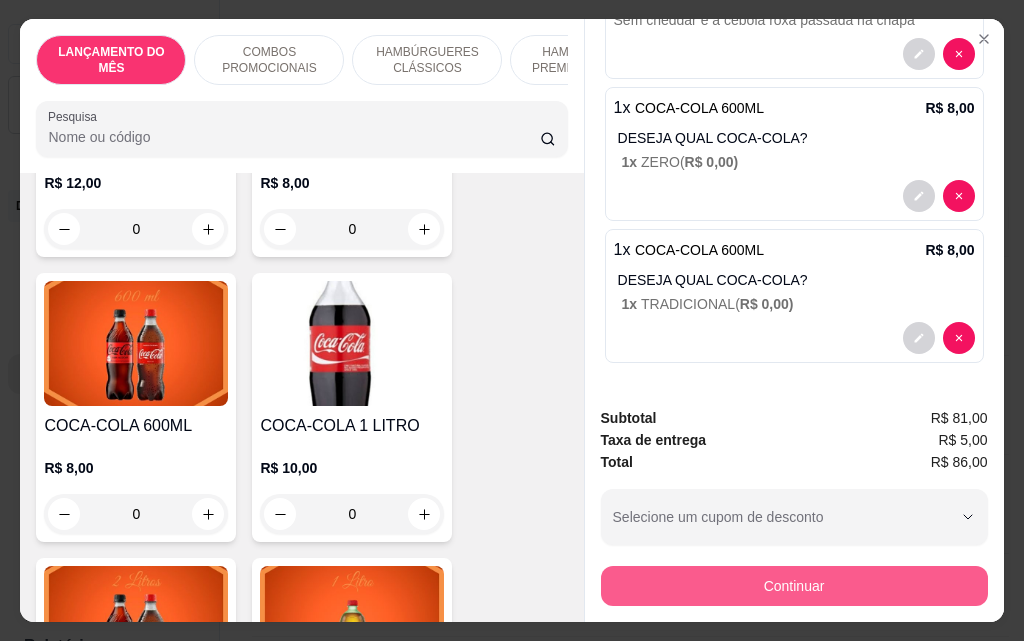 click on "Continuar" at bounding box center (794, 586) 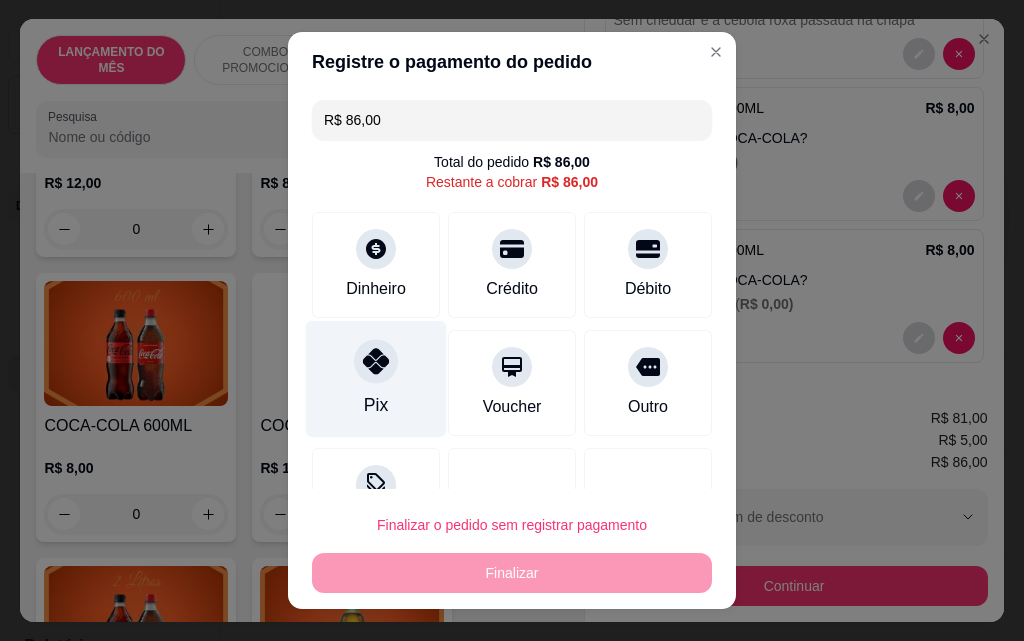 drag, startPoint x: 372, startPoint y: 374, endPoint x: 386, endPoint y: 399, distance: 28.653097 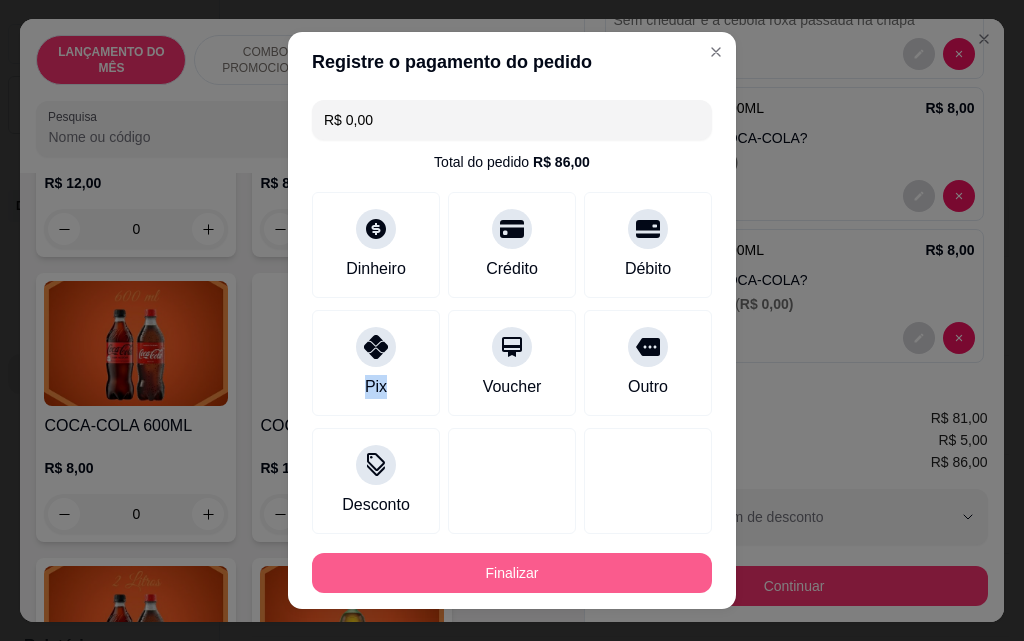 click on "Finalizar" at bounding box center [512, 573] 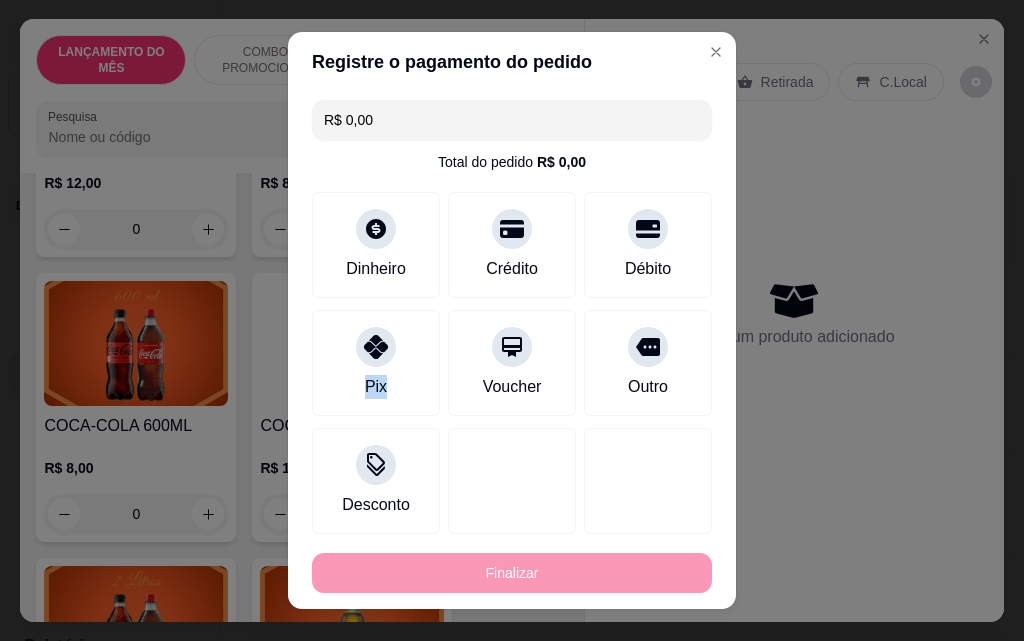 type on "-R$ 86,00" 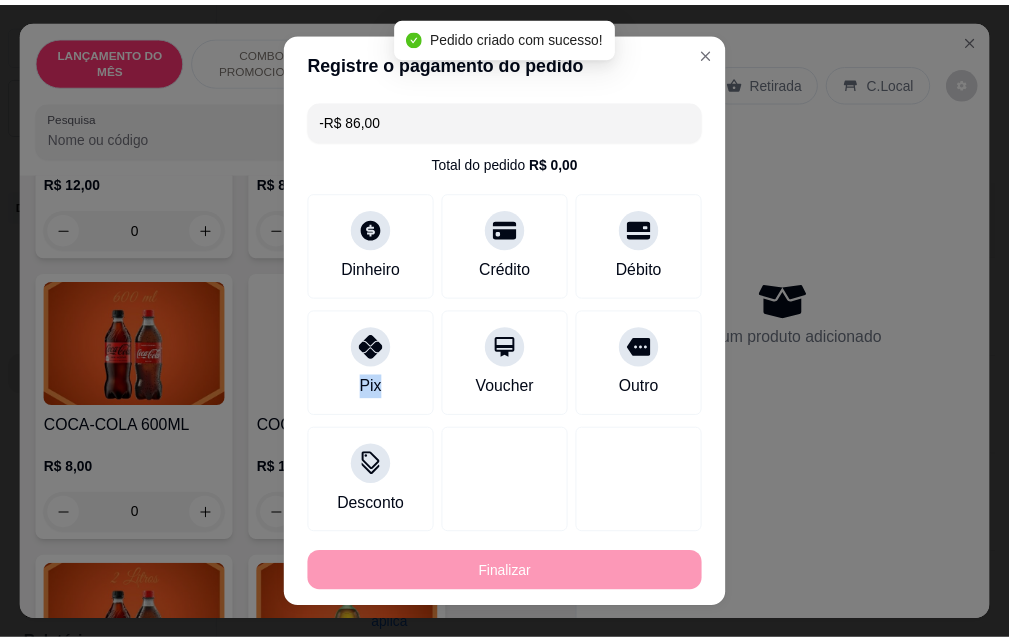scroll, scrollTop: 0, scrollLeft: 0, axis: both 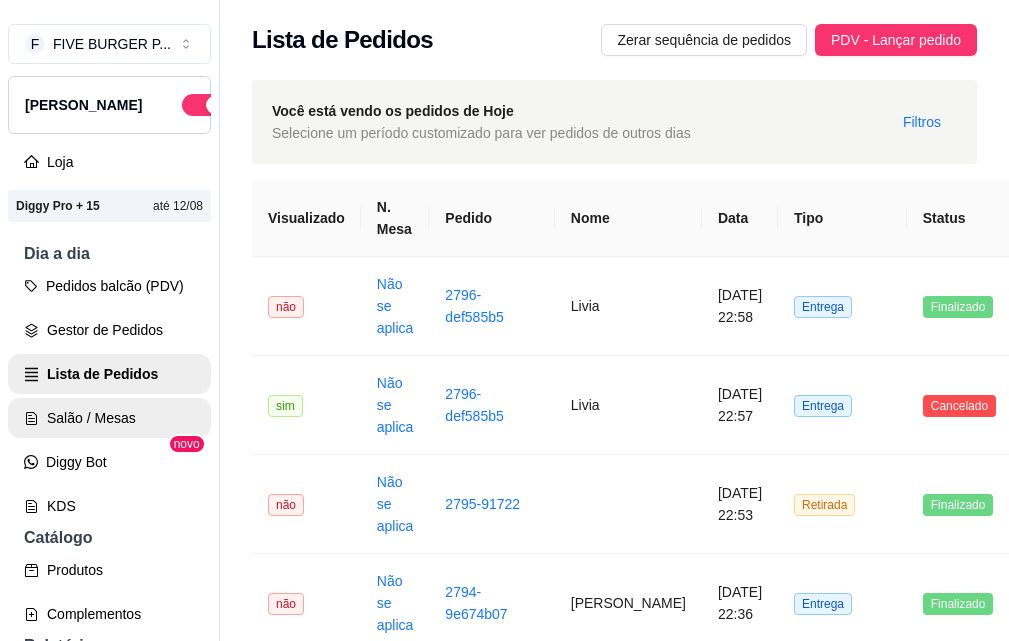 click on "Salão / Mesas" at bounding box center [109, 418] 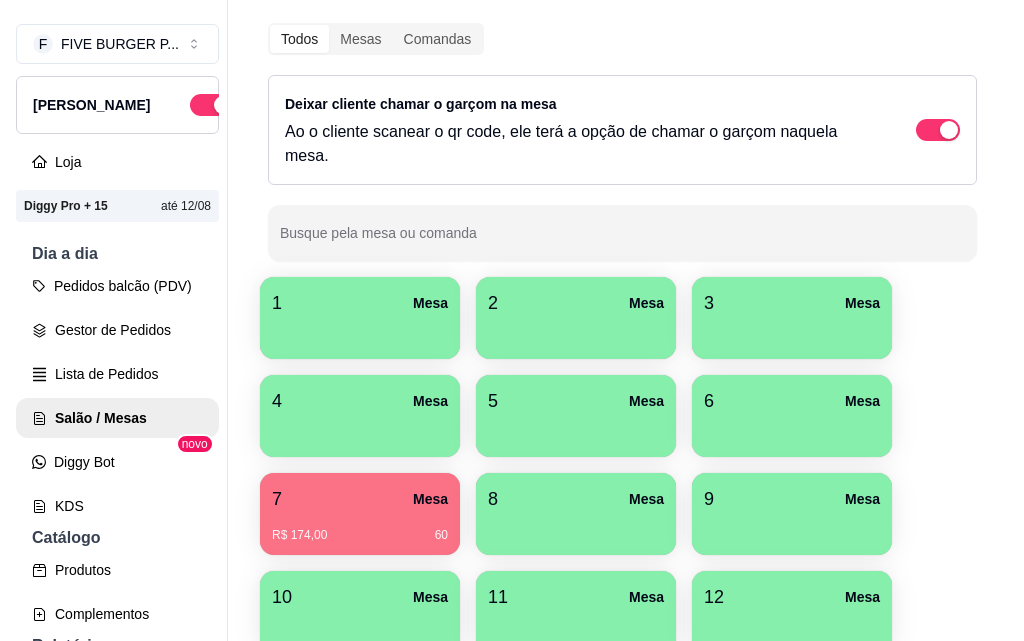 scroll, scrollTop: 300, scrollLeft: 0, axis: vertical 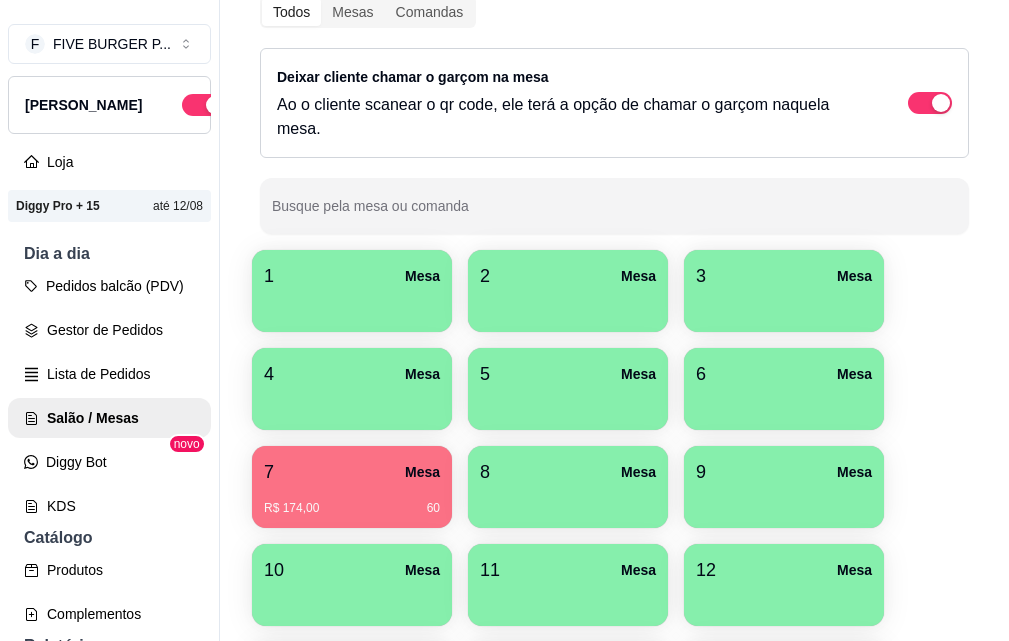 click on "7 Mesa" at bounding box center [352, 472] 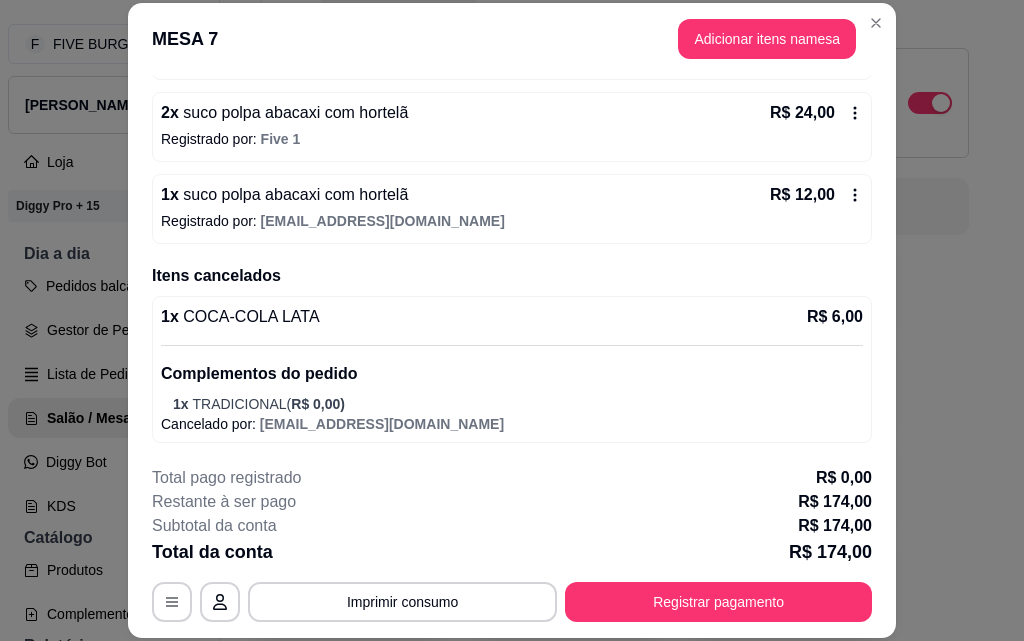 scroll, scrollTop: 557, scrollLeft: 0, axis: vertical 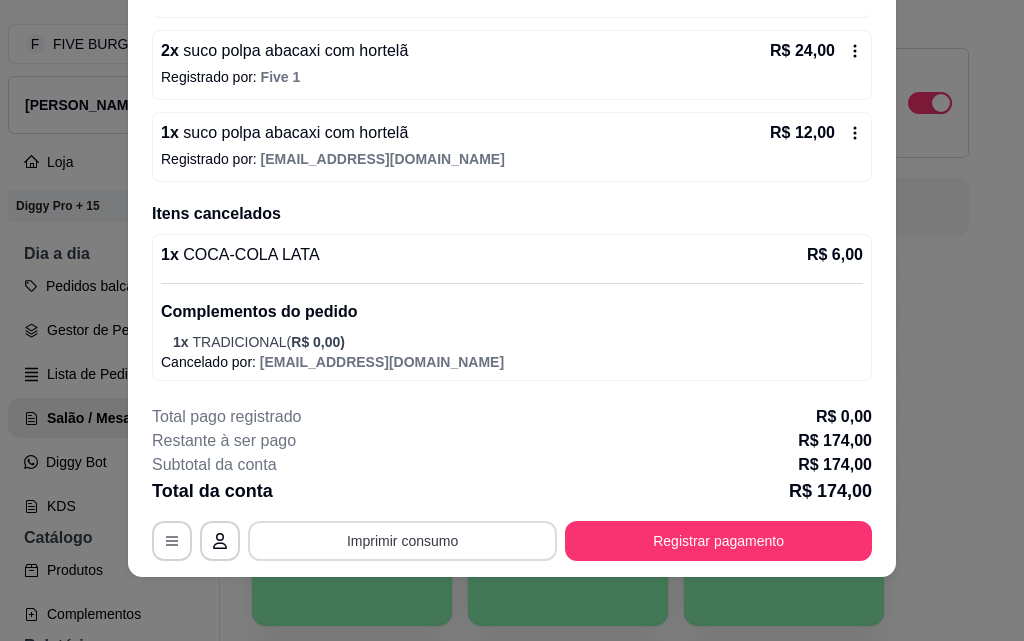 click on "Imprimir consumo" at bounding box center [402, 541] 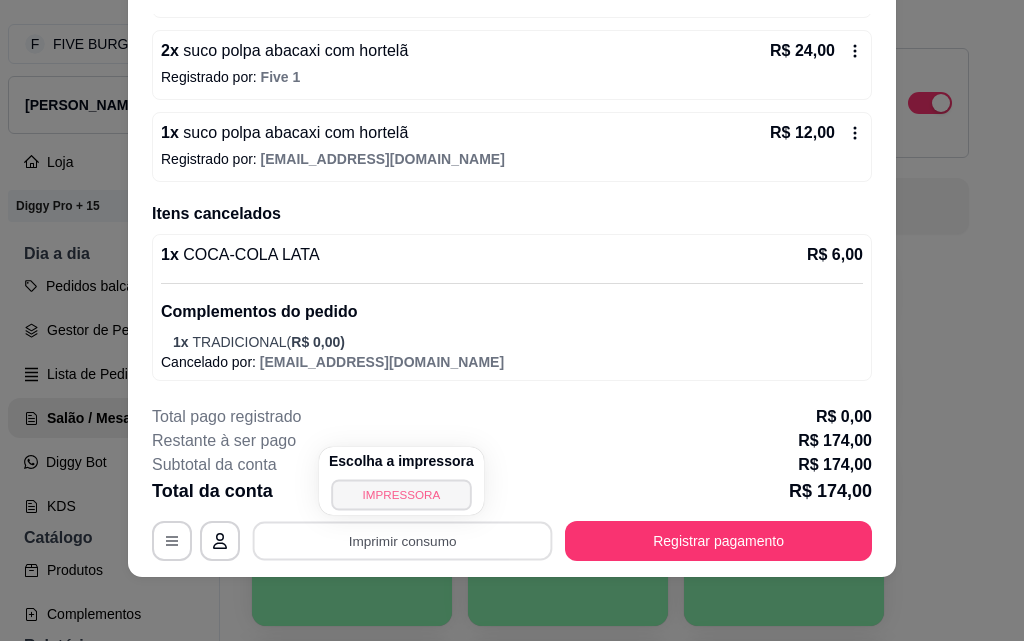 click on "IMPRESSORA" at bounding box center [401, 494] 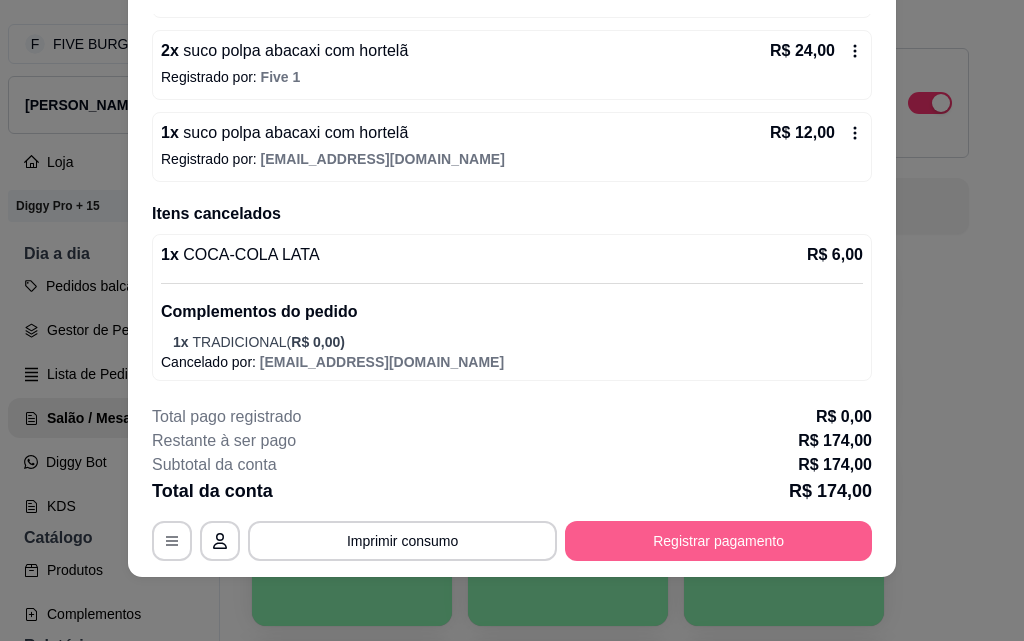 click on "Registrar pagamento" at bounding box center [718, 541] 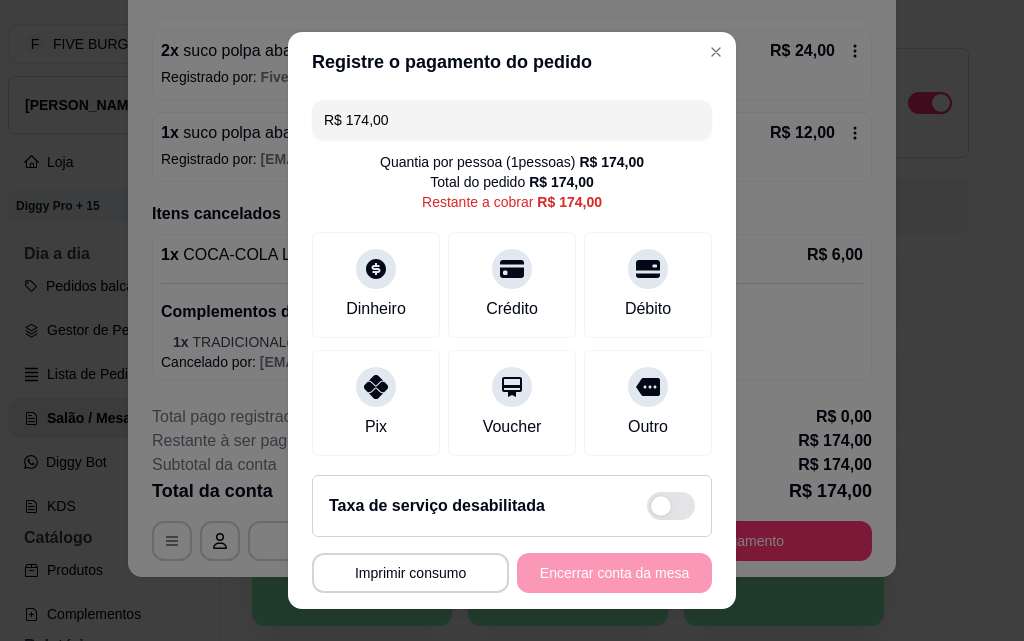 drag, startPoint x: 445, startPoint y: 125, endPoint x: 178, endPoint y: 128, distance: 267.01685 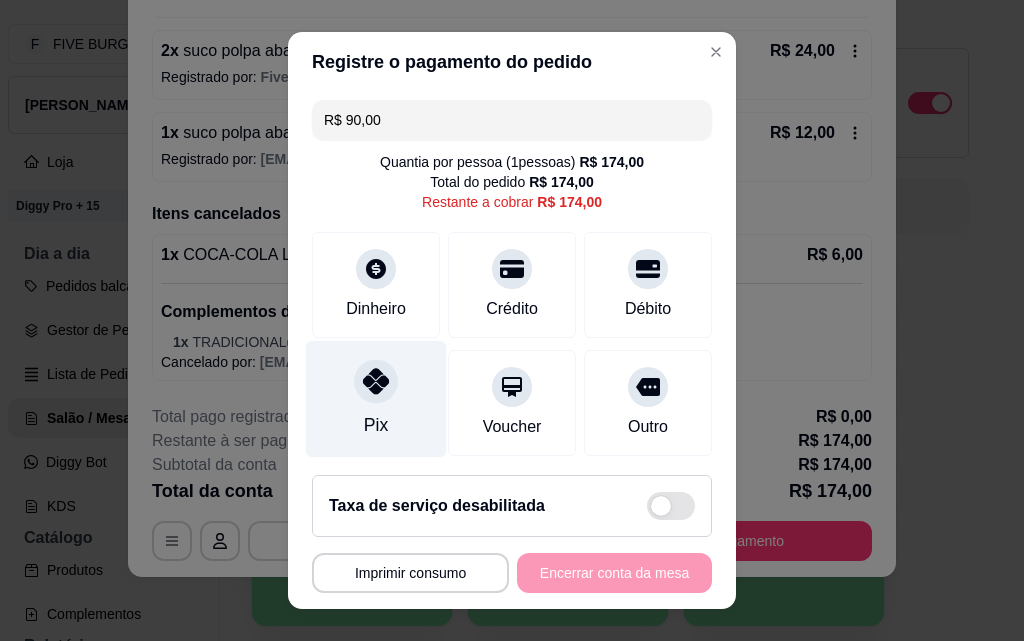 click on "Pix" at bounding box center [376, 399] 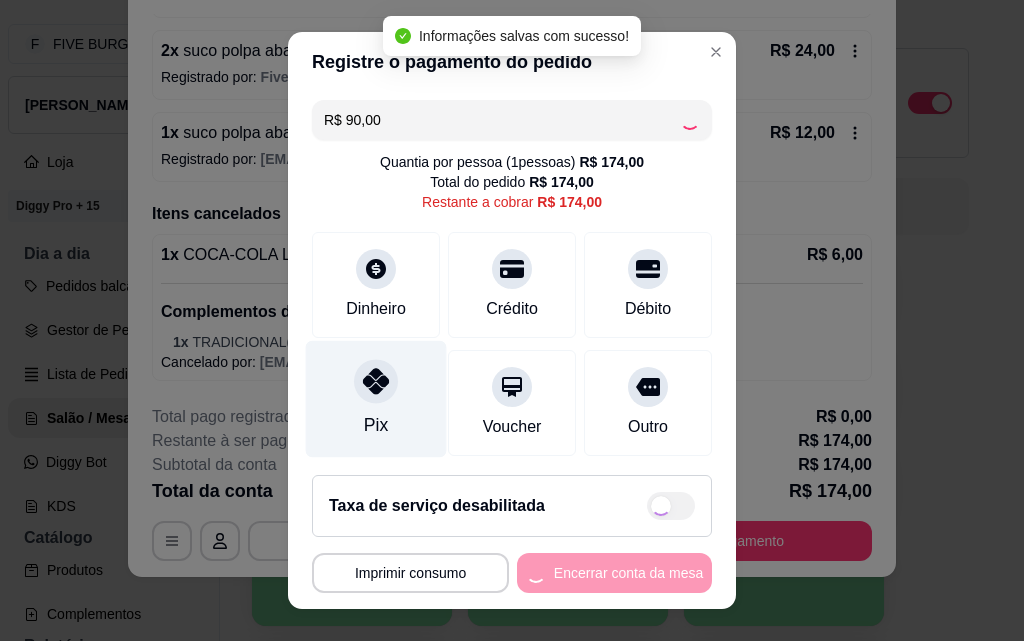 type on "R$ 84,00" 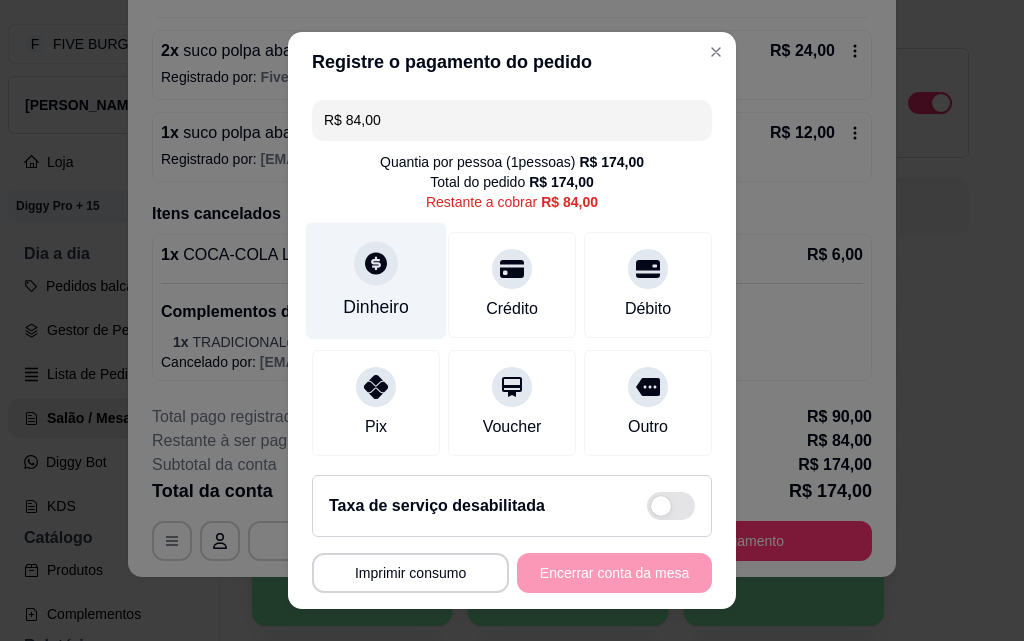 click on "Dinheiro" at bounding box center (376, 307) 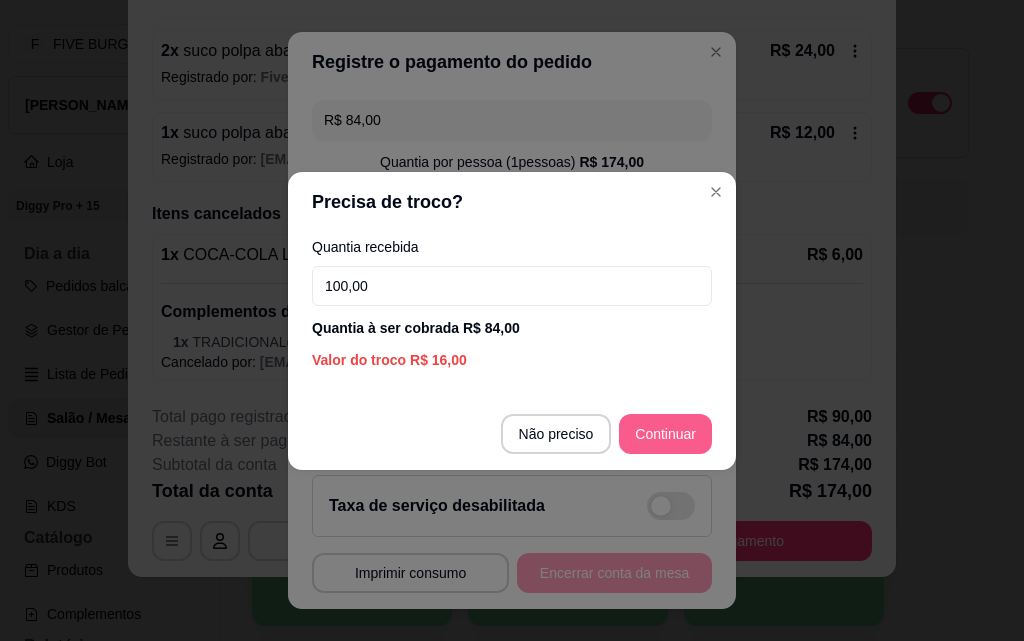 type on "100,00" 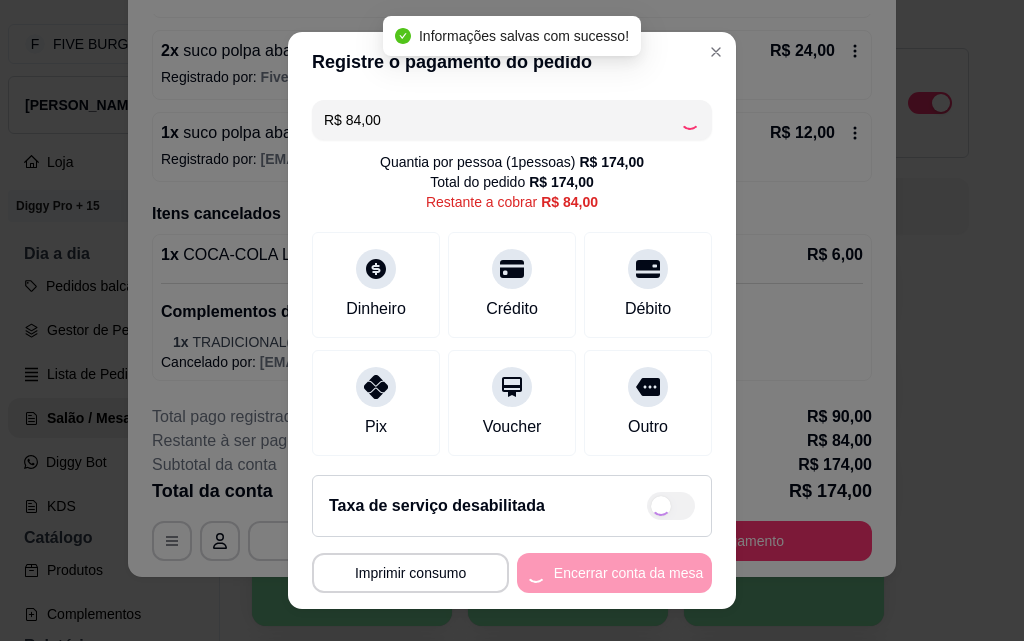 type on "R$ 0,00" 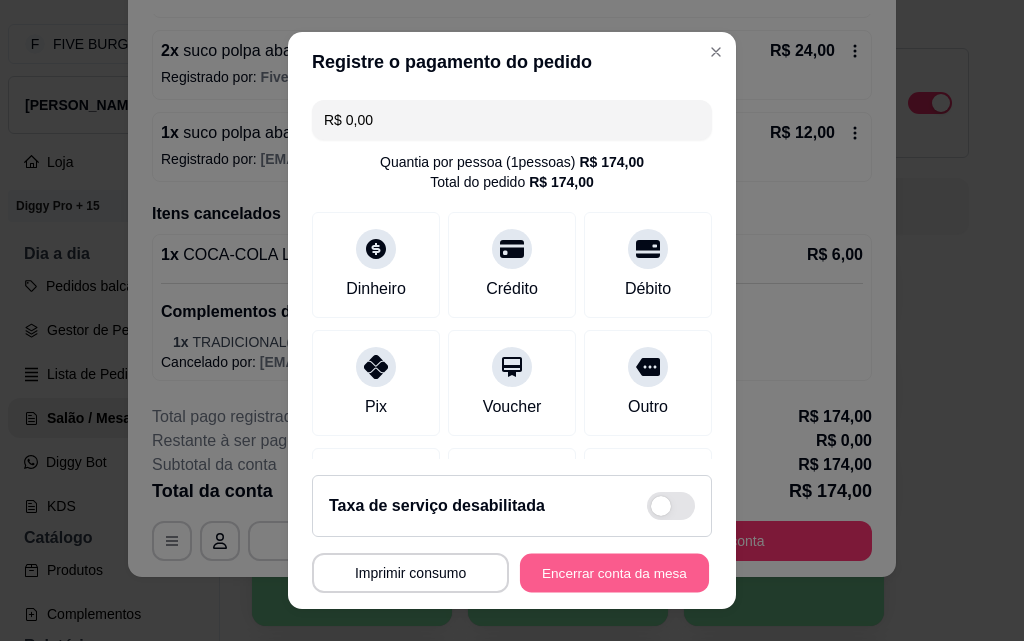 click on "Encerrar conta da mesa" at bounding box center (614, 573) 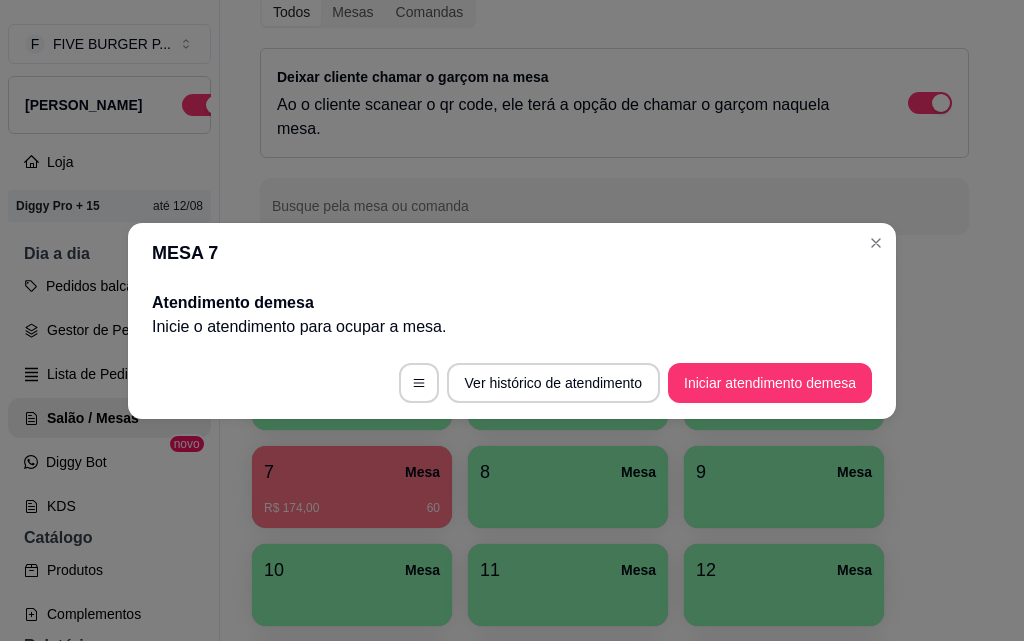 scroll, scrollTop: 0, scrollLeft: 0, axis: both 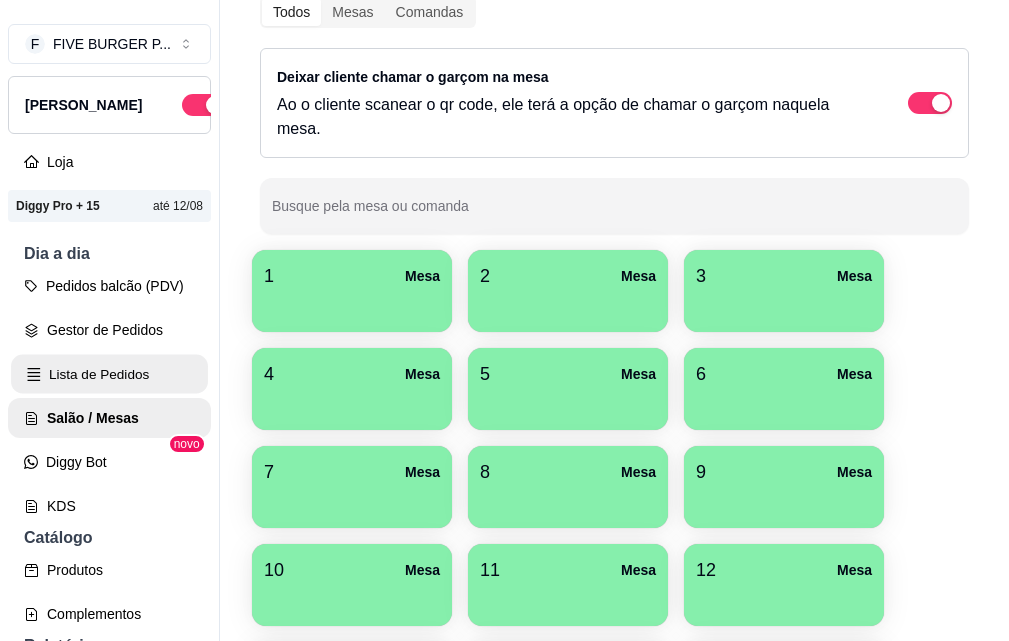 click on "Lista de Pedidos" at bounding box center [109, 374] 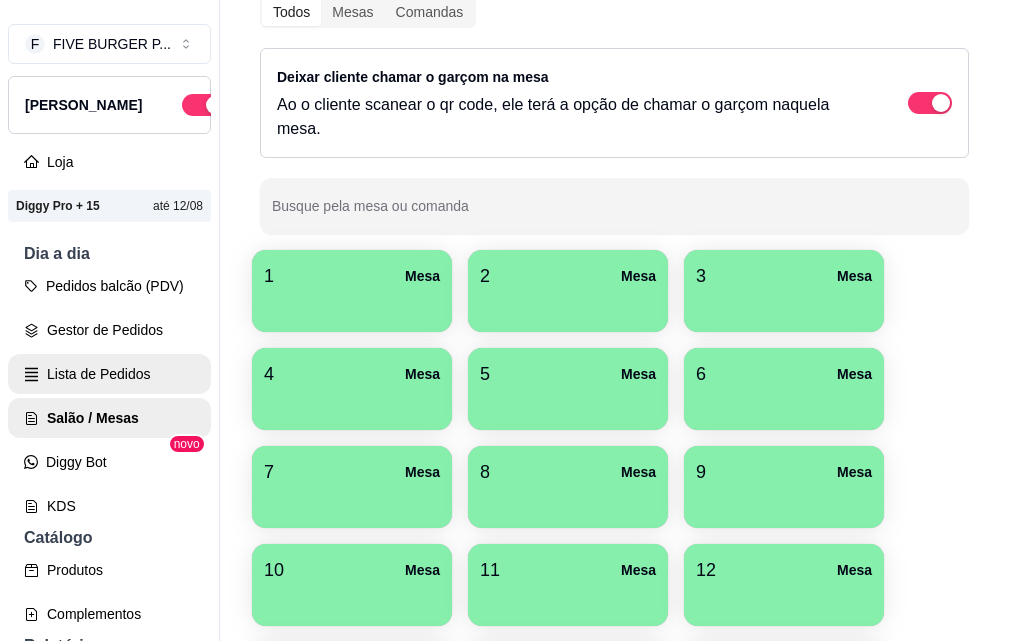scroll, scrollTop: 0, scrollLeft: 0, axis: both 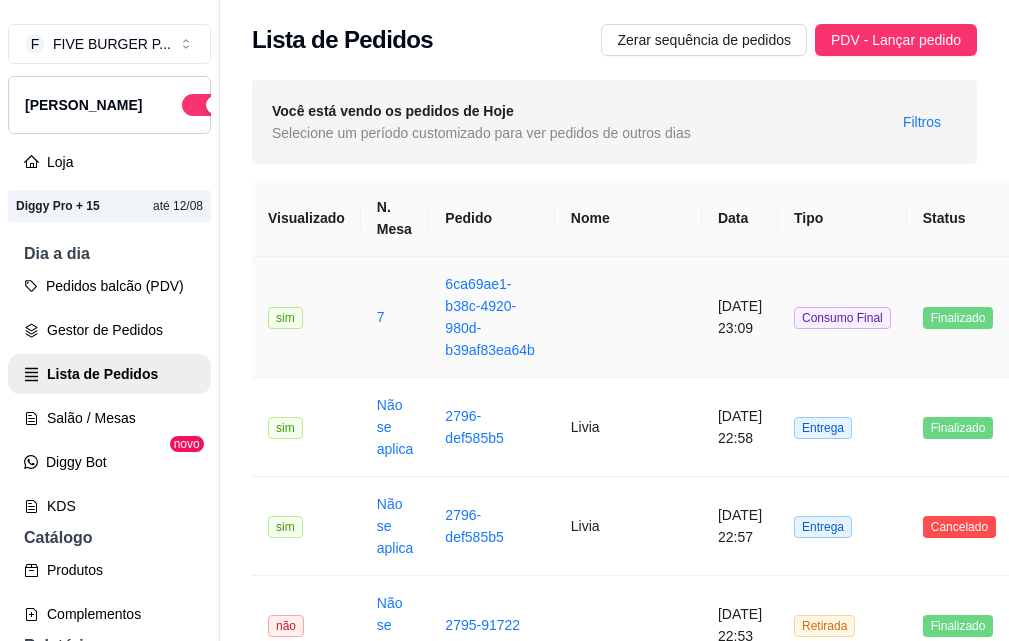 click at bounding box center (628, 317) 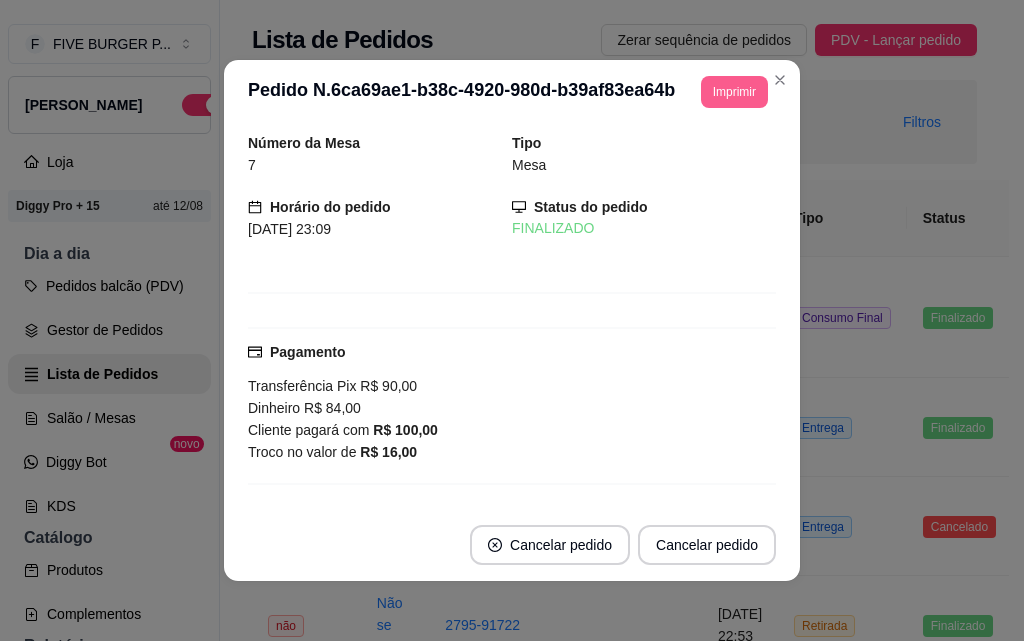 click on "Imprimir" at bounding box center [734, 92] 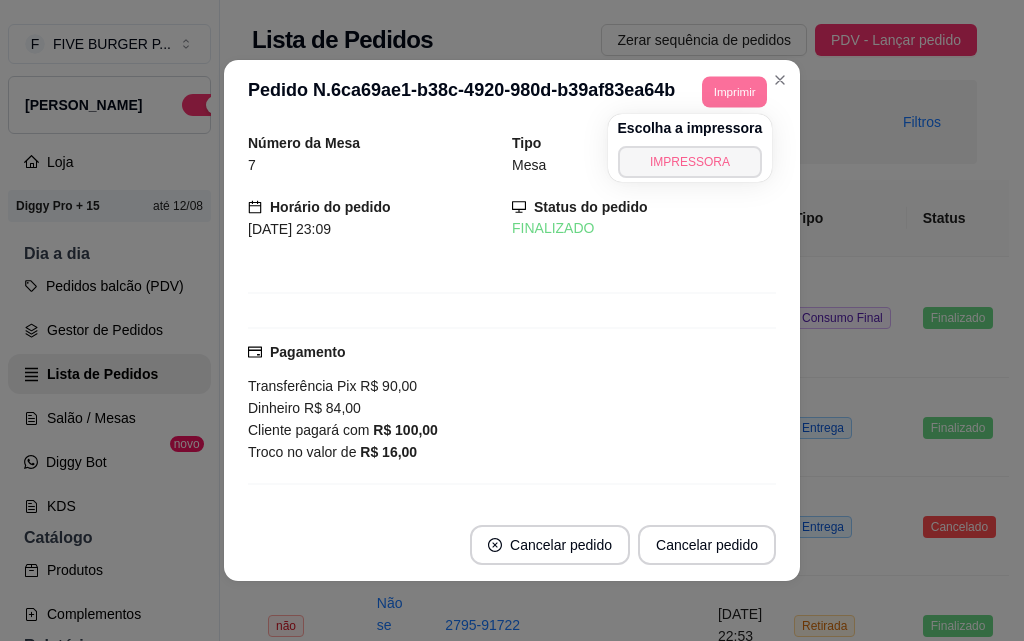click on "IMPRESSORA" at bounding box center (690, 162) 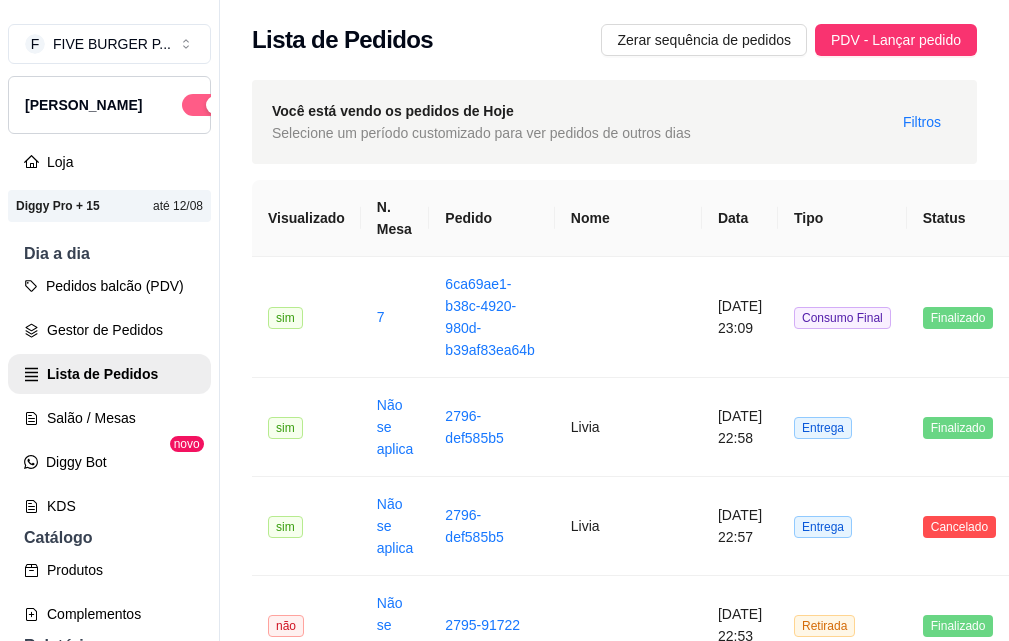 click at bounding box center (204, 105) 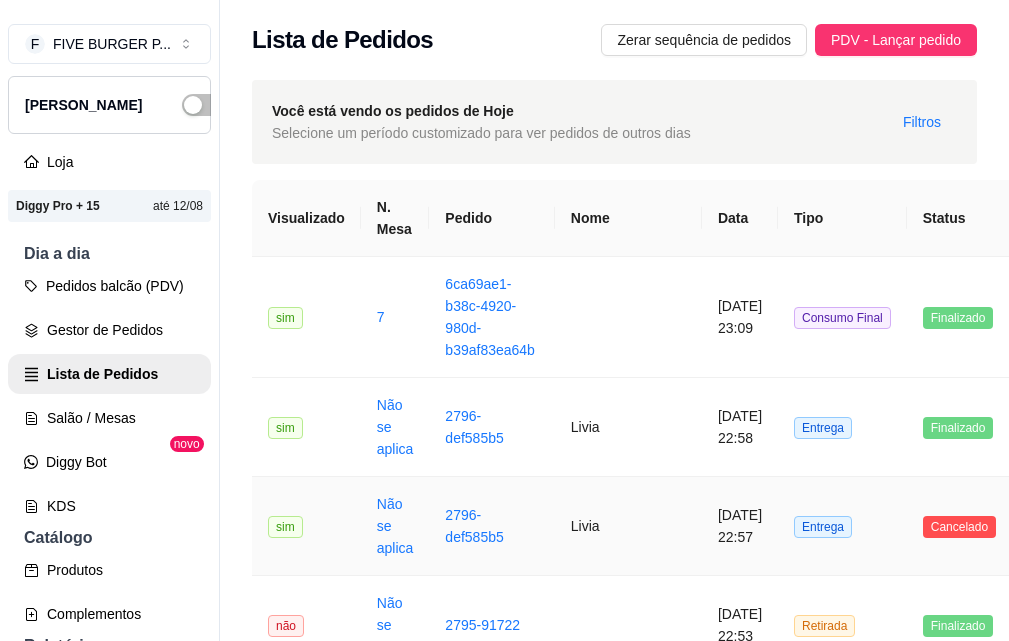 click on "Entrega" at bounding box center [842, 526] 